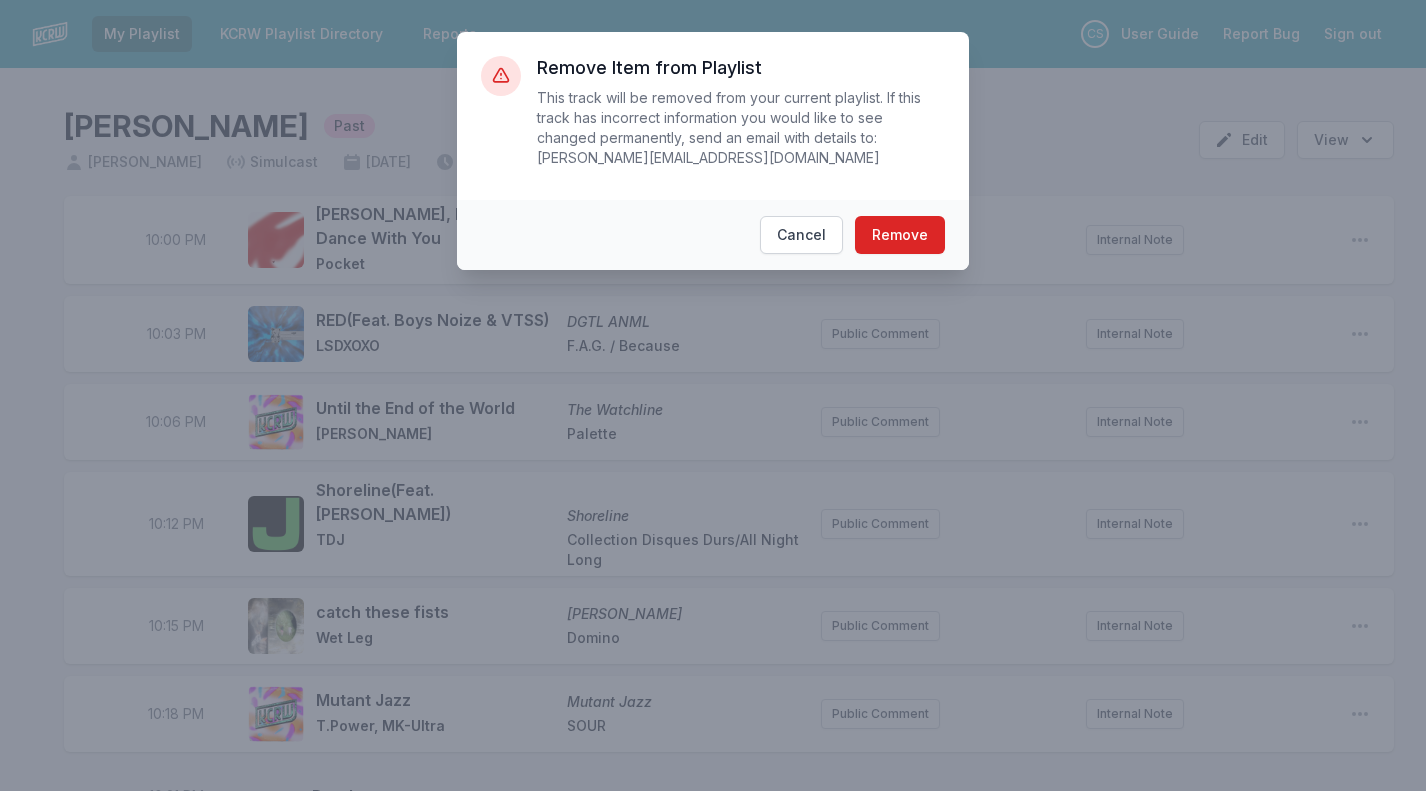 scroll, scrollTop: 2903, scrollLeft: 0, axis: vertical 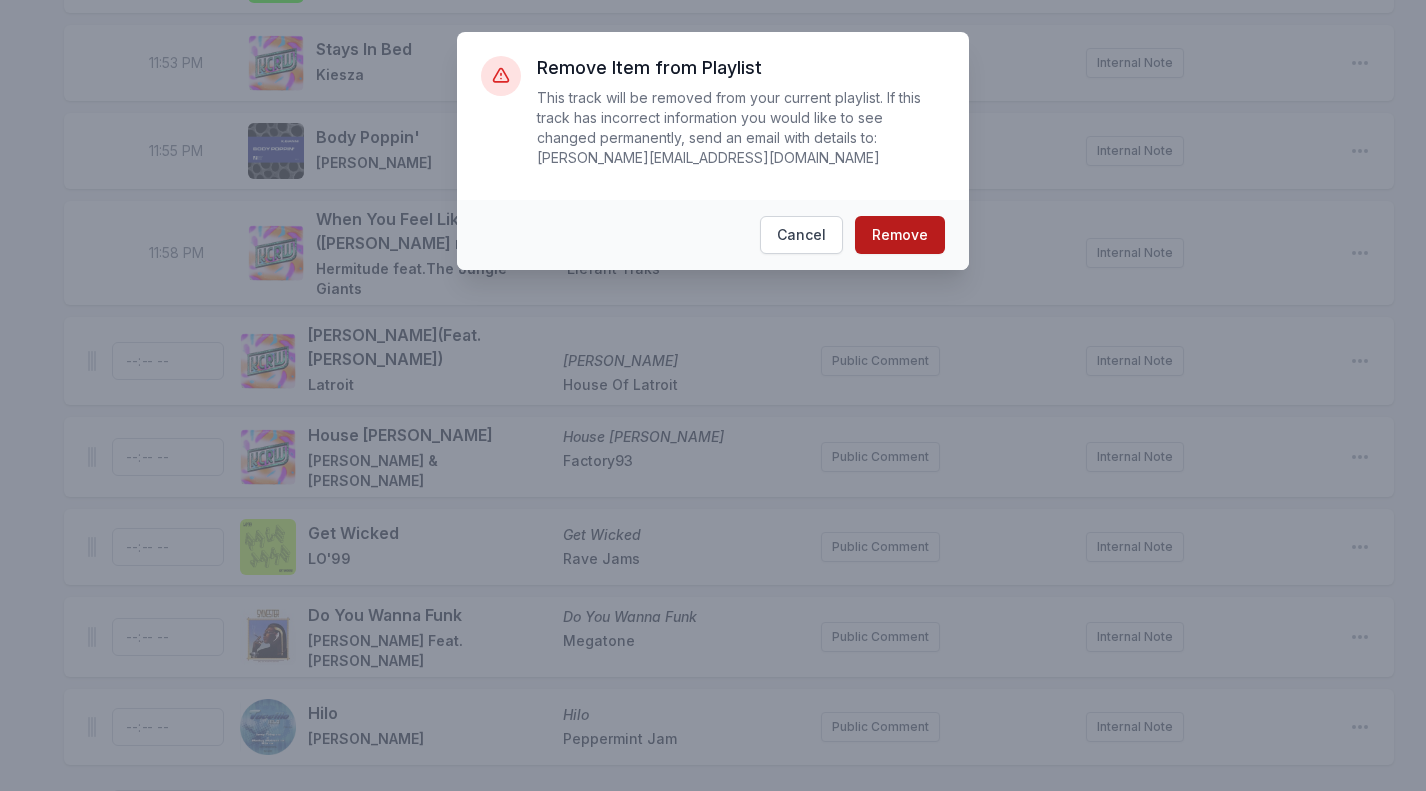 drag, startPoint x: 0, startPoint y: 0, endPoint x: 879, endPoint y: 228, distance: 908.0886 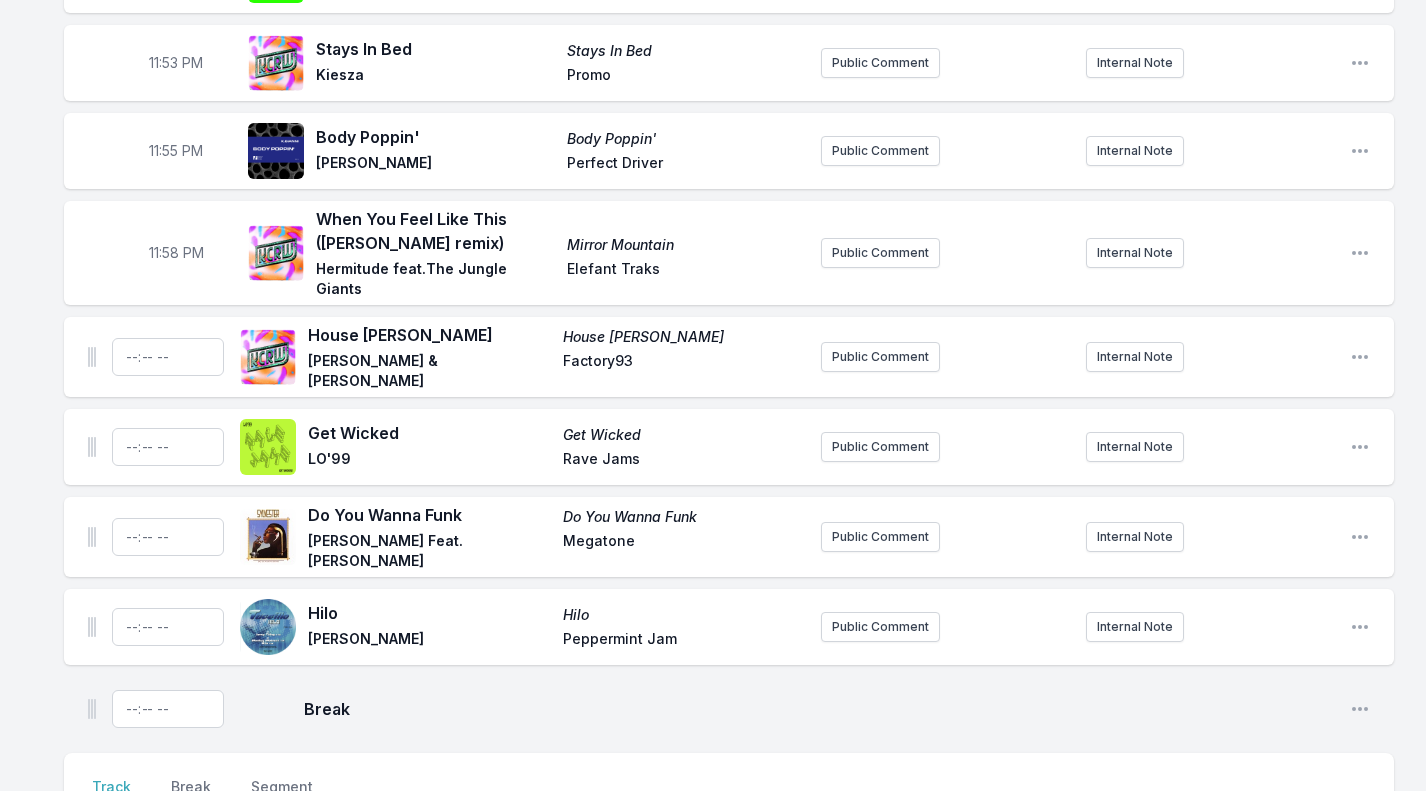 click 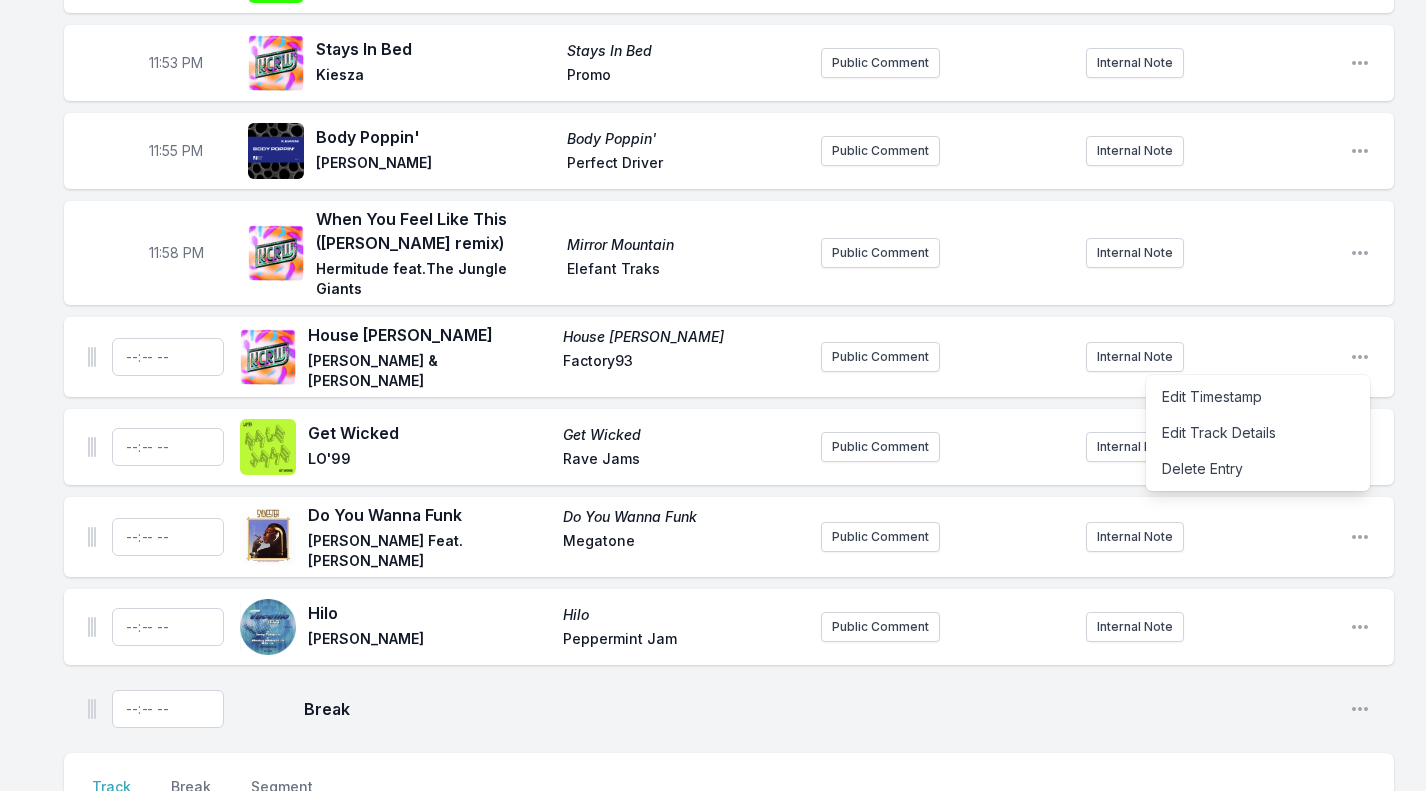 click on "Delete Entry" at bounding box center (1258, 469) 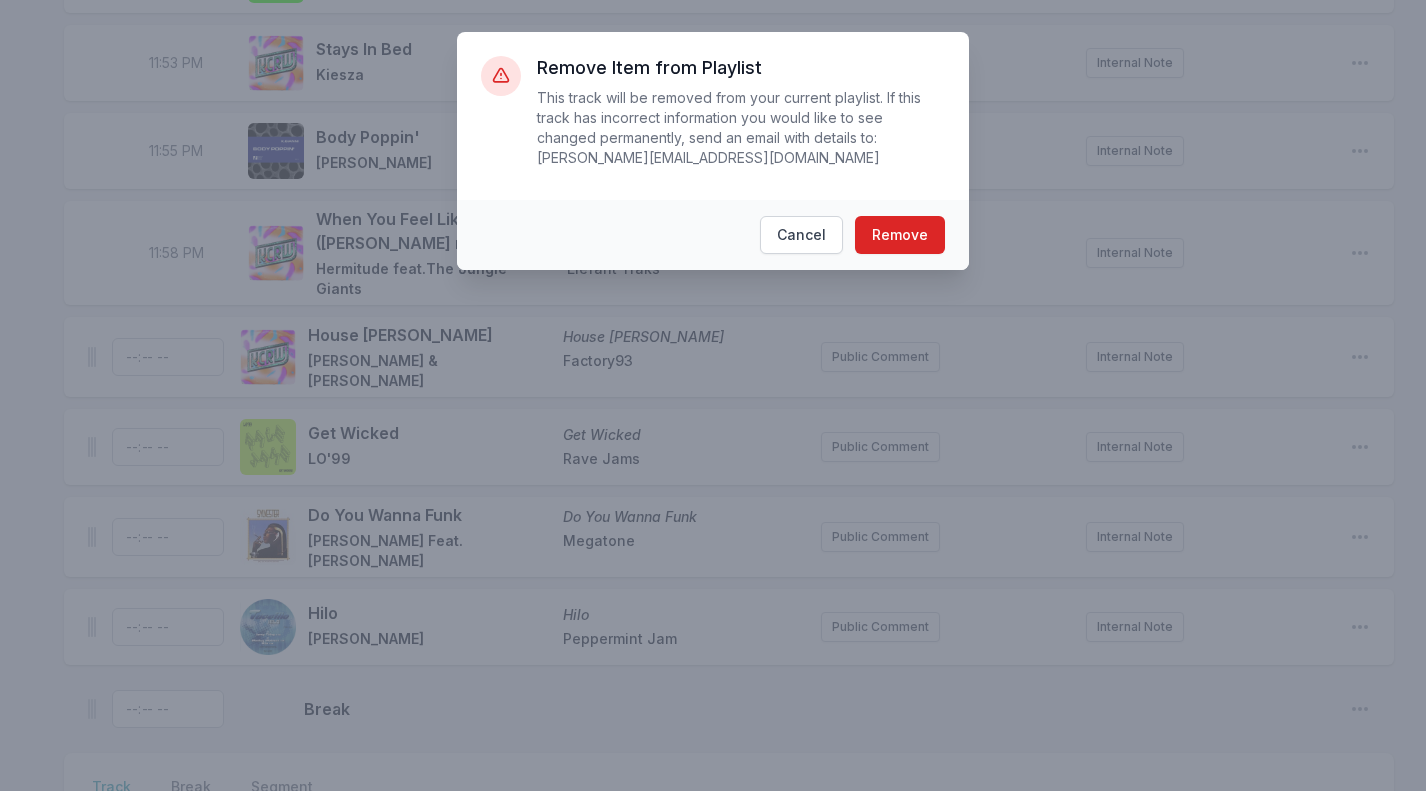 click on "Remove" at bounding box center (900, 235) 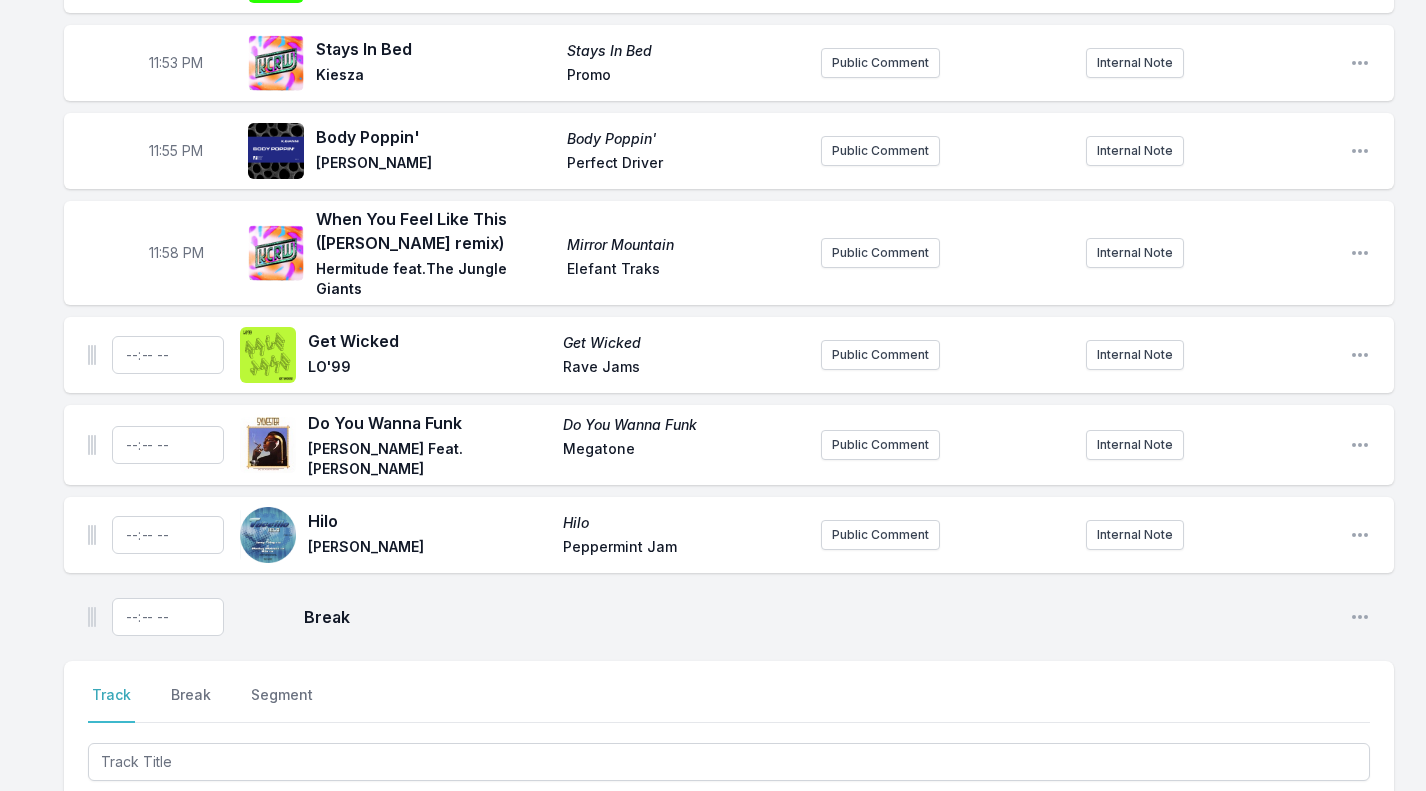 click 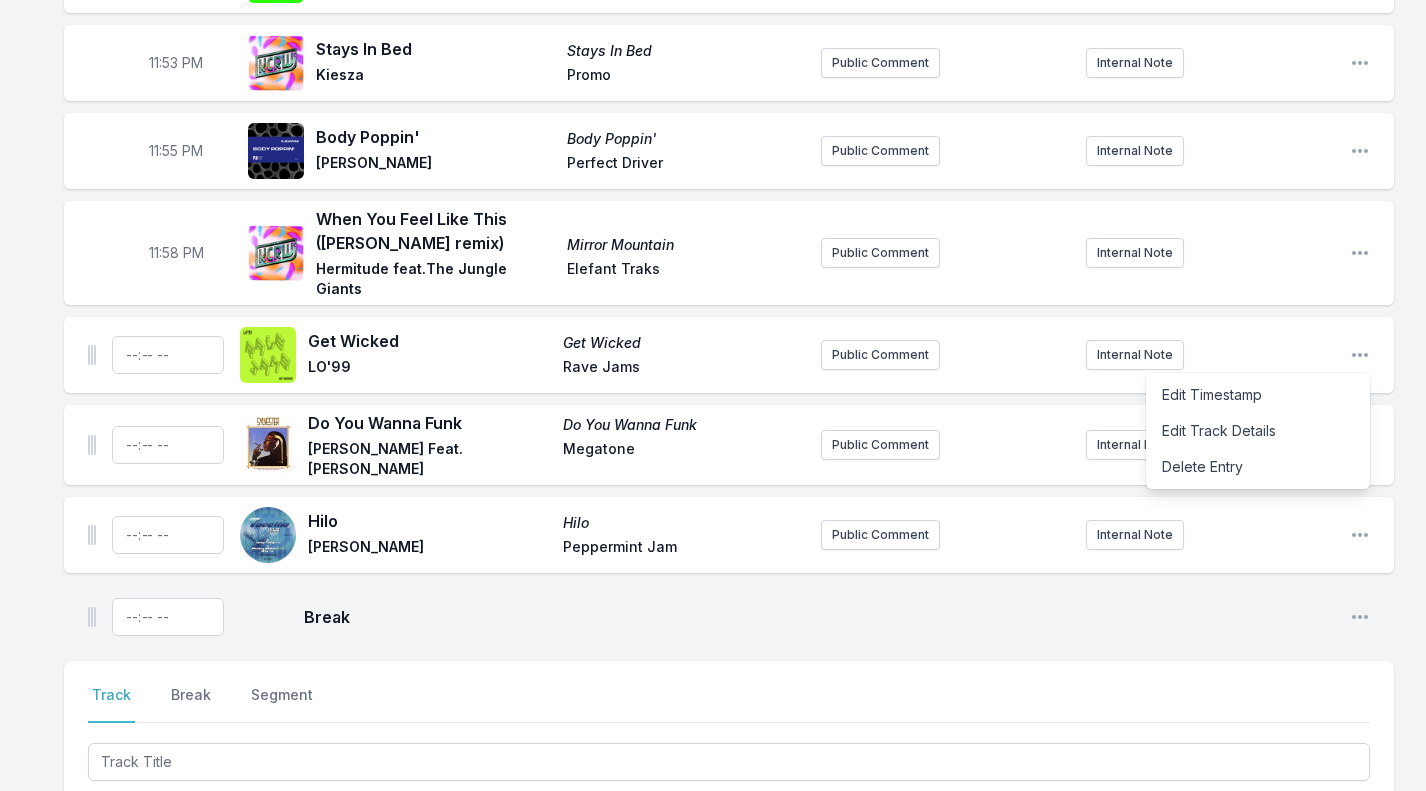 click on "Delete Entry" at bounding box center (1258, 467) 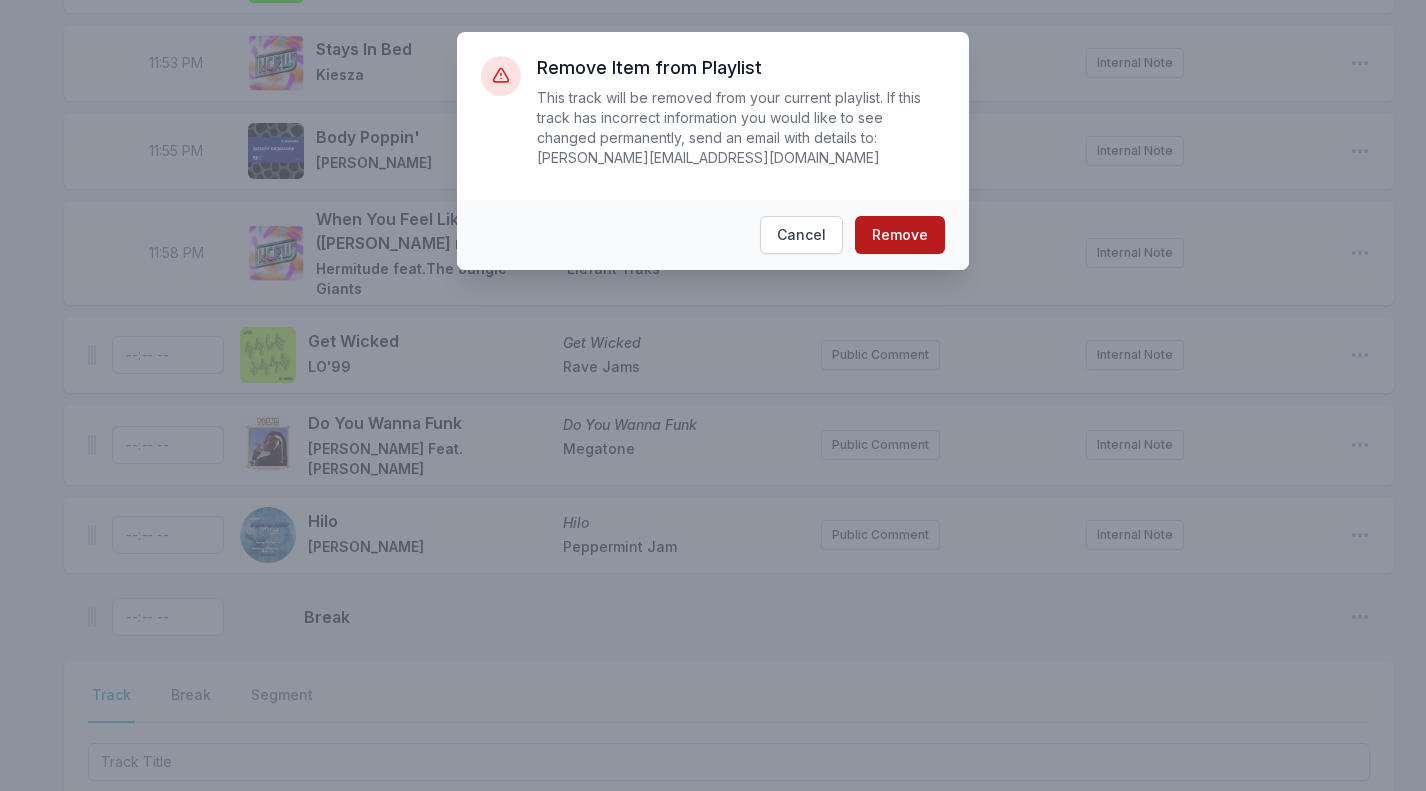 drag, startPoint x: 879, startPoint y: 228, endPoint x: 897, endPoint y: 230, distance: 18.110771 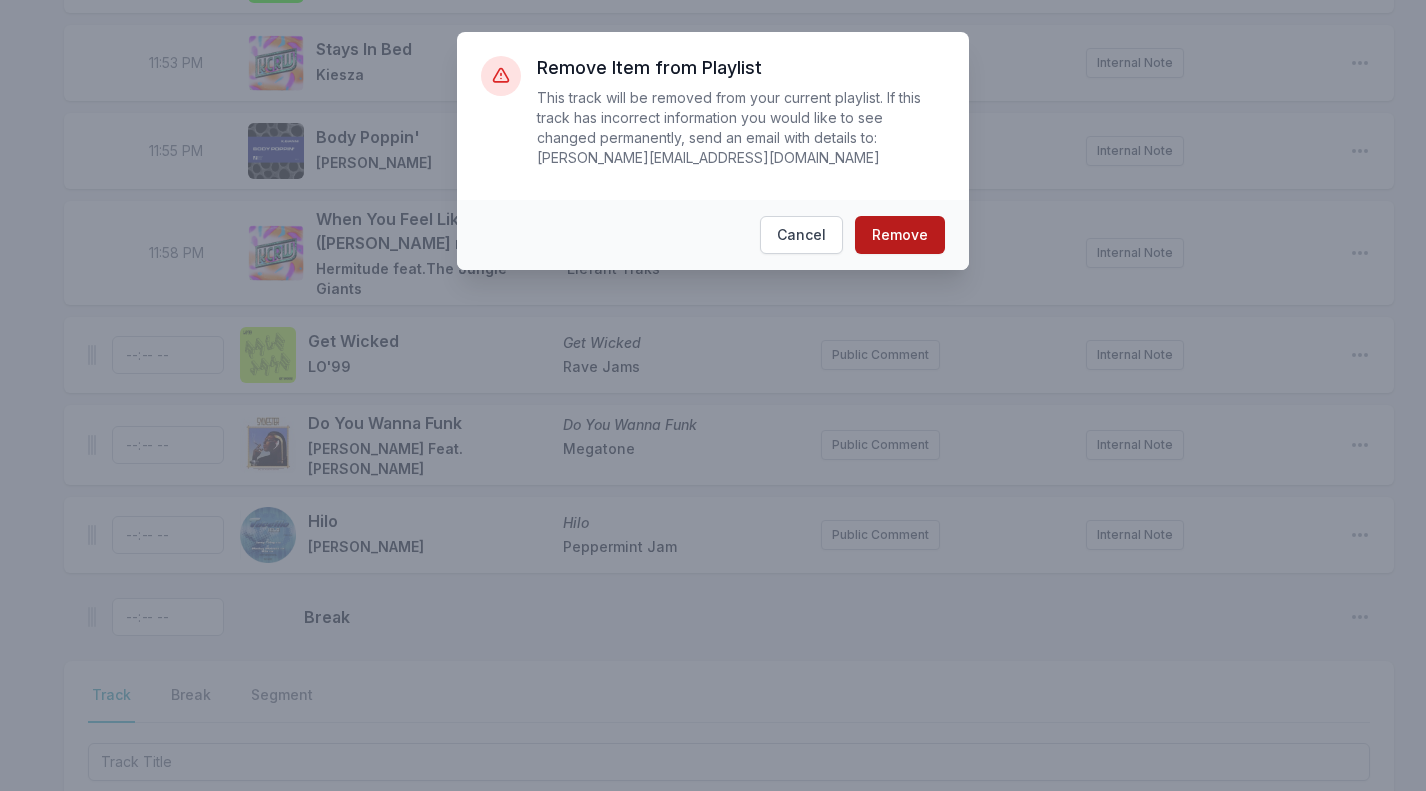 click on "Remove" at bounding box center [900, 235] 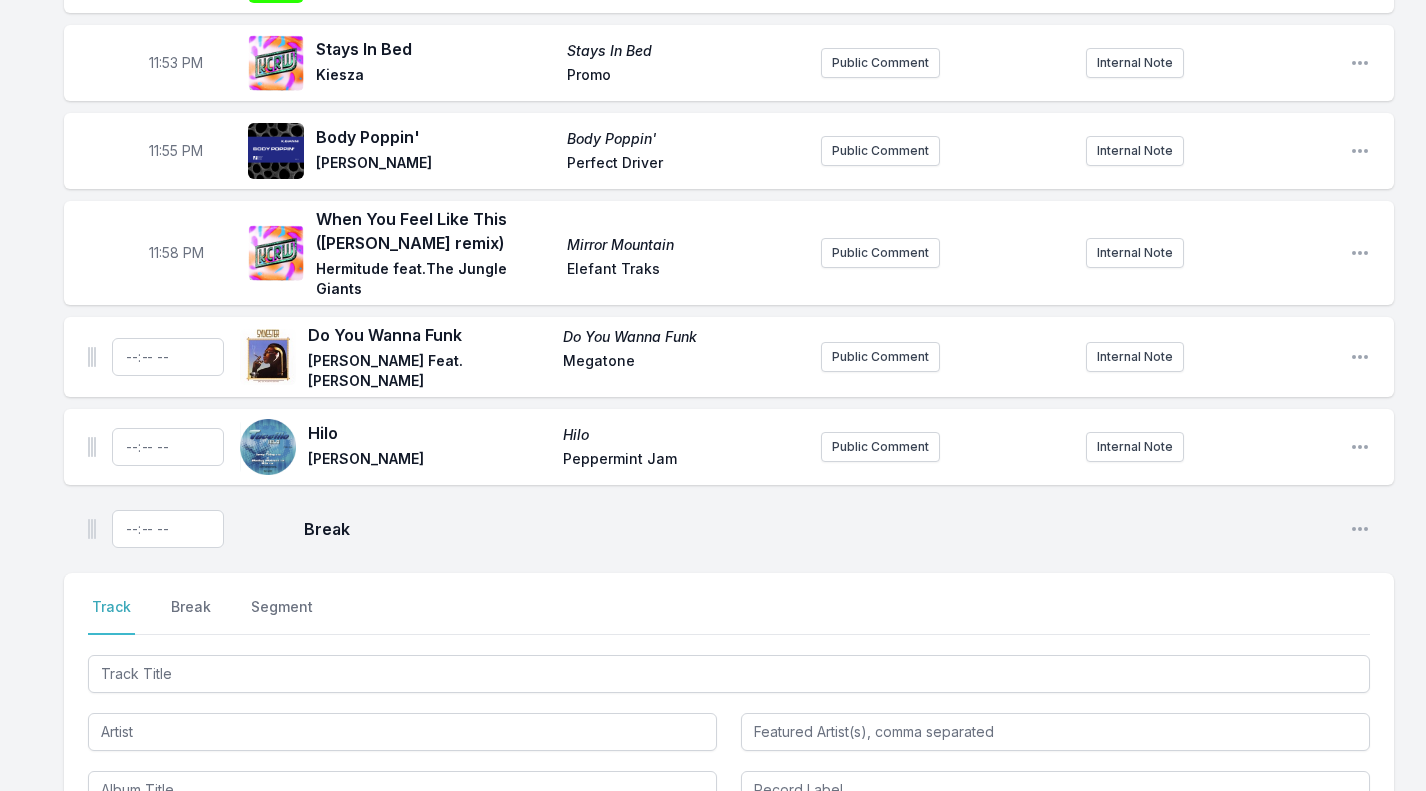 click 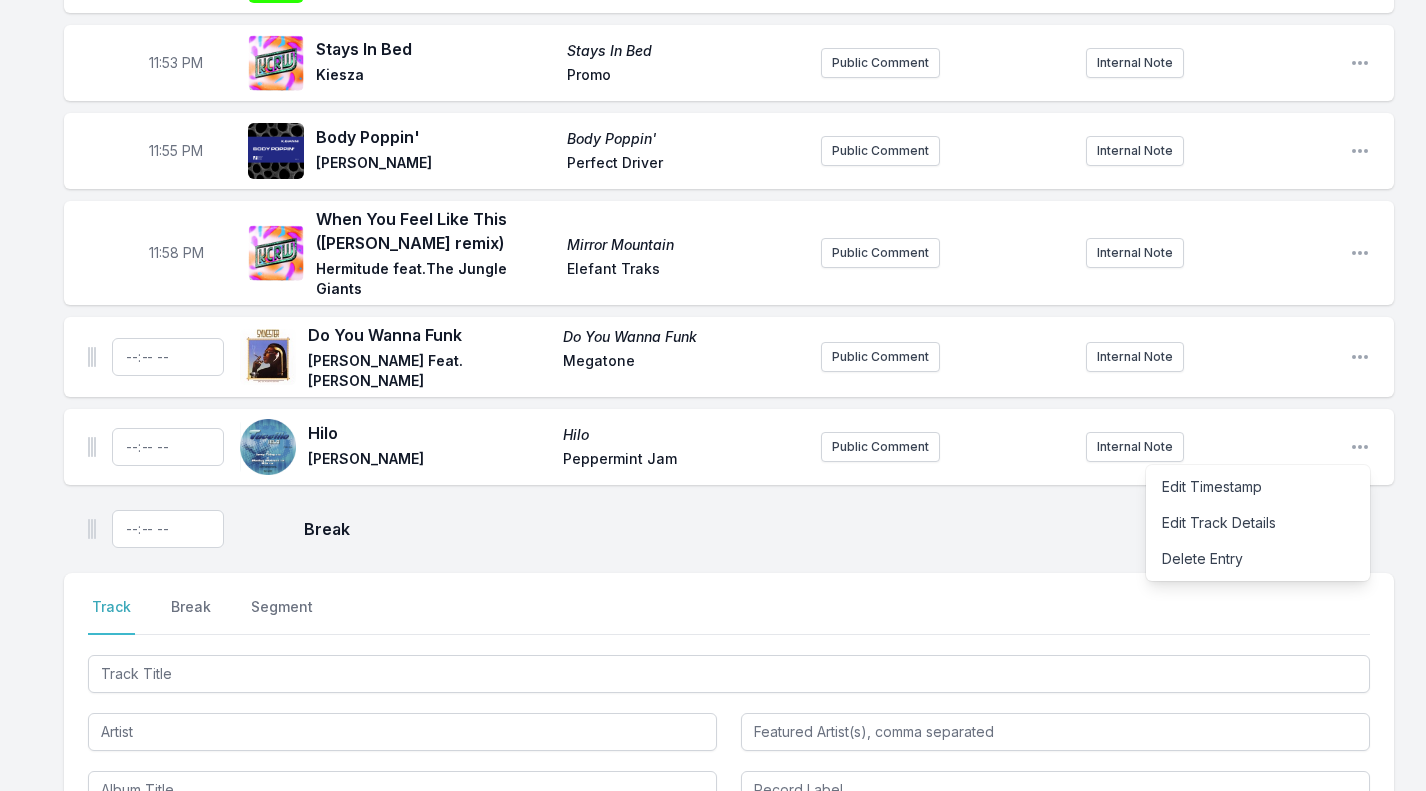 click on "Delete Entry" at bounding box center [1258, 559] 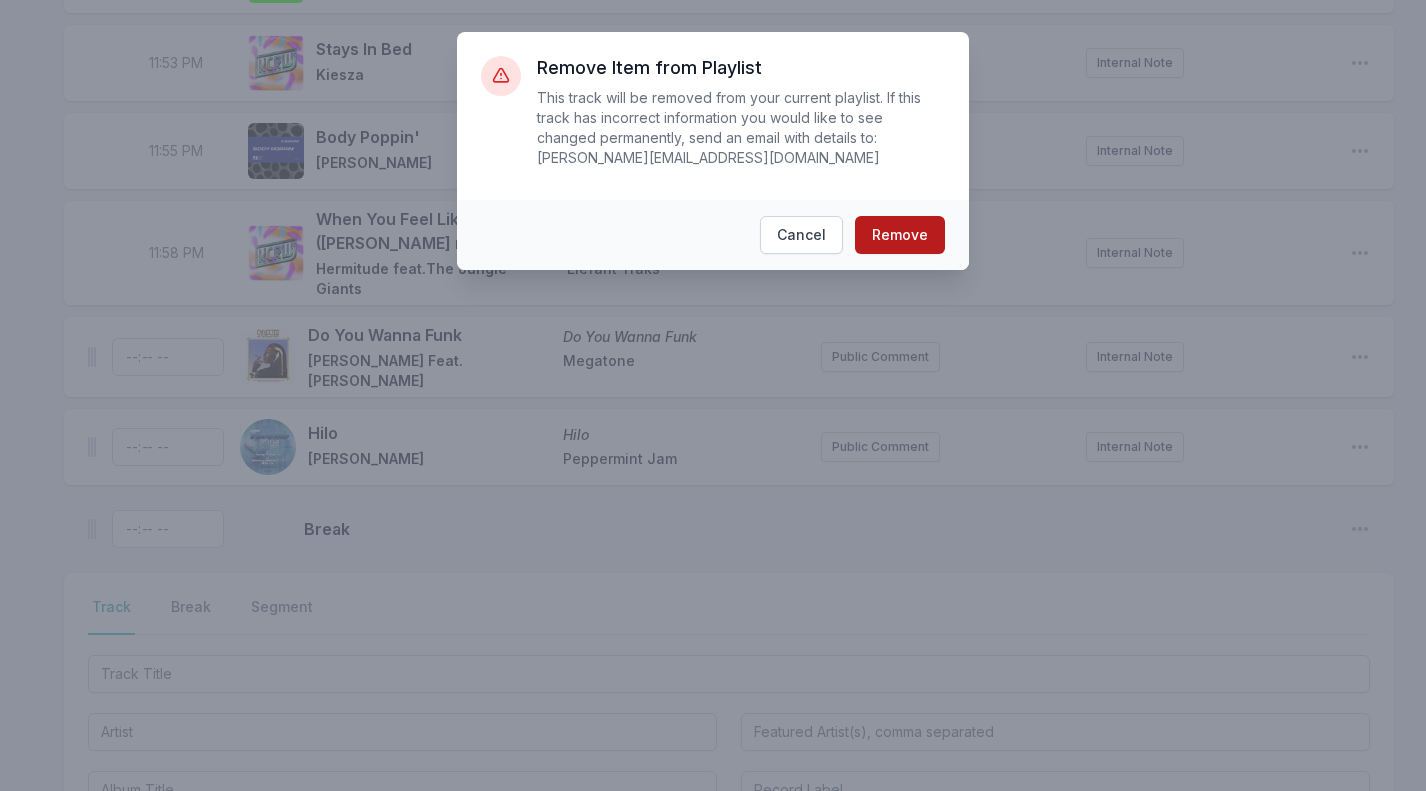 drag, startPoint x: 897, startPoint y: 230, endPoint x: 908, endPoint y: 227, distance: 11.401754 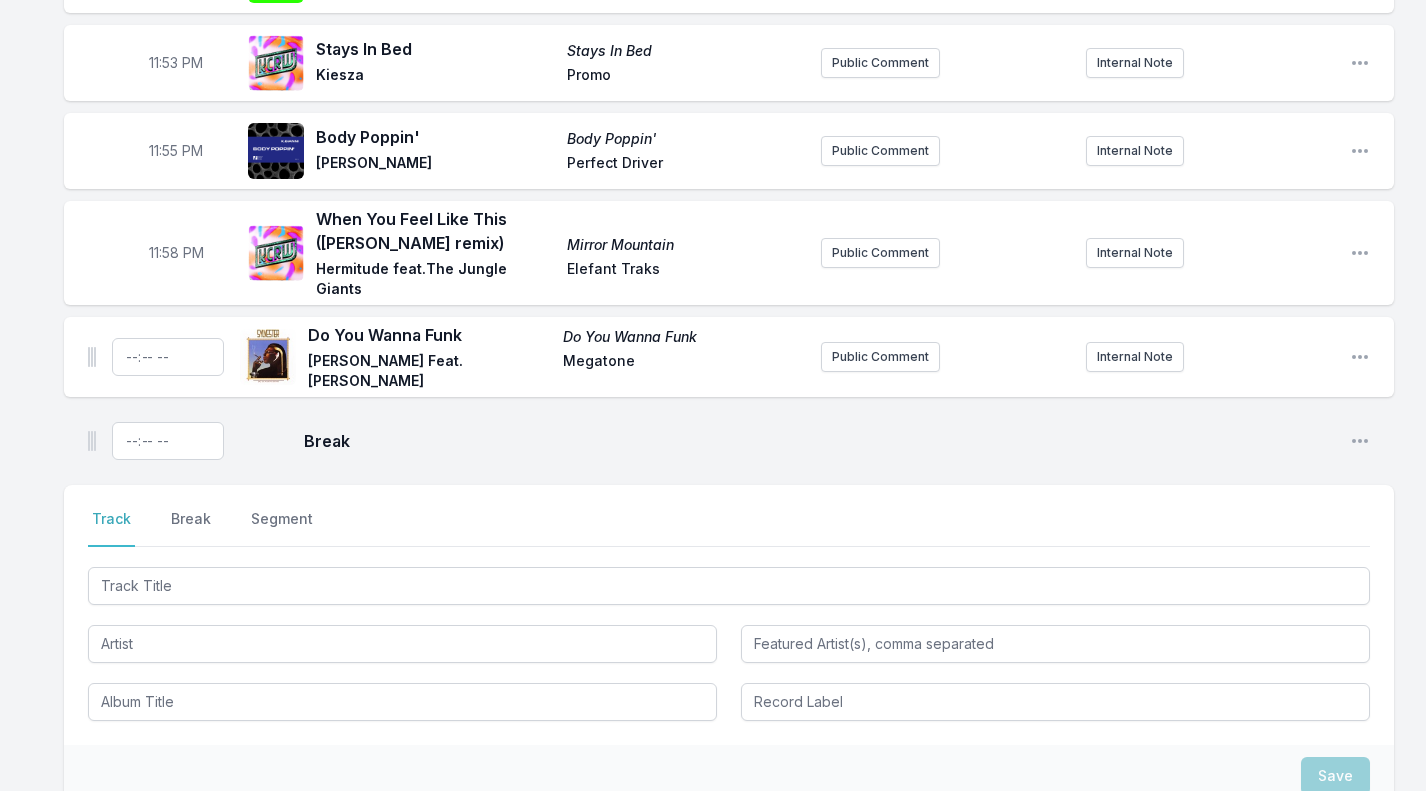 drag, startPoint x: 1358, startPoint y: 294, endPoint x: 511, endPoint y: 787, distance: 980.0296 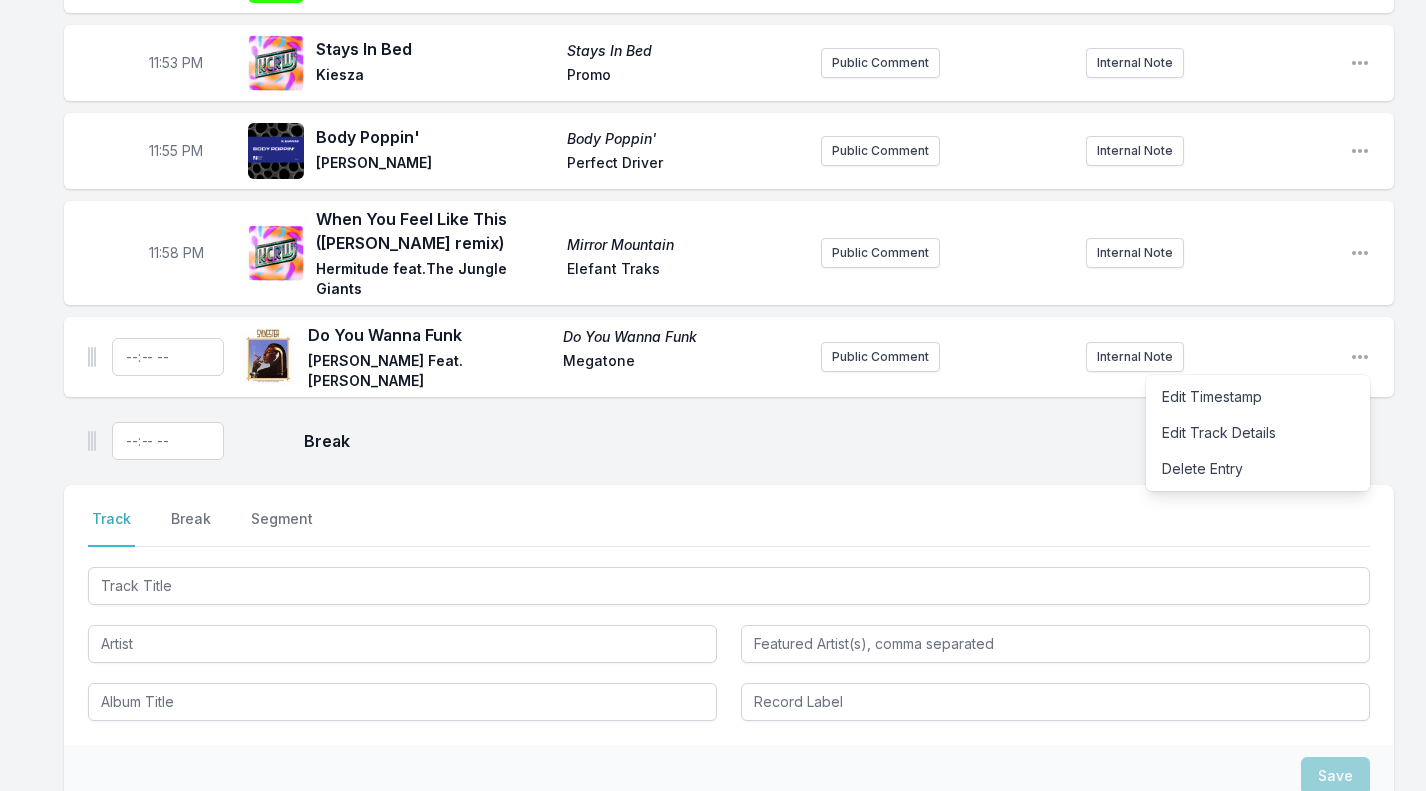 click on "Delete Entry" at bounding box center (1258, 469) 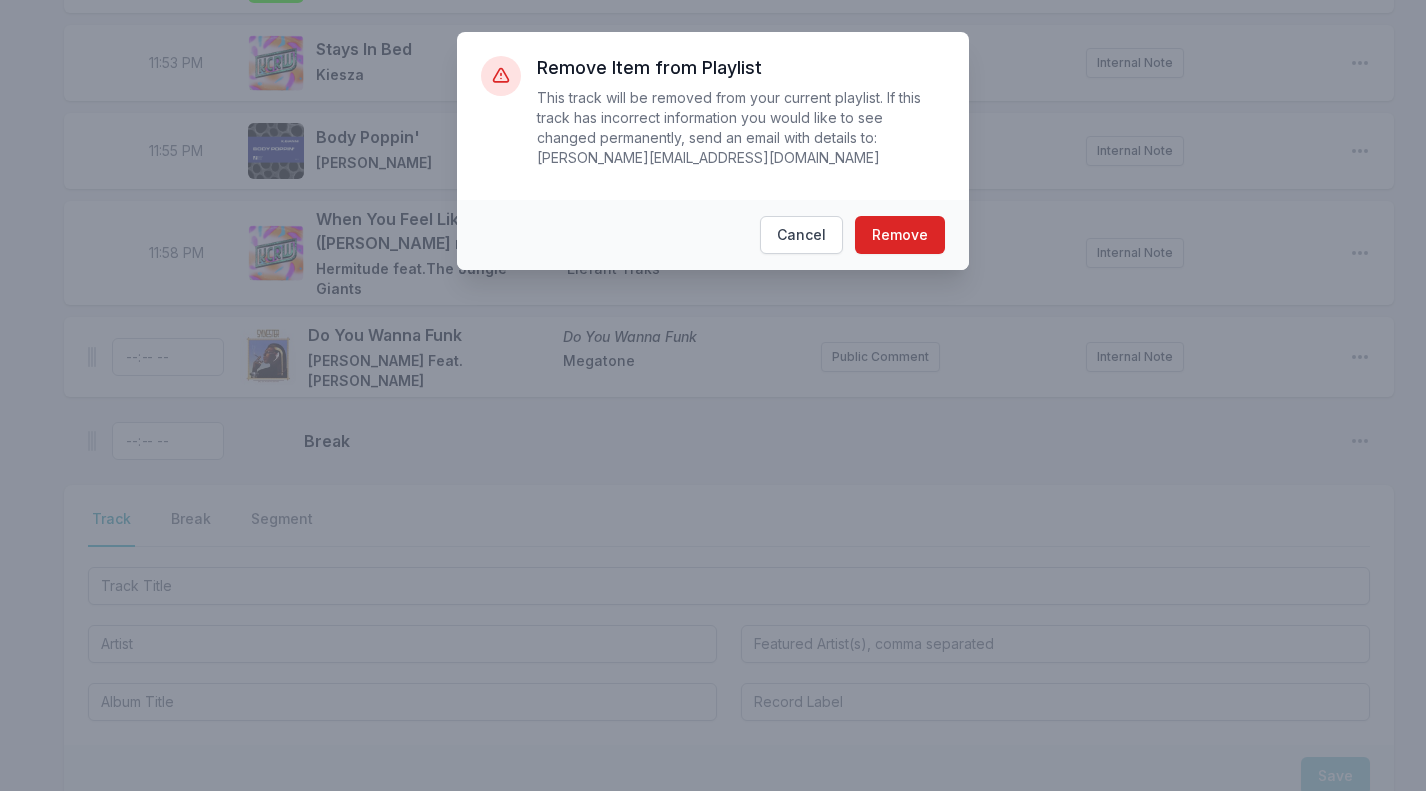 click on "Remove" at bounding box center (900, 235) 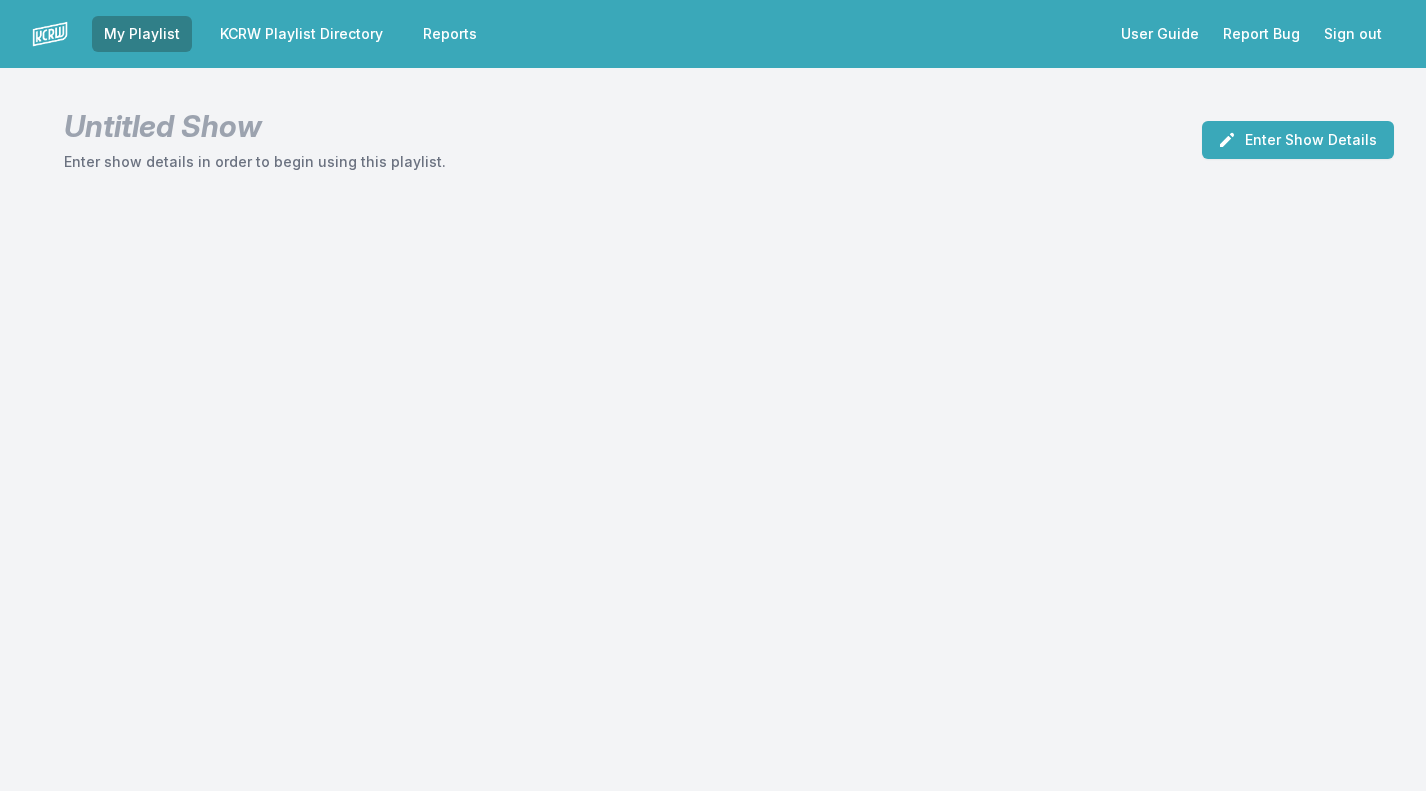 scroll, scrollTop: 0, scrollLeft: 0, axis: both 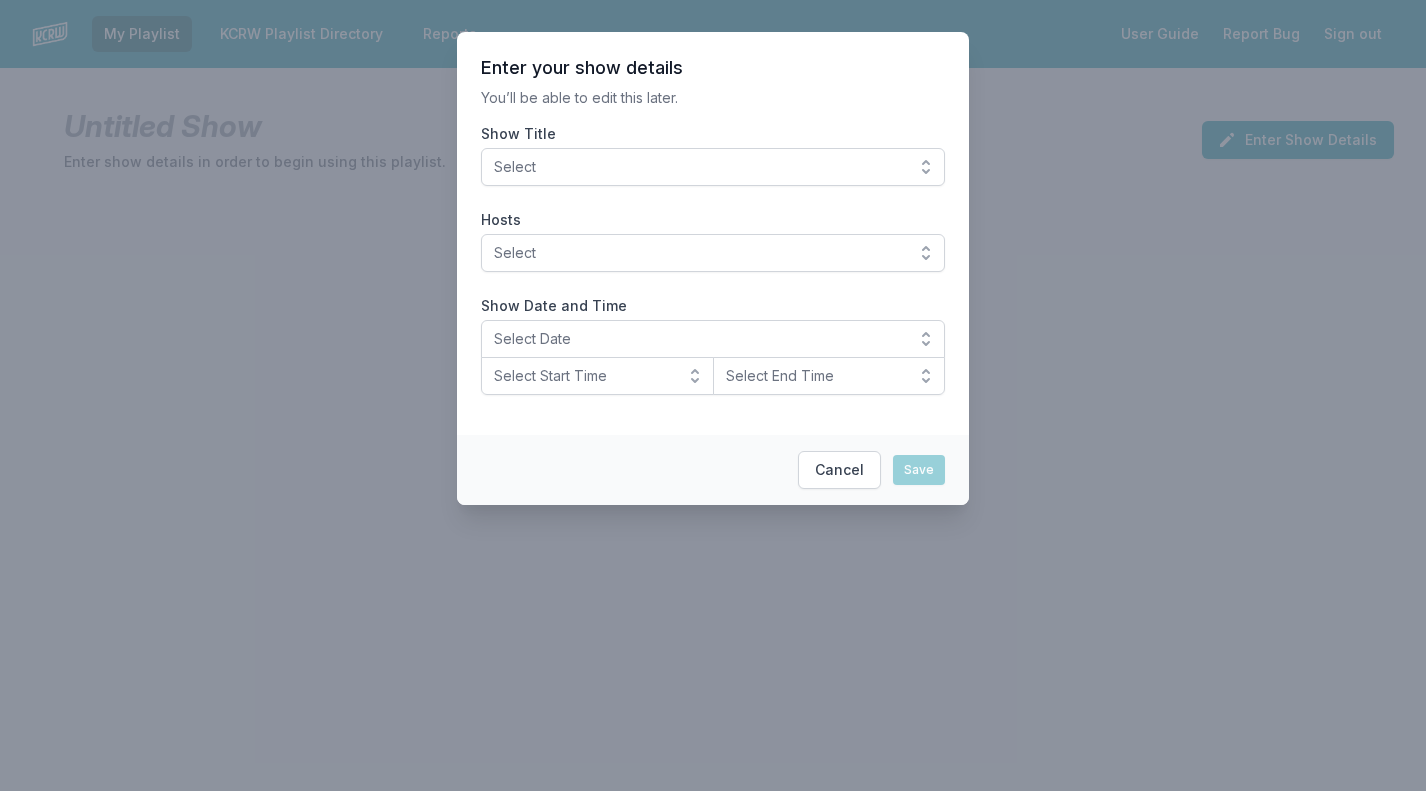 click on "Select" at bounding box center [713, 167] 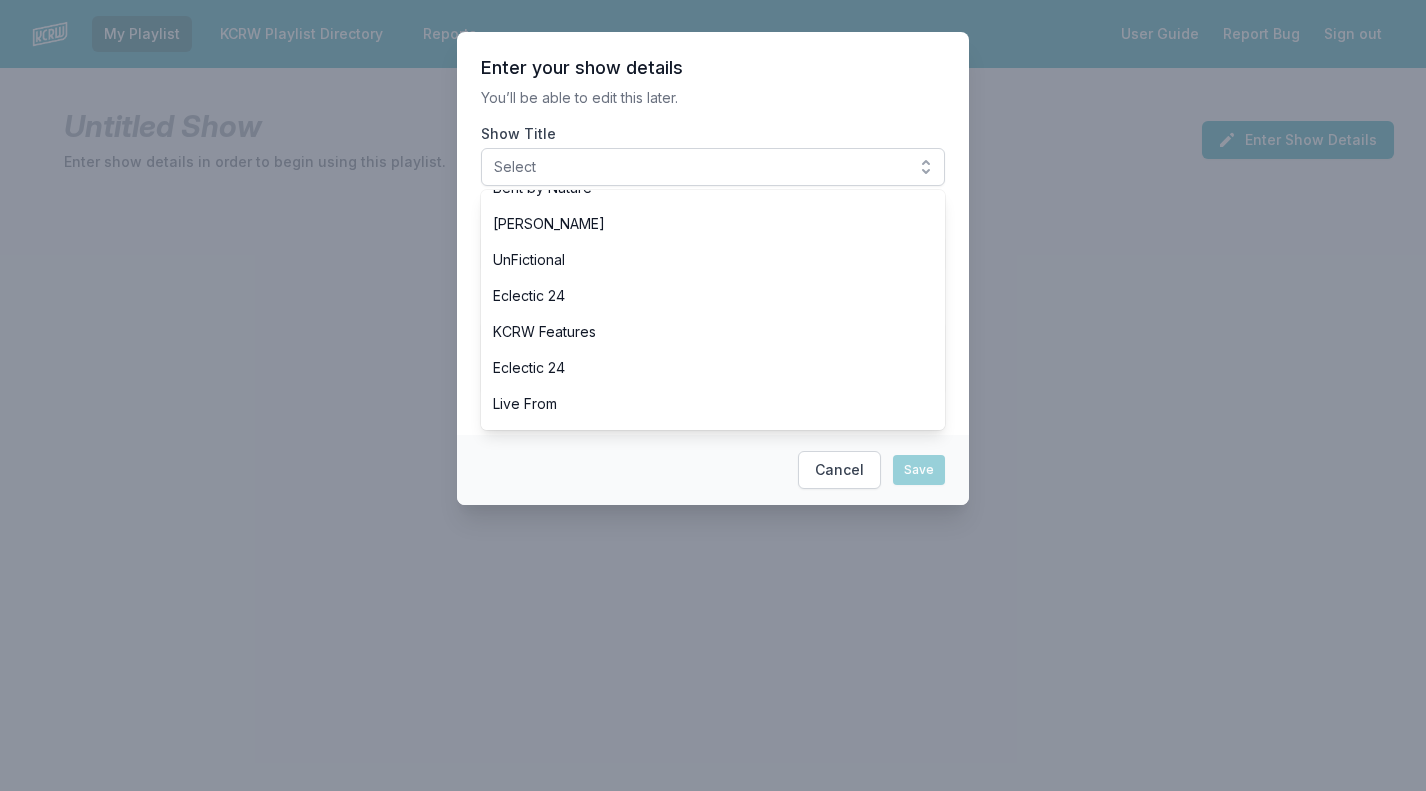 scroll, scrollTop: 926, scrollLeft: 0, axis: vertical 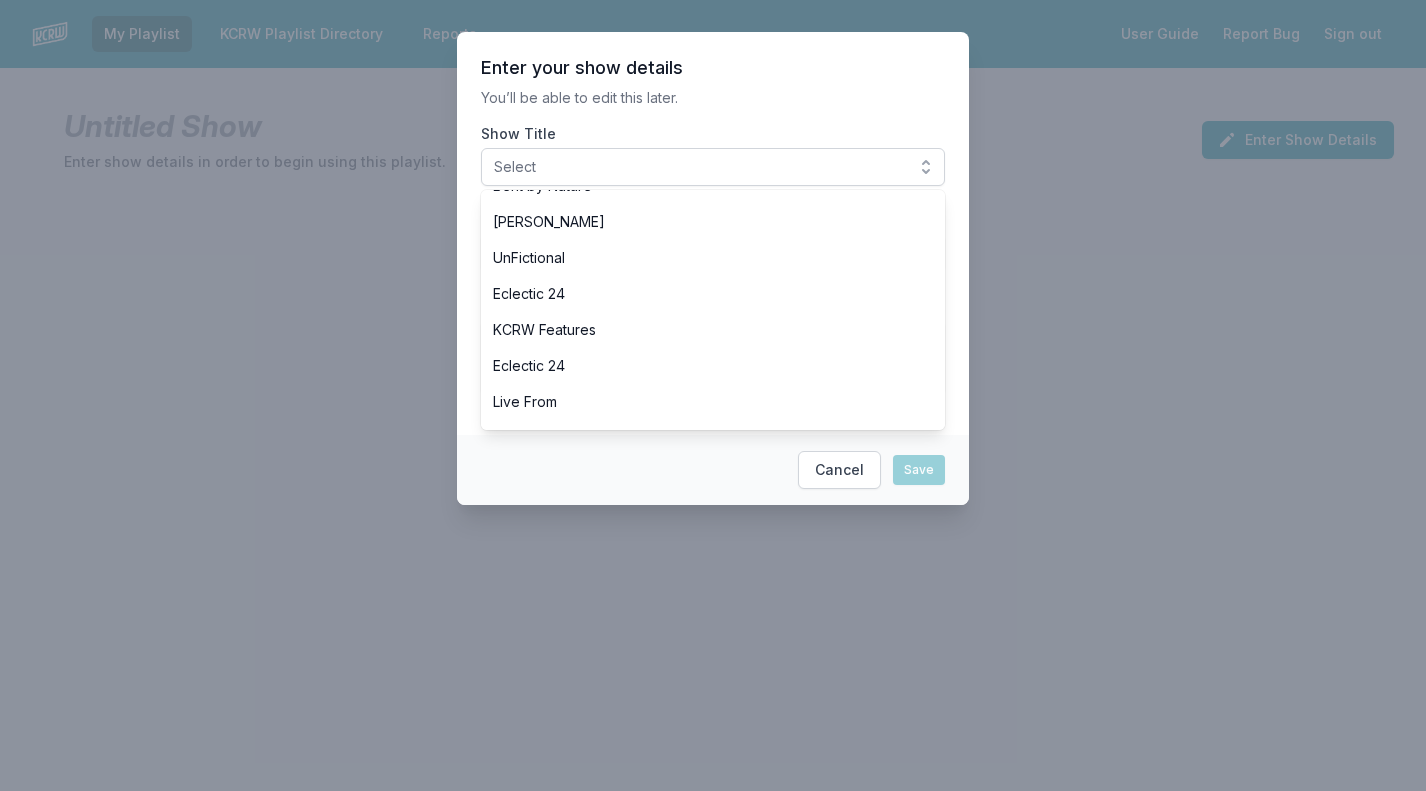 click on "[PERSON_NAME]" at bounding box center (701, 222) 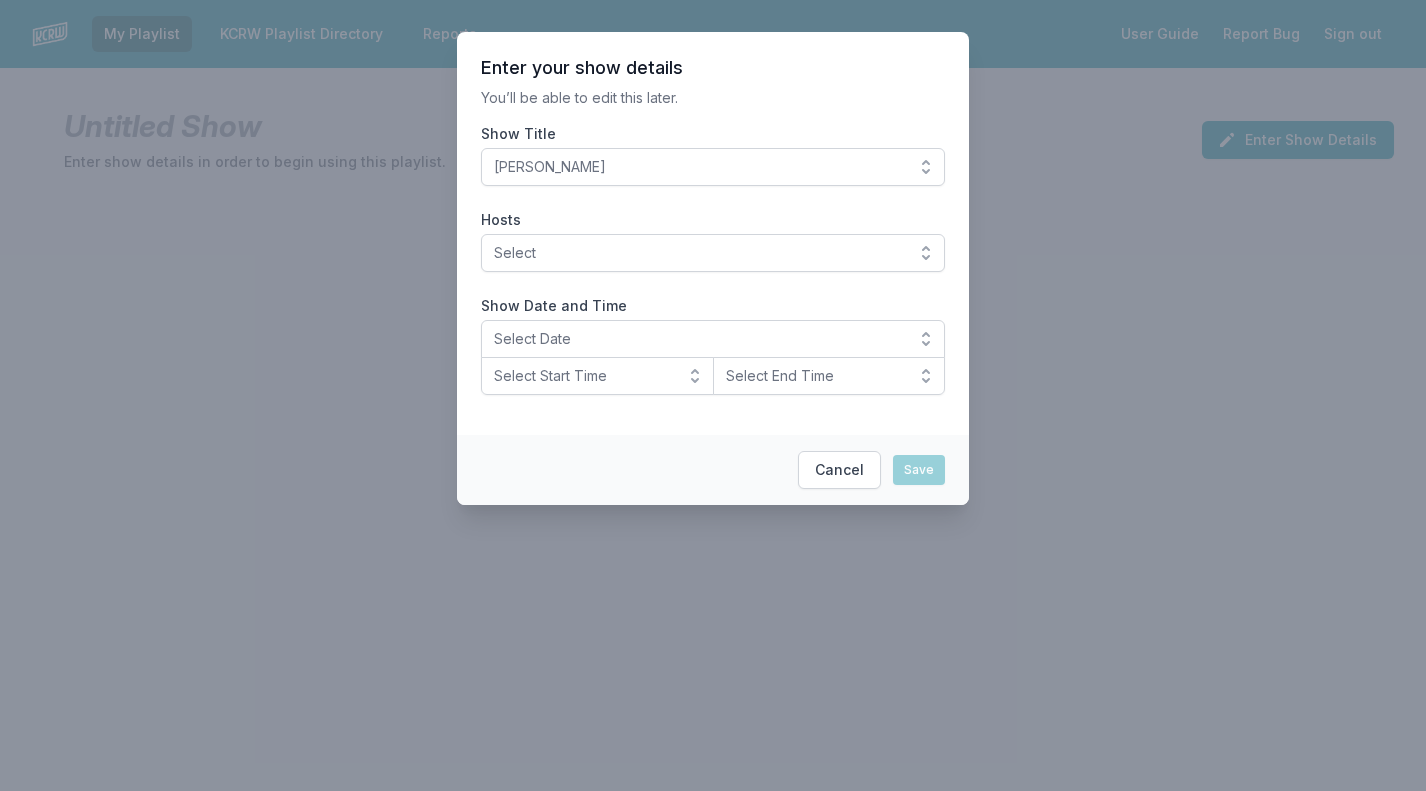 click on "Select" at bounding box center (699, 253) 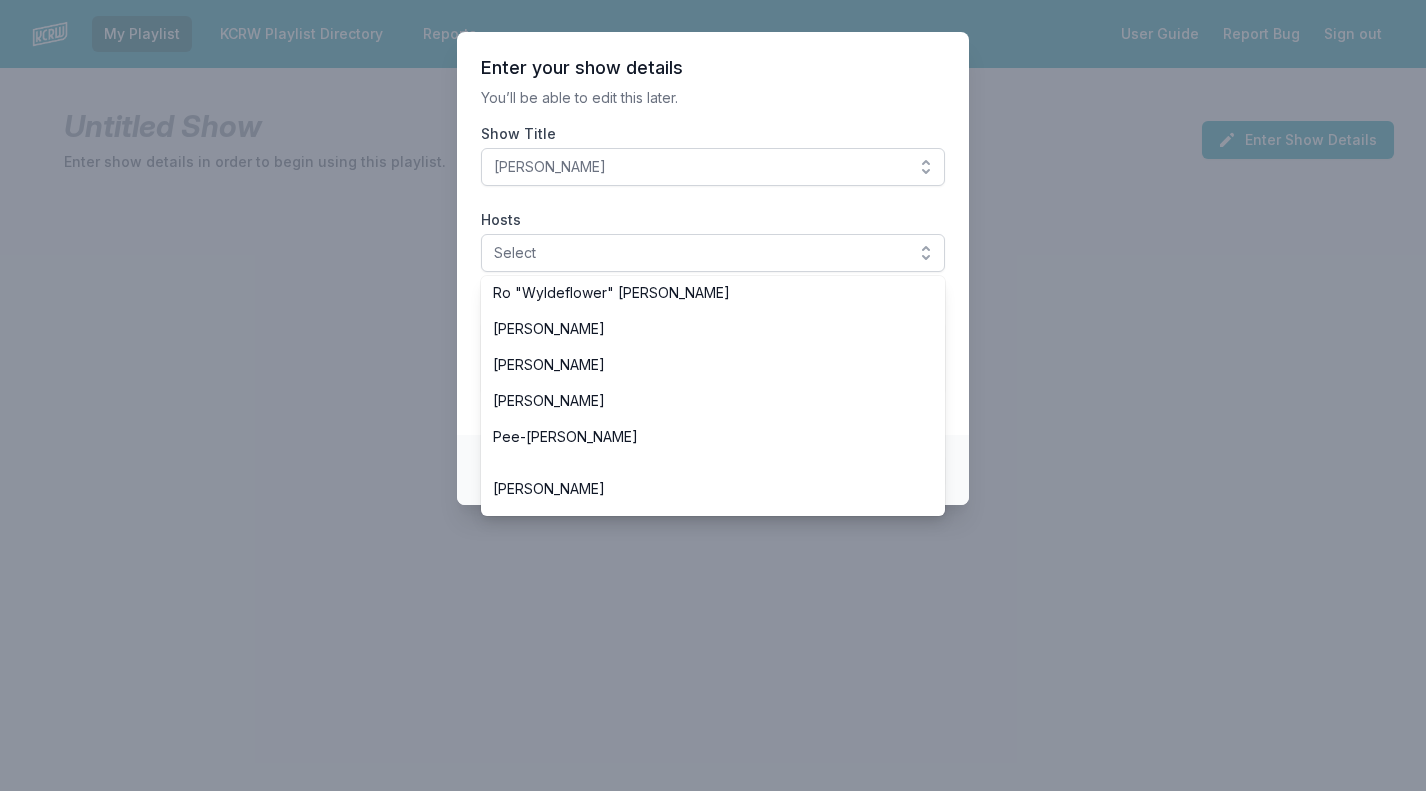 scroll, scrollTop: 876, scrollLeft: 0, axis: vertical 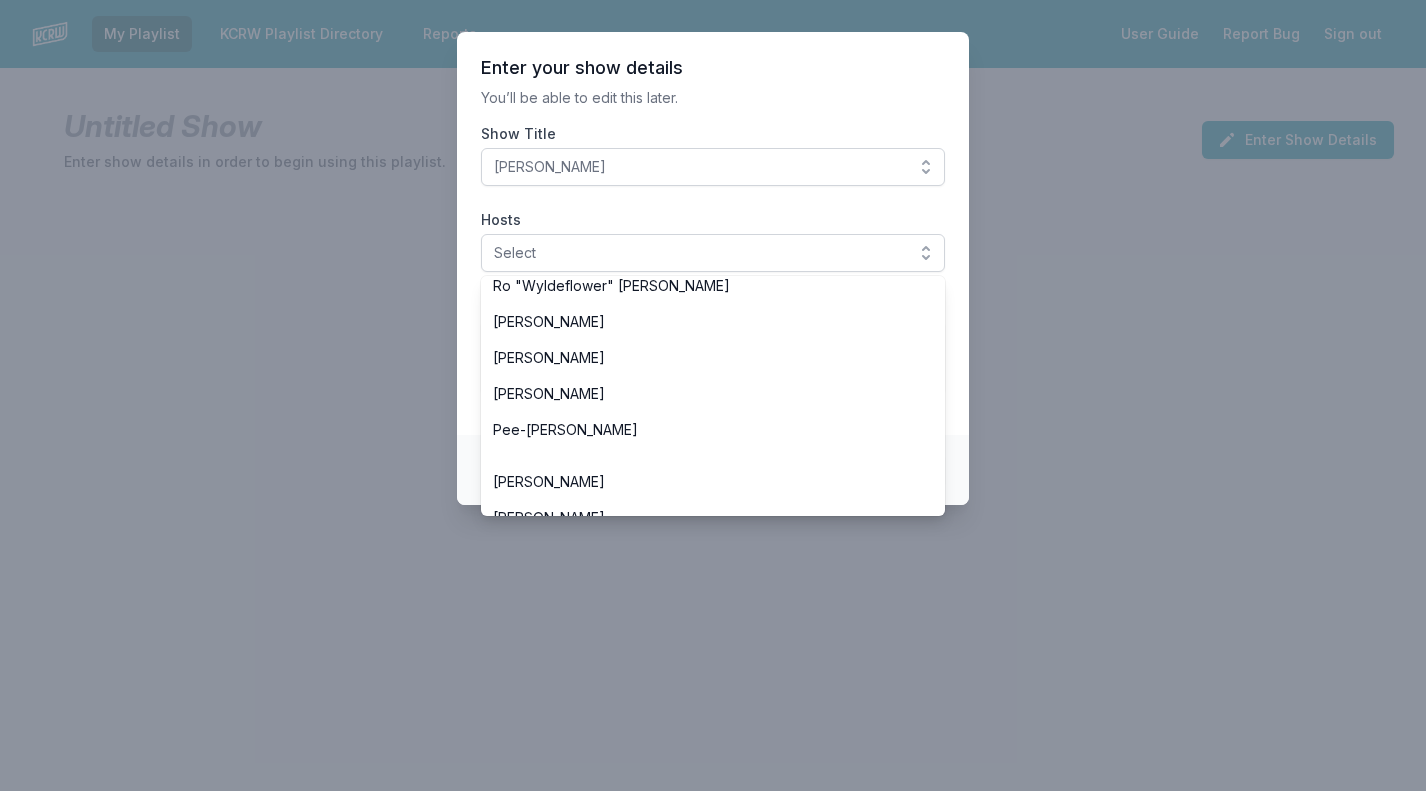 click on "[PERSON_NAME]" at bounding box center (701, 358) 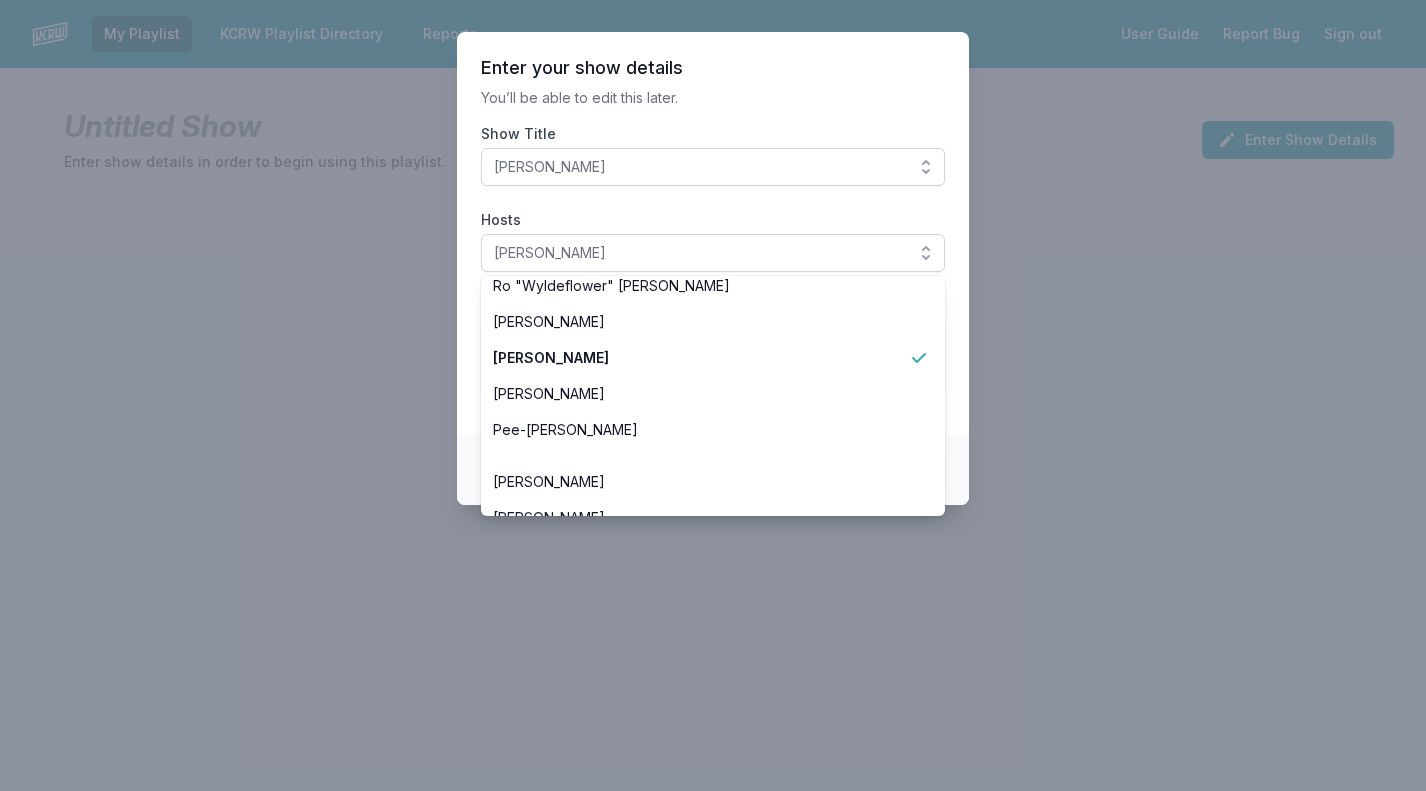 click on "Enter your show details You’ll be able to edit this later. Show Title SiLVA Hosts SiLVA Aaron Byrd Andrew Khedoori Anne Litt Anthony Valadez Chris Douridas Dan Wilcox Deirdre O’Donoghue Henry Rollins Jason Bentley Jason Kramer Jeremy Sole John Moses José Galván LeRoy Downs Novena Carmel Raul Campos Scott Dallavo Travis Holcombe Valida Tyler Boudreaux Francesca Harding Candace Silva Nassir Nassirzadeh Madeleine Brand Ro "Wyldeflower" Contreras Tricia Halloran SiLVA Bob Carlson Pee-wee Herman Matt Guilhem Betto Arcos Junf Moni Saldaña Michael Wilkes Jessica Hopper Solomon Georgio Michael Barnes Evan Kleiman Steve Chiotakis Myke Dodge Weiskopf Alex Cohen Show Date and Time Select Date Select Start Time Select End Time" at bounding box center [713, 233] 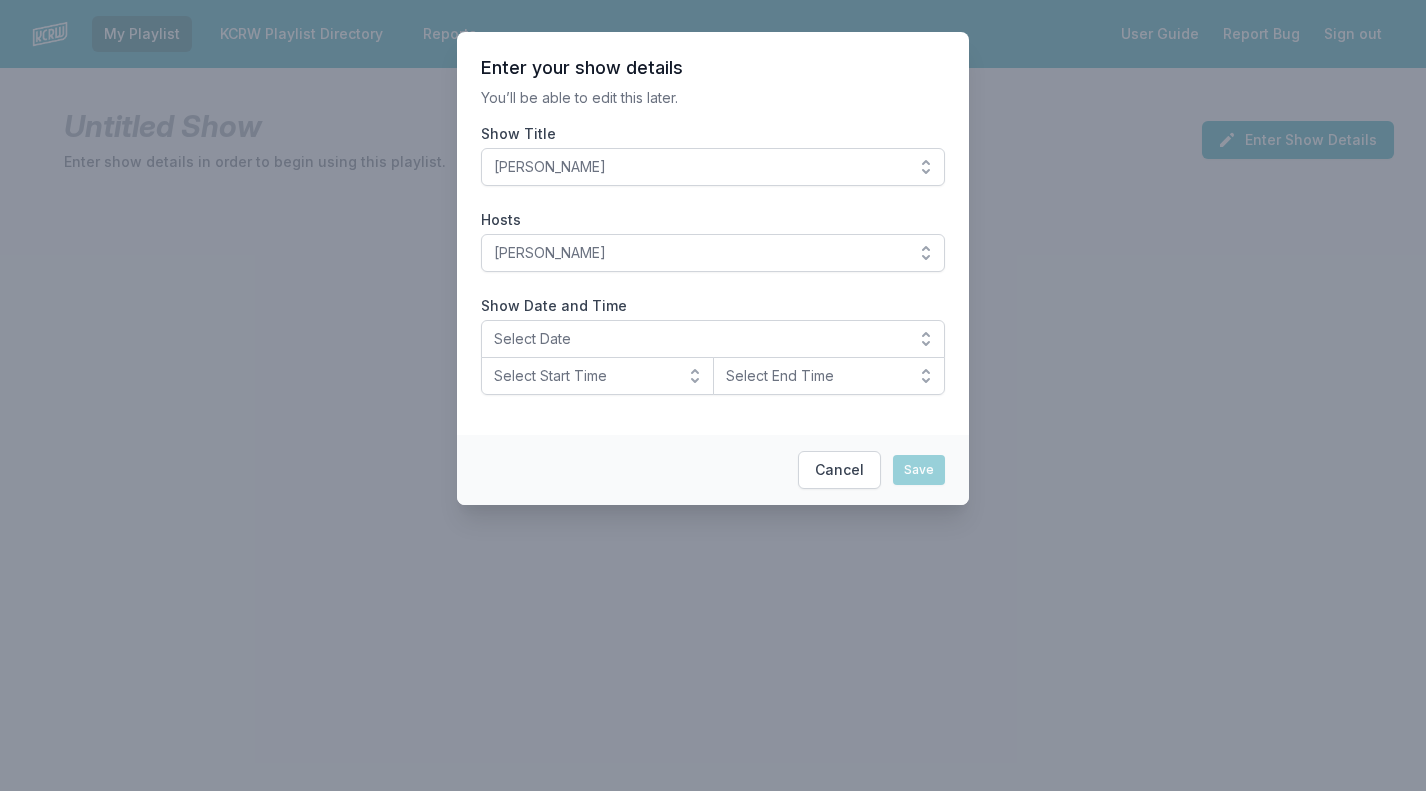 click on "Select Date" at bounding box center [699, 339] 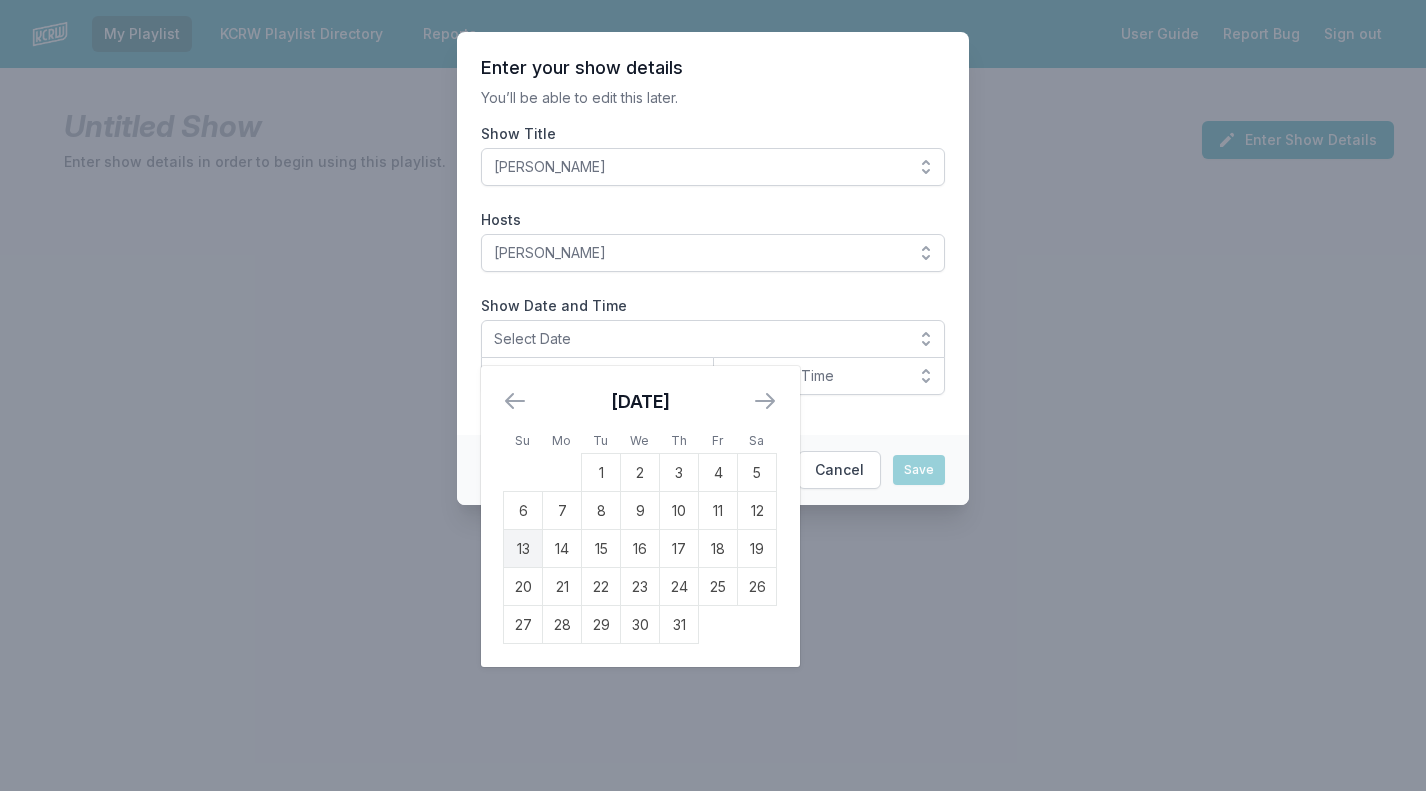 click on "13" at bounding box center (523, 549) 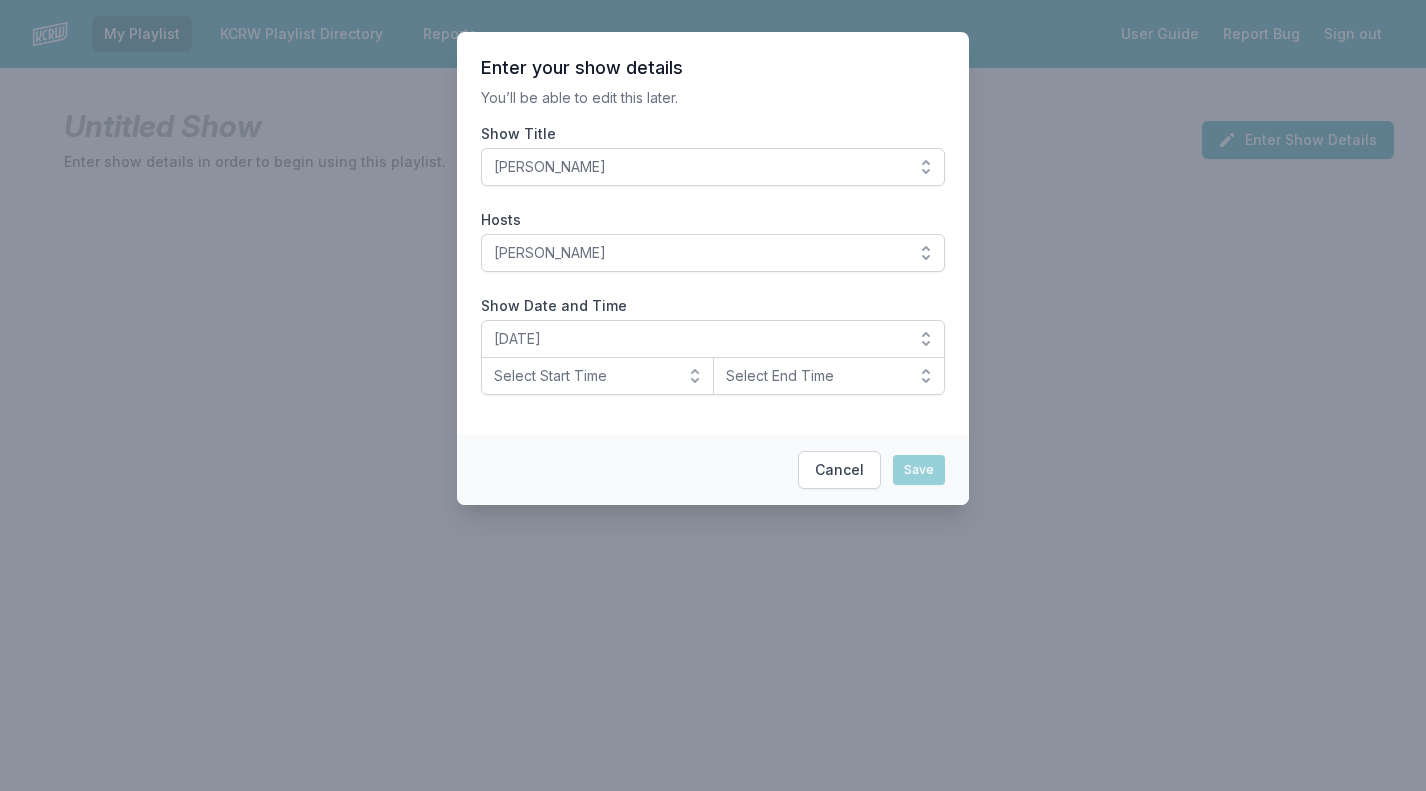 drag, startPoint x: 526, startPoint y: 217, endPoint x: 583, endPoint y: 381, distance: 173.62315 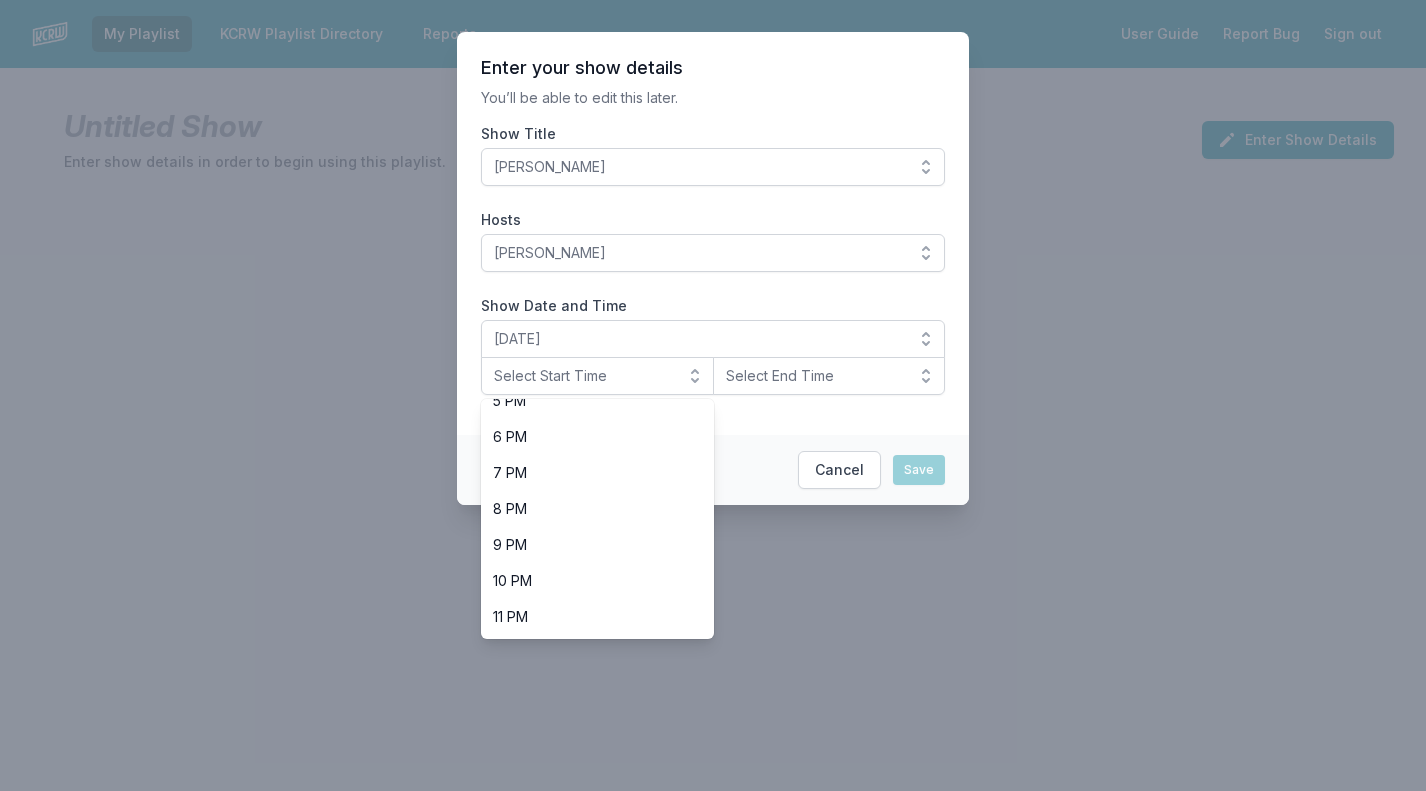 scroll, scrollTop: 632, scrollLeft: 0, axis: vertical 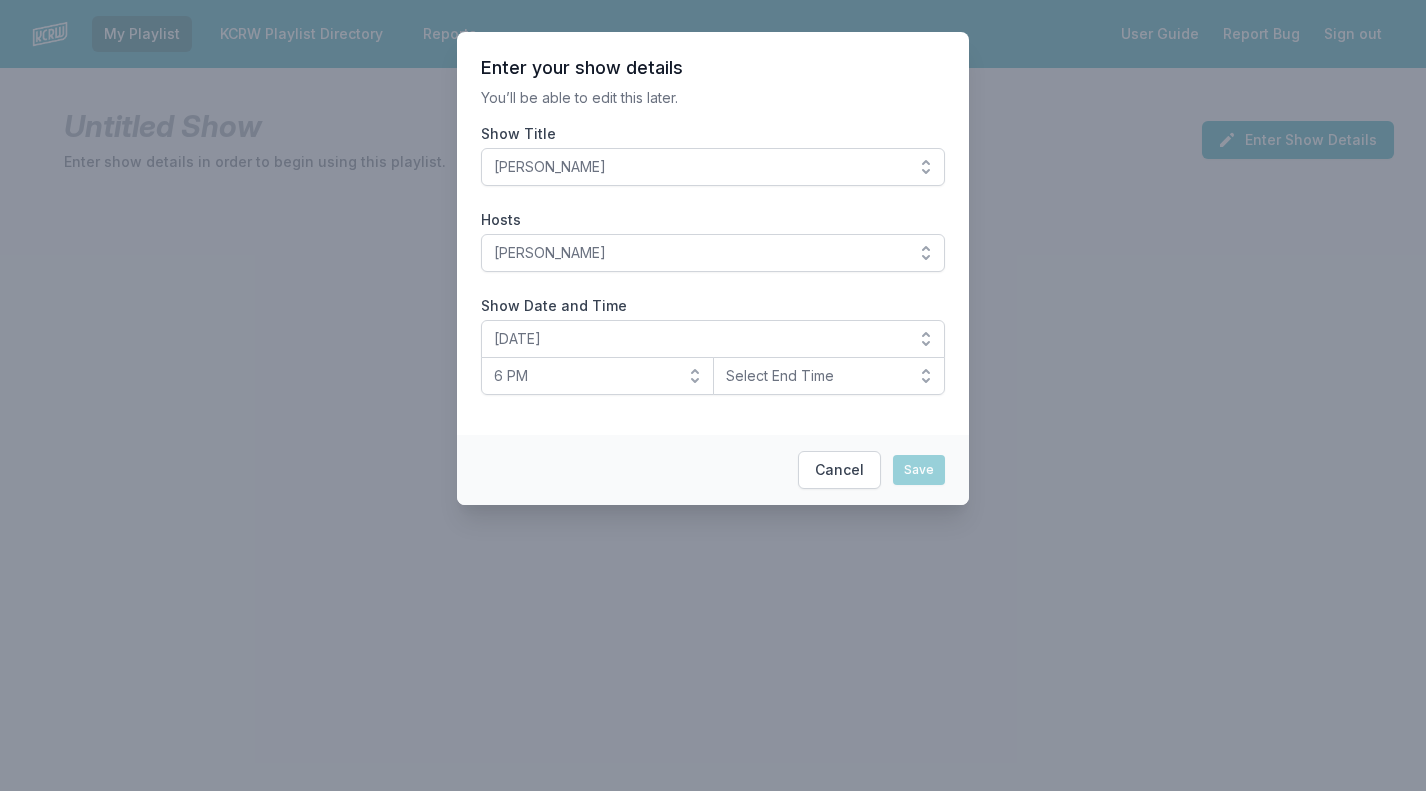 click on "Select End Time" at bounding box center (815, 376) 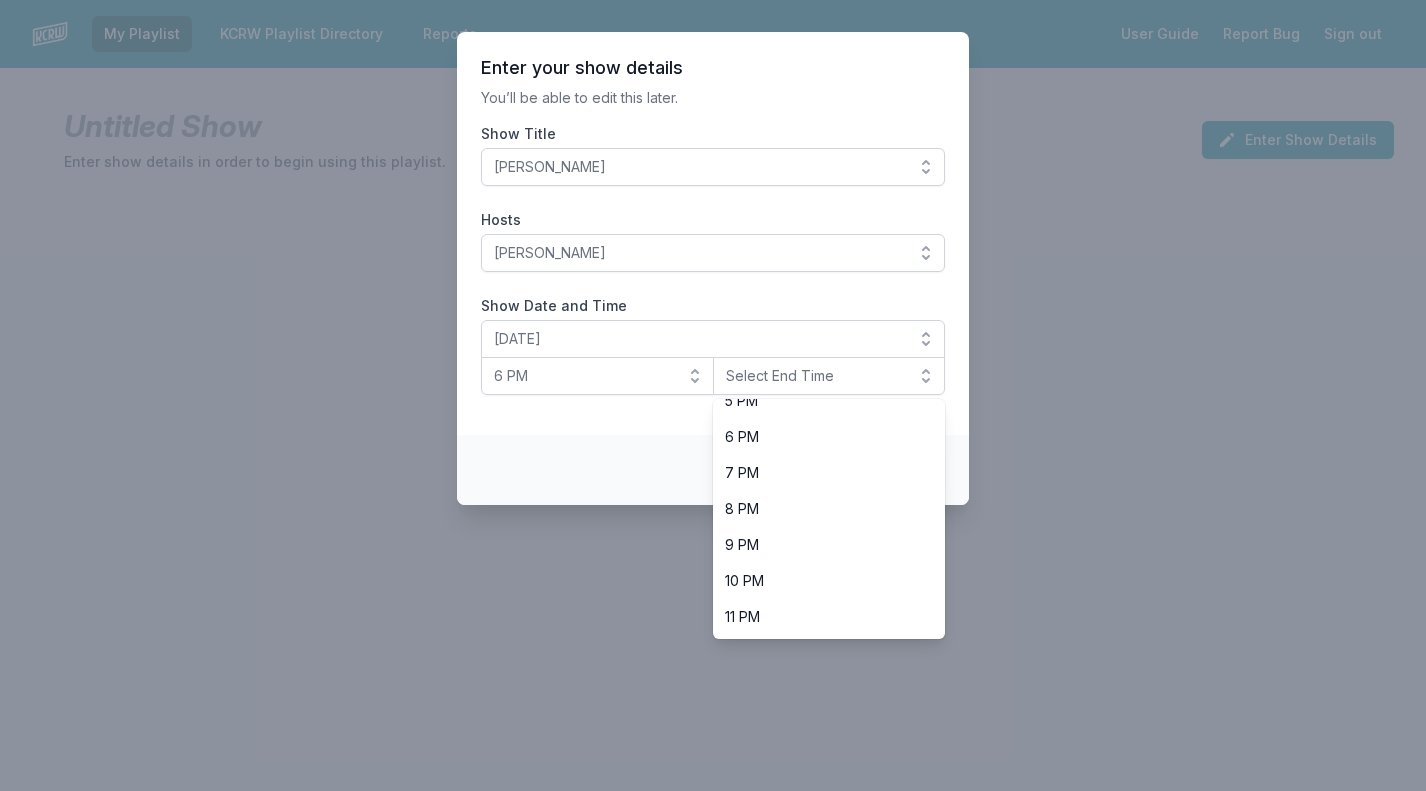scroll, scrollTop: 632, scrollLeft: 0, axis: vertical 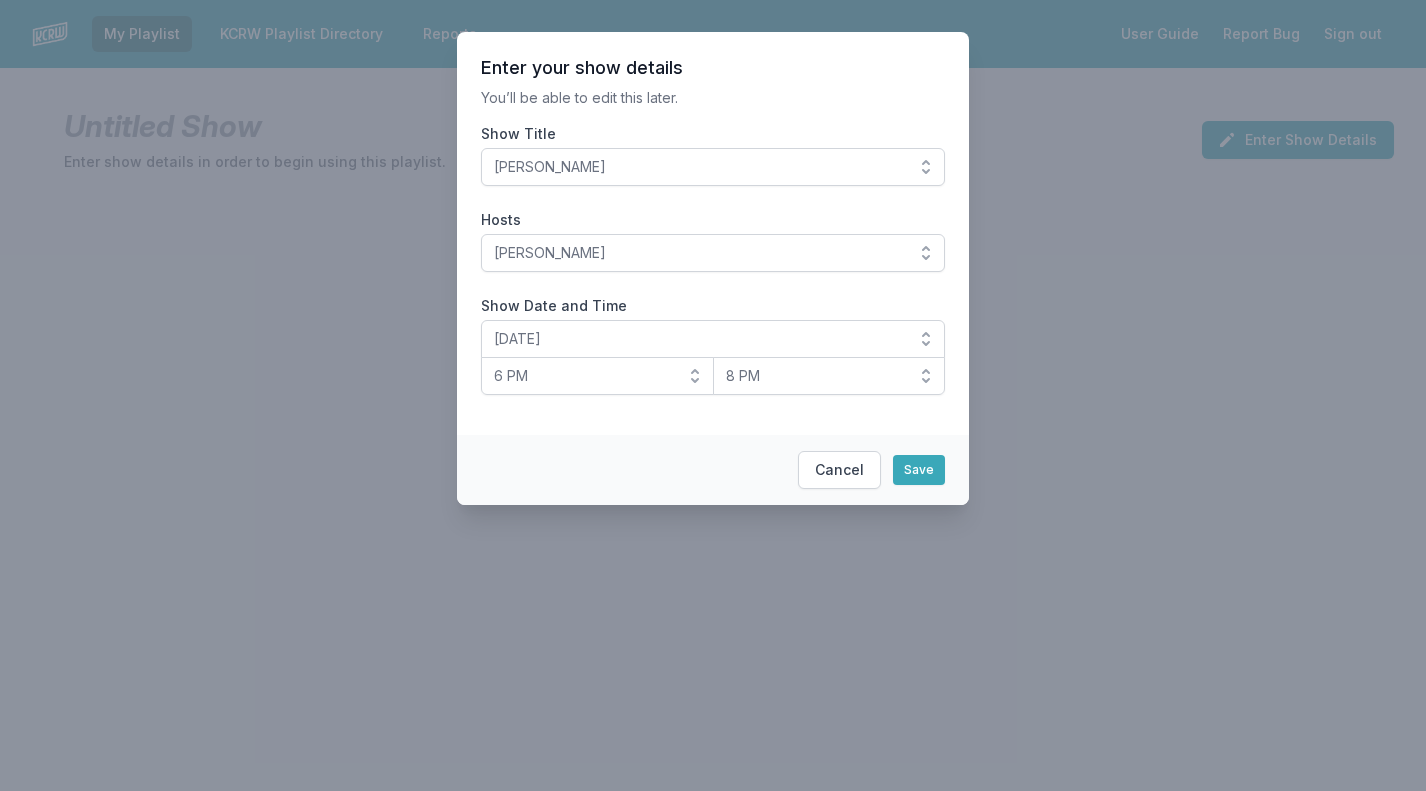 drag, startPoint x: 741, startPoint y: 504, endPoint x: 706, endPoint y: 465, distance: 52.40229 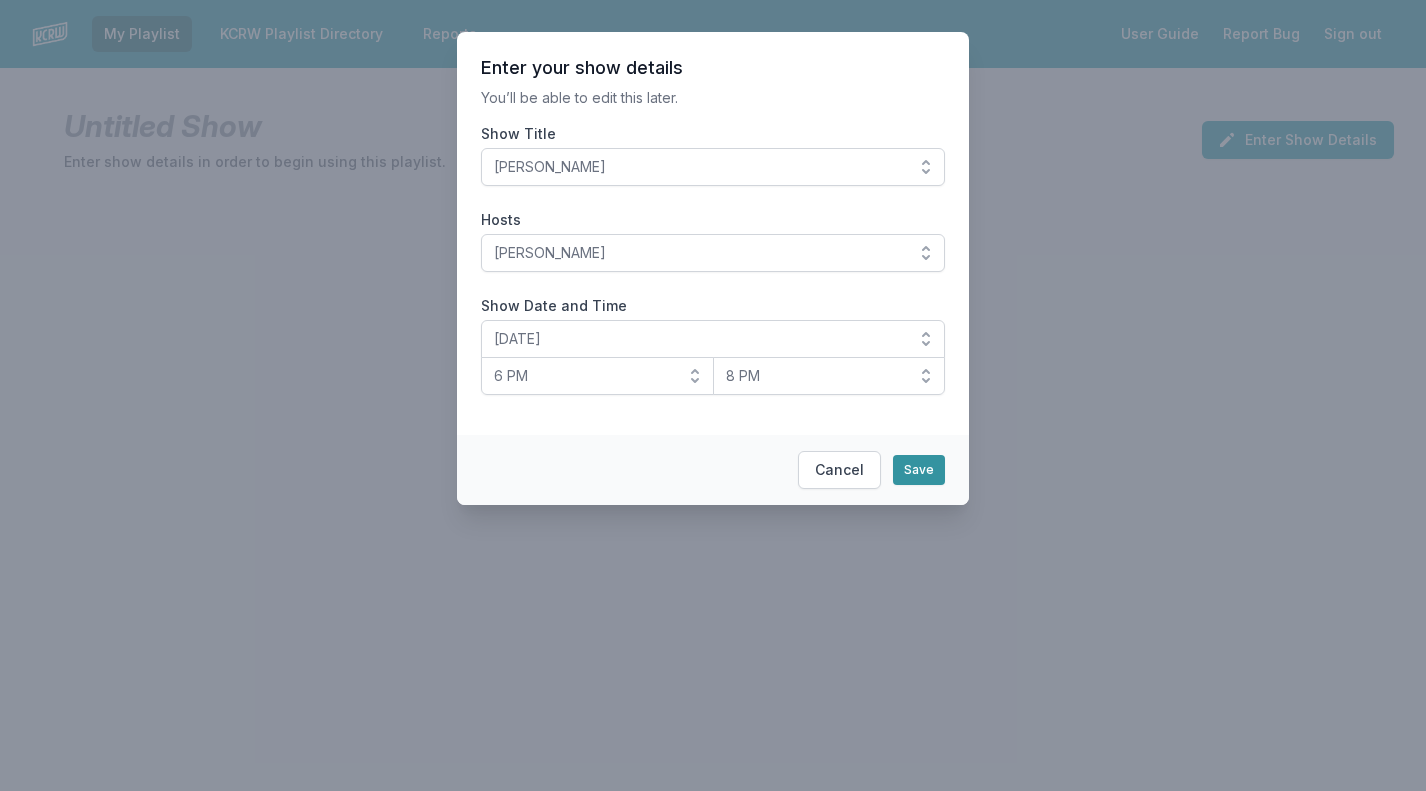 drag, startPoint x: 706, startPoint y: 465, endPoint x: 931, endPoint y: 465, distance: 225 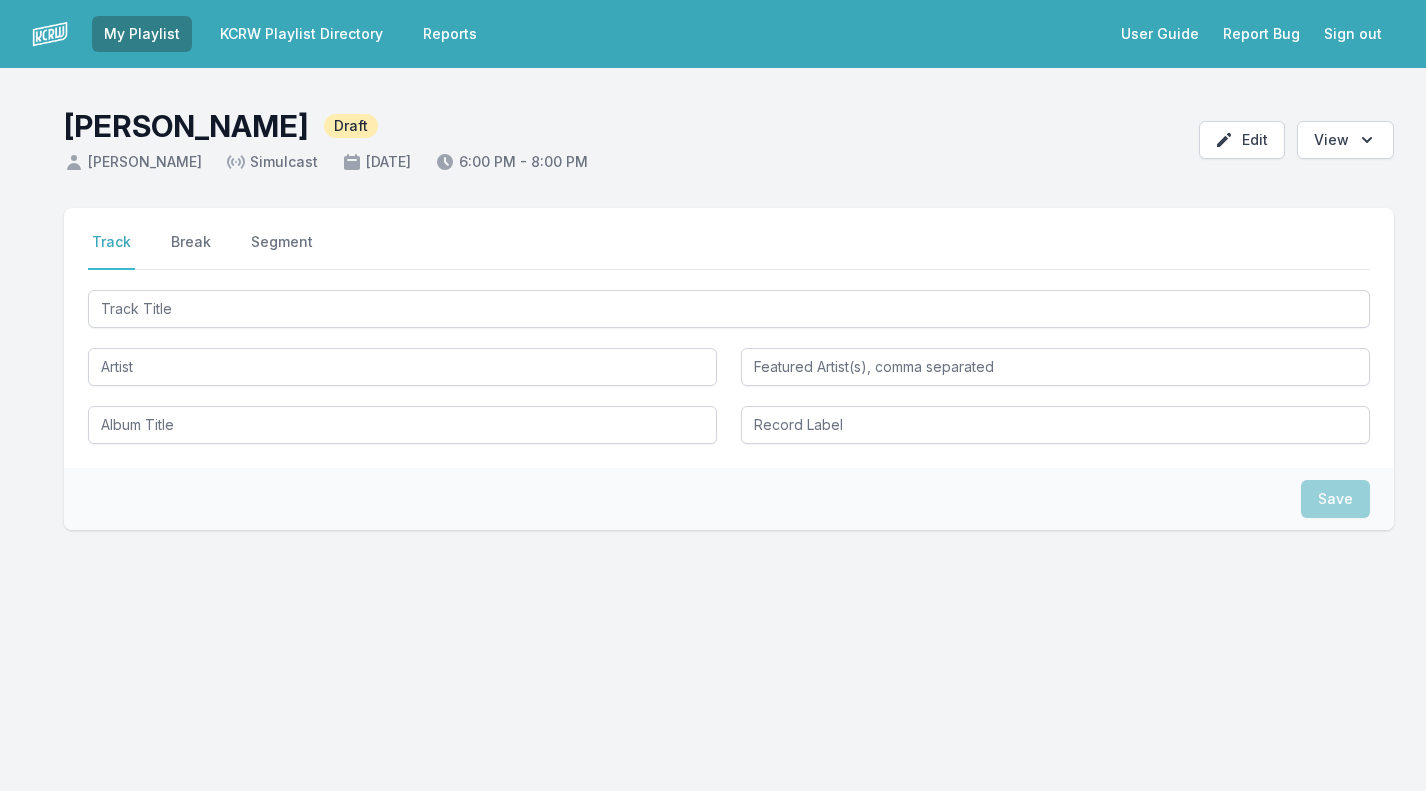 scroll, scrollTop: 0, scrollLeft: 0, axis: both 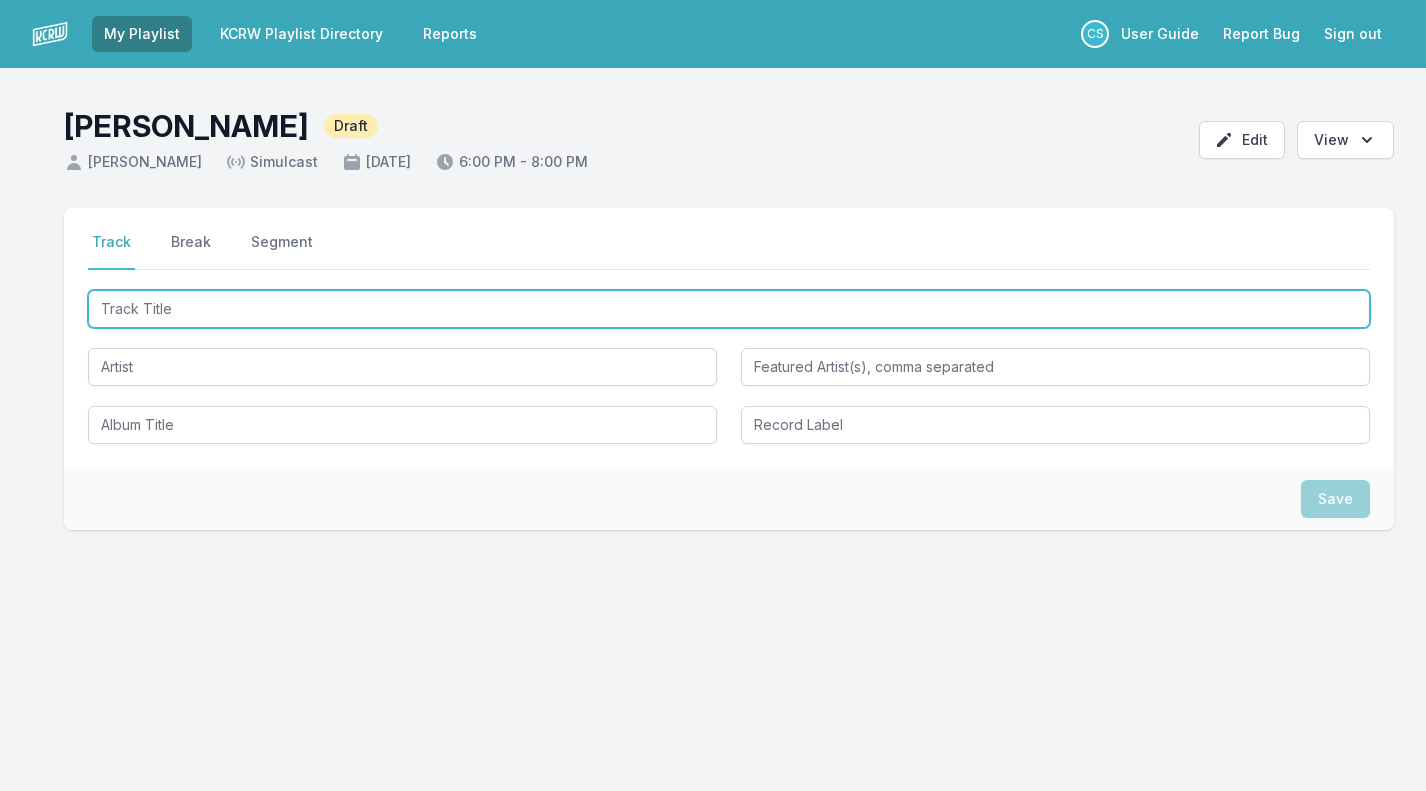 click at bounding box center [729, 309] 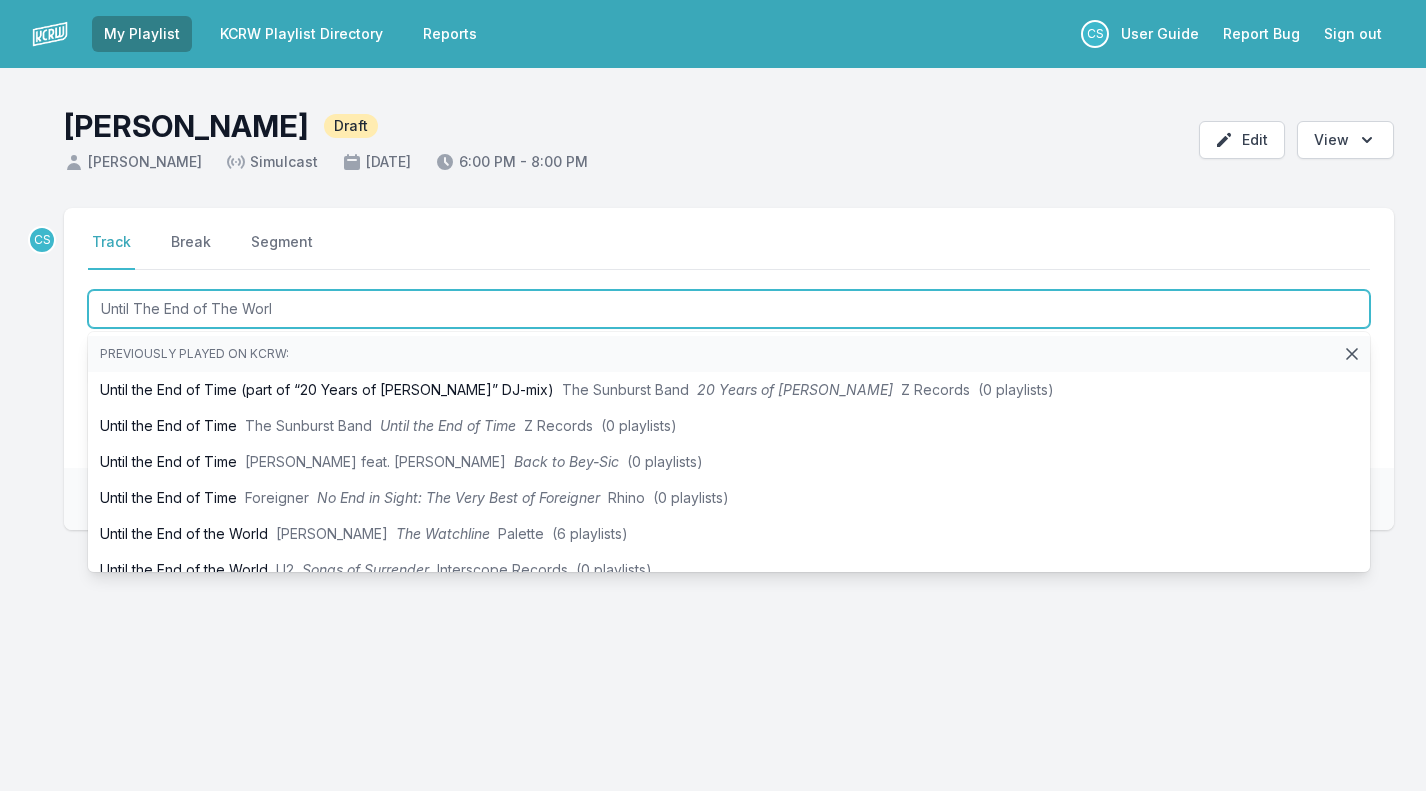 type on "Until The End of The World" 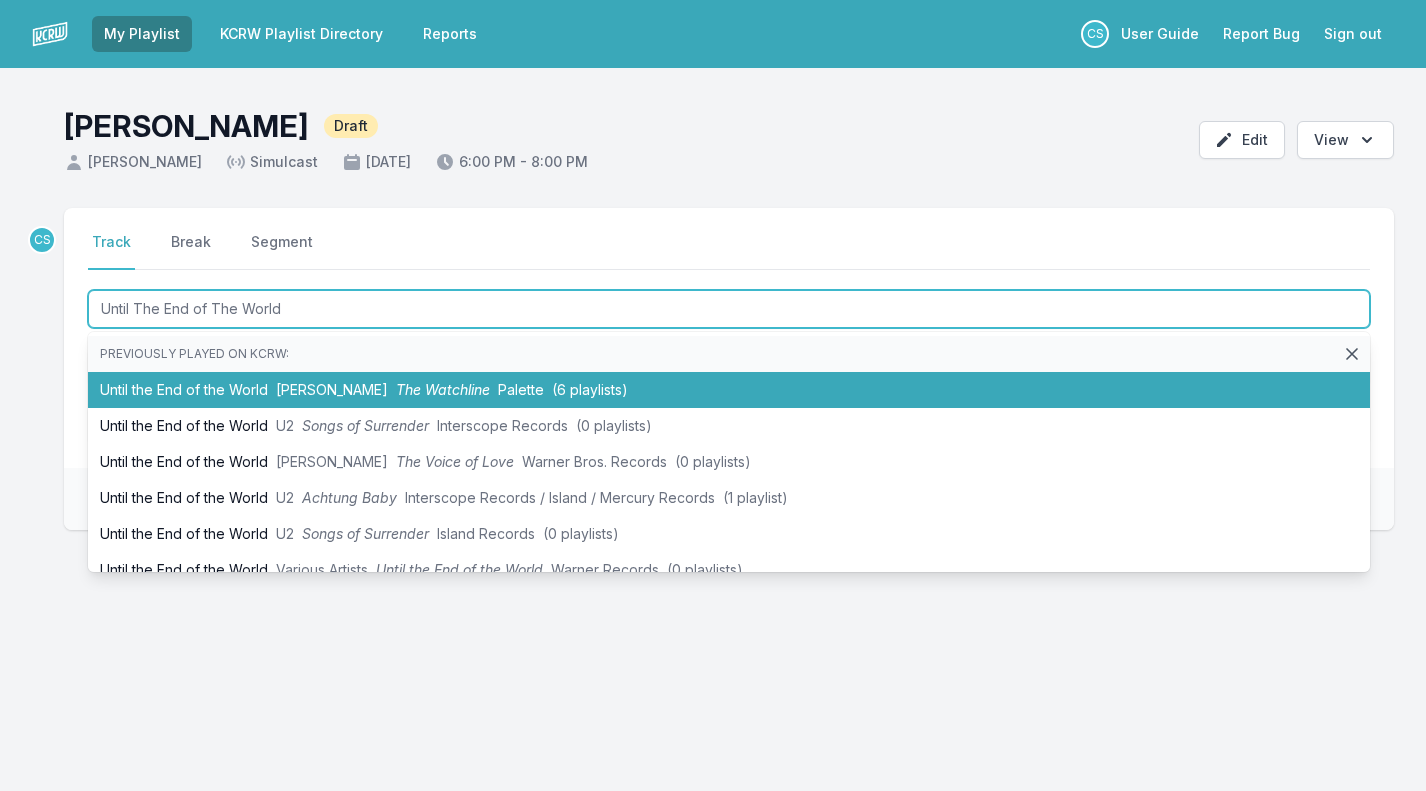 drag, startPoint x: 64, startPoint y: 304, endPoint x: 179, endPoint y: 381, distance: 138.39798 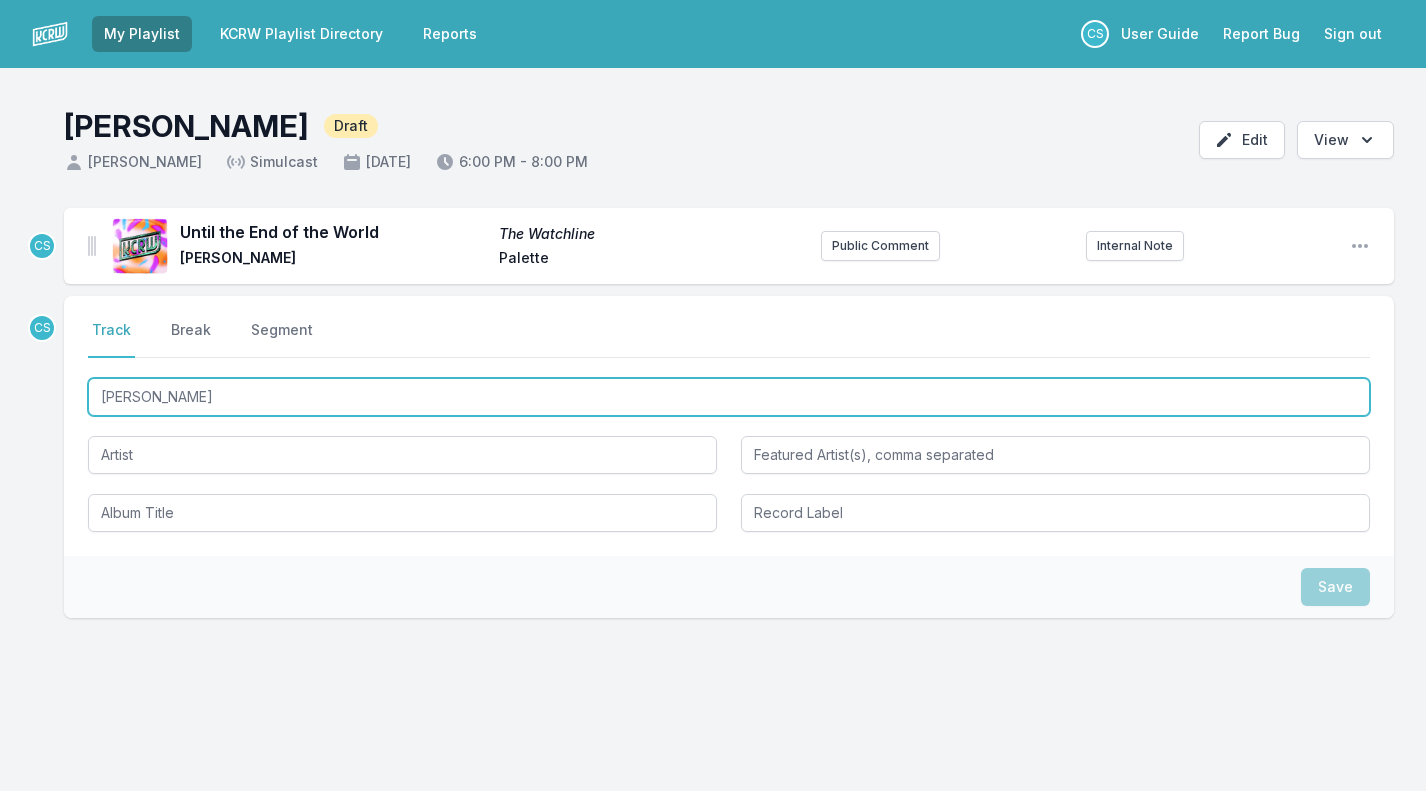 type on "[PERSON_NAME]" 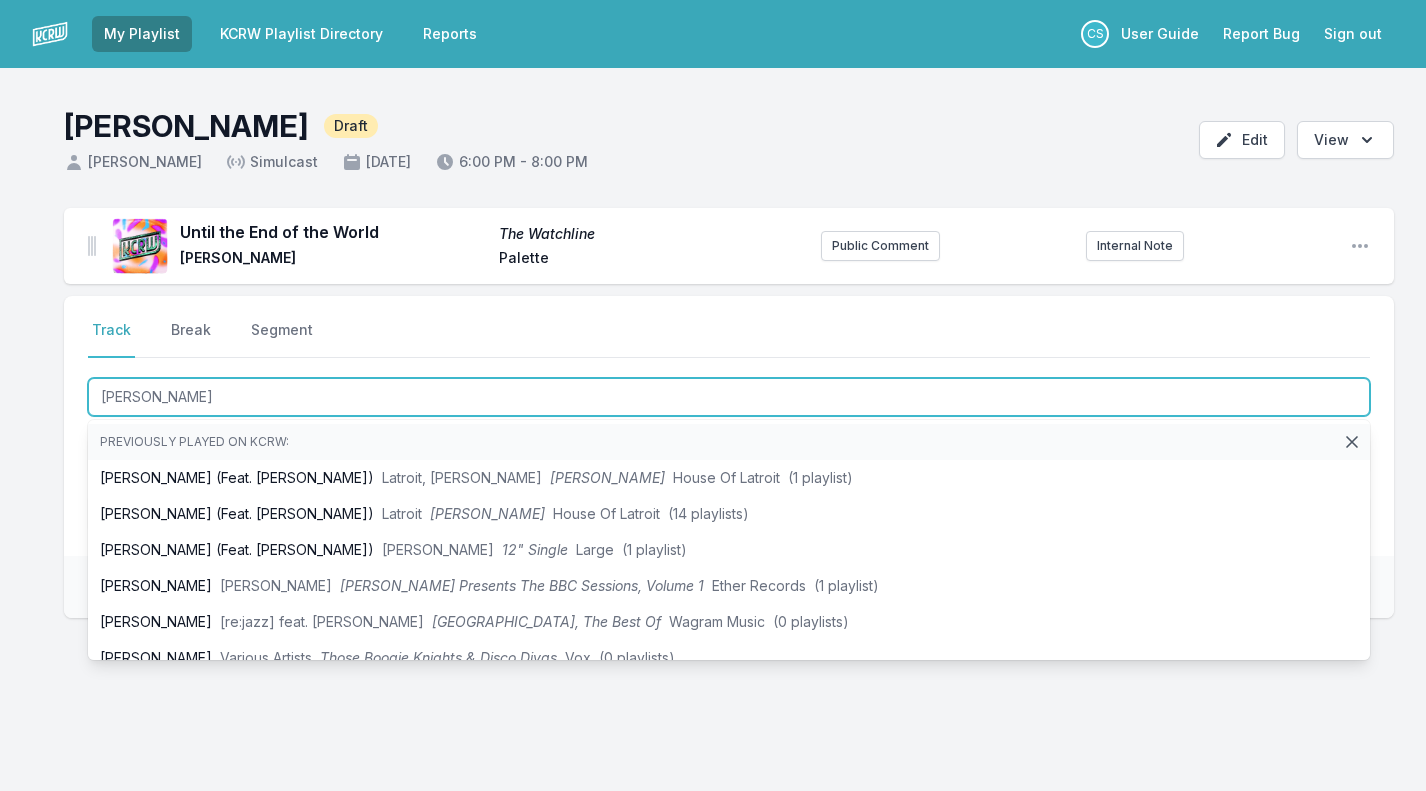 click on "[PERSON_NAME] (Feat. [PERSON_NAME]) Latroit Gabrielle House Of Latroit (14 playlists)" at bounding box center (729, 514) 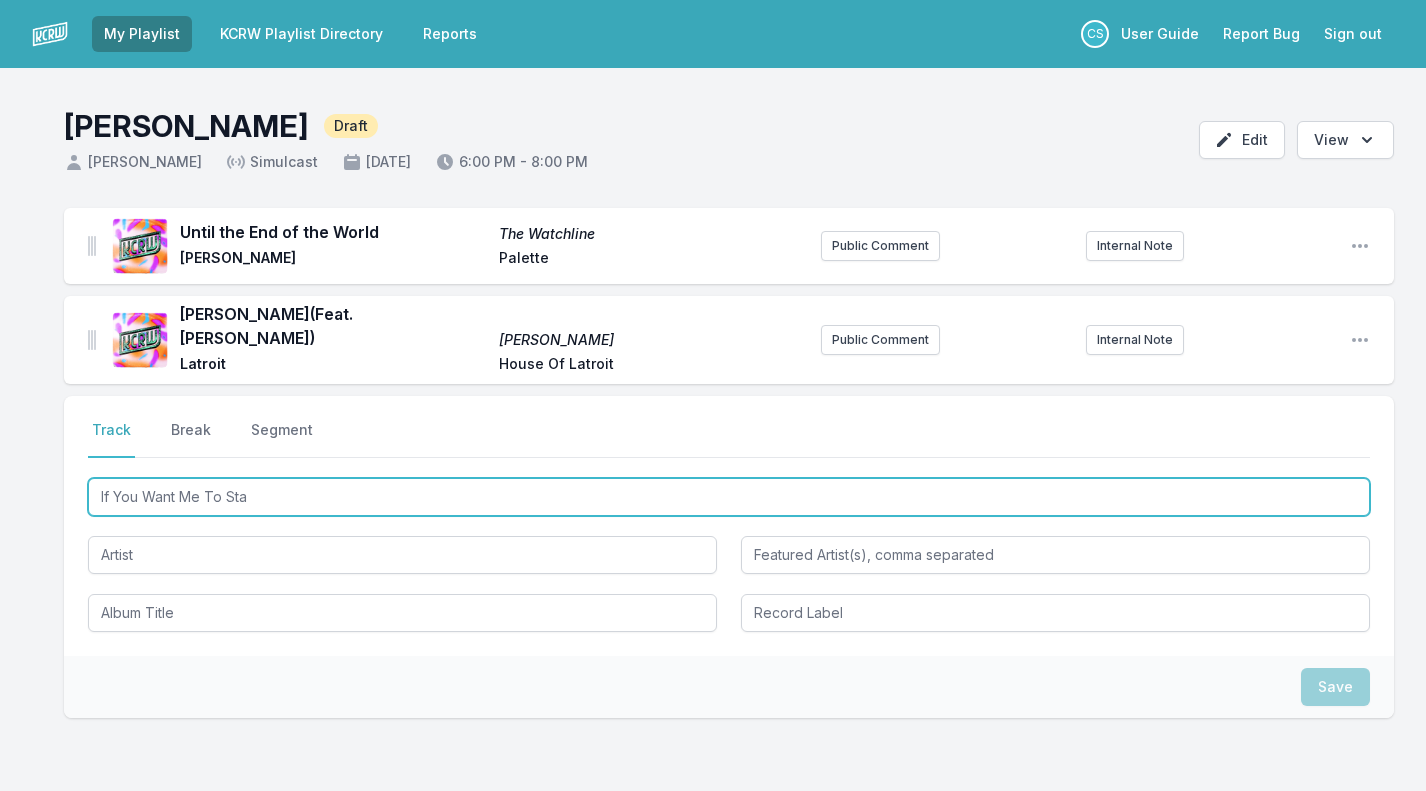 type on "If You Want Me To Stay" 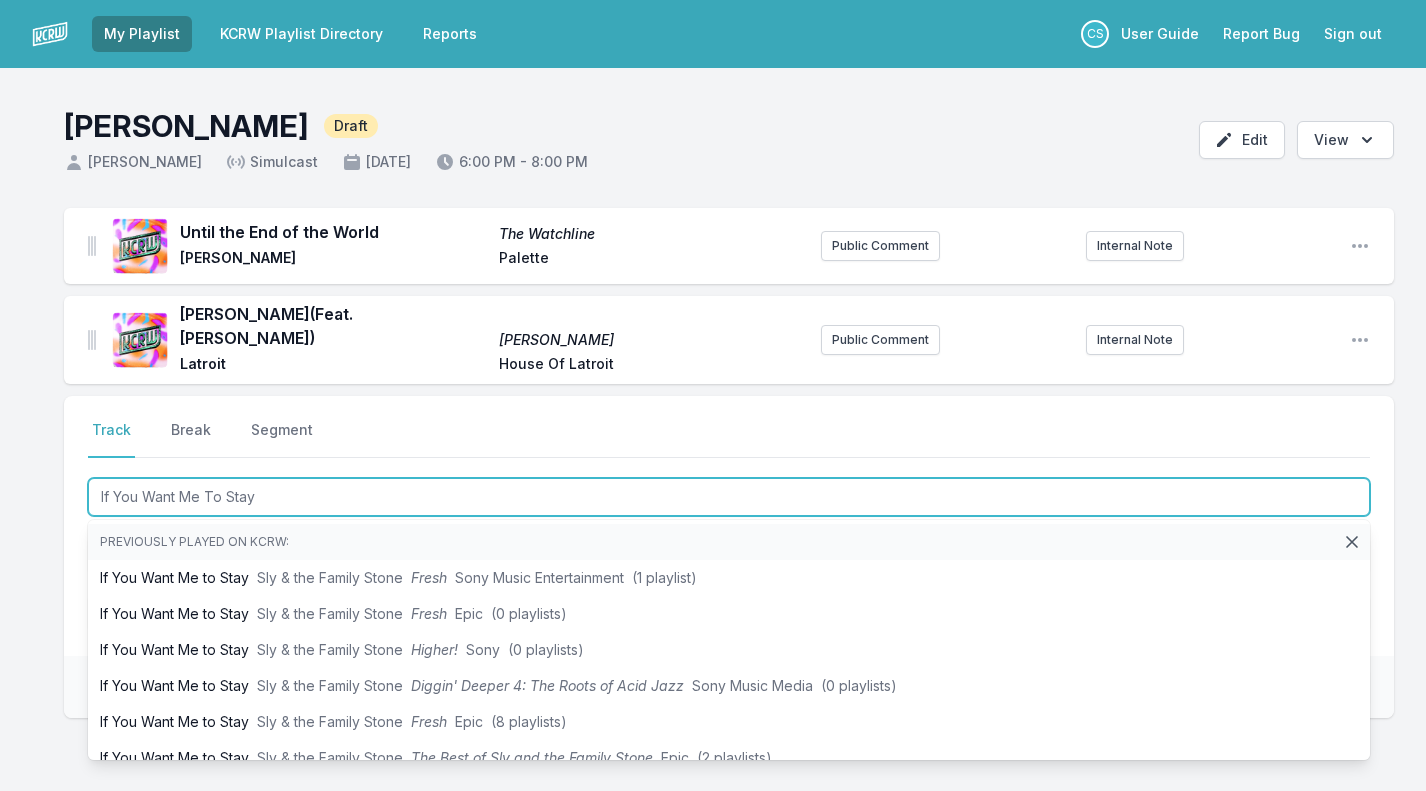 click on "If You Want Me to Stay Sly & the Family Stone Fresh Sony Music Entertainment (1 playlist)" at bounding box center [729, 578] 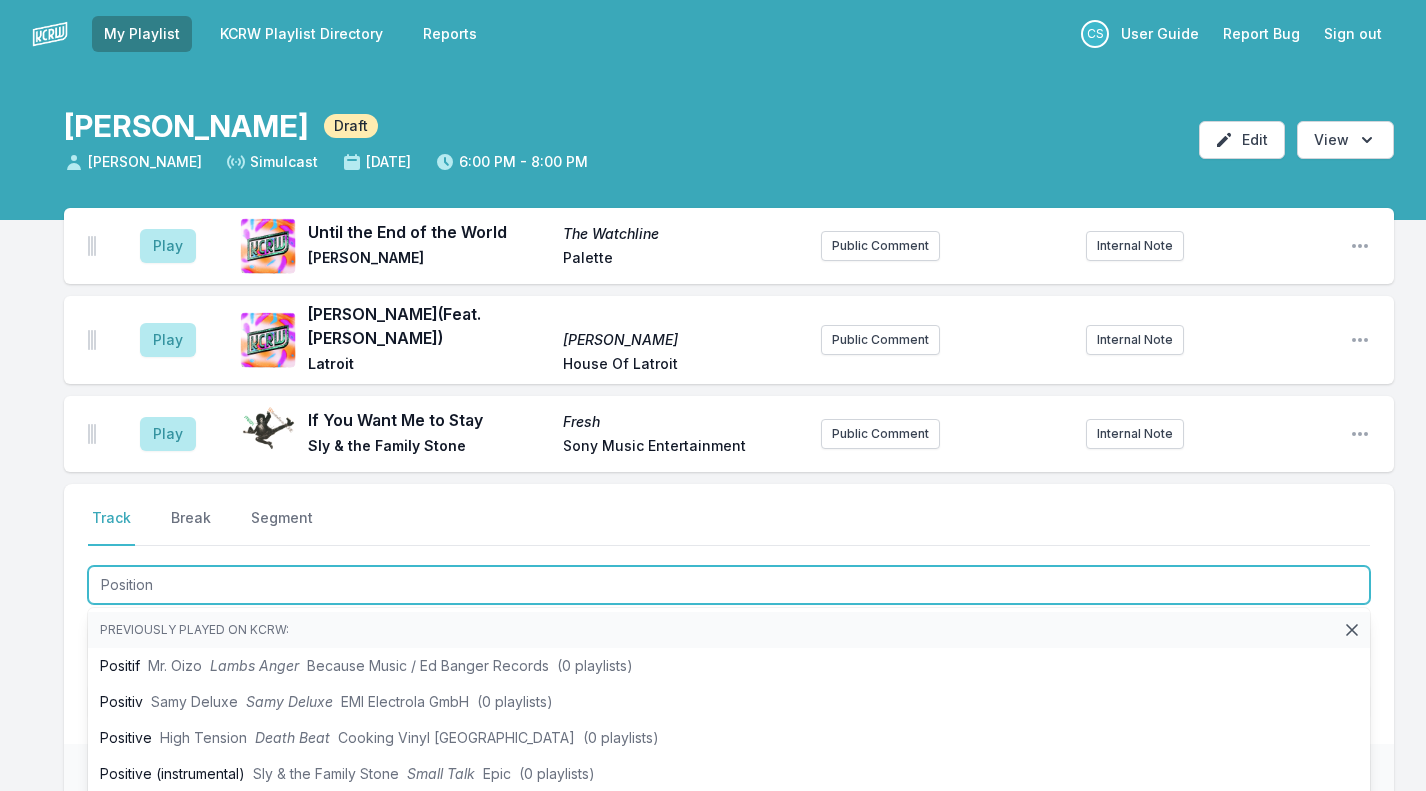 type on "Positions" 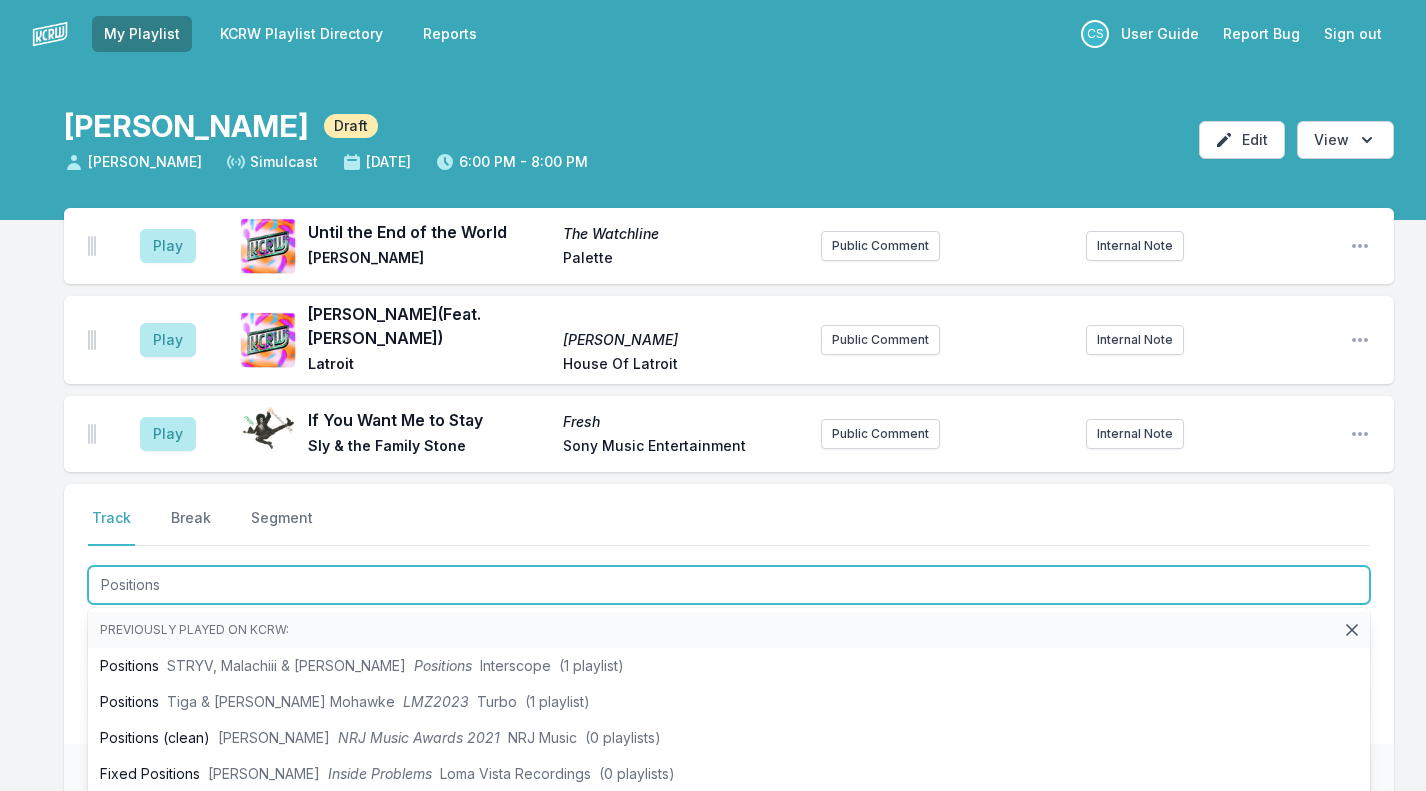 click on "STRYV, Malachiii & [PERSON_NAME]" at bounding box center [286, 665] 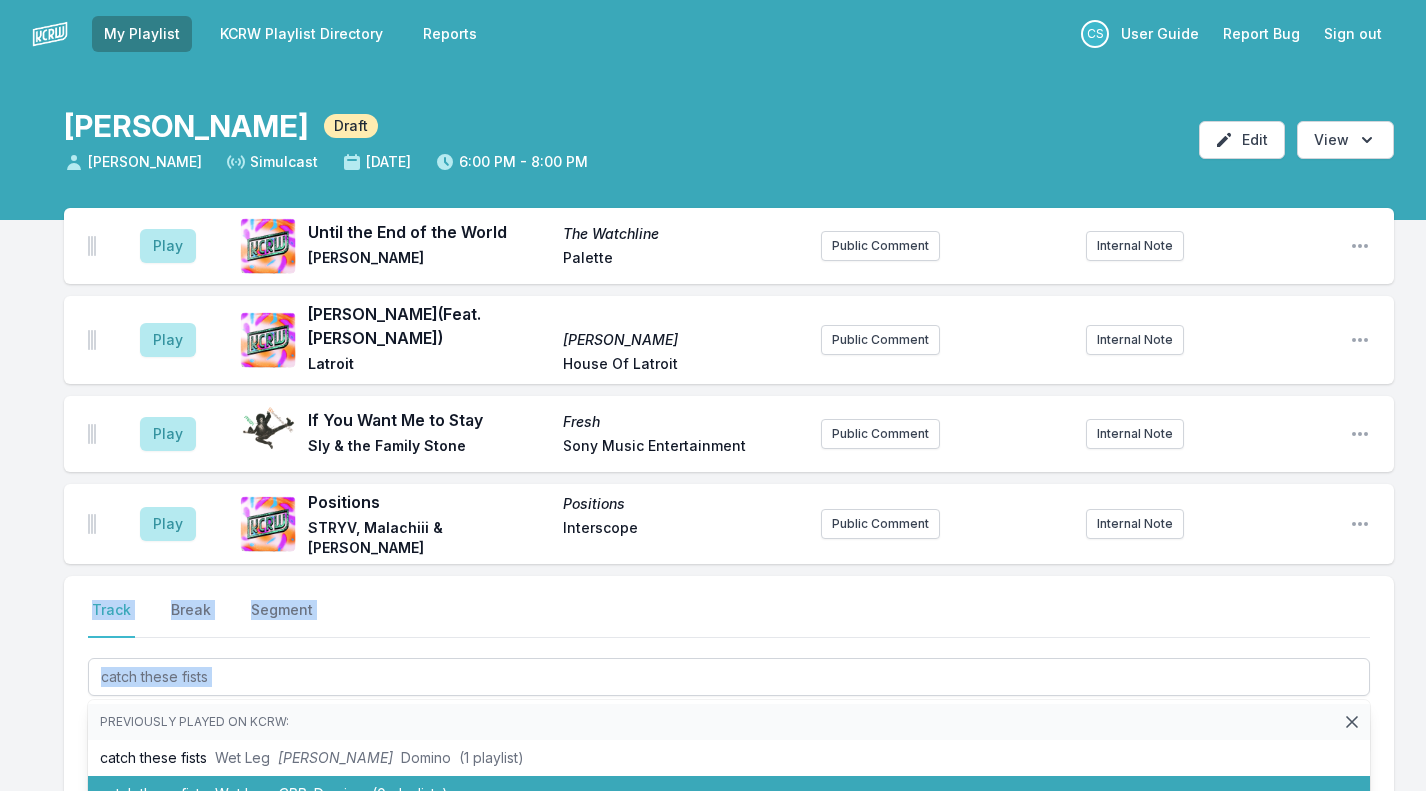 drag, startPoint x: 46, startPoint y: 595, endPoint x: 511, endPoint y: 787, distance: 503.07953 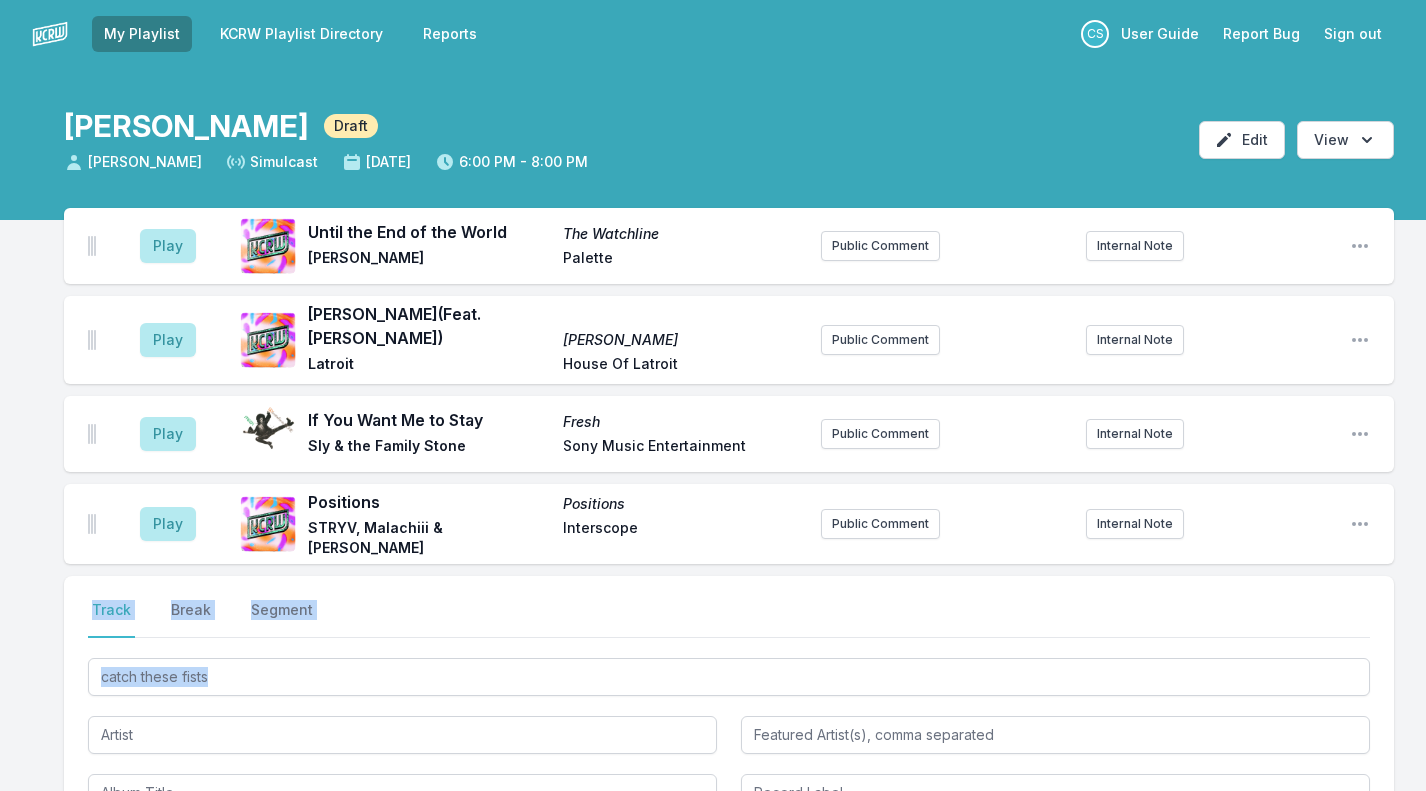 click on "Play Until the End of the World The Watchline [PERSON_NAME] Public Comment Internal Note Open playlist item options Play [PERSON_NAME]  (Feat. [PERSON_NAME]) [PERSON_NAME] House Of Latroit Public Comment Internal Note Open playlist item options Play If You Want Me to Stay Fresh Sly & the Family Stone Sony Music Entertainment Public Comment Internal Note Open playlist item options Play Positions Positions STRYV, Malachiii & [PERSON_NAME] Interscope Public Comment Internal Note Open playlist item options Select a tab Track Break Segment Track Break Segment catch these fists Save" at bounding box center (713, 649) 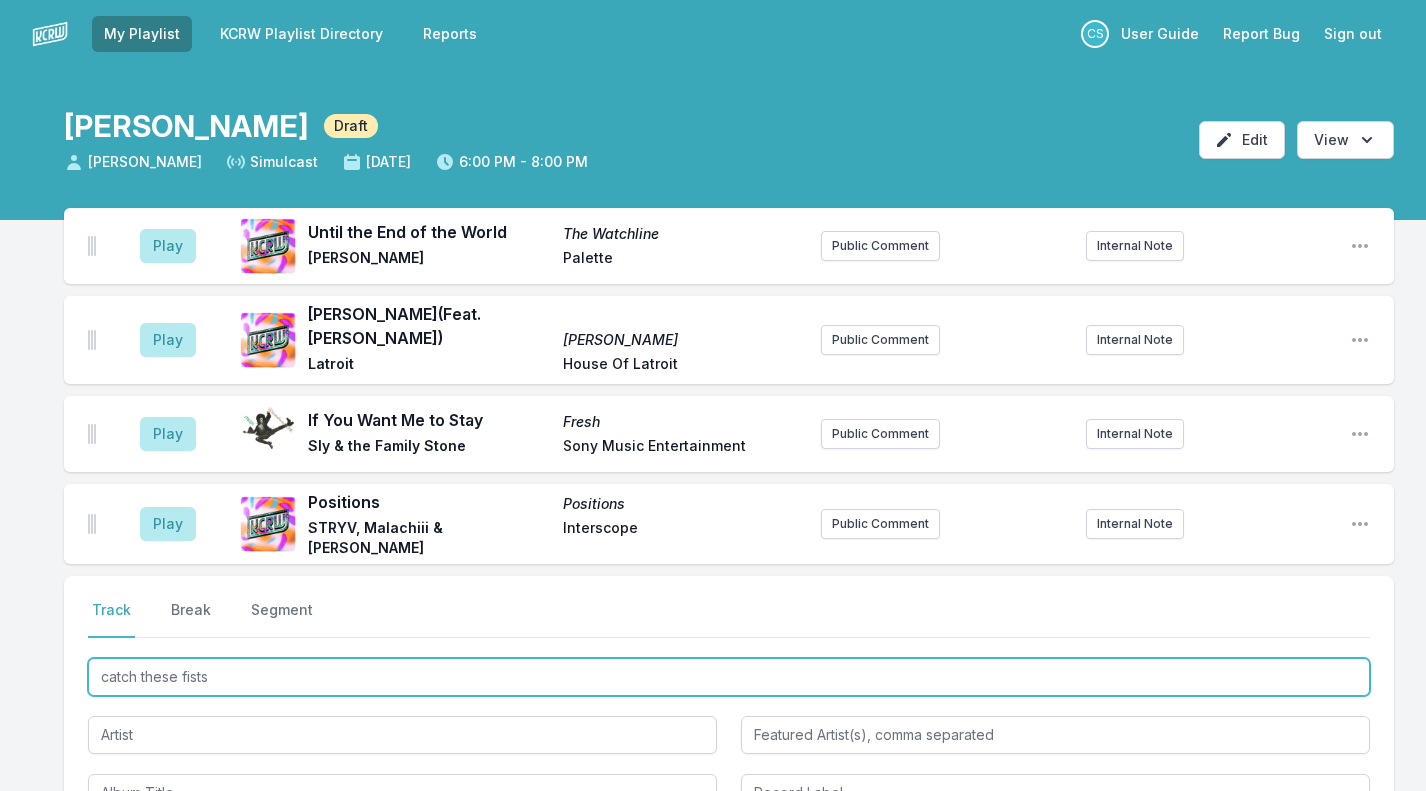 drag, startPoint x: 511, startPoint y: 787, endPoint x: 303, endPoint y: 642, distance: 253.55275 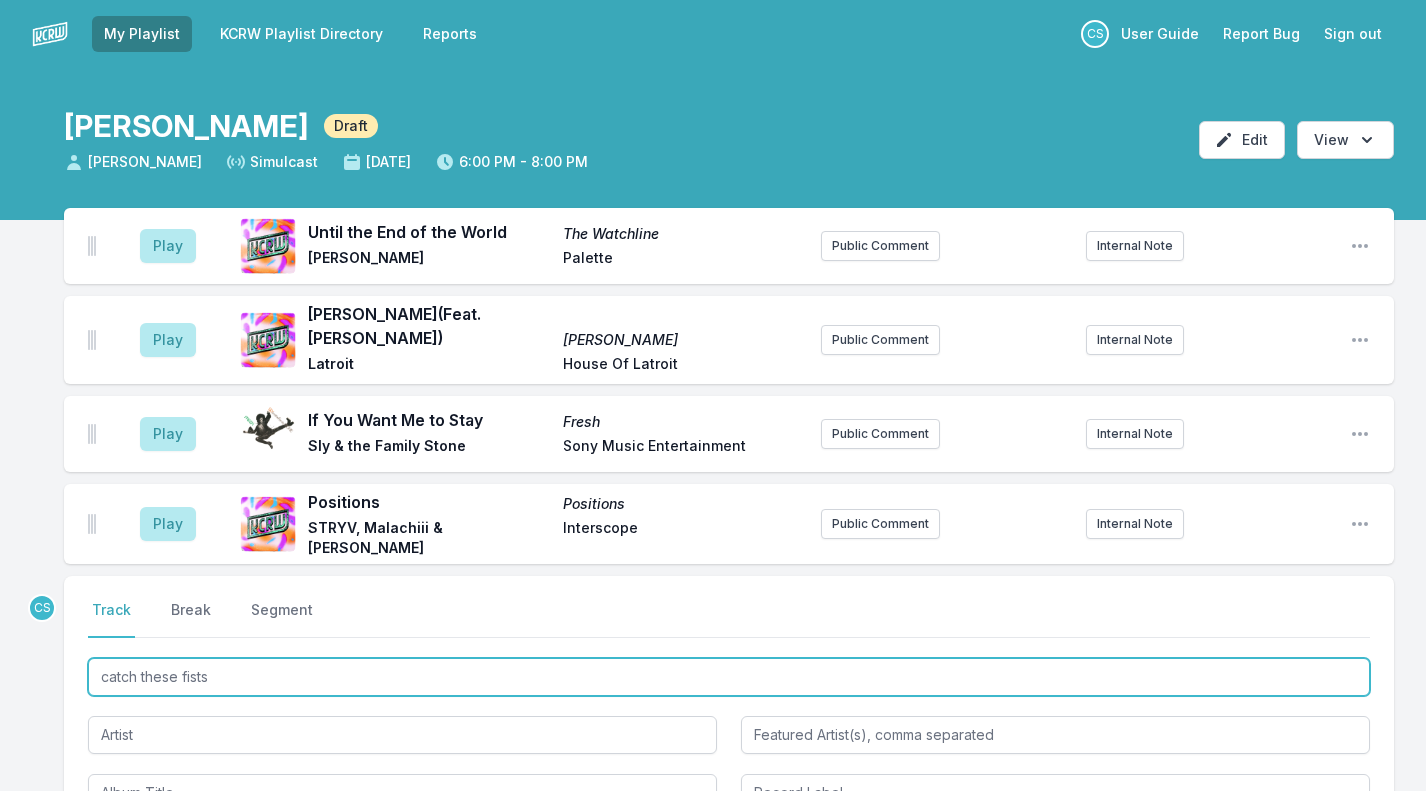 click on "catch these fists" at bounding box center (729, 677) 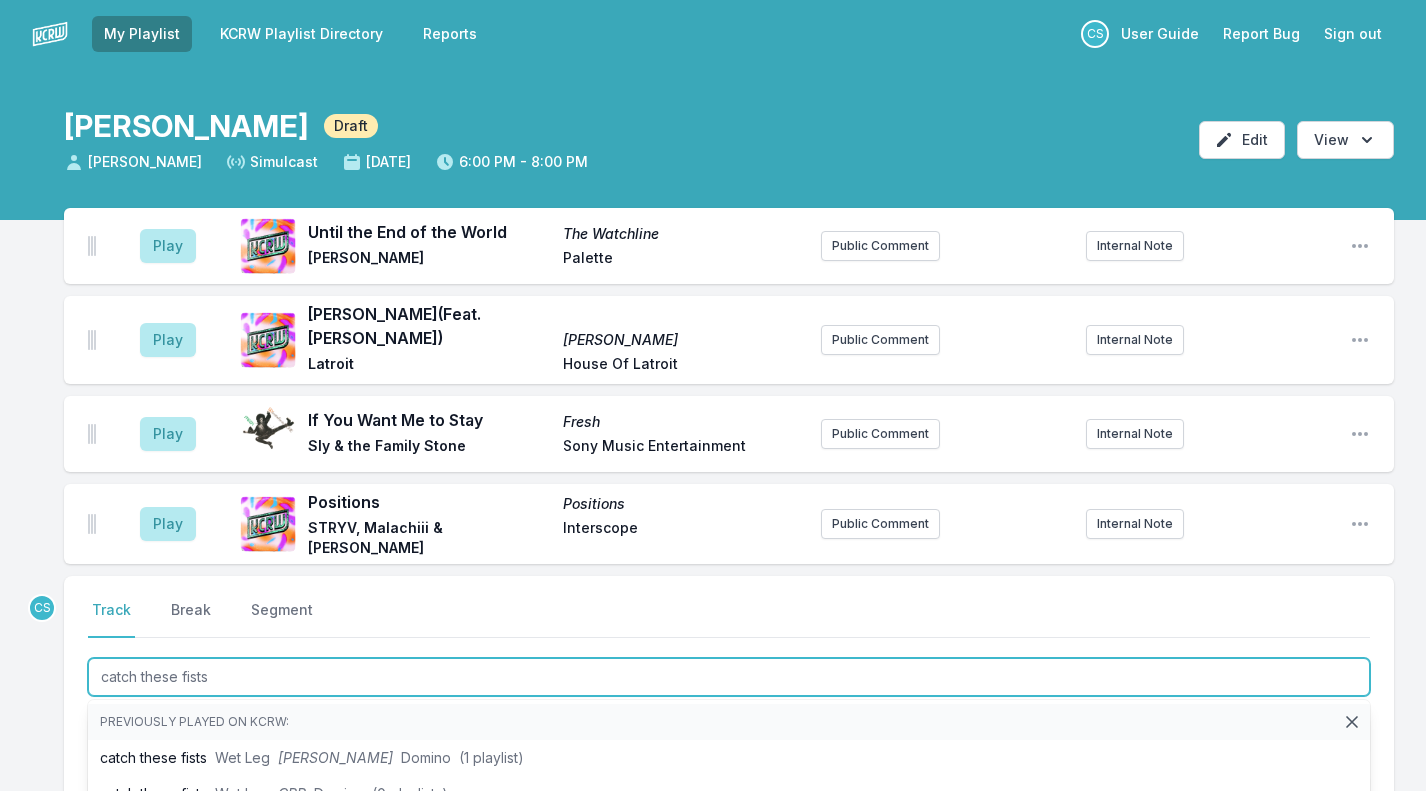 type on "catch these fist" 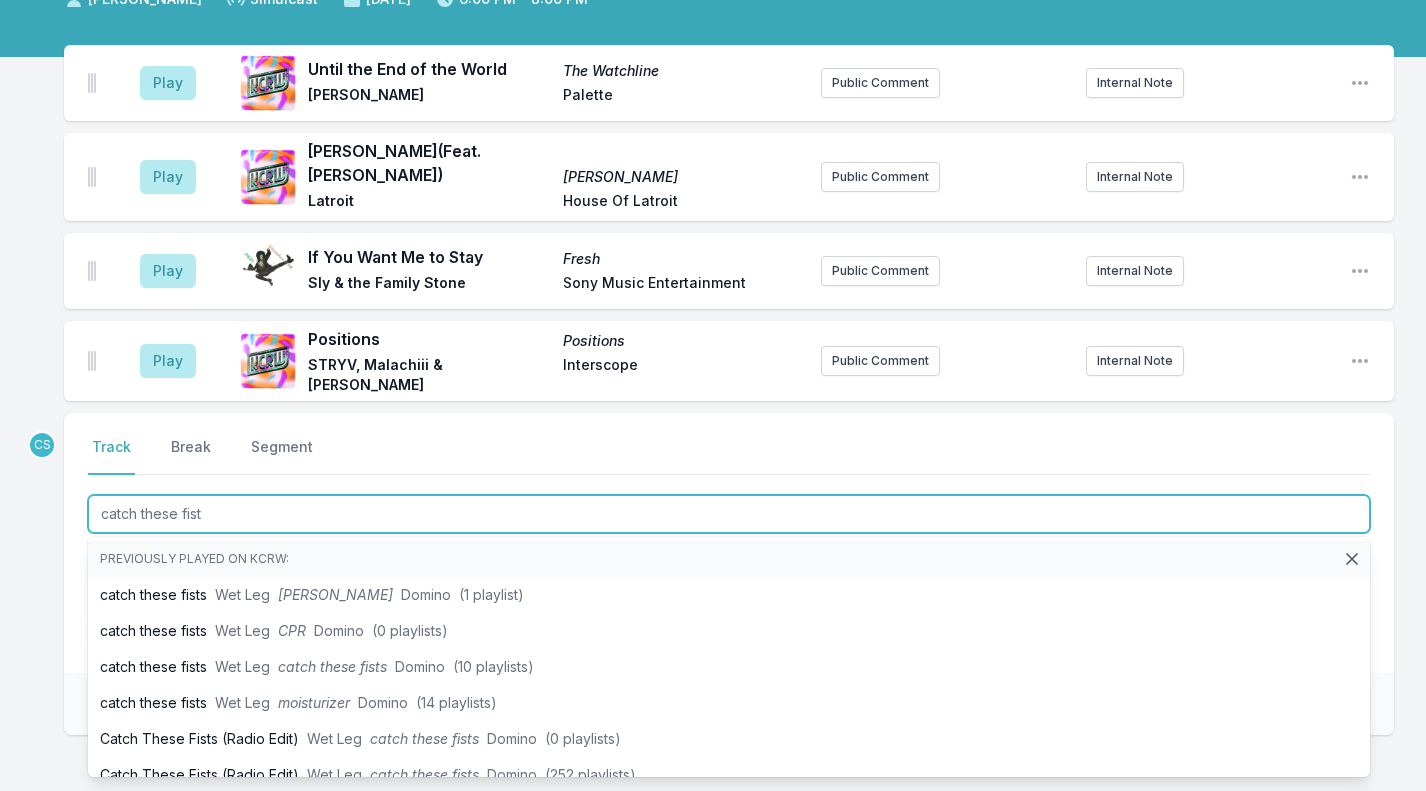 scroll, scrollTop: 188, scrollLeft: 0, axis: vertical 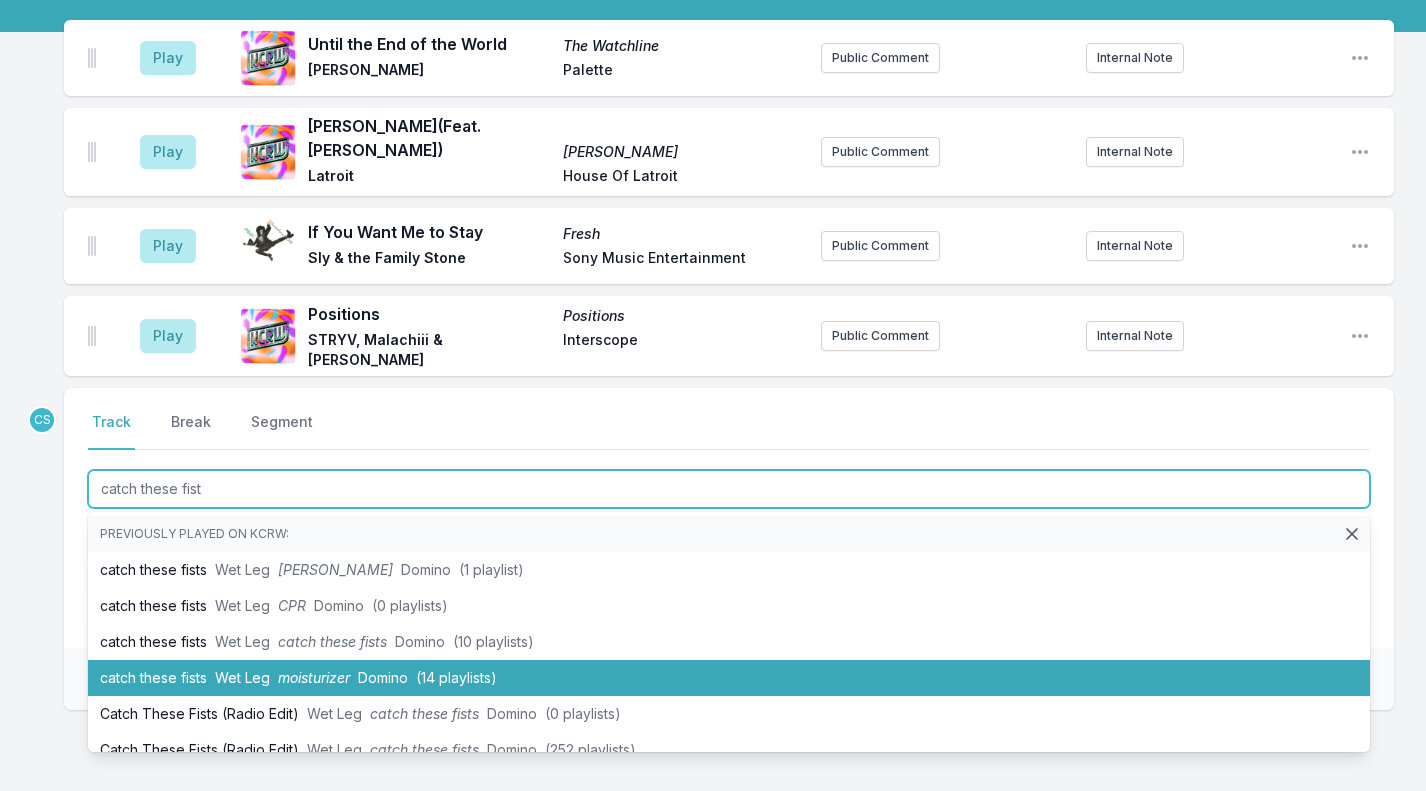 click on "catch these fists Wet Leg moisturizer Domino (14 playlists)" at bounding box center [729, 678] 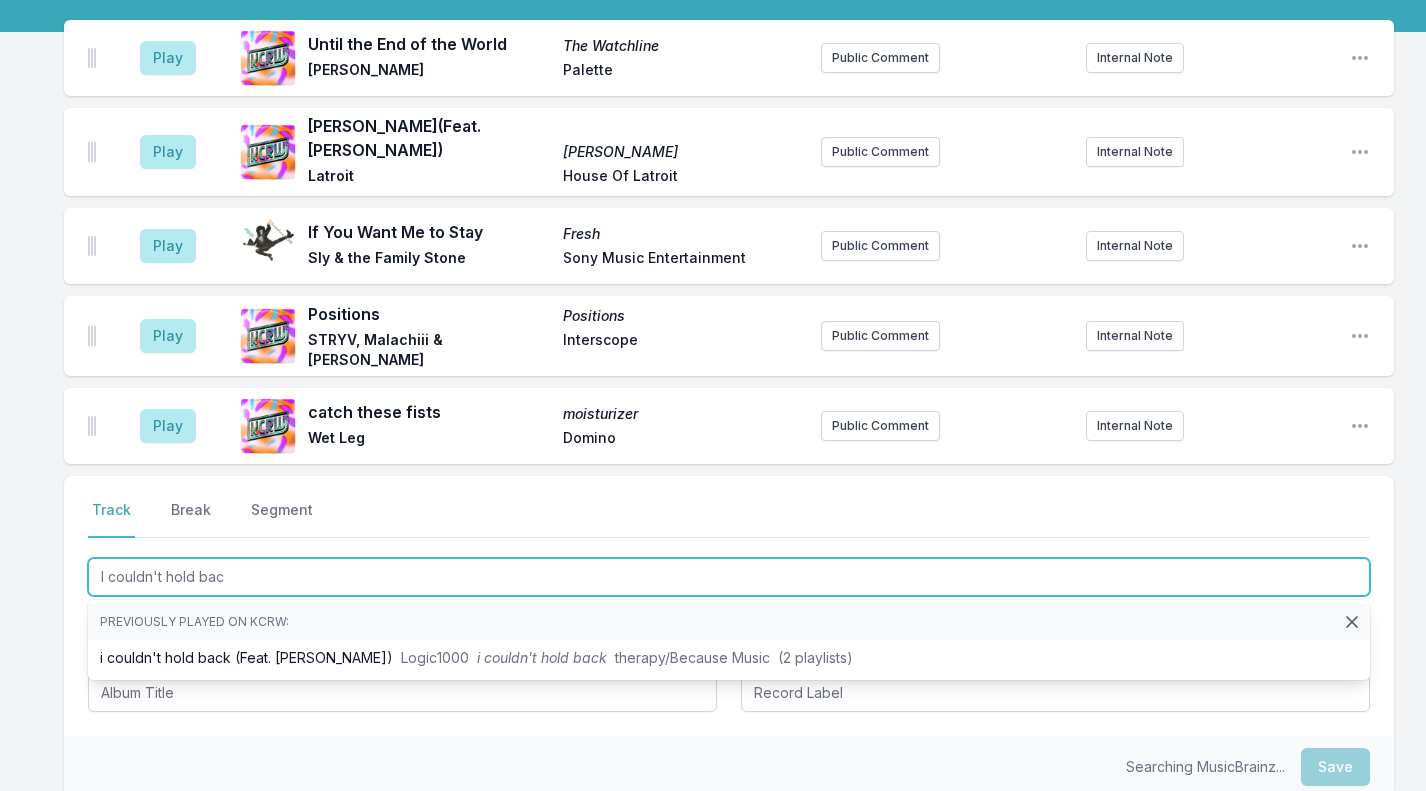 type on "I couldn't hold back" 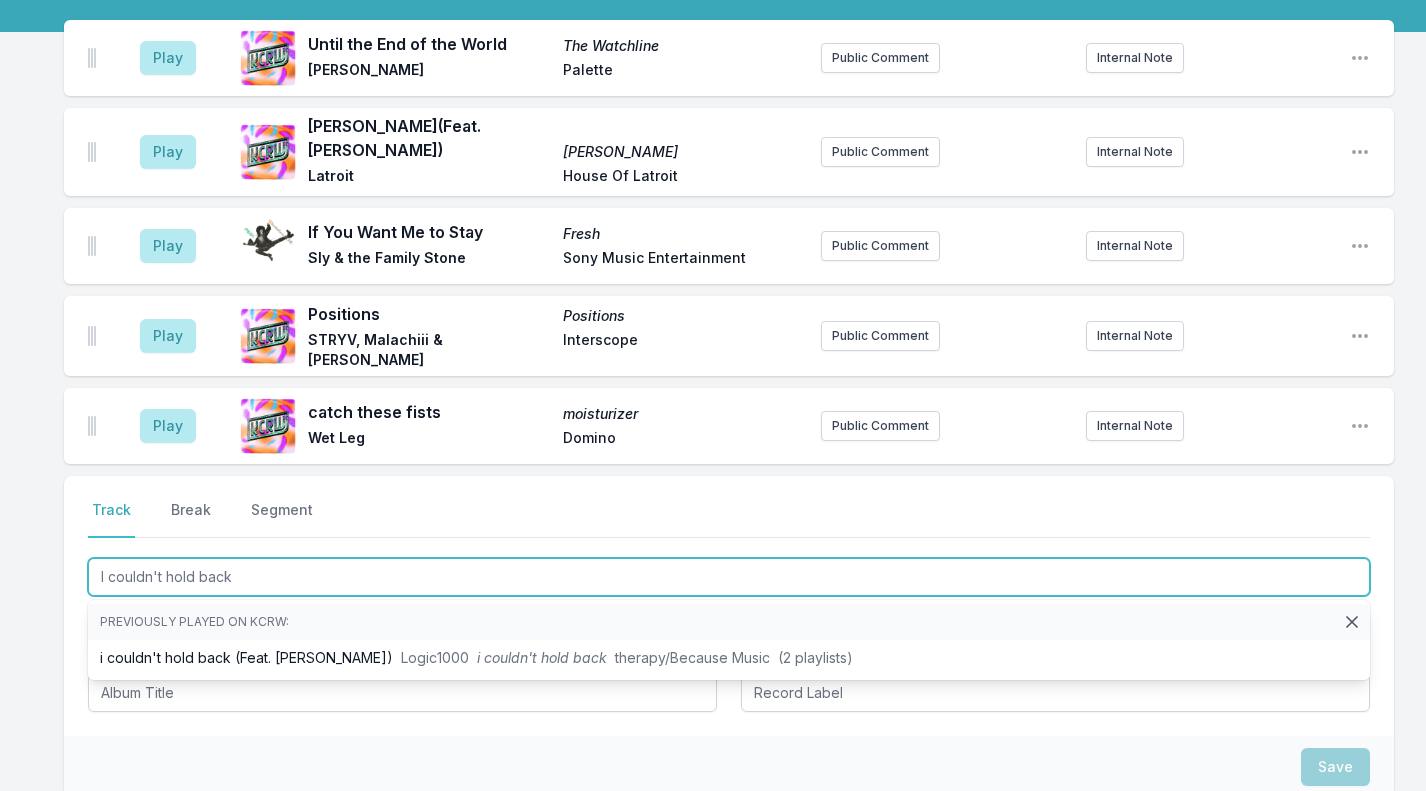 click on "i couldn't hold back (Feat. [PERSON_NAME]) Logic1000 i couldn't hold back therapy/Because Music (2 playlists)" at bounding box center [729, 658] 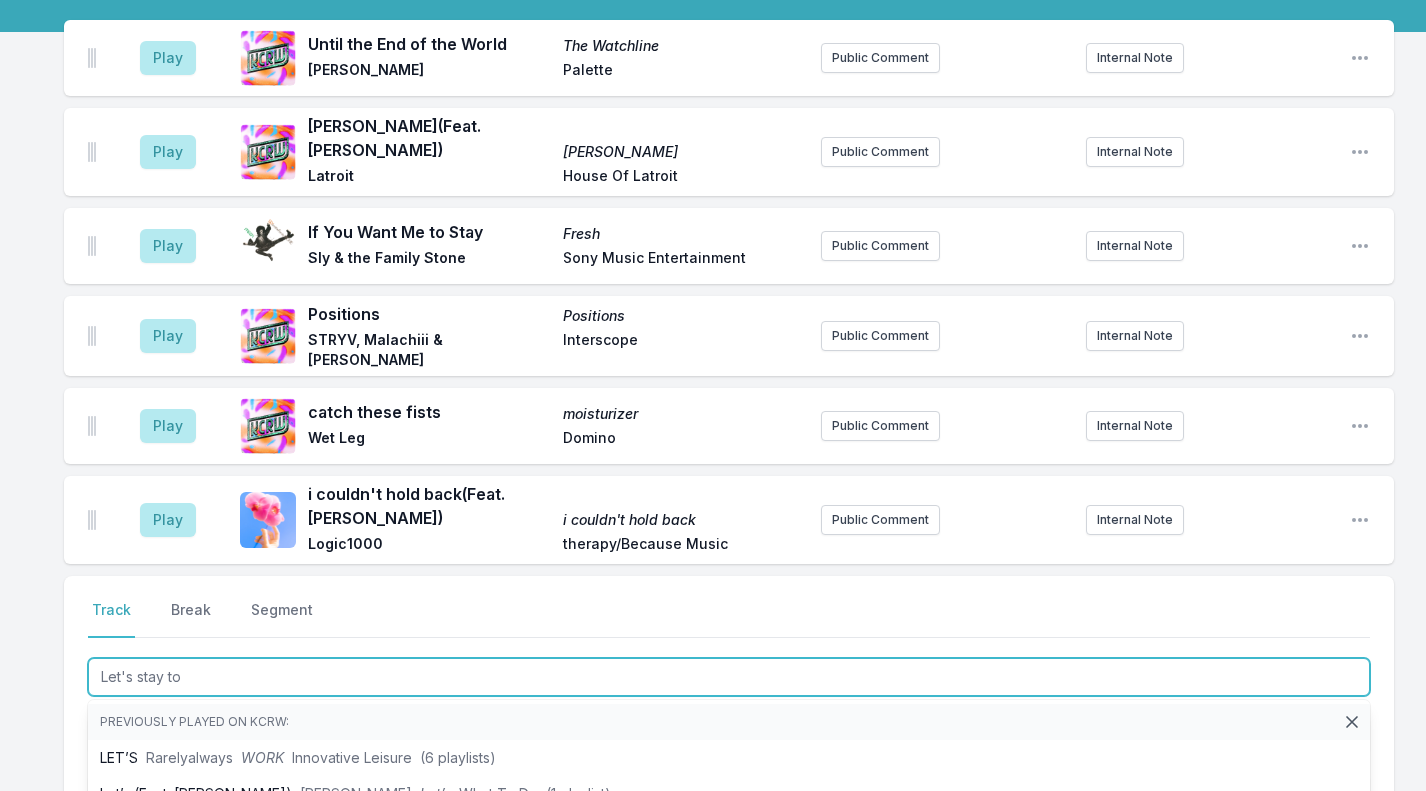 type on "Let's stay to" 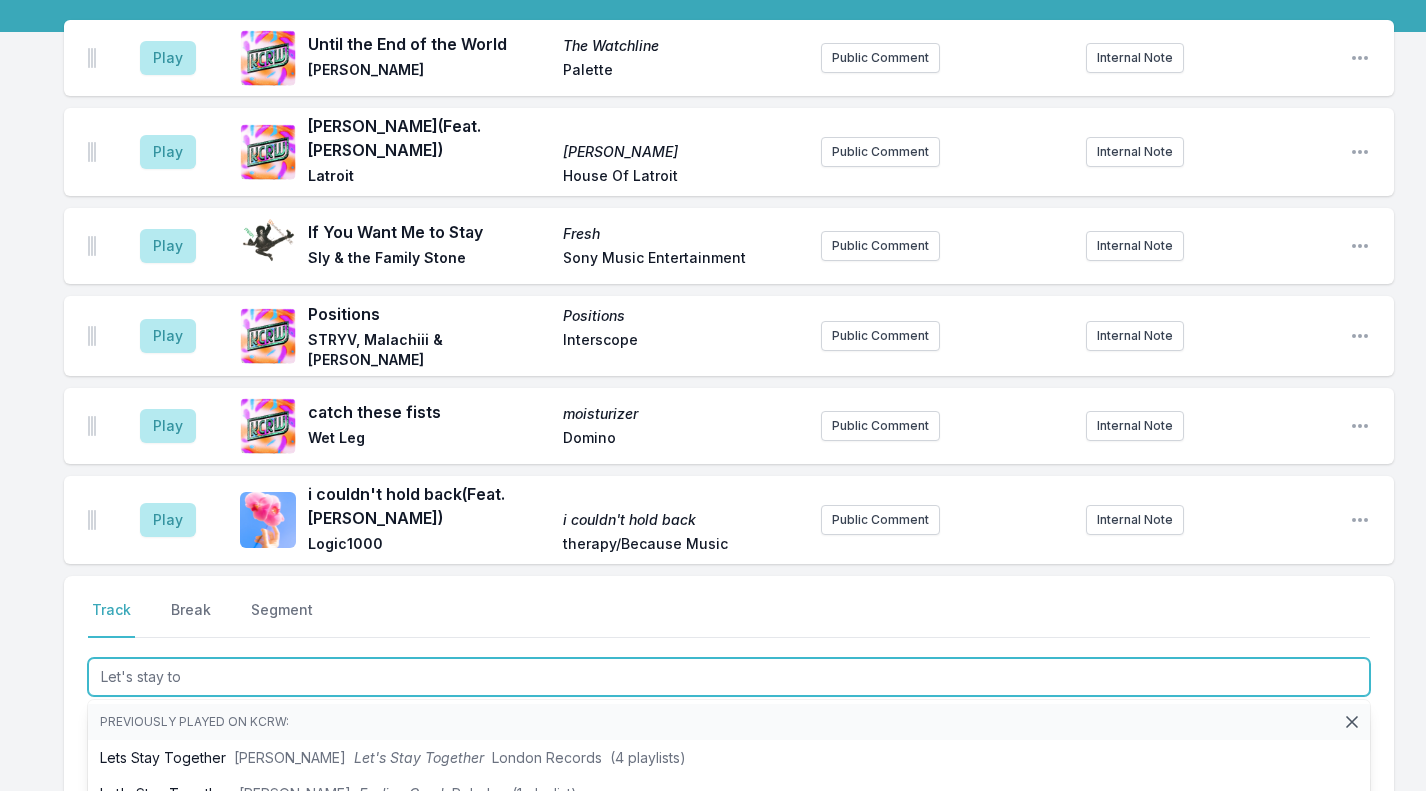 click on "Lets Stay Together [PERSON_NAME] Let's Stay Together London Records (4 playlists)" at bounding box center [729, 758] 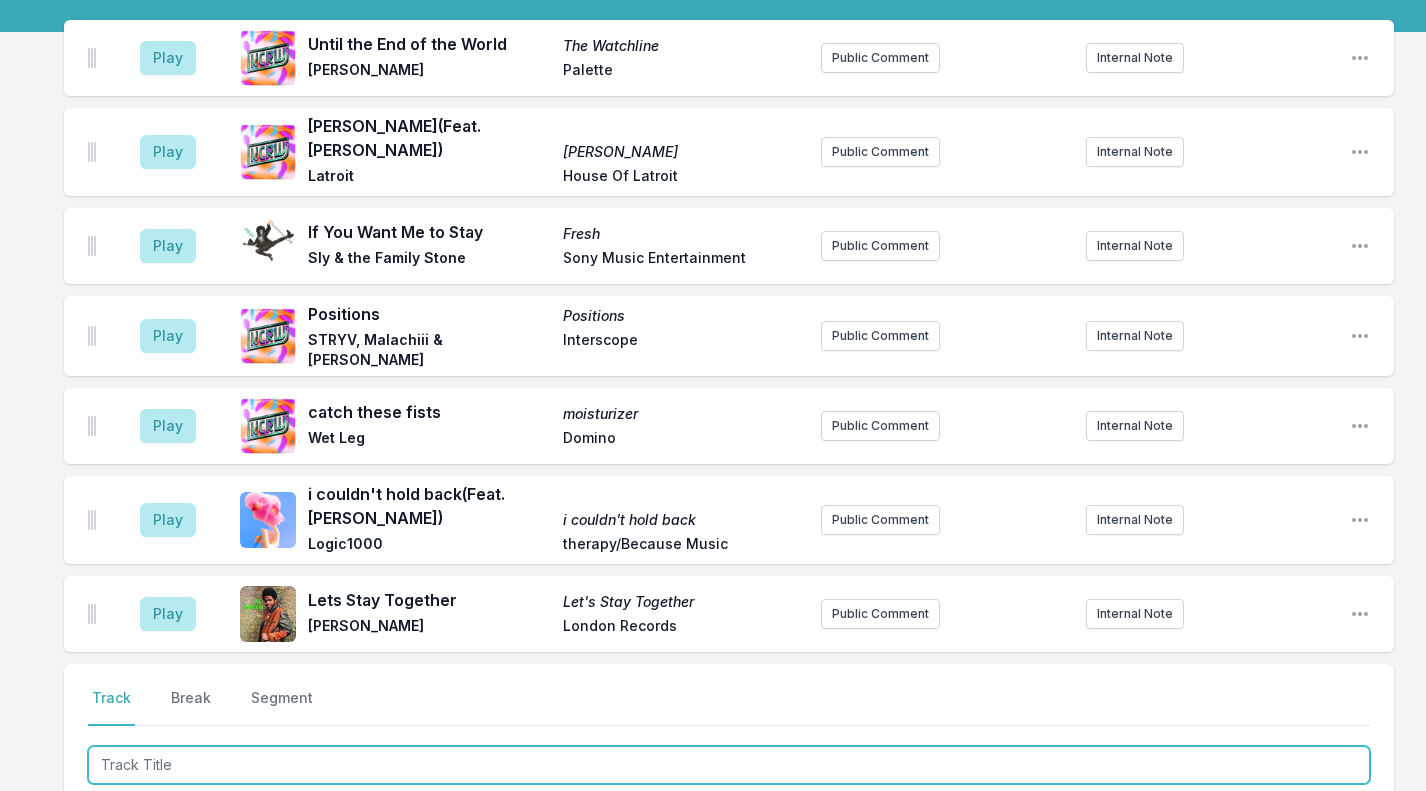 scroll, scrollTop: 475, scrollLeft: 0, axis: vertical 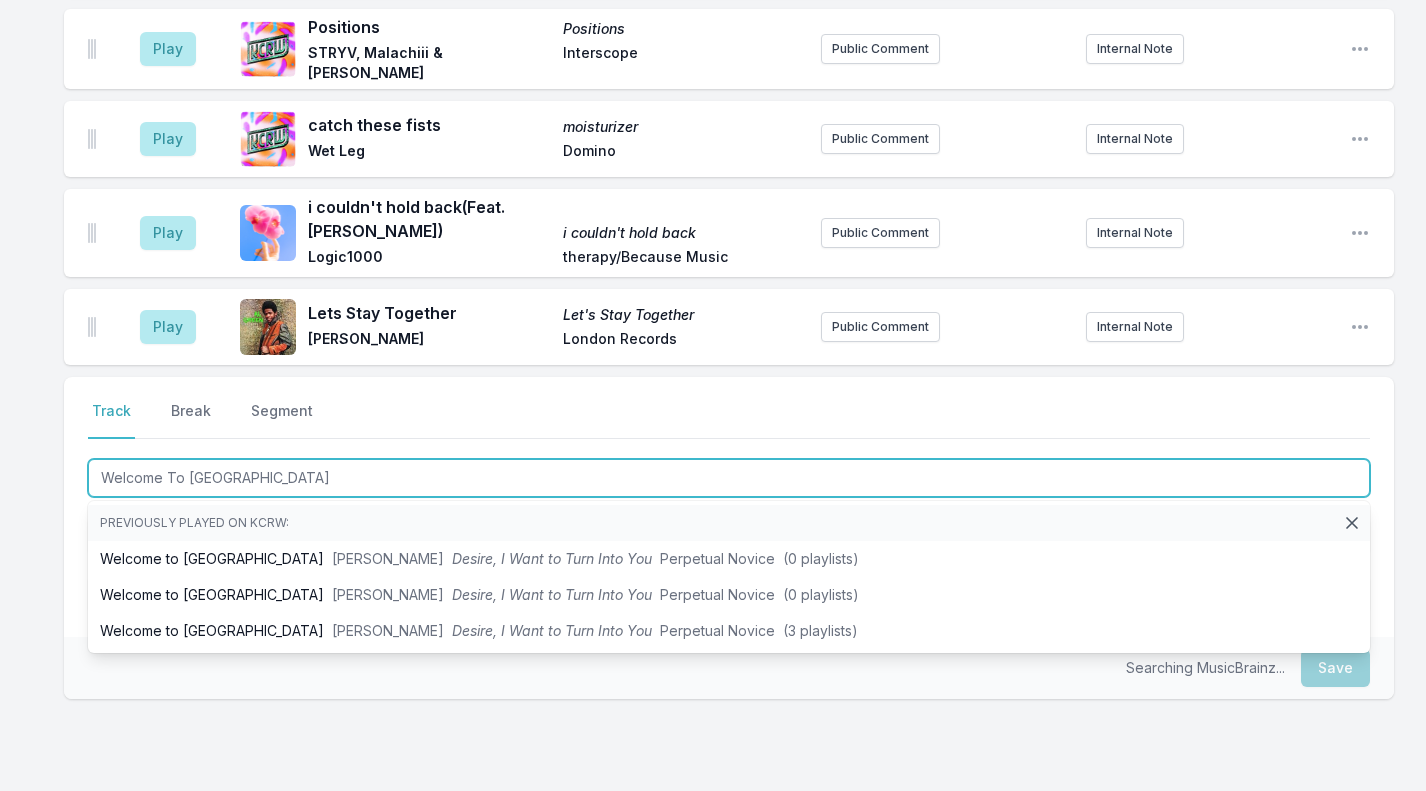 type on "Welcome To [GEOGRAPHIC_DATA]" 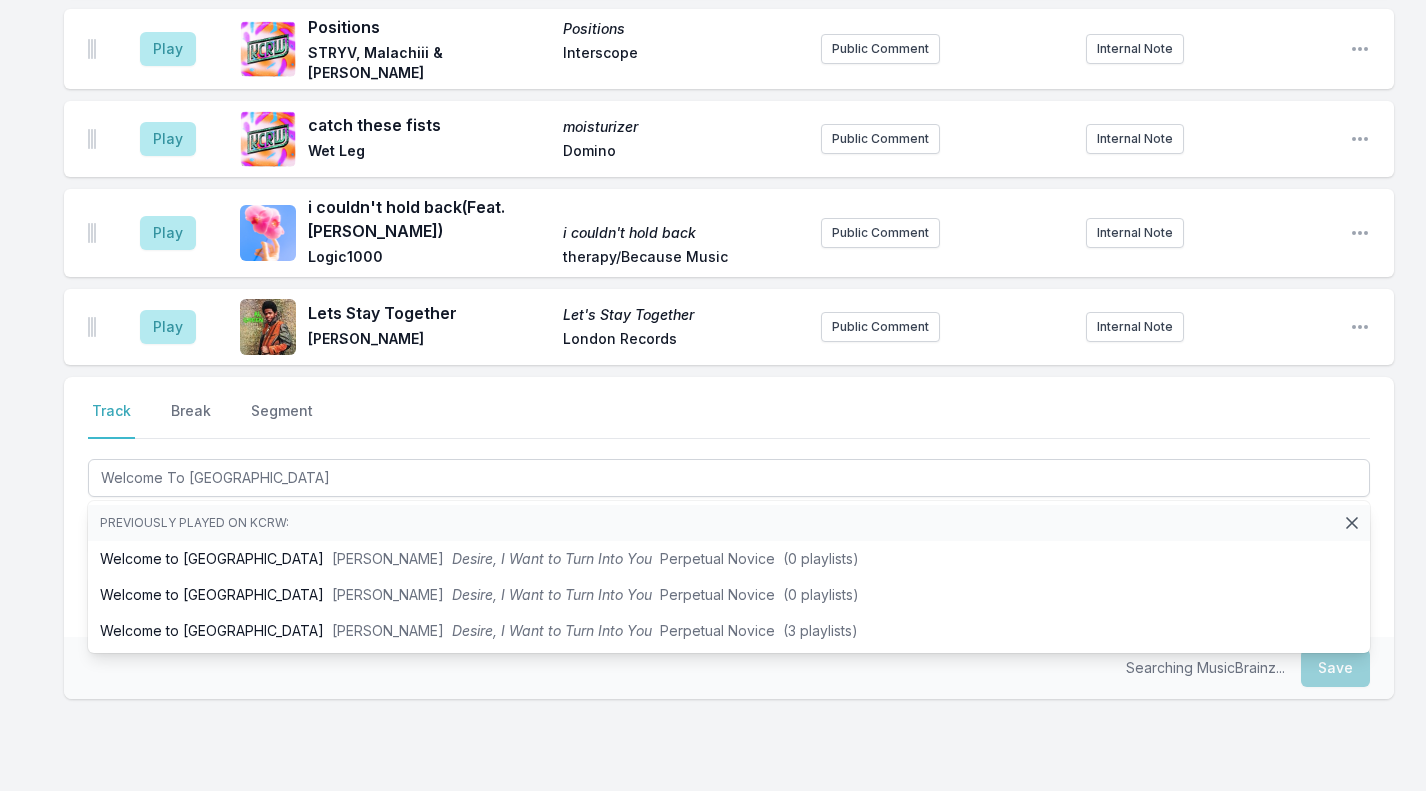 click on "Previously played on KCRW: Welcome to My Island [PERSON_NAME] Desire, I Want to Turn Into You Perpetual Novice (0 playlists) Welcome to My Island [PERSON_NAME] Desire, I Want to Turn Into You Perpetual Novice (0 playlists) Welcome to My Island [PERSON_NAME] Desire, I Want to Turn Into You Perpetual Novice (3 playlists)" at bounding box center (729, 577) 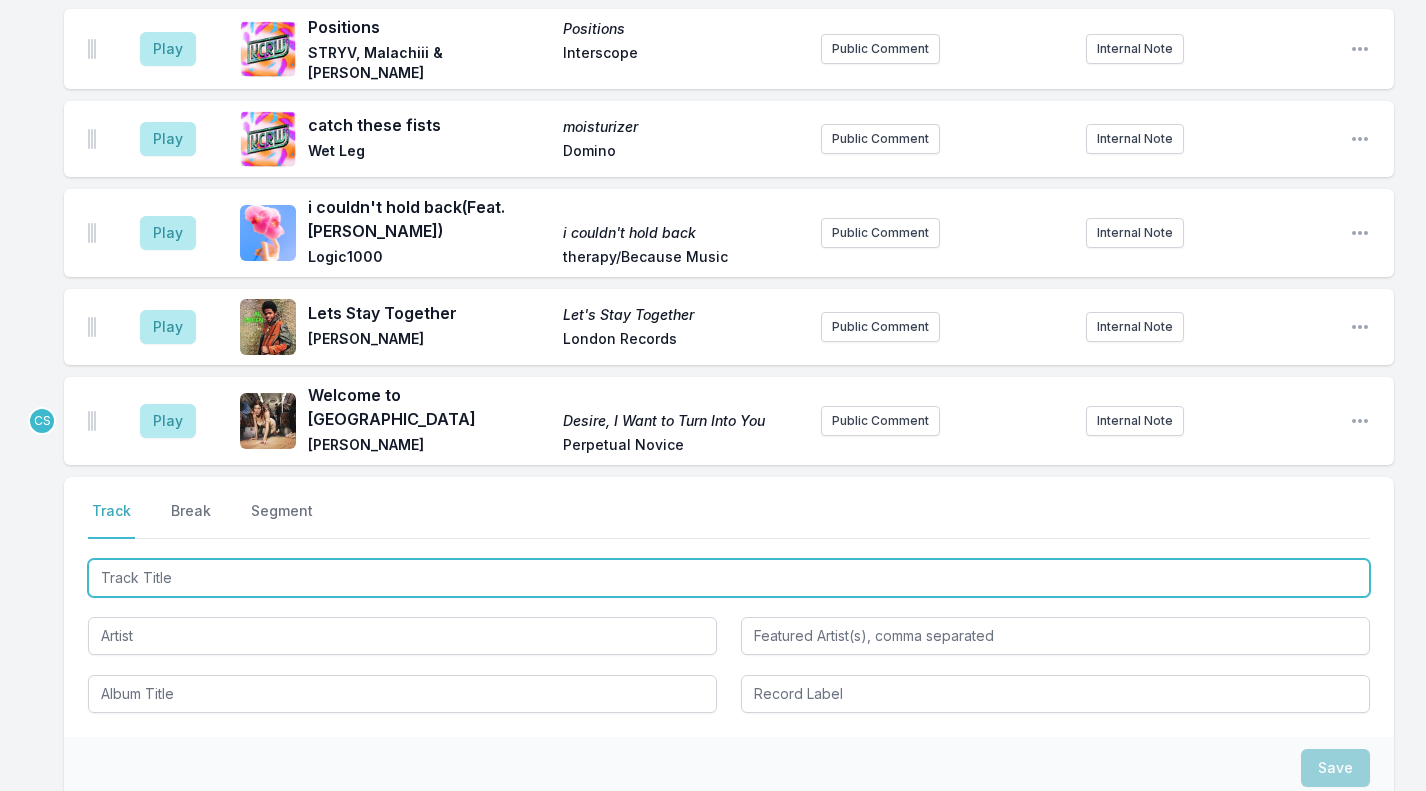 click at bounding box center (729, 578) 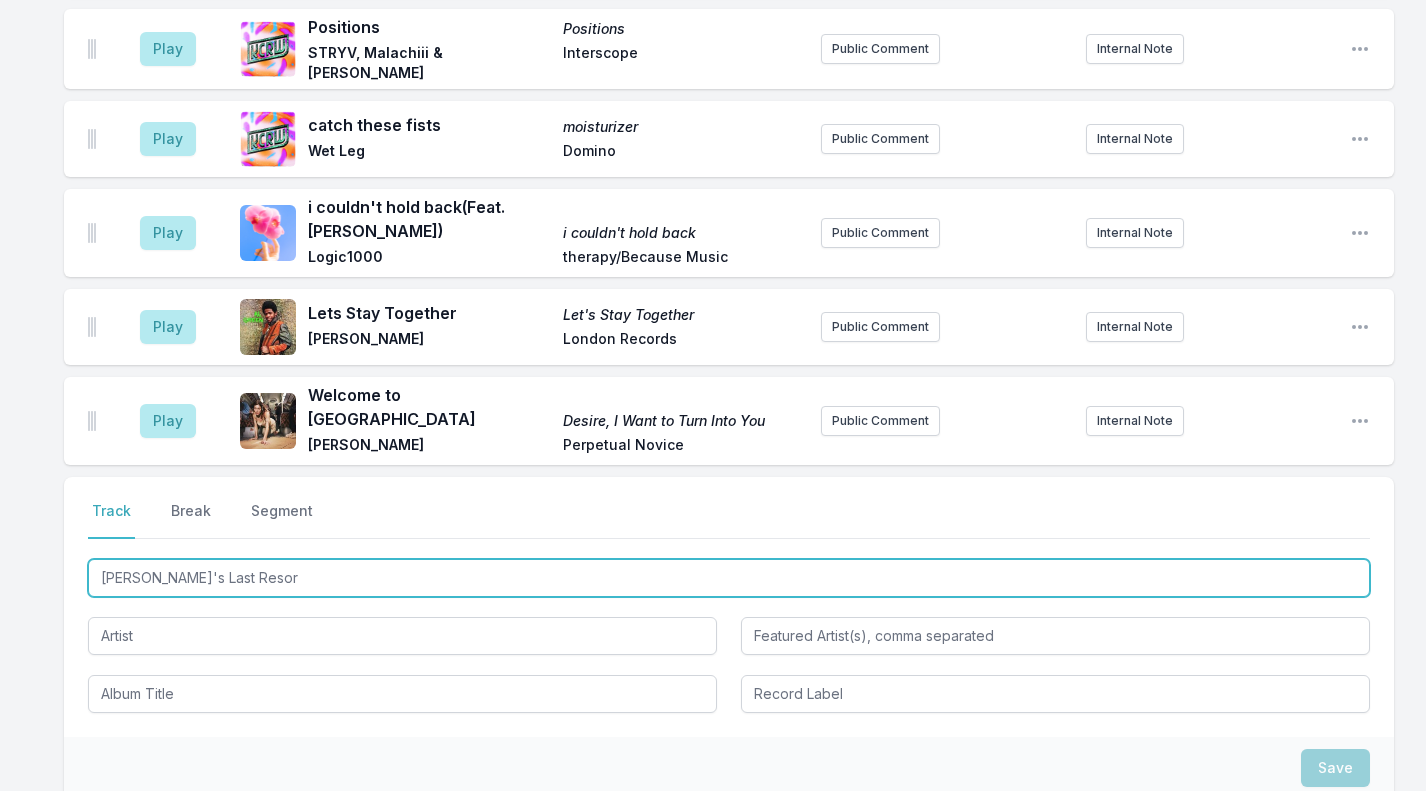 type on "[PERSON_NAME]'s Last Resort" 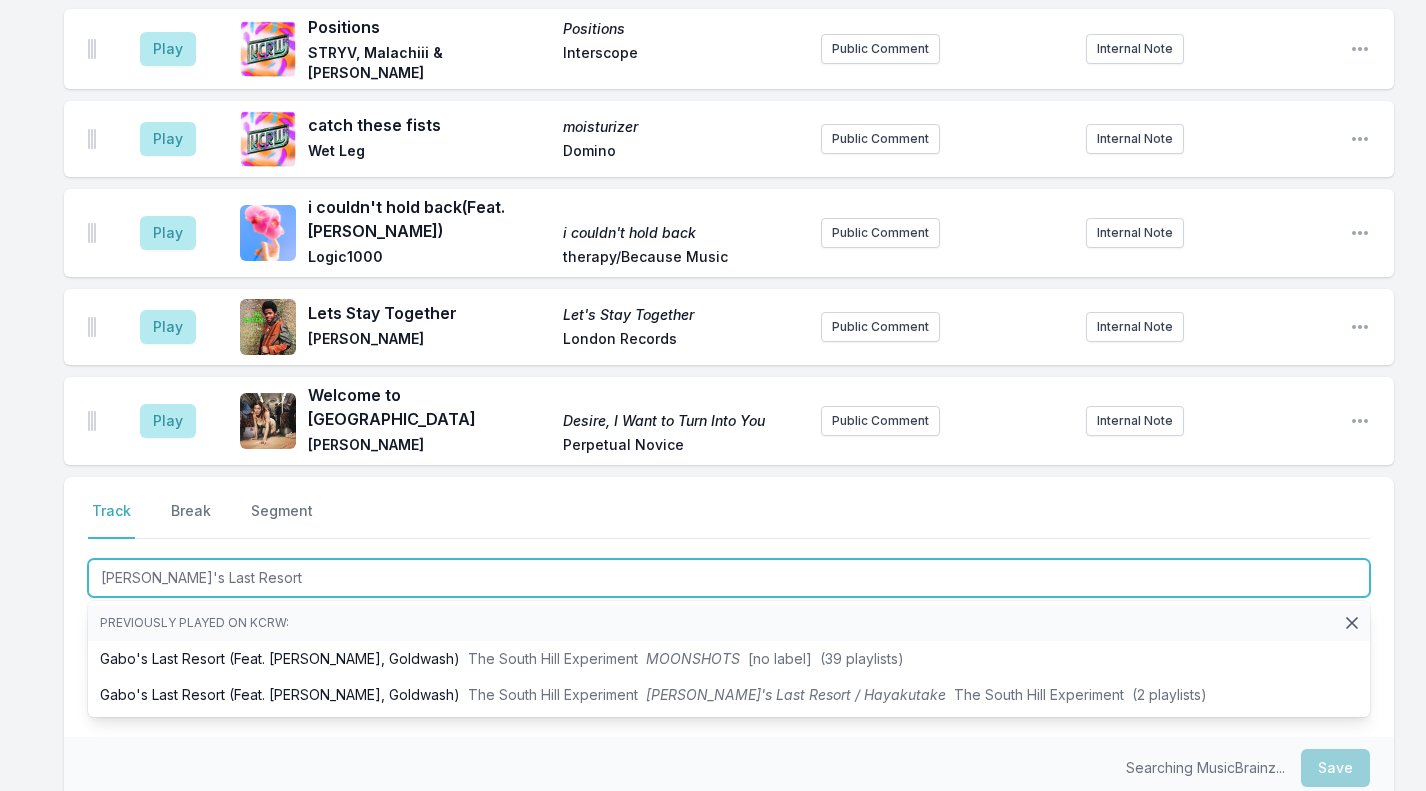 click on "Gabo's Last Resort (Feat. [PERSON_NAME], Goldwash) The South Hill Experiment MOONSHOTS [no label] (39 playlists)" at bounding box center [729, 659] 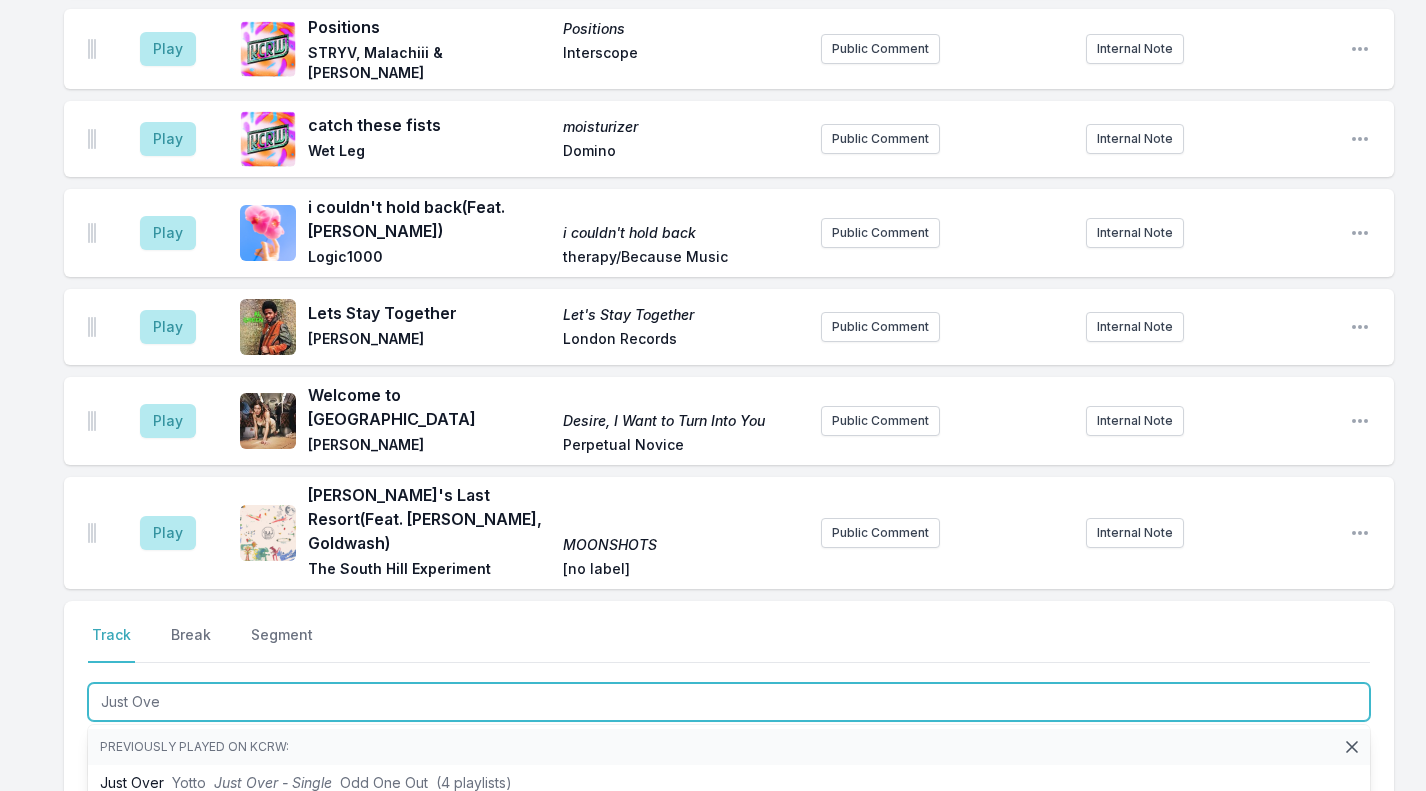 type on "Just Over" 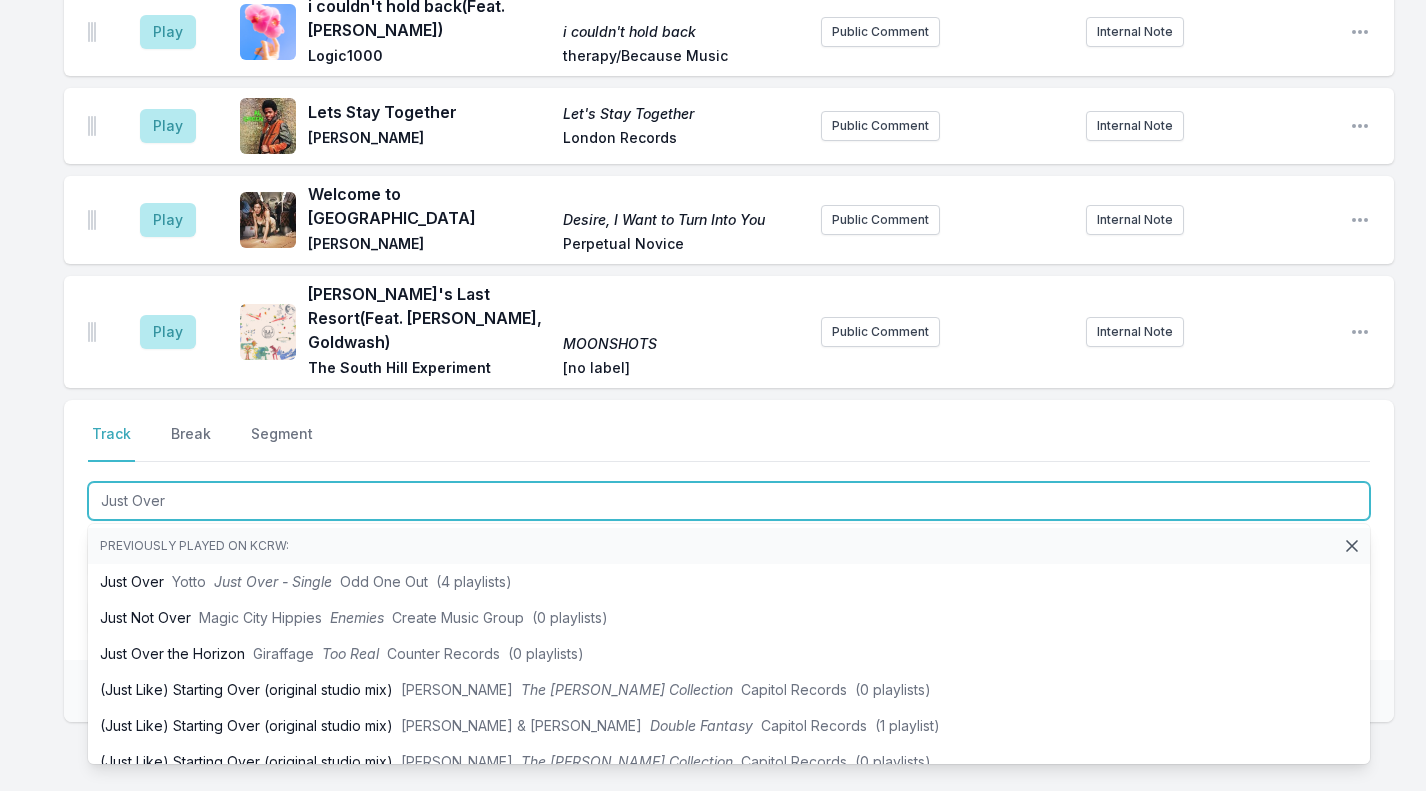 scroll, scrollTop: 689, scrollLeft: 0, axis: vertical 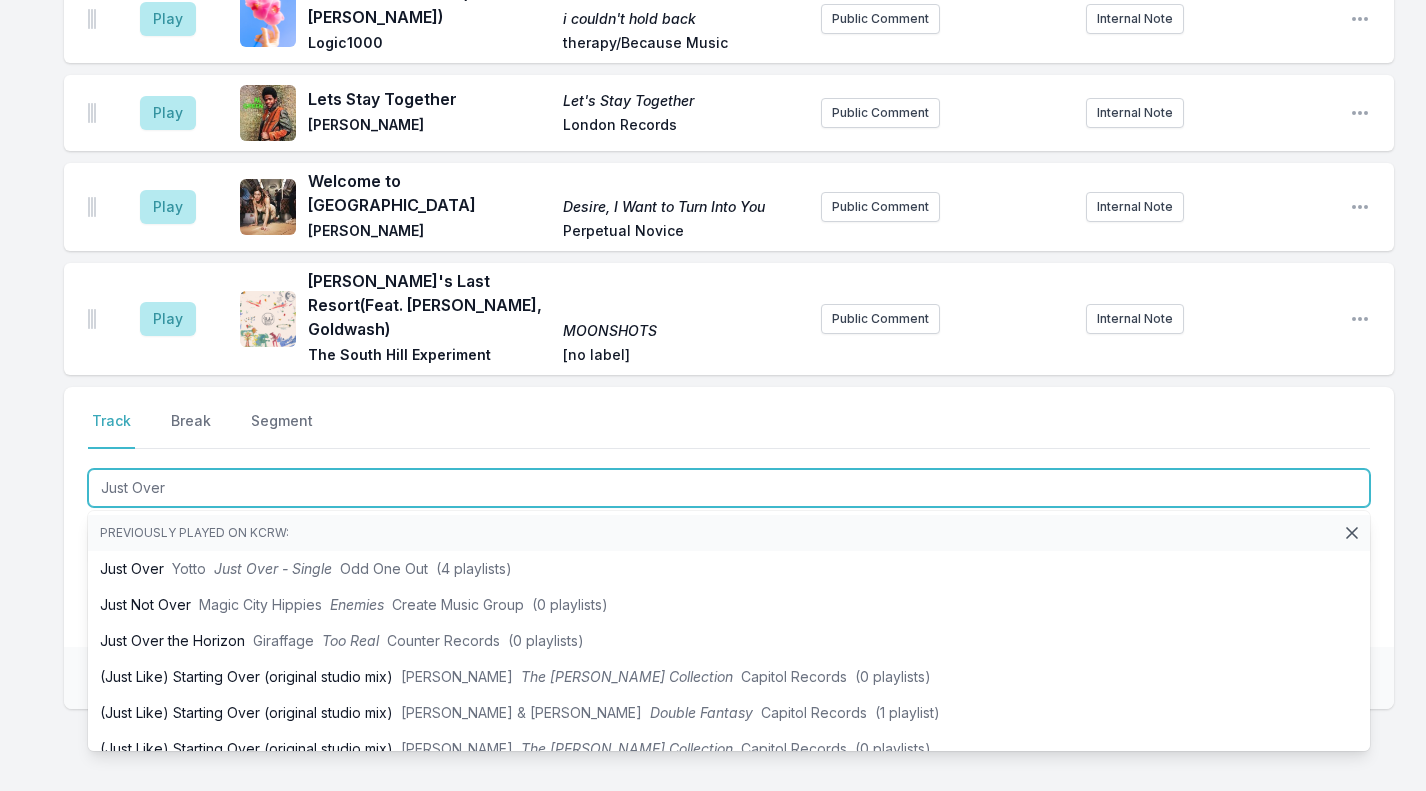 click on "Just Over Yotto Just Over - Single Odd One Out (4 playlists)" at bounding box center [729, 569] 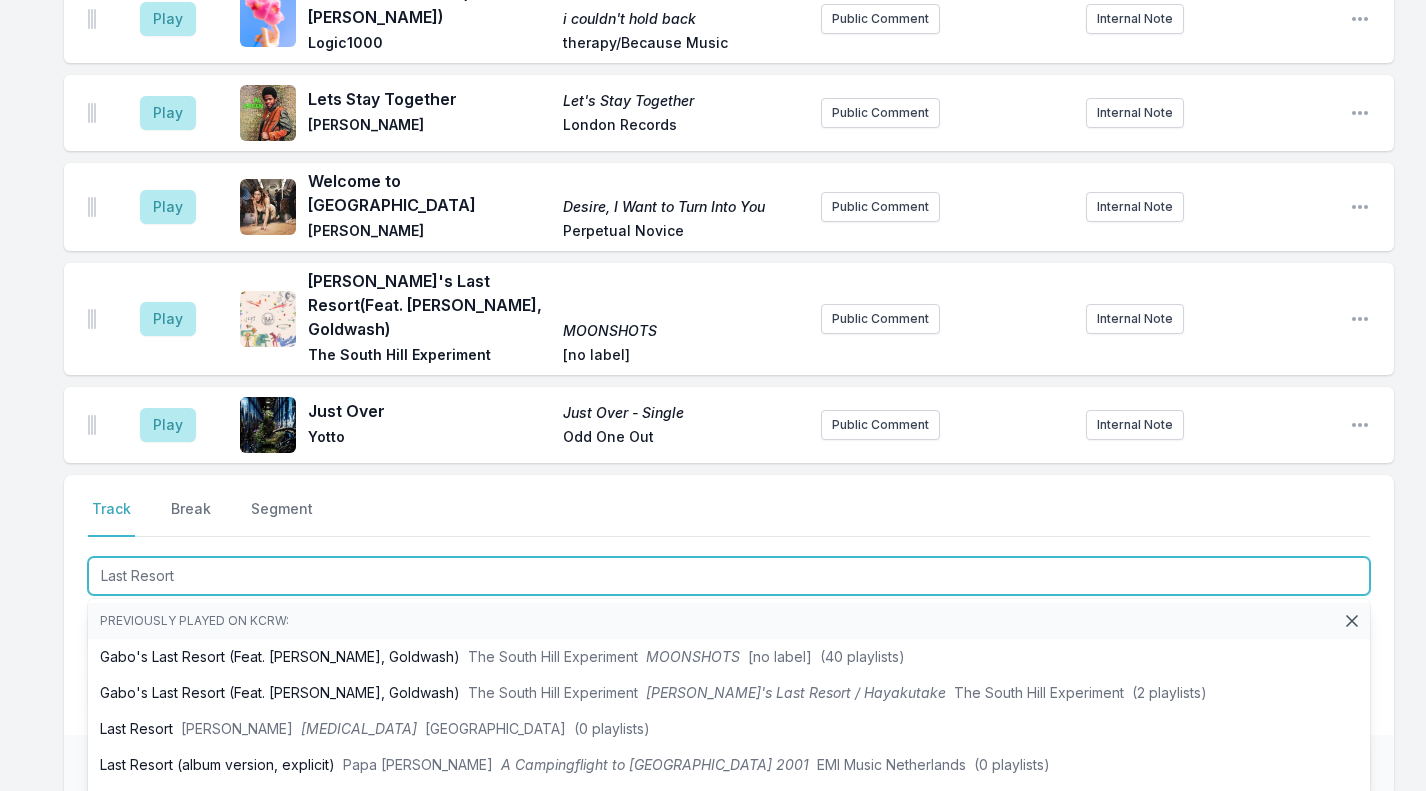 scroll, scrollTop: 0, scrollLeft: 0, axis: both 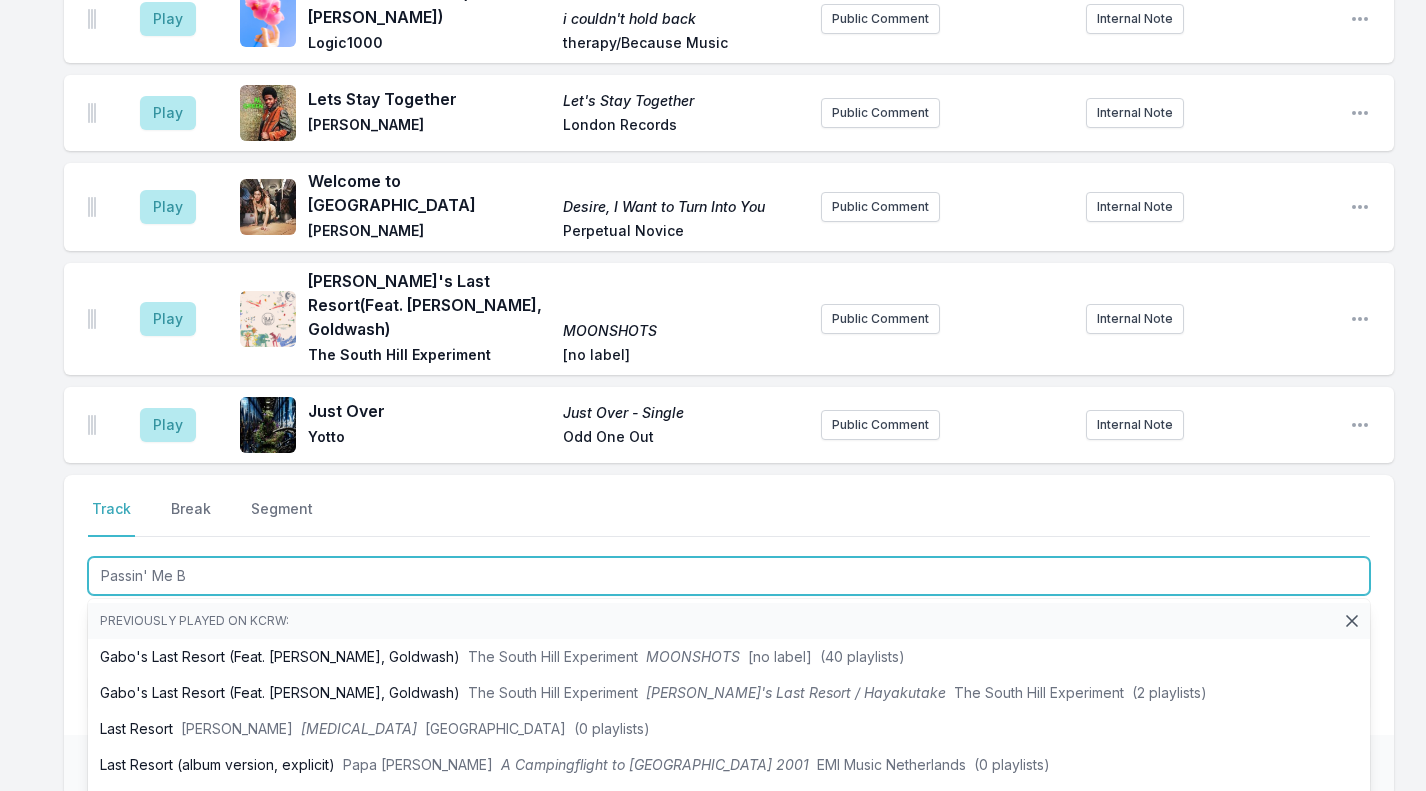 type on "Passin' Me By" 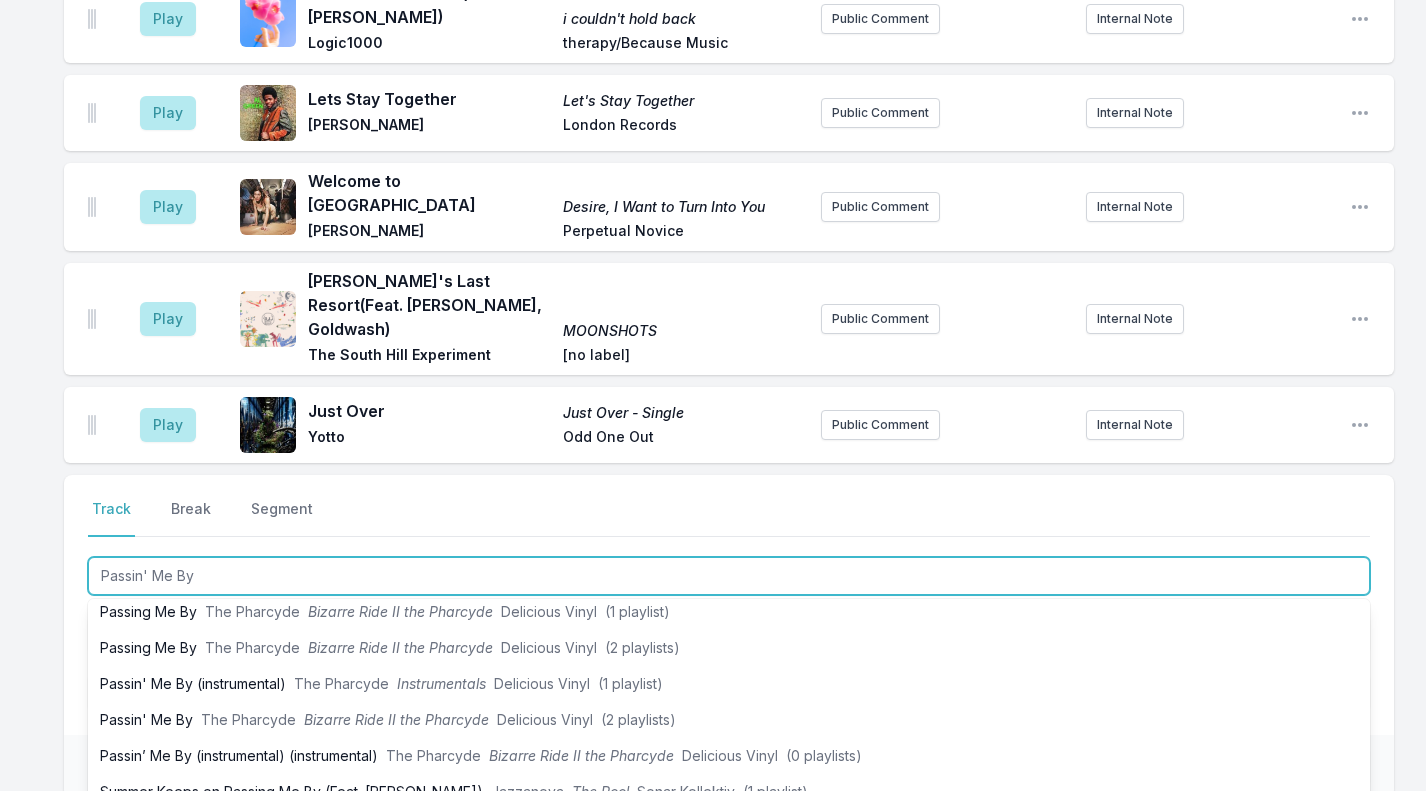 scroll, scrollTop: 179, scrollLeft: 0, axis: vertical 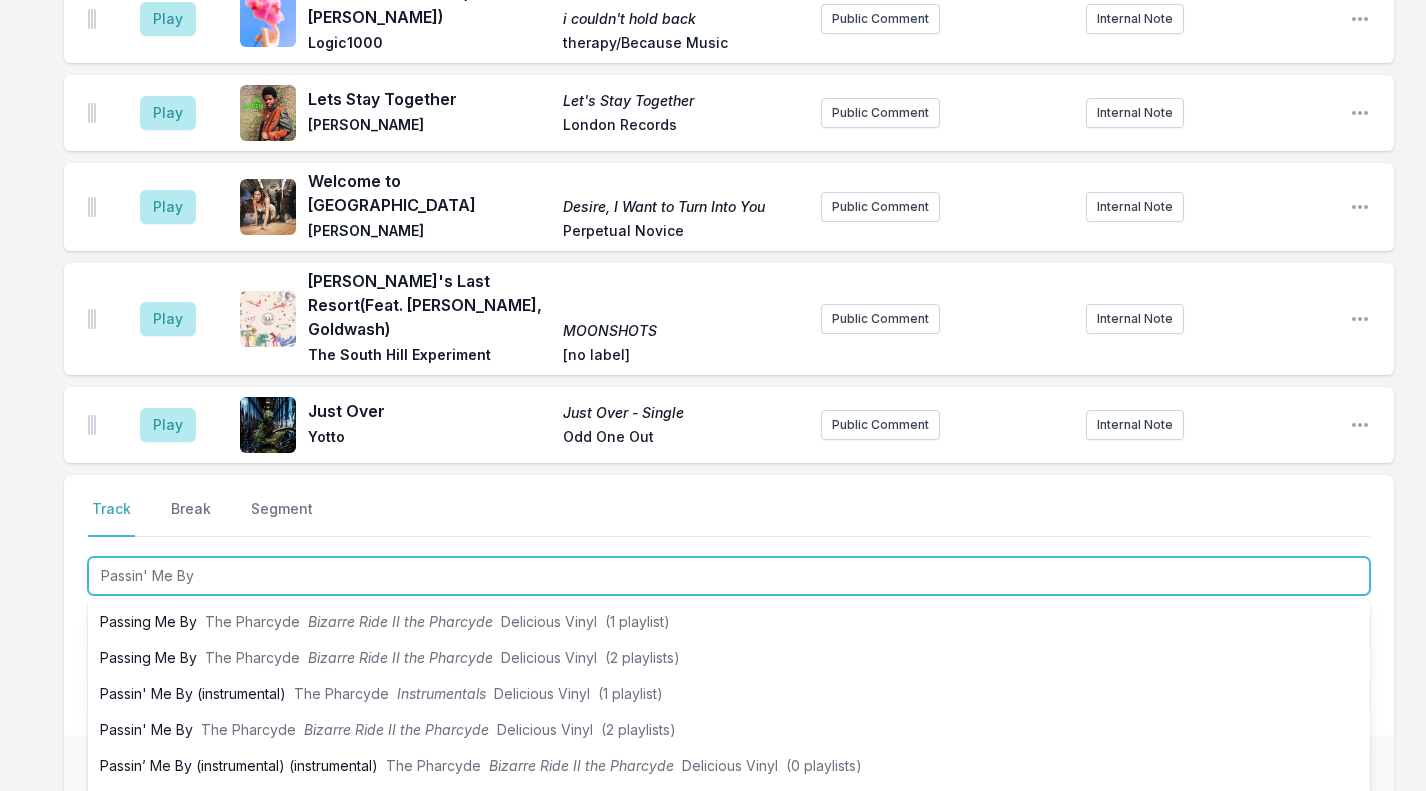 click on "Passin' Me By (instrumental) The Pharcyde Instrumentals Delicious Vinyl (1 playlist)" at bounding box center (729, 694) 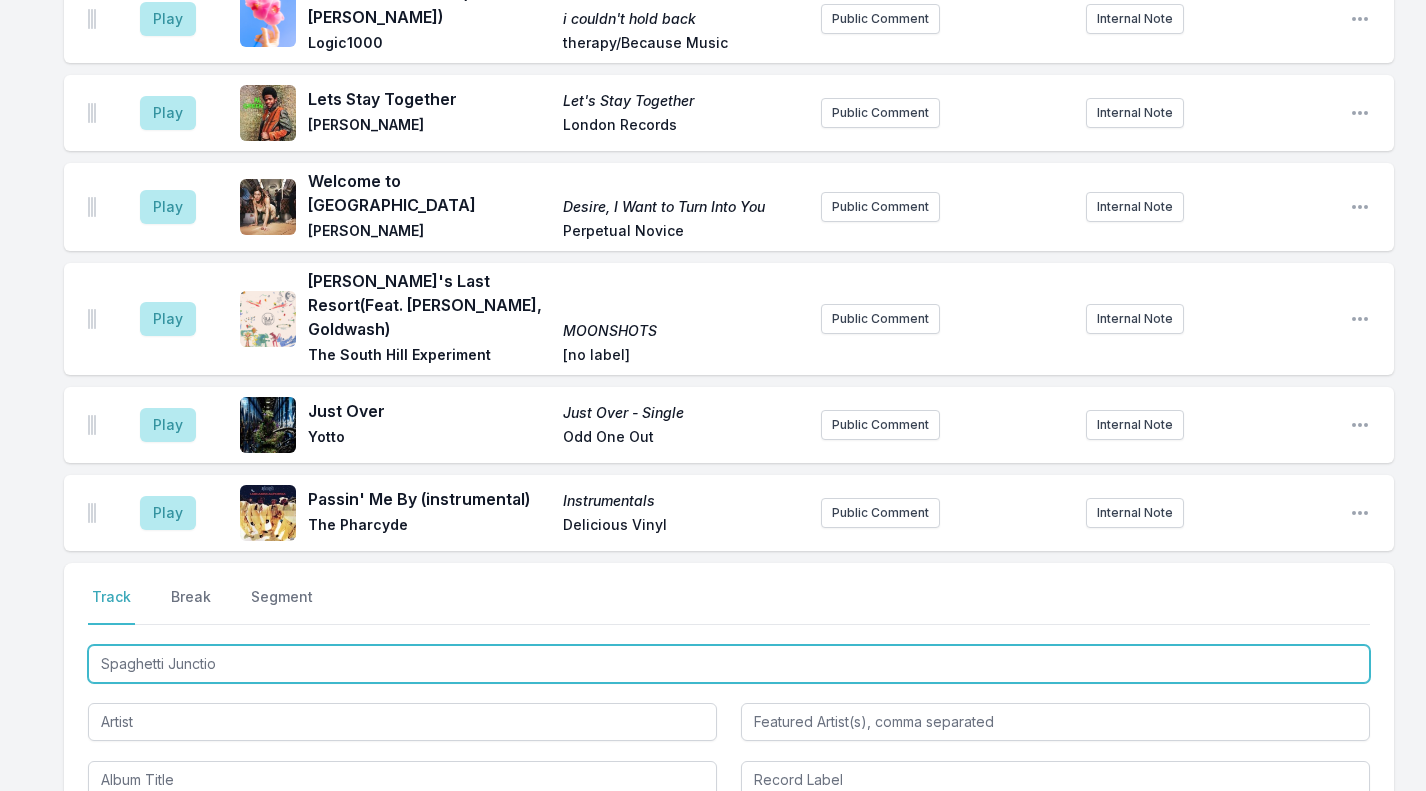 type on "[GEOGRAPHIC_DATA]" 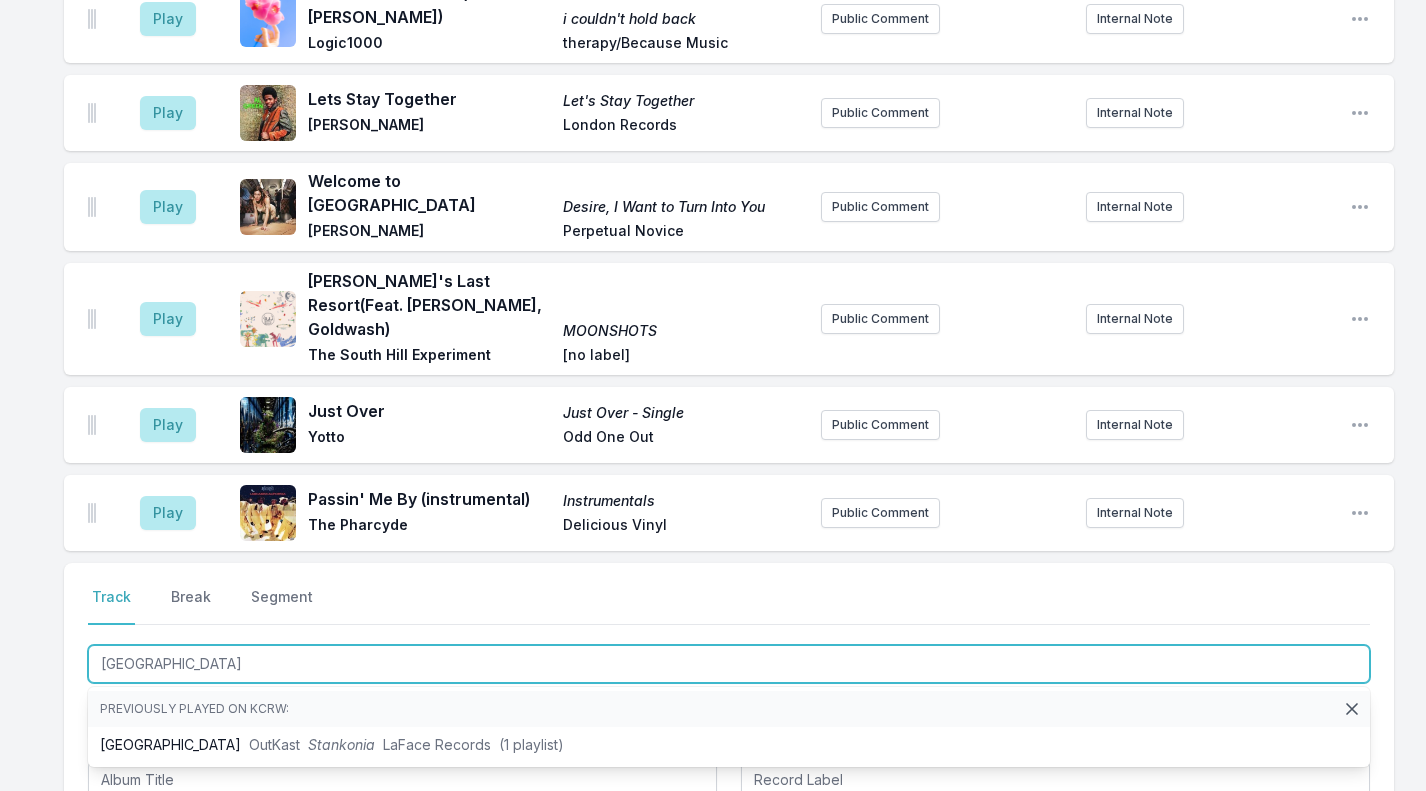 scroll, scrollTop: 0, scrollLeft: 0, axis: both 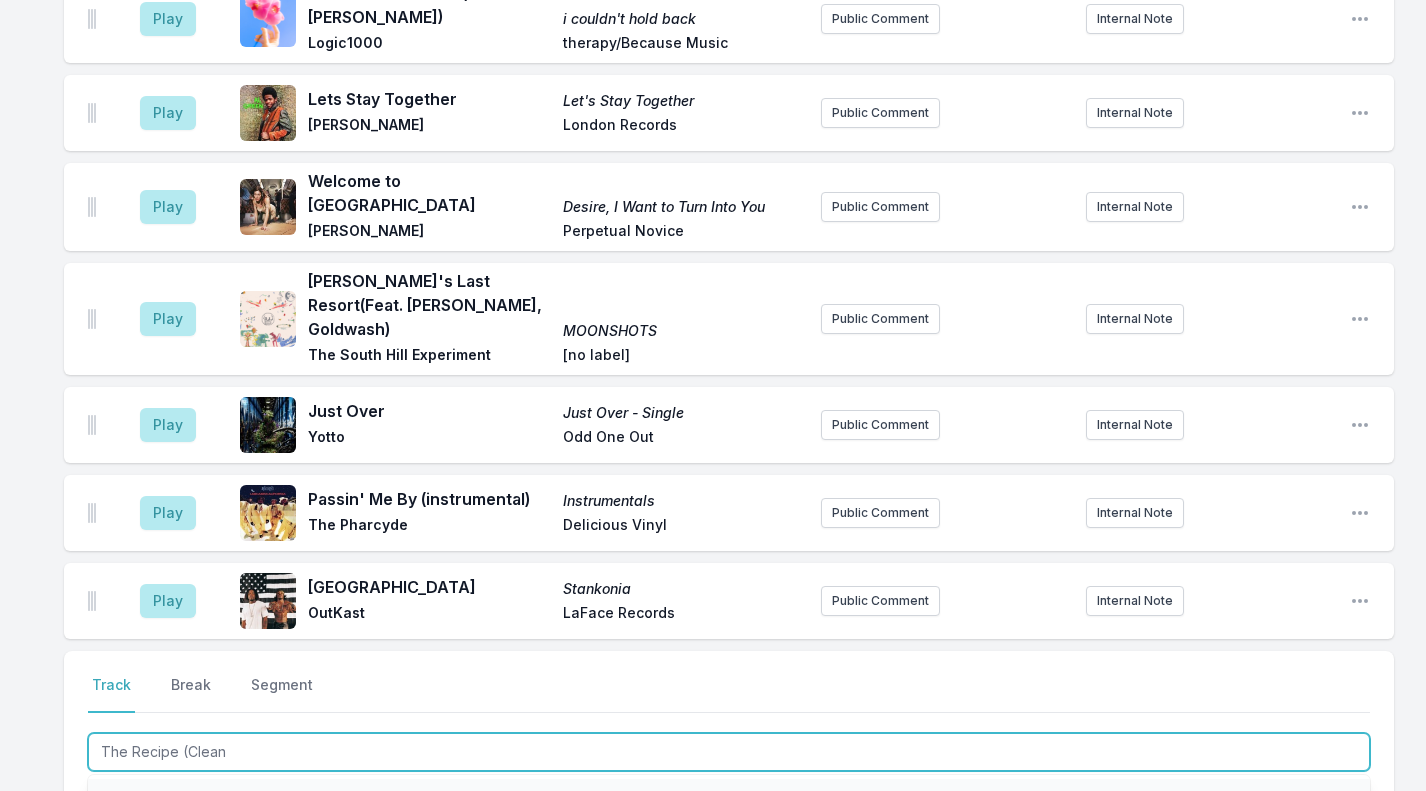 type on "The Recipe (Clean)" 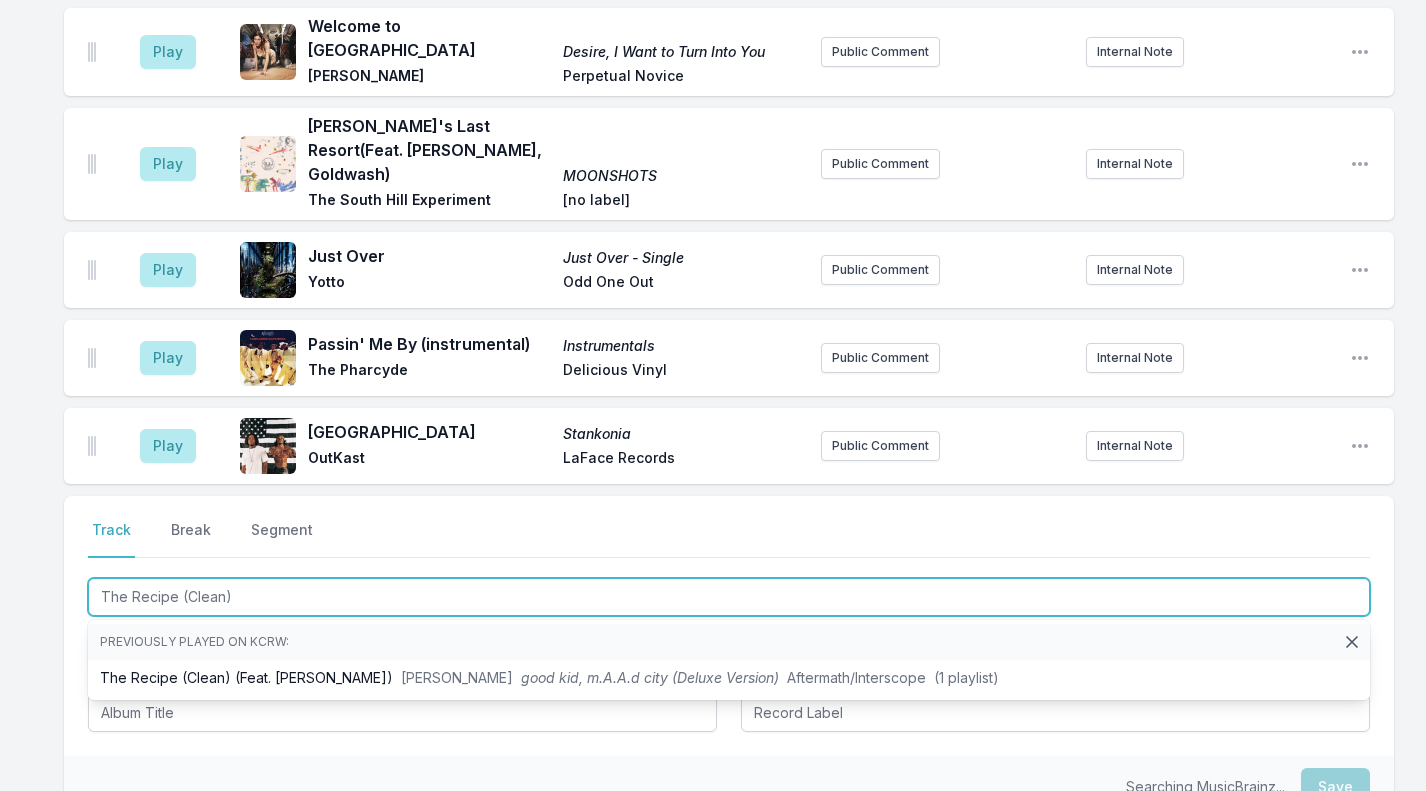 scroll, scrollTop: 846, scrollLeft: 0, axis: vertical 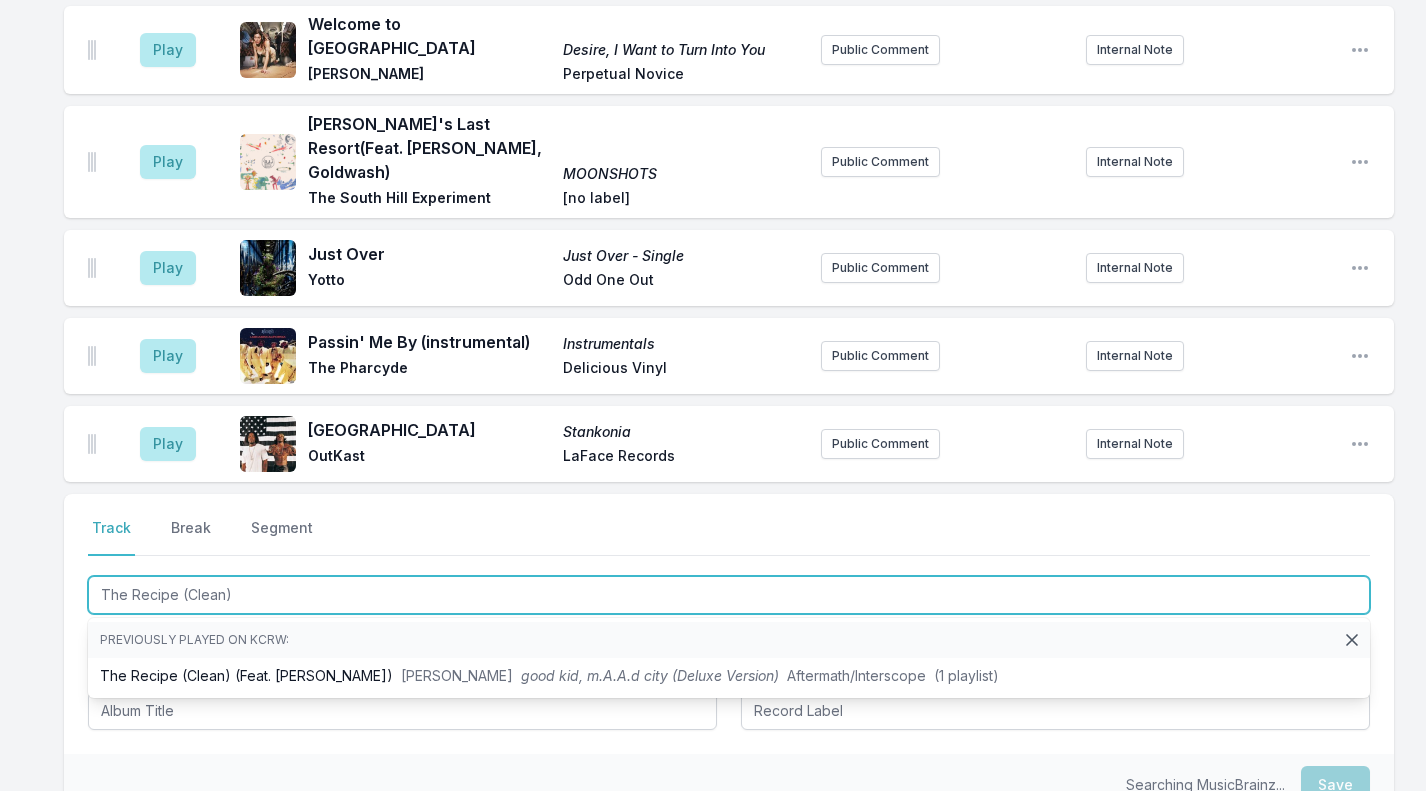 click on "The Recipe (Clean) (Feat. [PERSON_NAME]) [PERSON_NAME] good kid, m.A.A.d city (Deluxe Version) Aftermath/Interscope (1 playlist)" at bounding box center (729, 676) 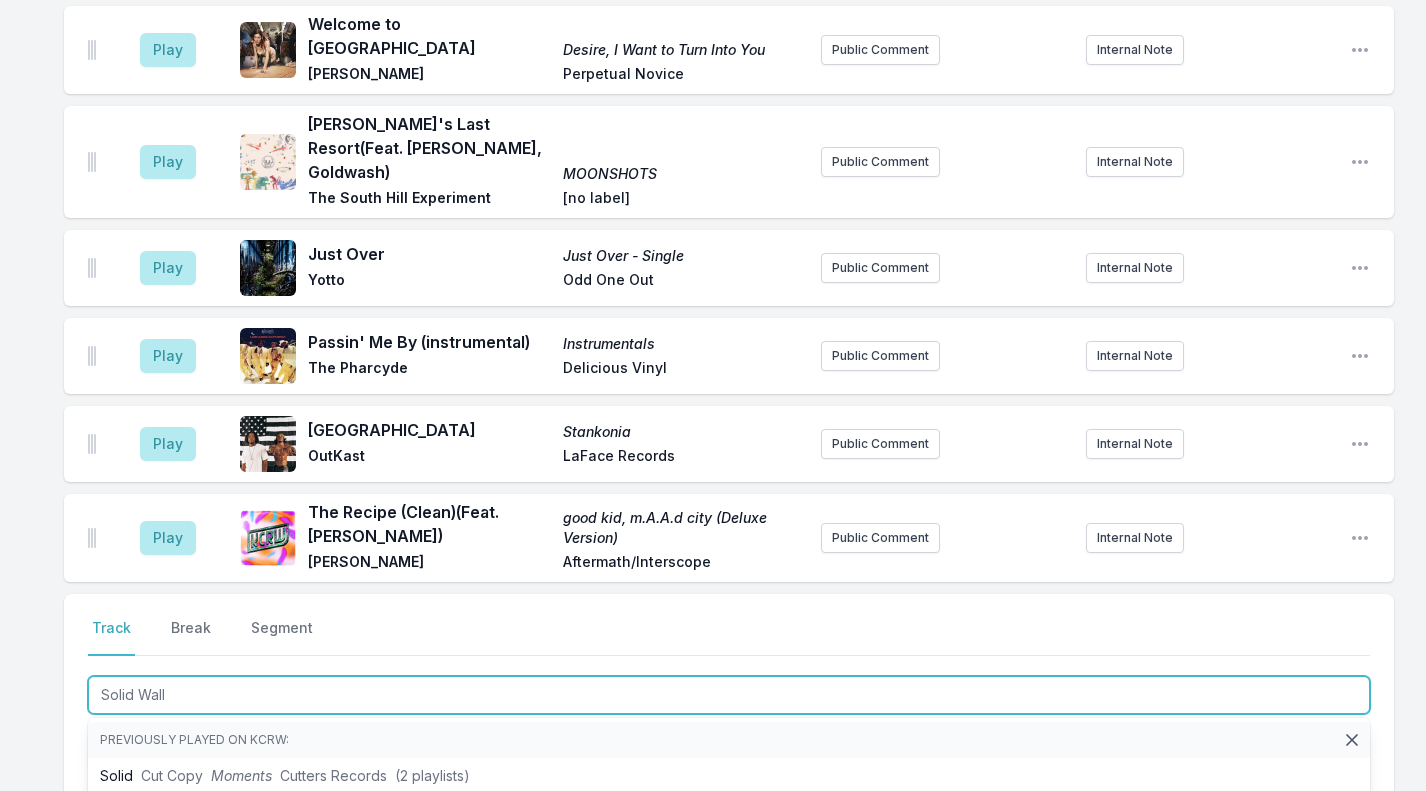 type on "Solid Wall" 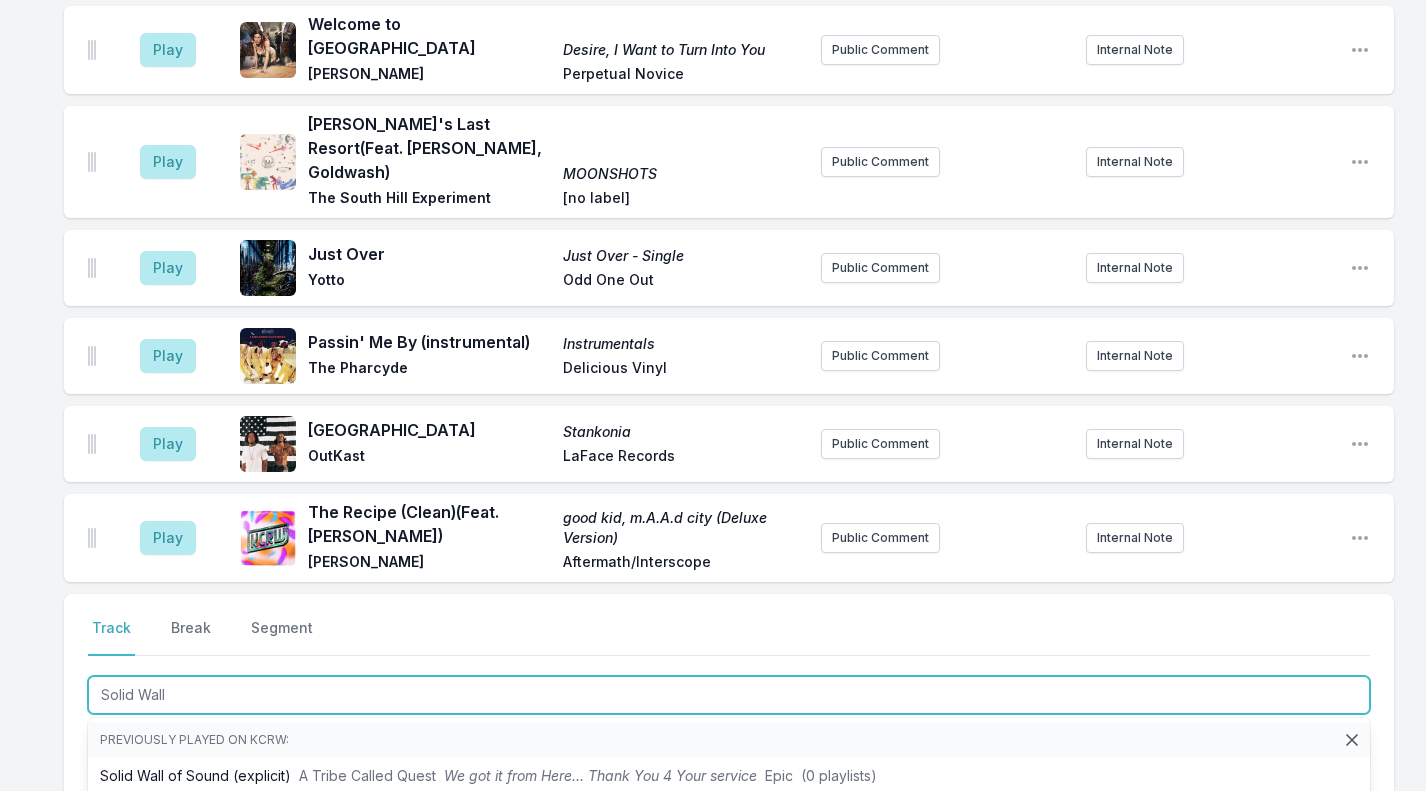 drag, startPoint x: 280, startPoint y: 633, endPoint x: 371, endPoint y: 750, distance: 148.22281 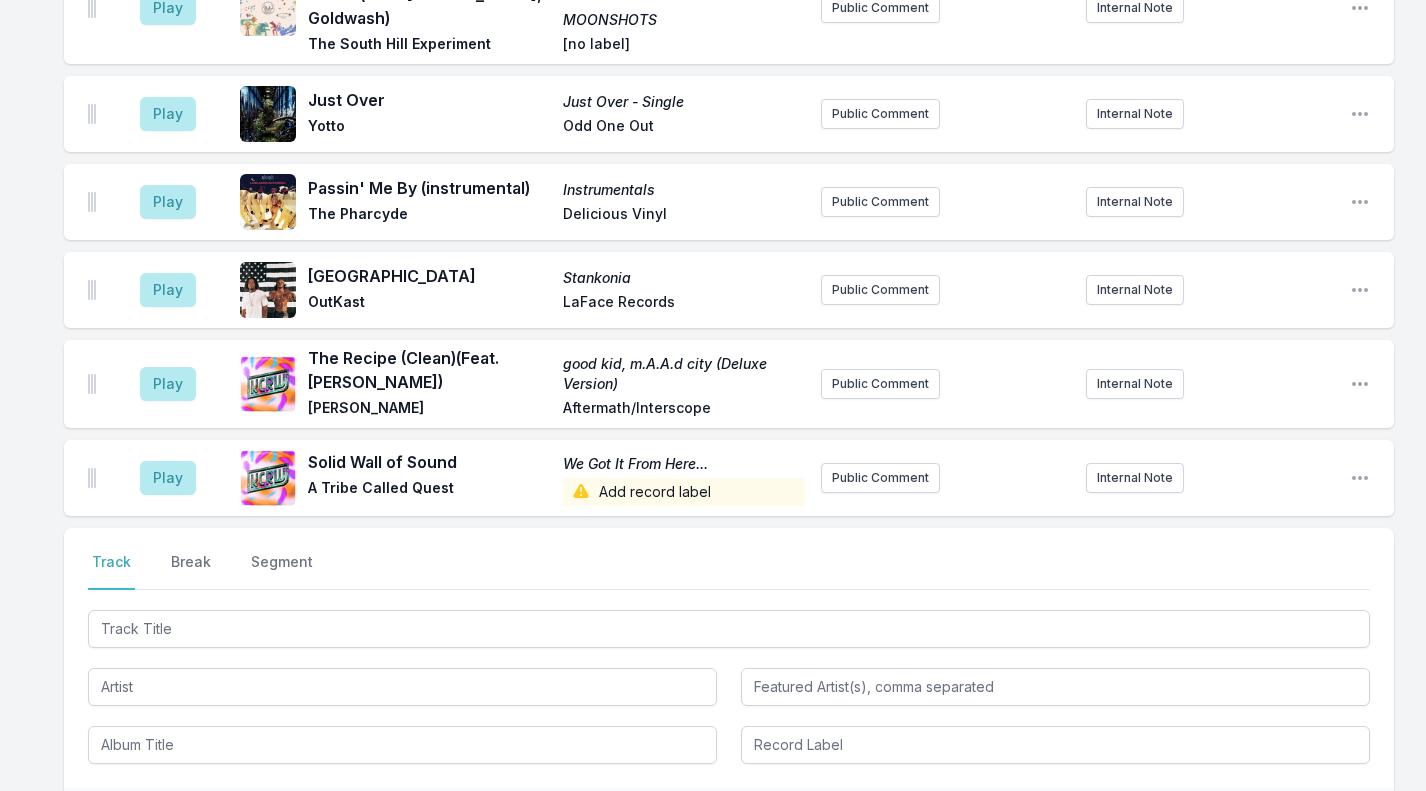 scroll, scrollTop: 1052, scrollLeft: 0, axis: vertical 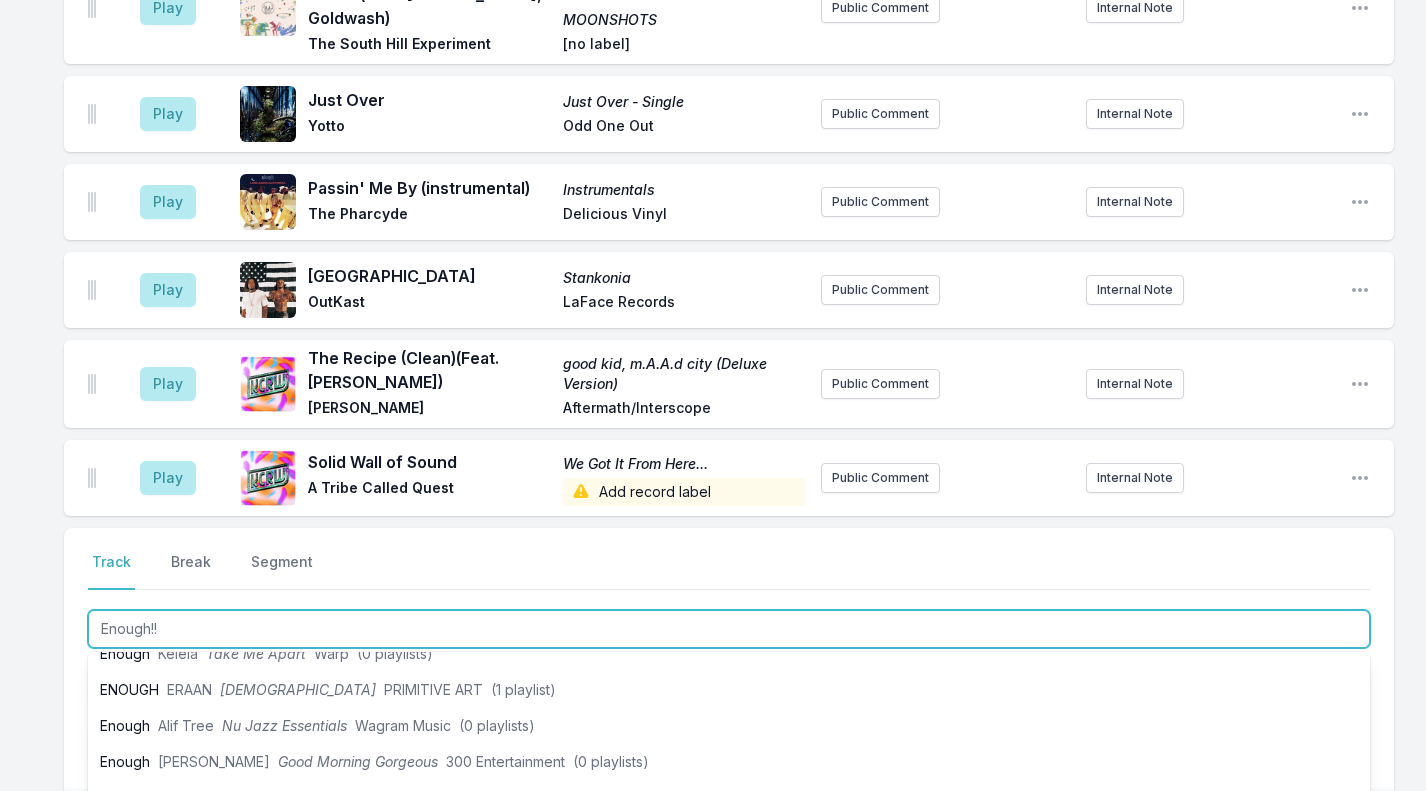 type on "Enough!!" 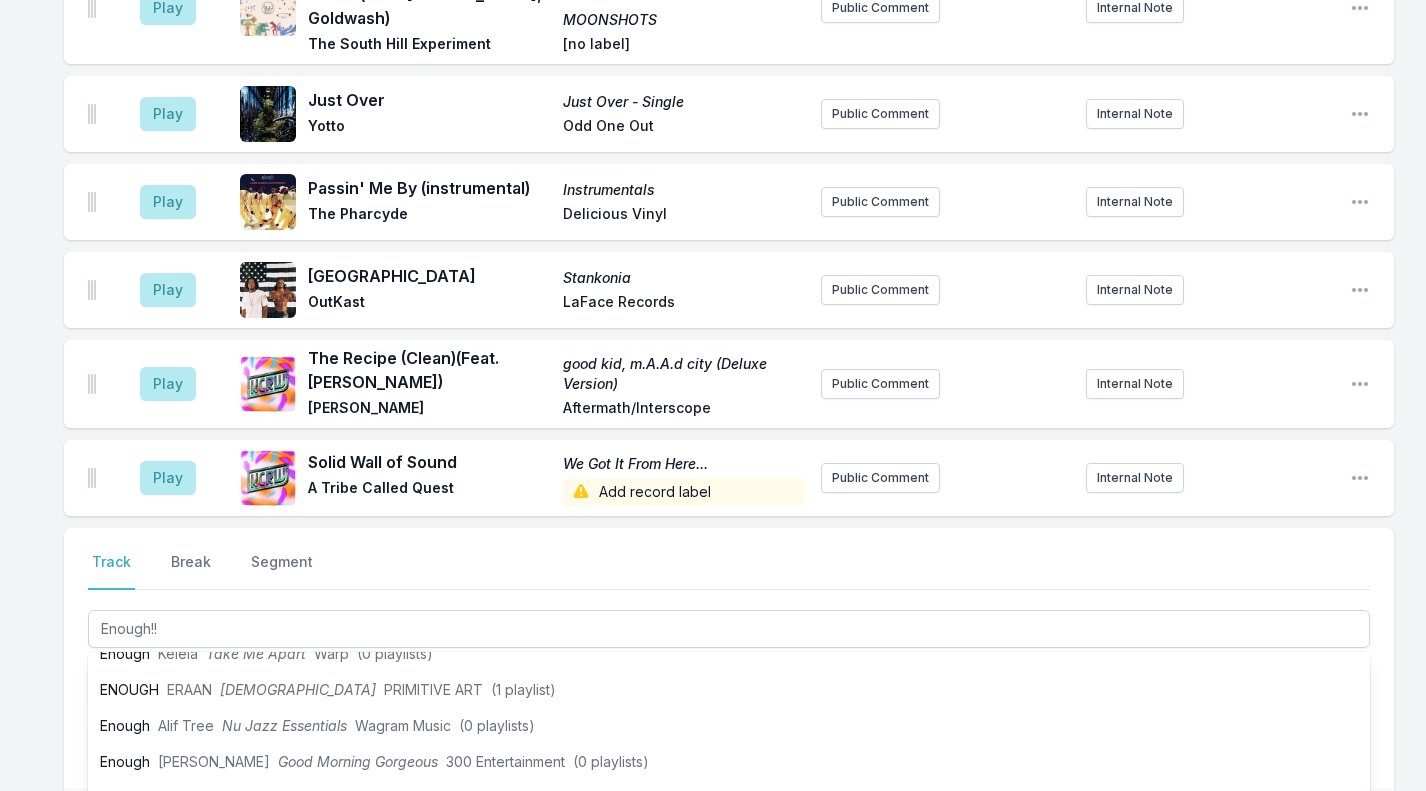 drag, startPoint x: 134, startPoint y: 561, endPoint x: 42, endPoint y: 648, distance: 126.62148 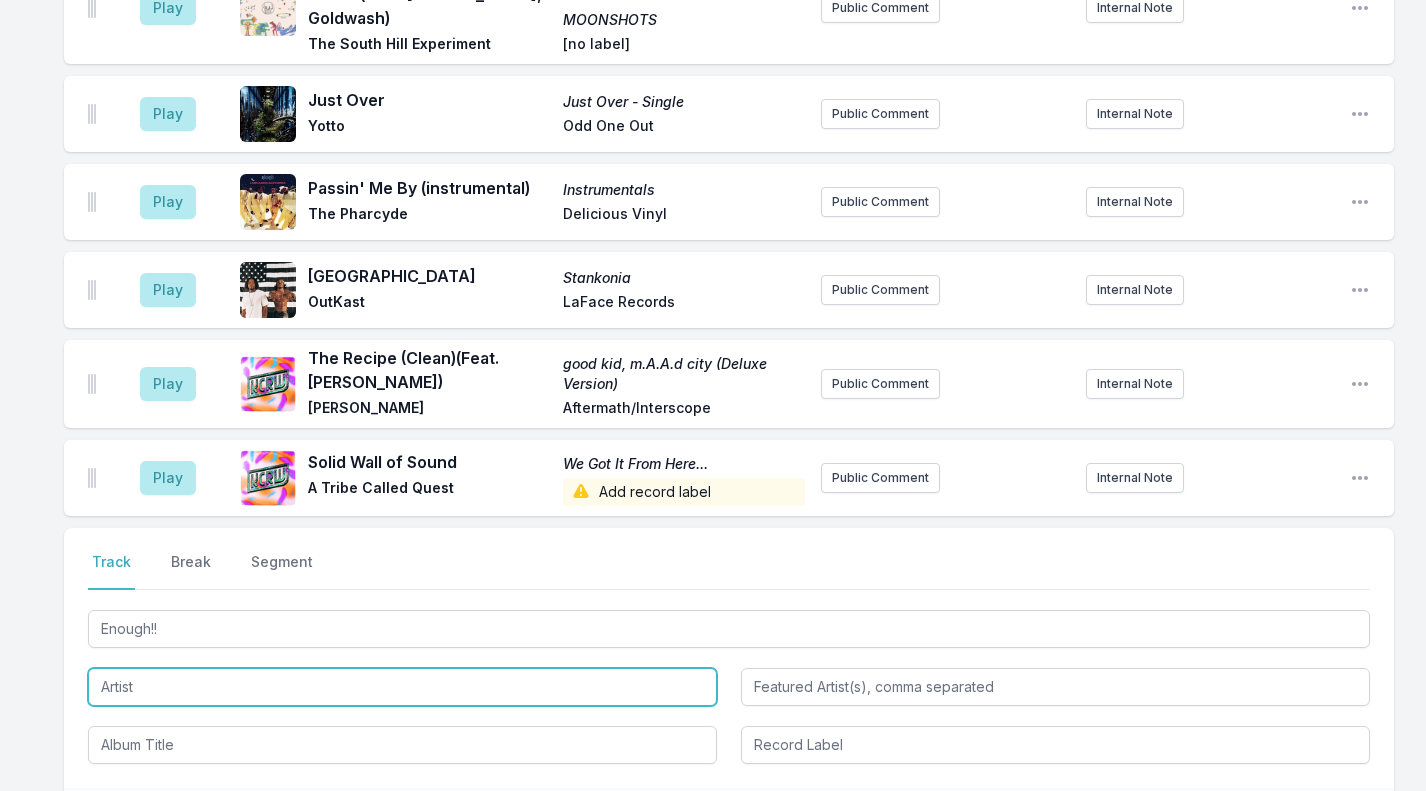 click at bounding box center (402, 687) 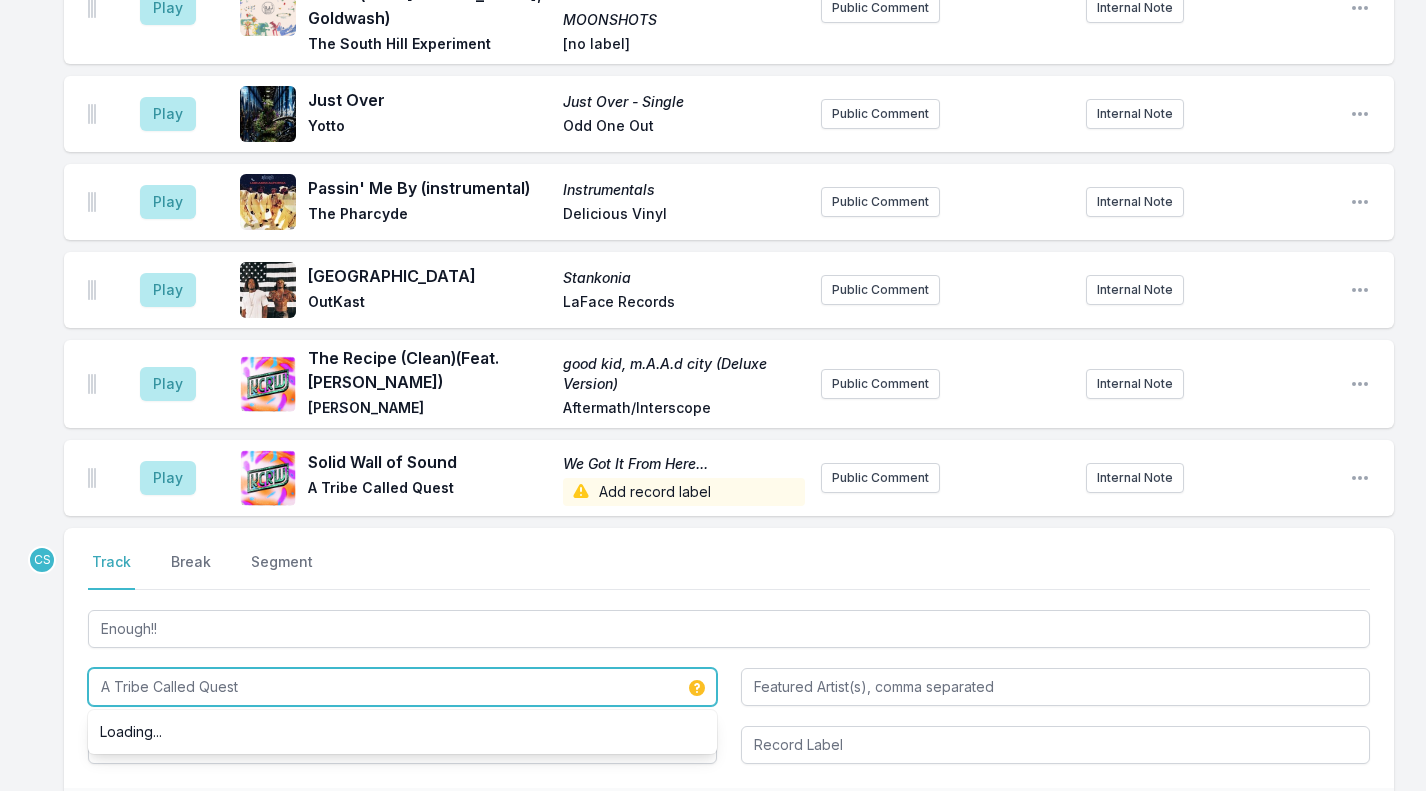 type on "A Tribe Called Quest" 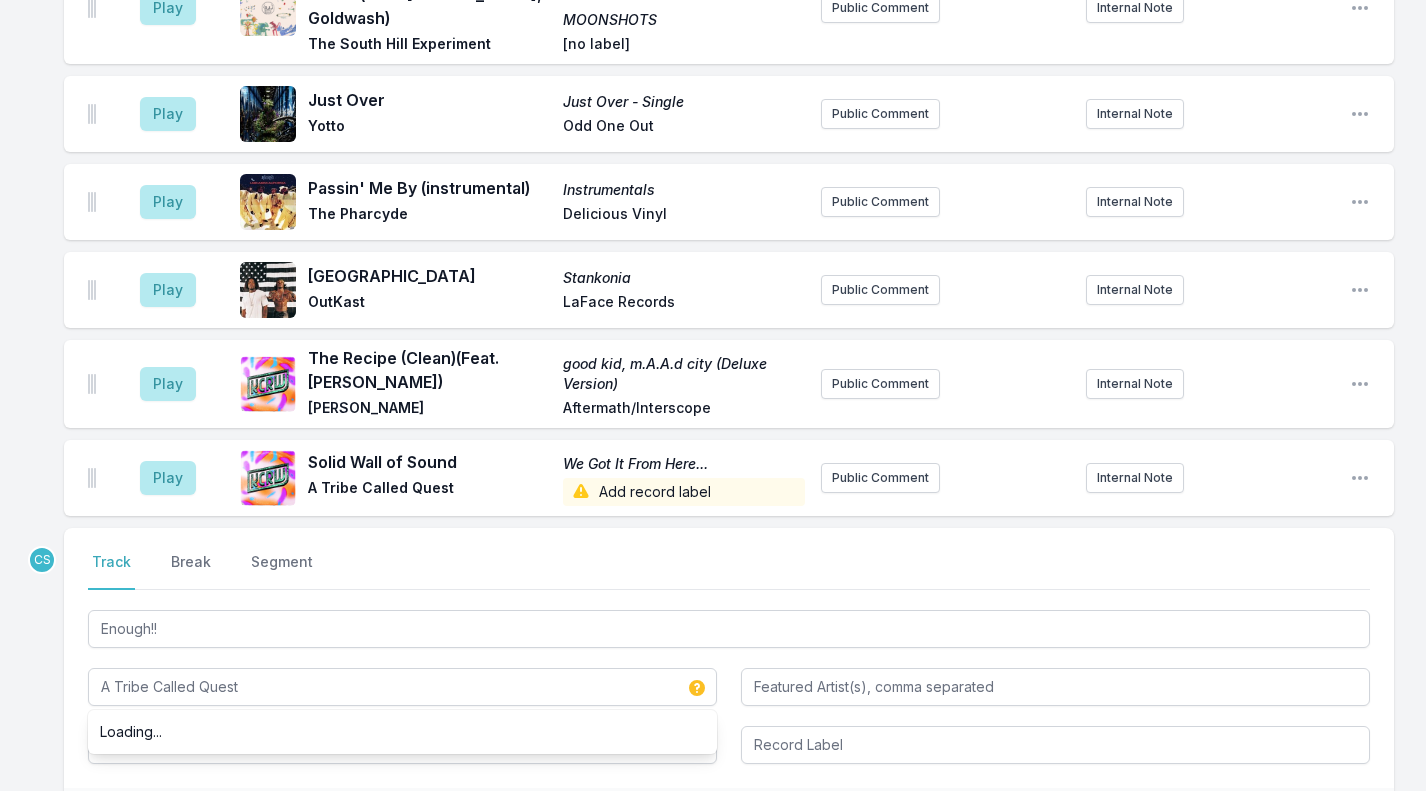 click on "Missing Data Some of your tracks are missing record label information. This info helps artists get paid! It needs to be filled out within 24 hours of showtime. Play Until the End of the World The Watchline [PERSON_NAME] Public Comment Internal Note Open playlist item options Play [PERSON_NAME]  (Feat. [PERSON_NAME]) [PERSON_NAME] House Of Latroit Public Comment Internal Note Open playlist item options Play If You Want Me to Stay Fresh Sly & the Family Stone Sony Music Entertainment Public Comment Internal Note Open playlist item options Play Positions Positions STRYV, Malachiii & [PERSON_NAME] Interscope Public Comment Internal Note Open playlist item options Play catch these fists moisturizer Wet Leg Domino Public Comment Internal Note Open playlist item options Play i couldn't hold back  (Feat. [PERSON_NAME]) i couldn't hold back Logic1000 therapy/Because Music Public Comment Internal Note Open playlist item options Play Lets Stay Together Let's Stay Together [PERSON_NAME] London Records Public Comment Play Play CS" at bounding box center [713, 93] 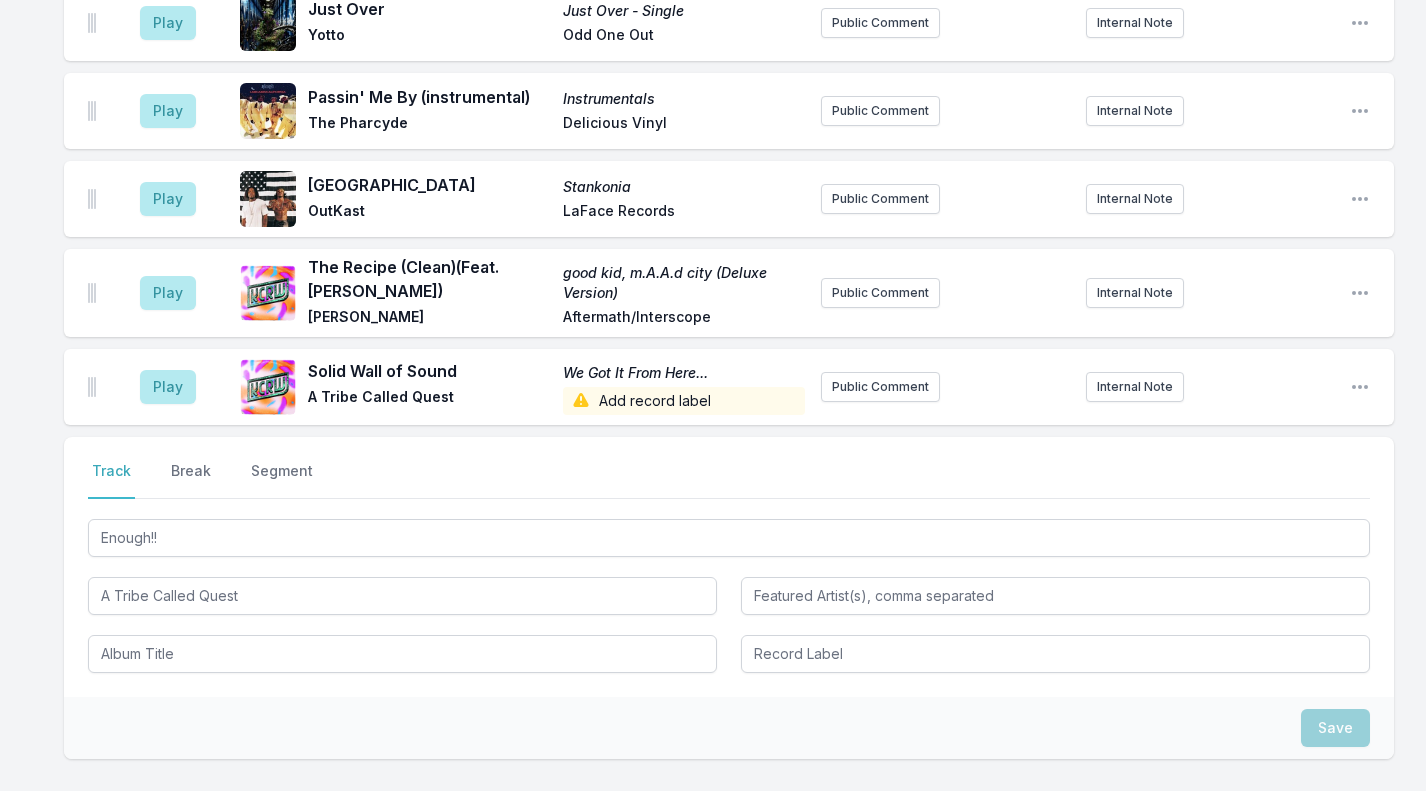 scroll, scrollTop: 1144, scrollLeft: 0, axis: vertical 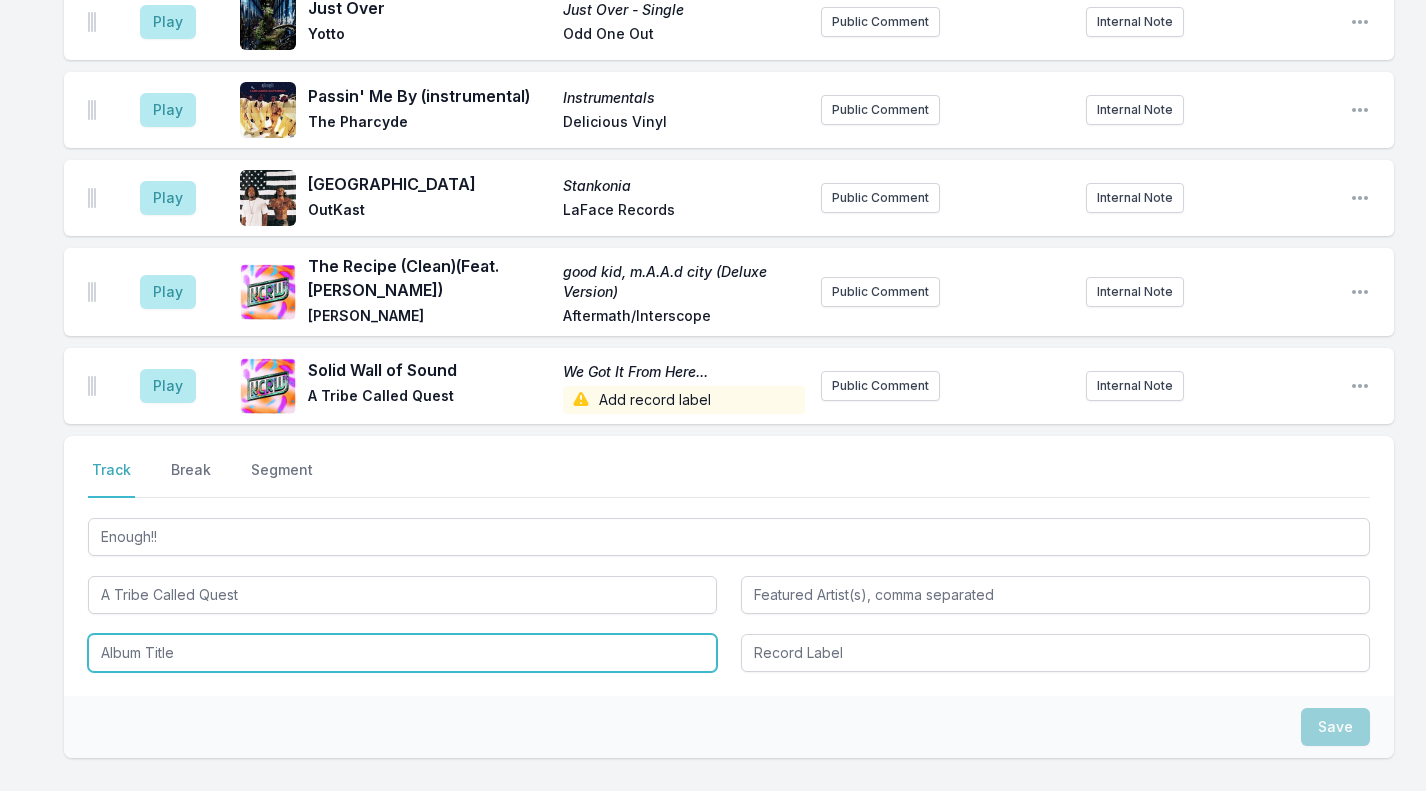 drag, startPoint x: 260, startPoint y: 627, endPoint x: 268, endPoint y: 597, distance: 31.04835 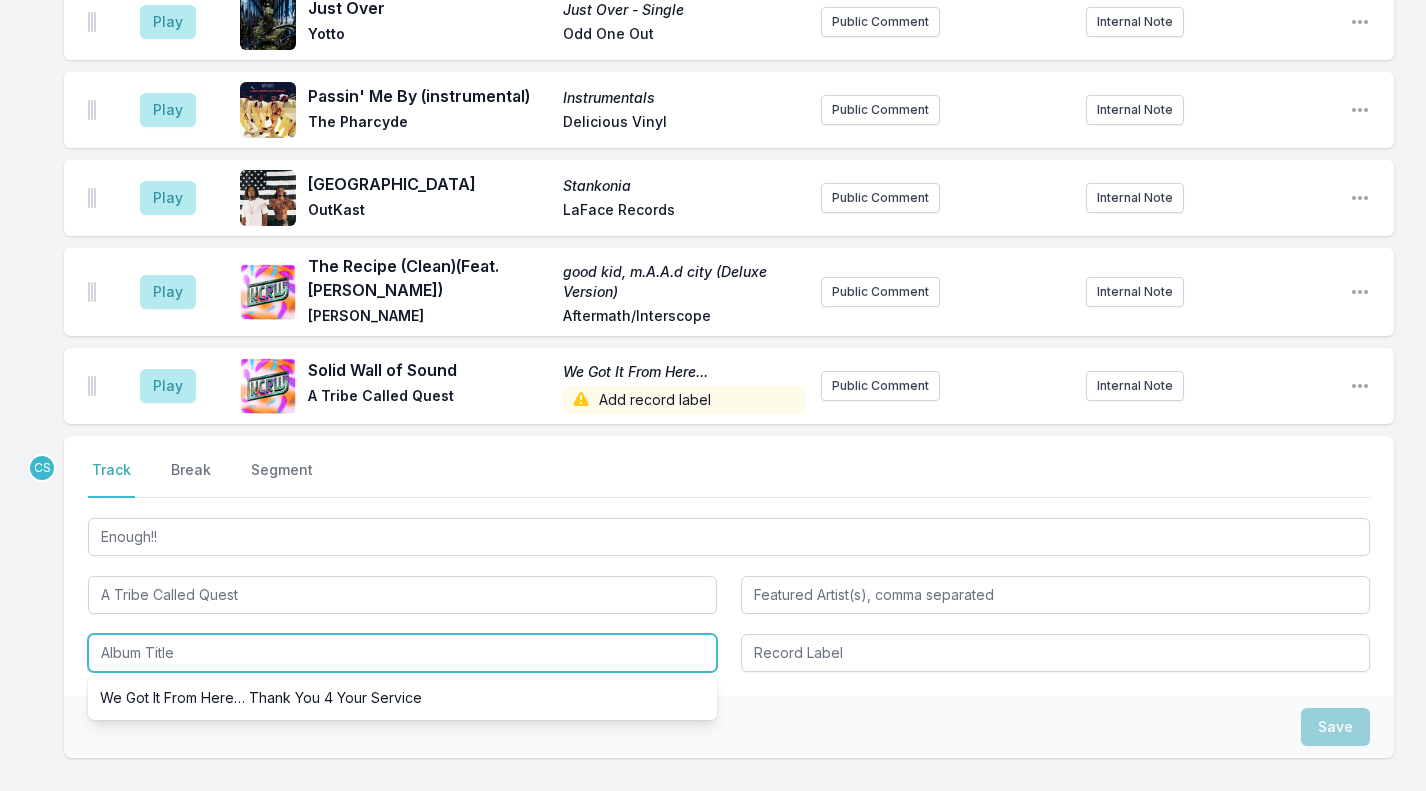 click on "We Got It From Here… Thank You 4 Your Service" at bounding box center (402, 698) 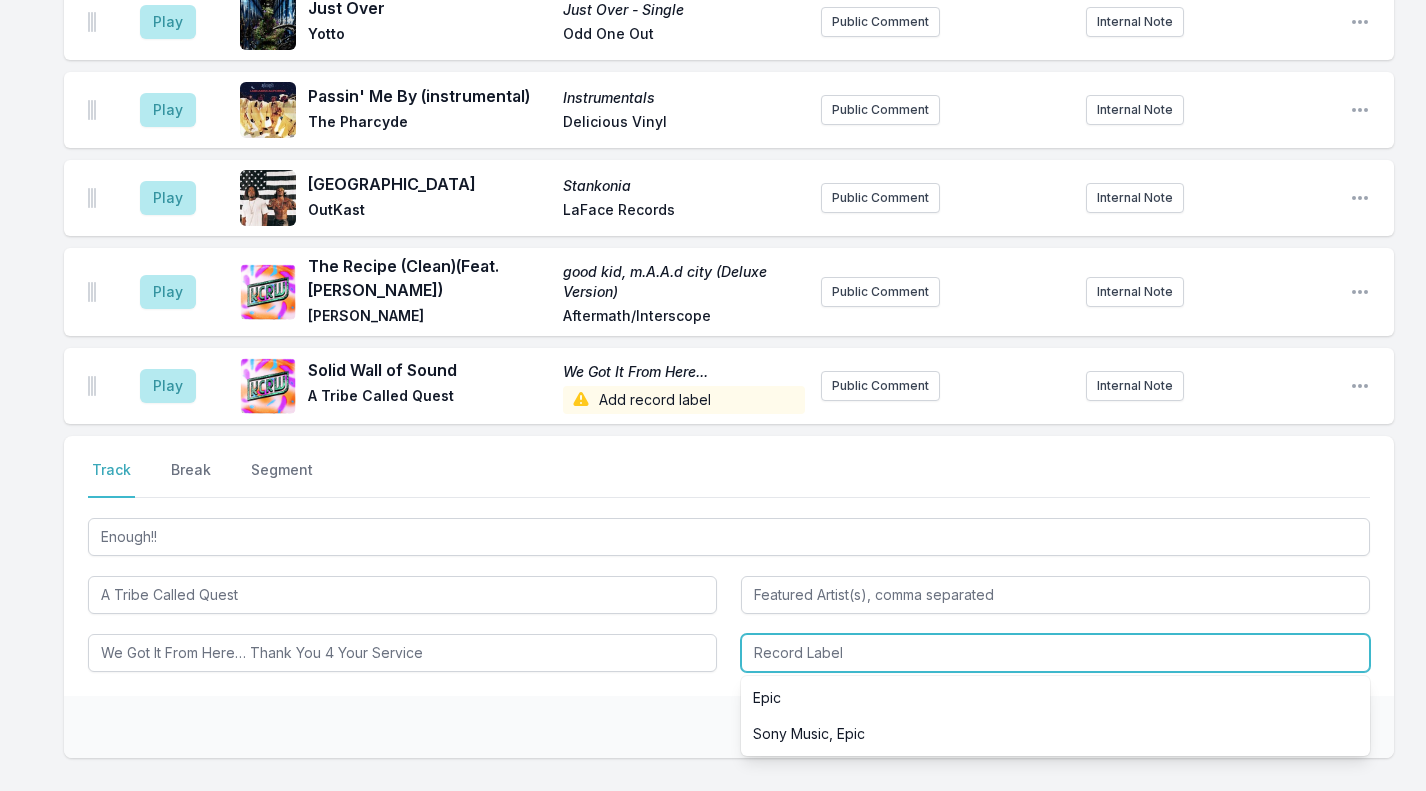 click at bounding box center [1055, 653] 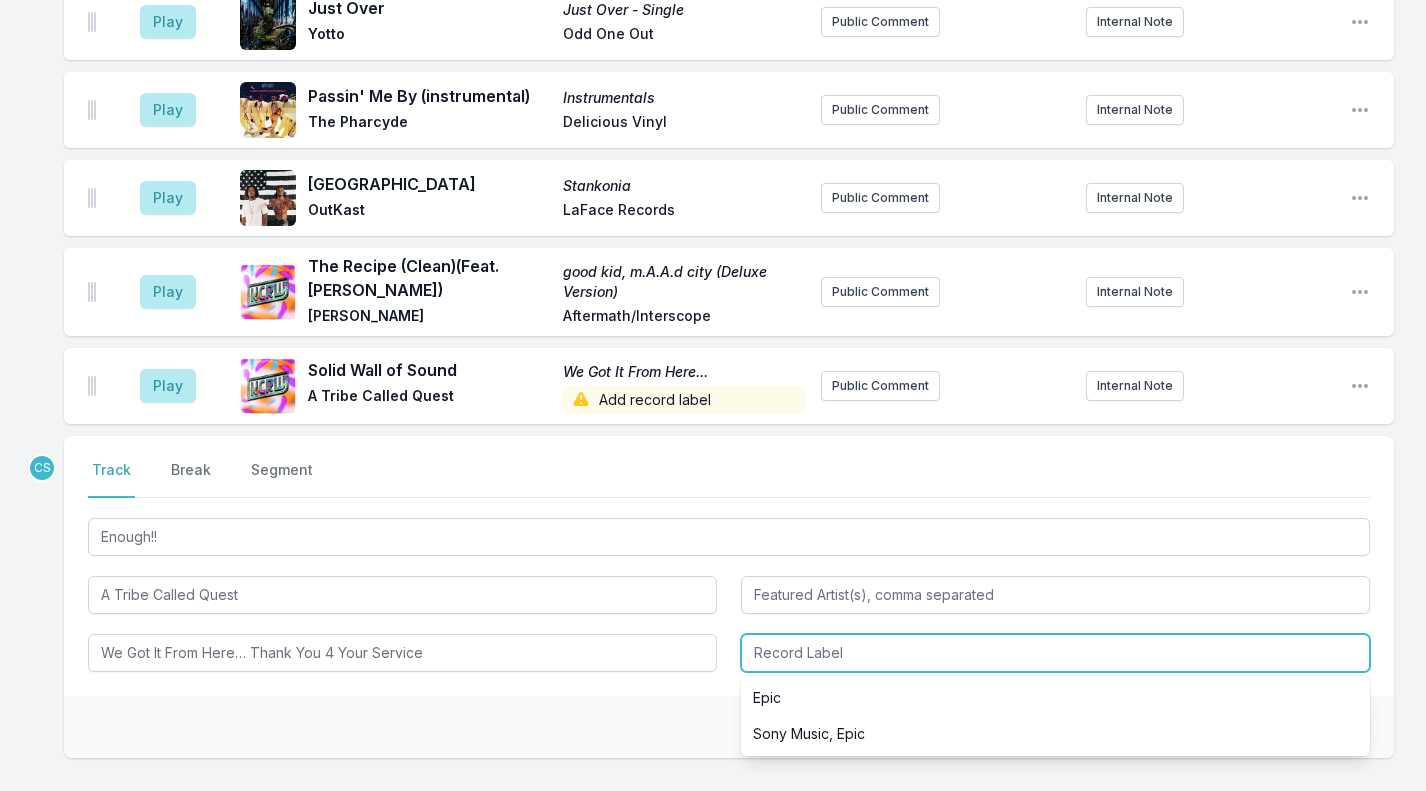 click on "Epic" at bounding box center (1055, 698) 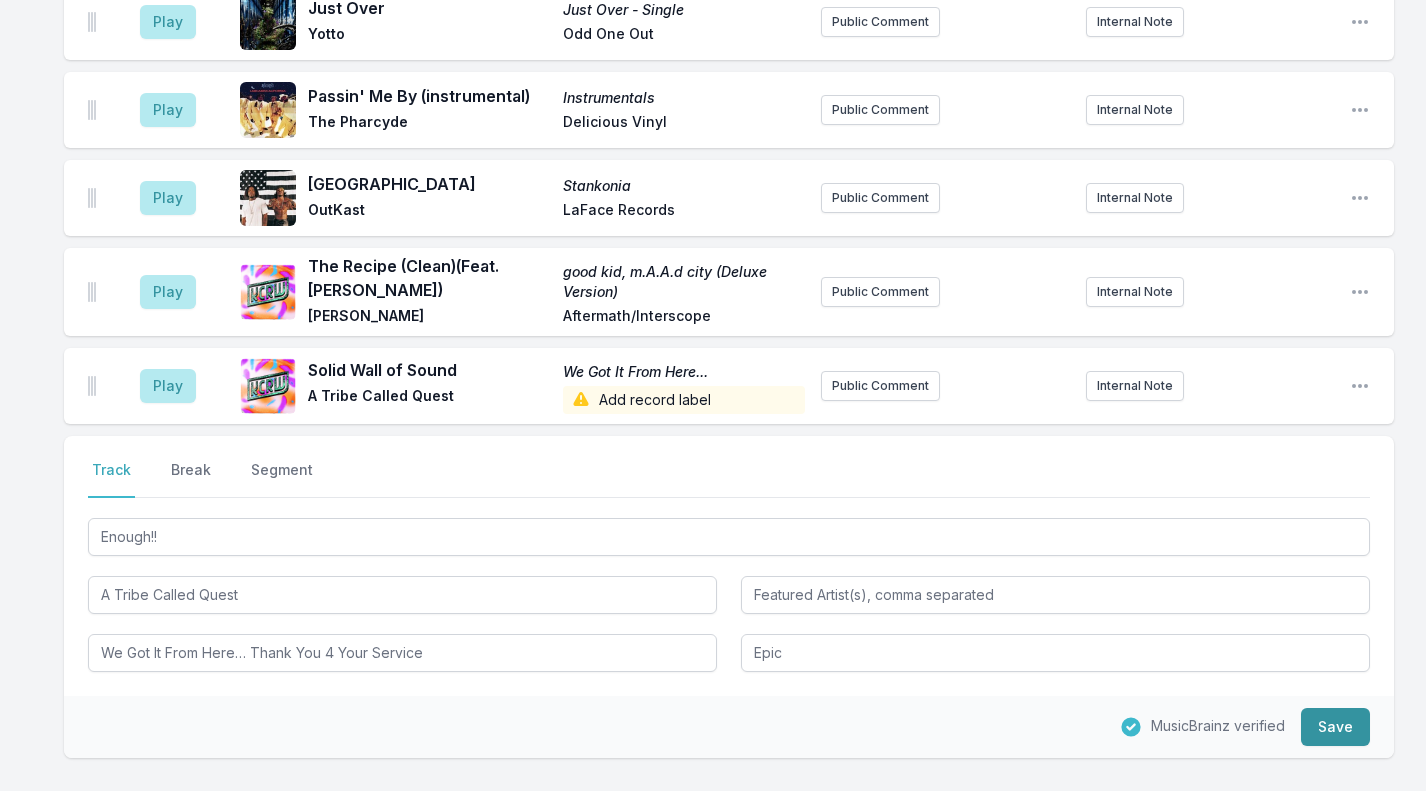 drag, startPoint x: 840, startPoint y: 637, endPoint x: 1335, endPoint y: 665, distance: 495.7913 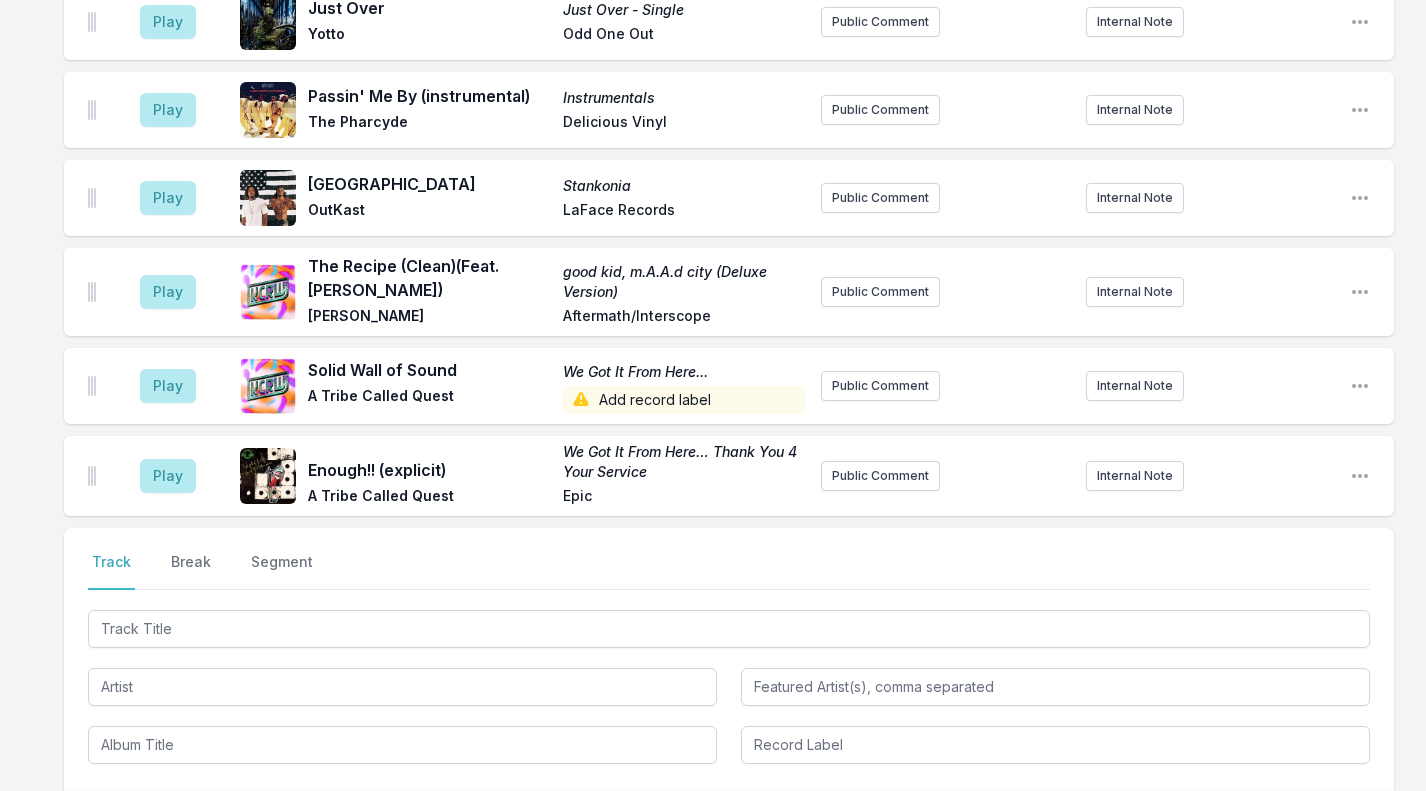 click 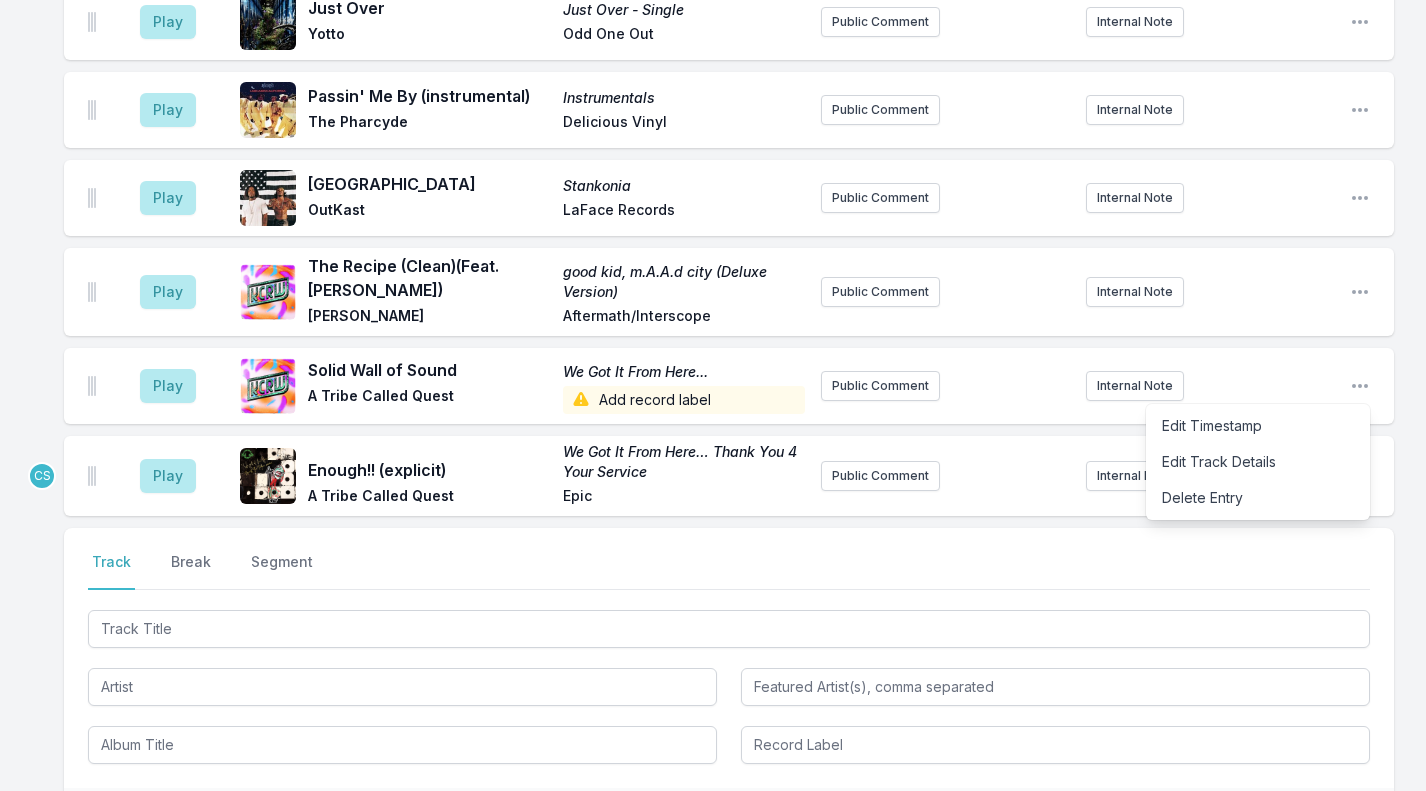 click on "Edit Track Details" at bounding box center [1258, 462] 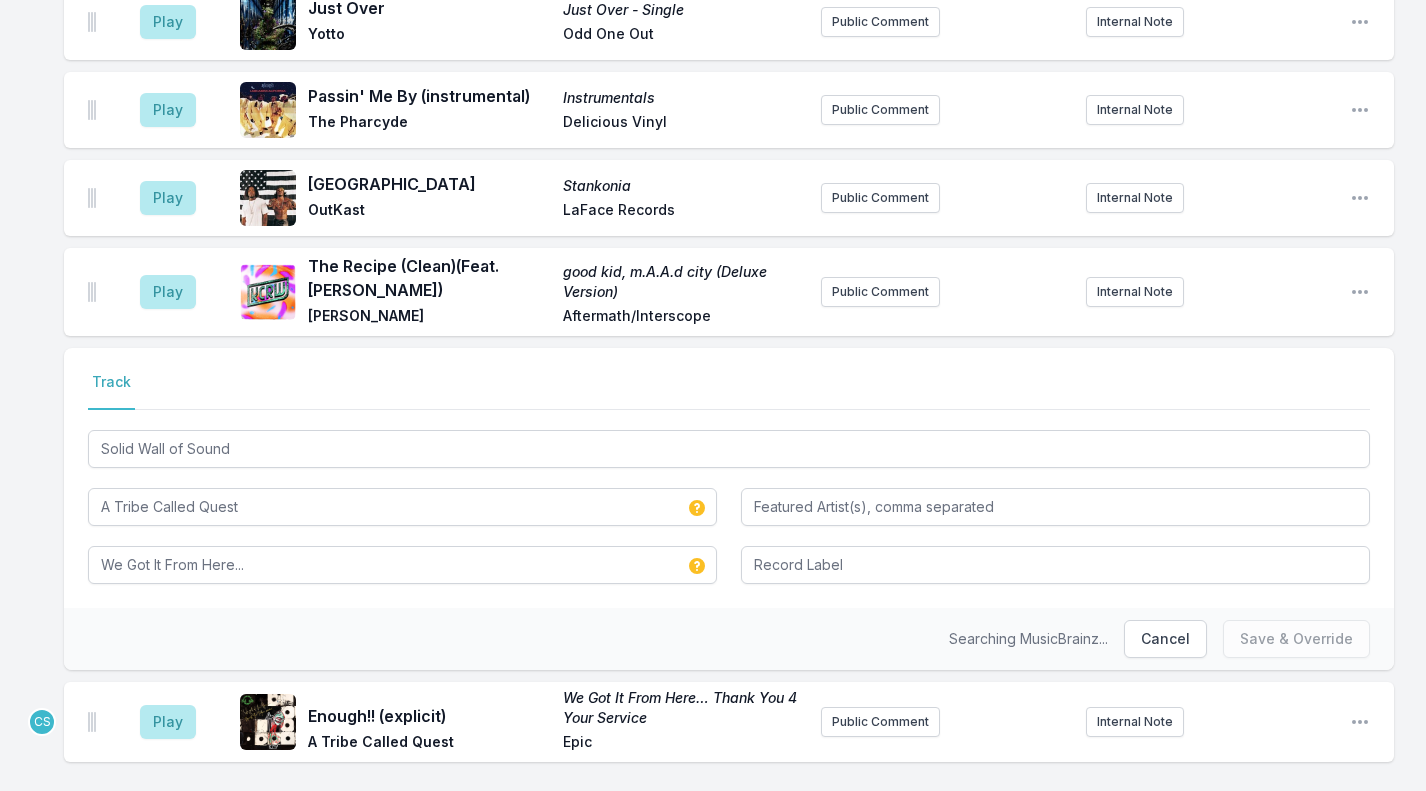 scroll, scrollTop: 1127, scrollLeft: 0, axis: vertical 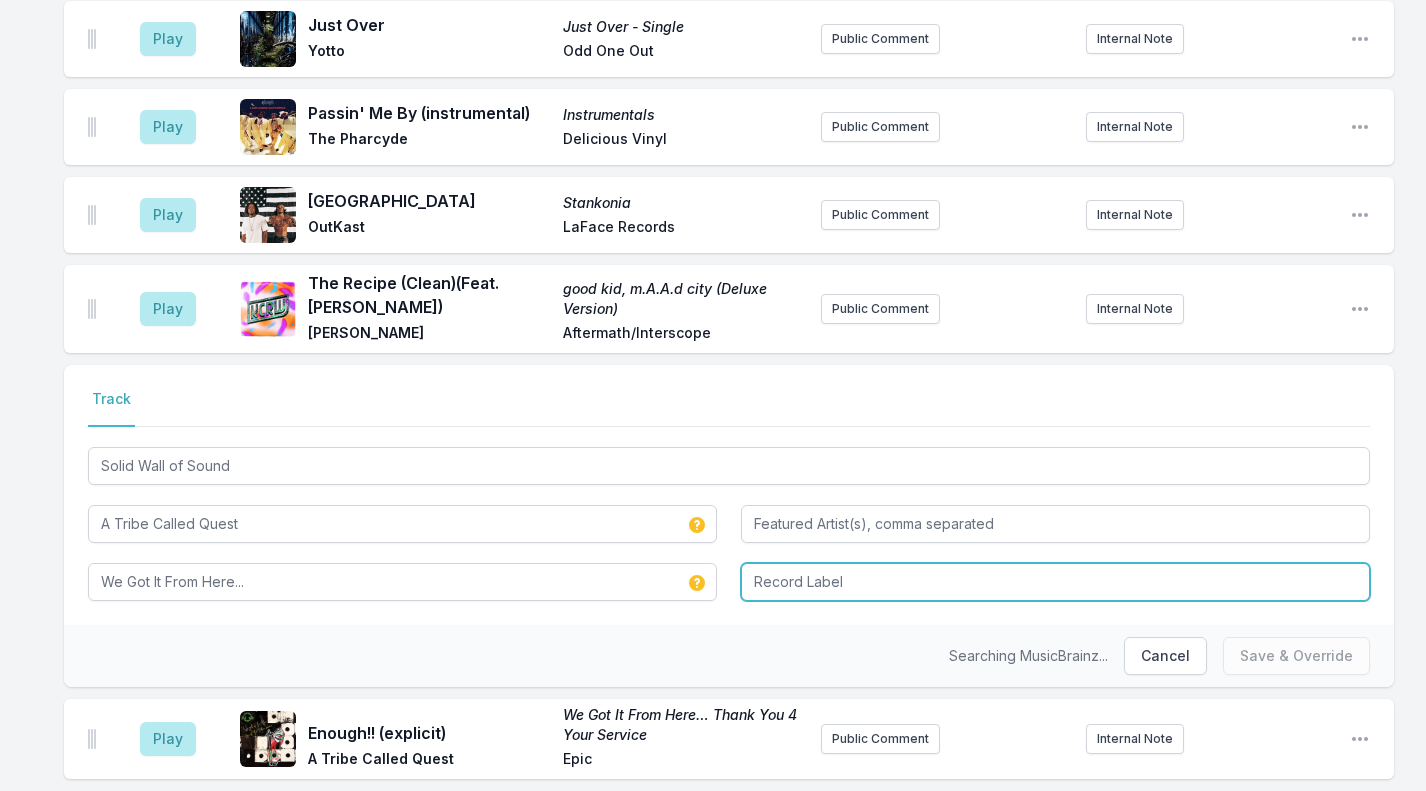 click at bounding box center (1055, 582) 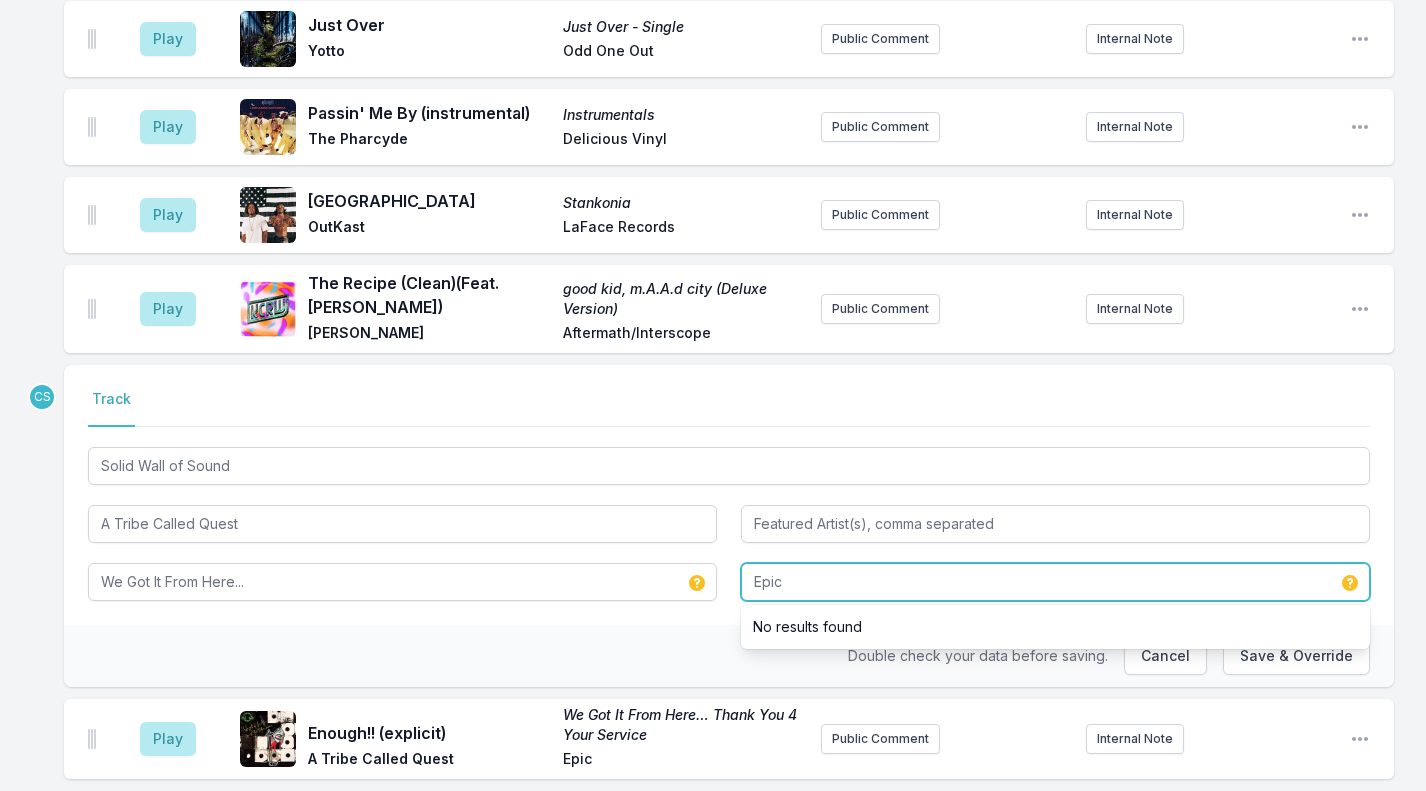 type on "Epic" 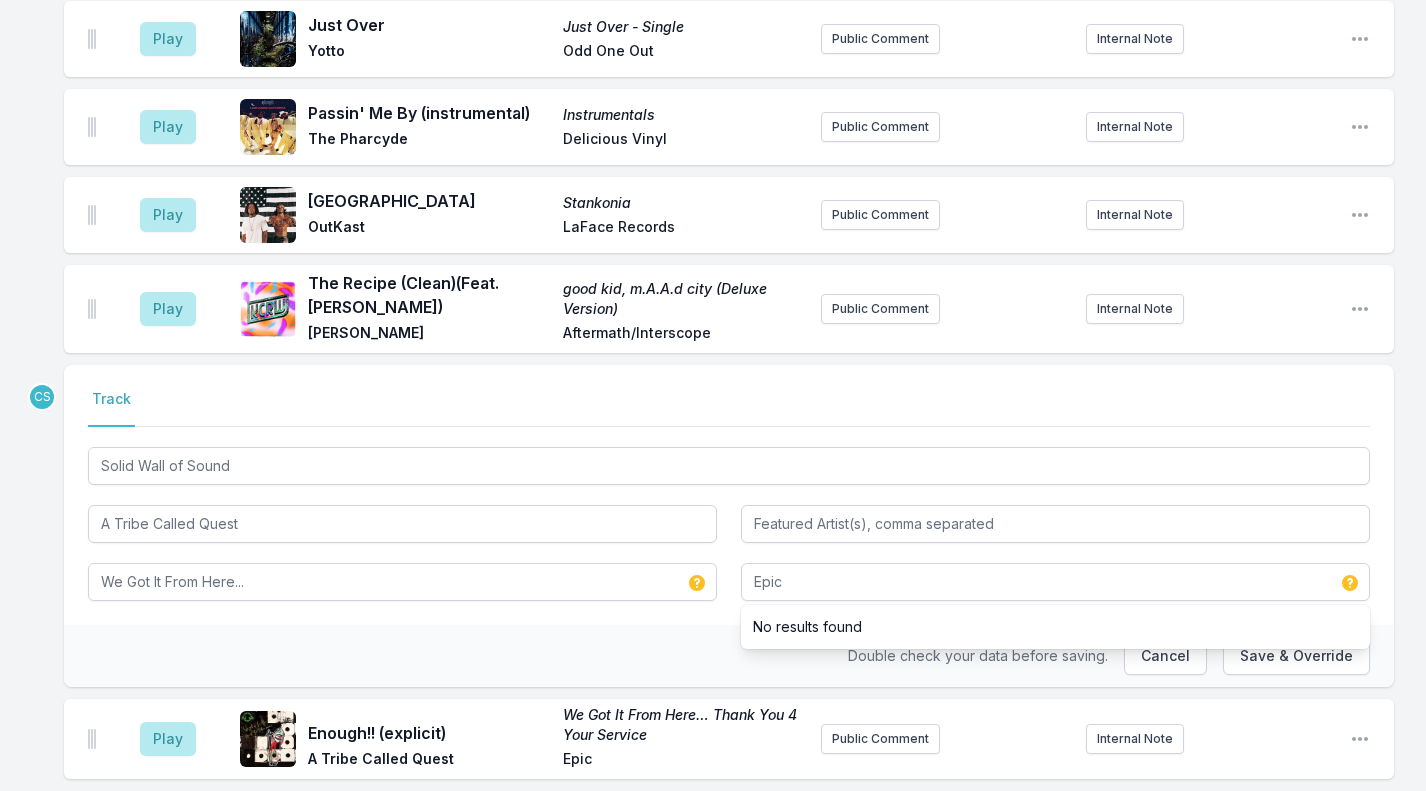 drag, startPoint x: 1233, startPoint y: 411, endPoint x: 625, endPoint y: 585, distance: 632.4081 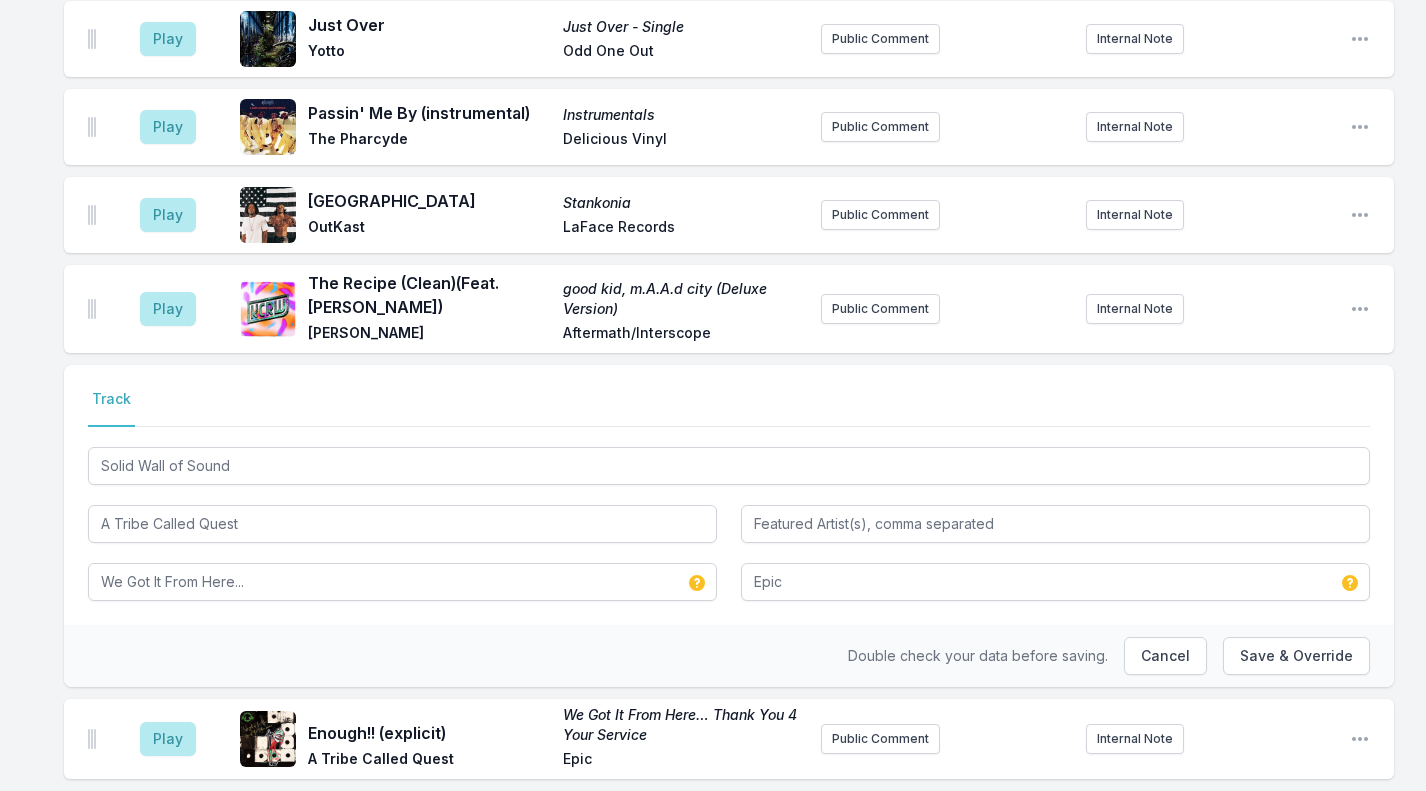 click on "Save & Override" at bounding box center (1296, 656) 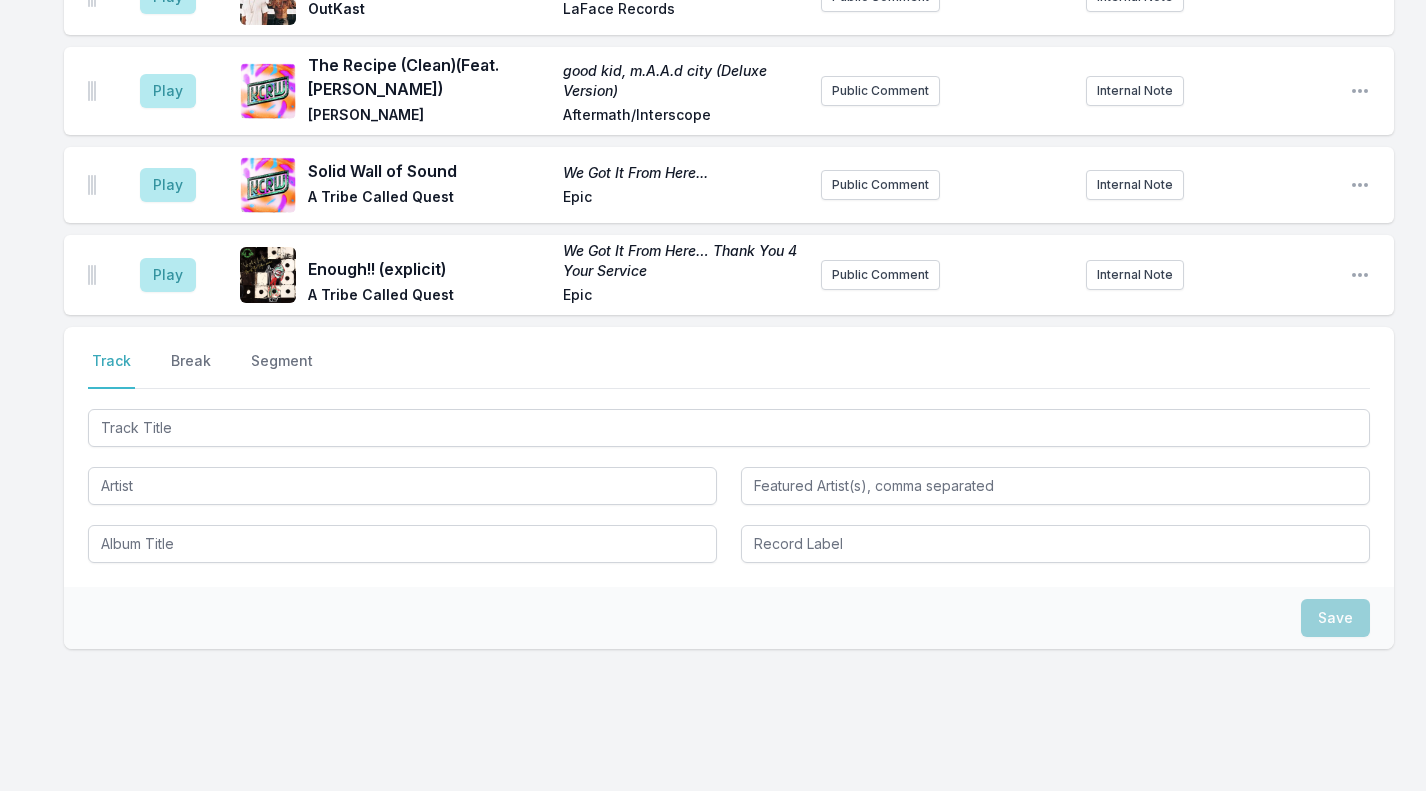 scroll, scrollTop: 1291, scrollLeft: 0, axis: vertical 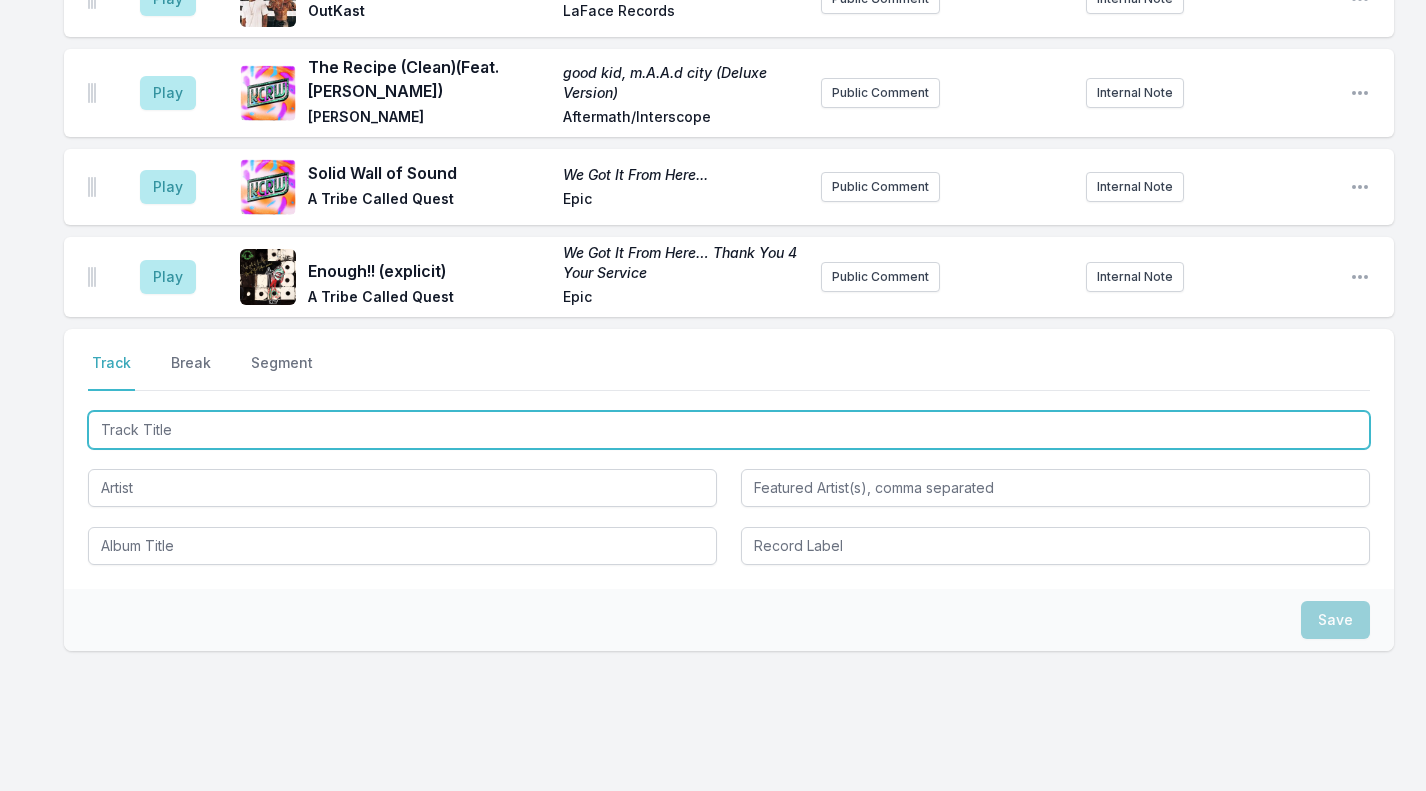 click at bounding box center [729, 430] 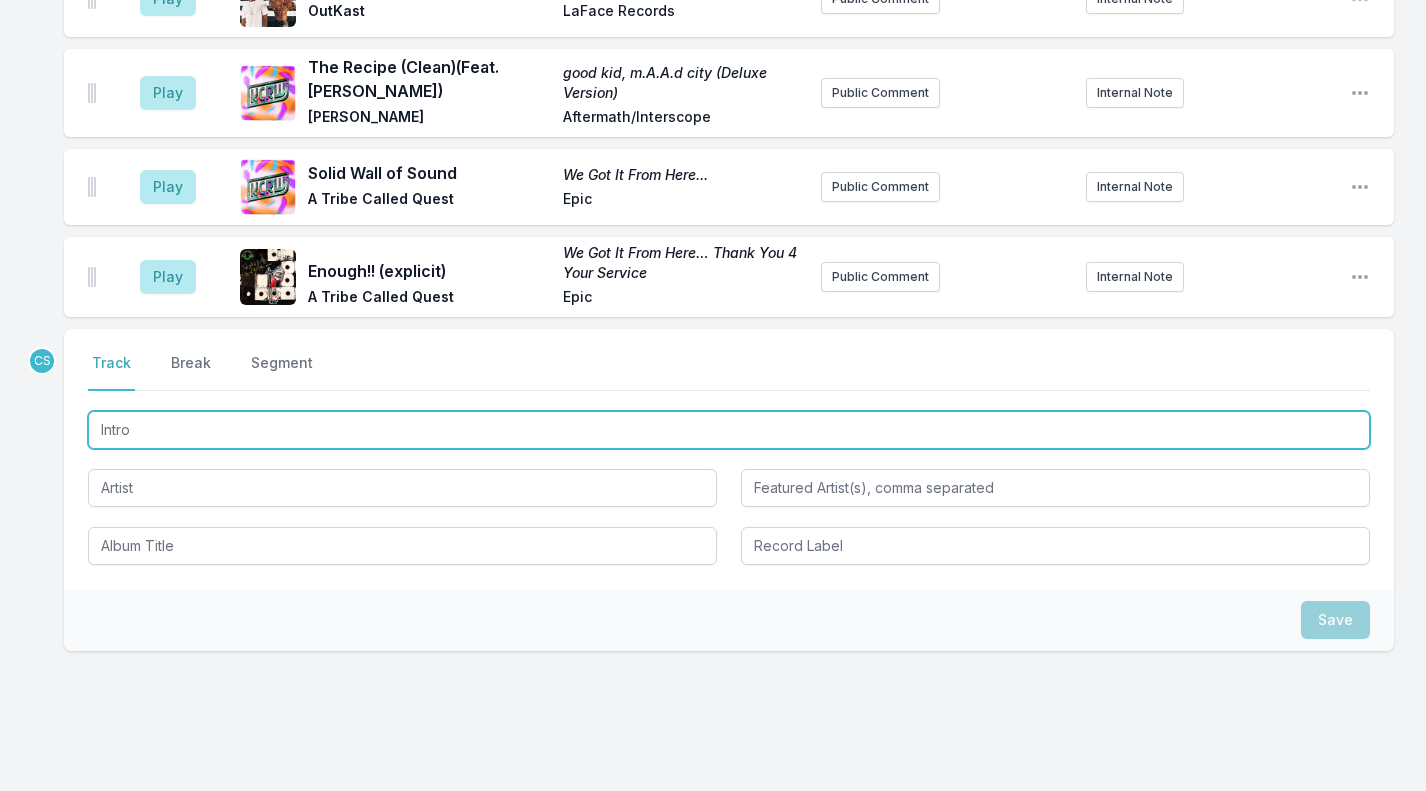 type on "Intro" 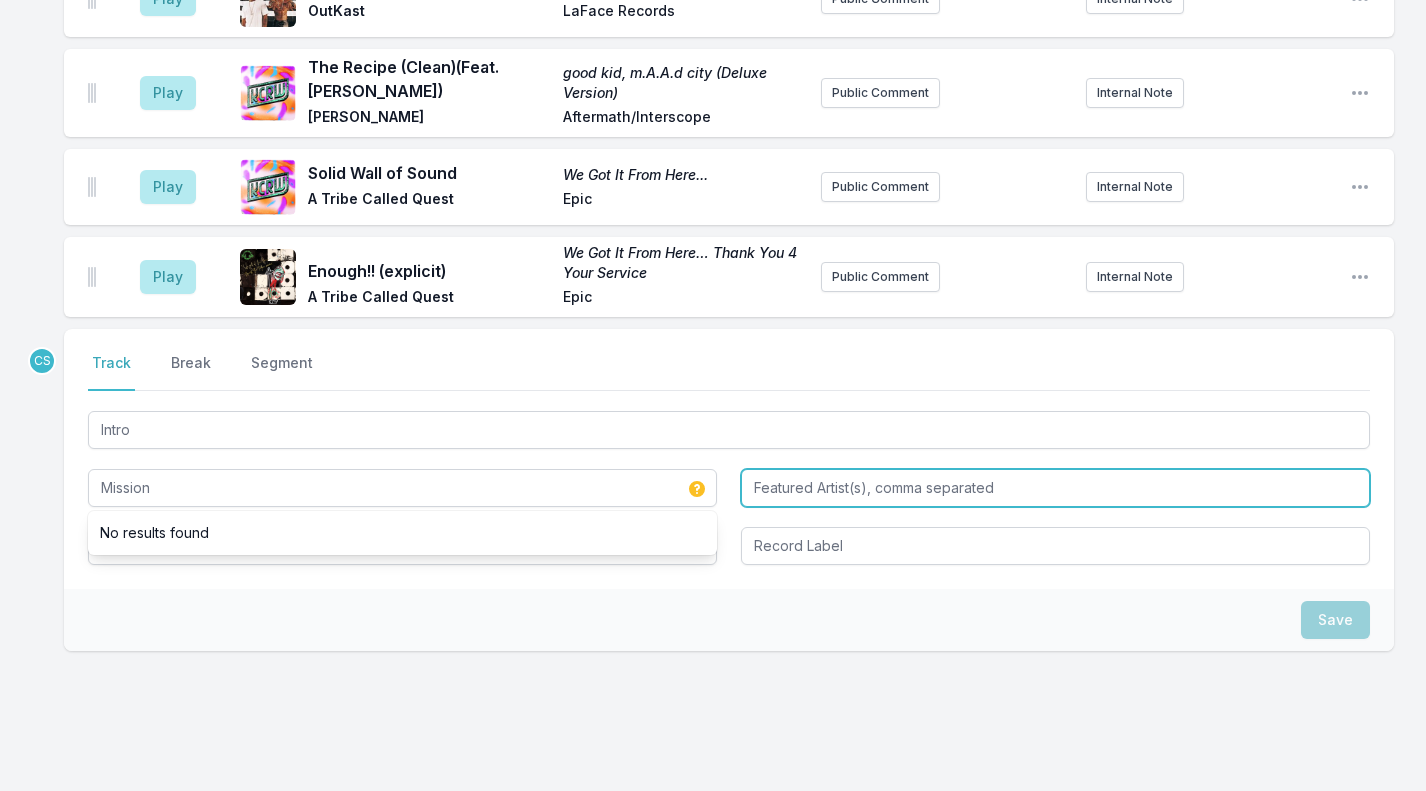 type on "Mission" 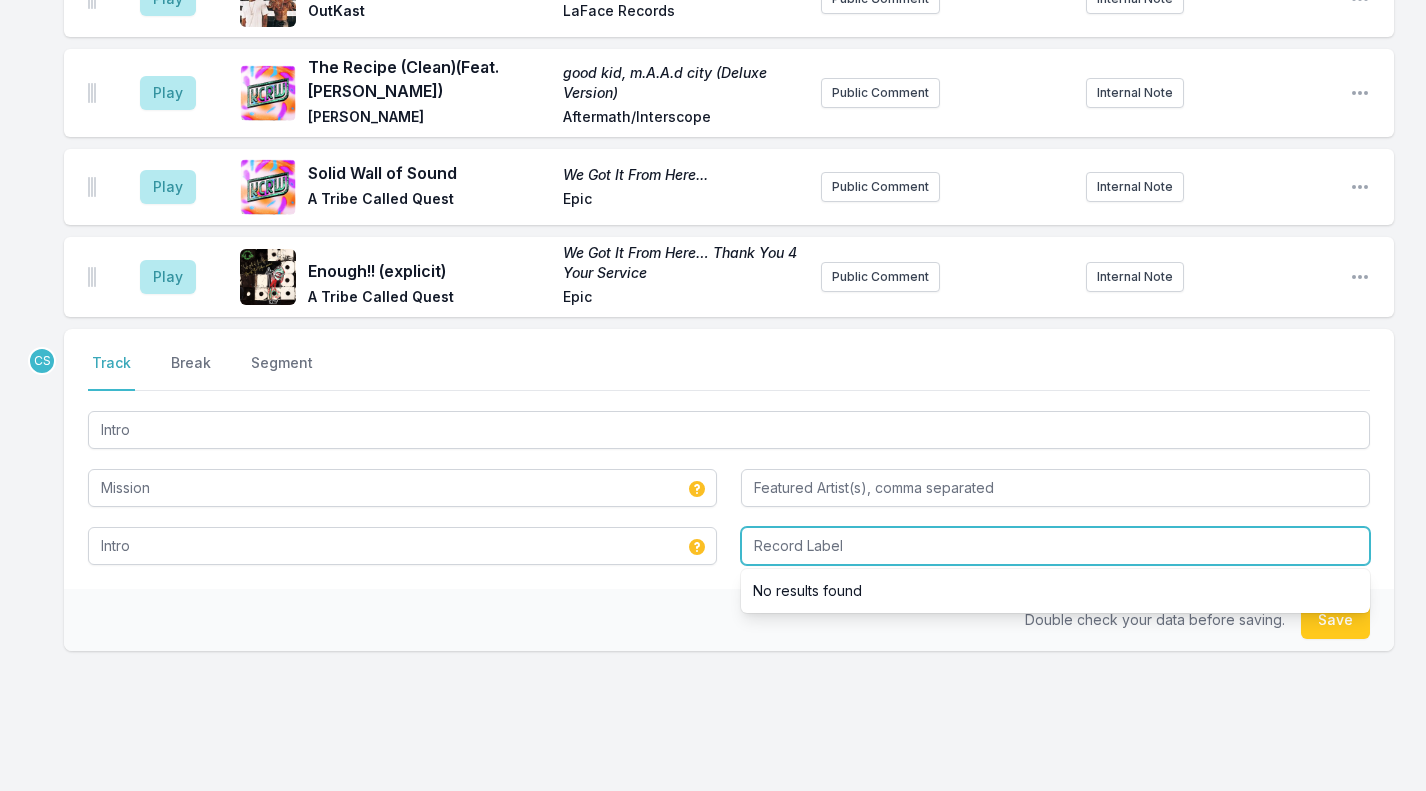 type on "Intro" 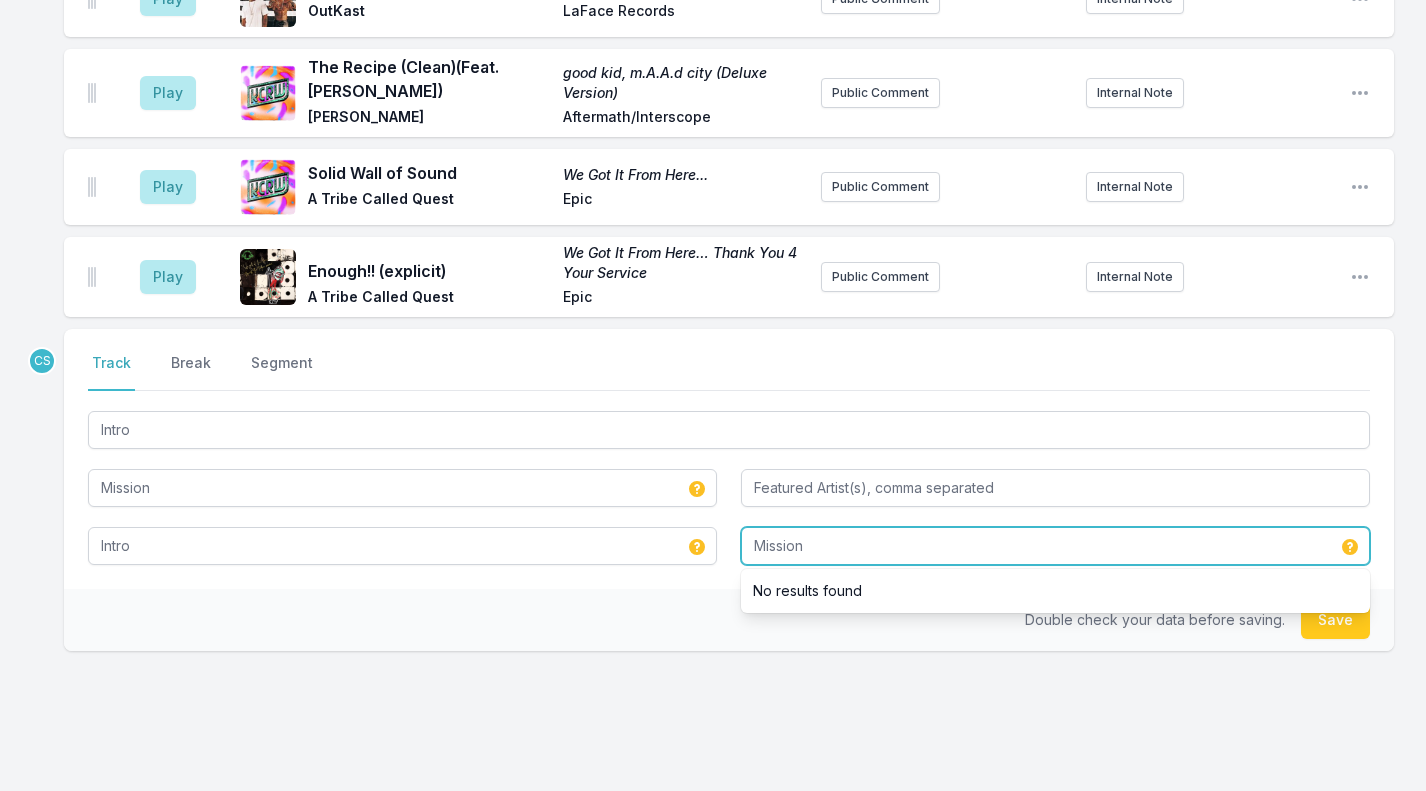 type on "Mission" 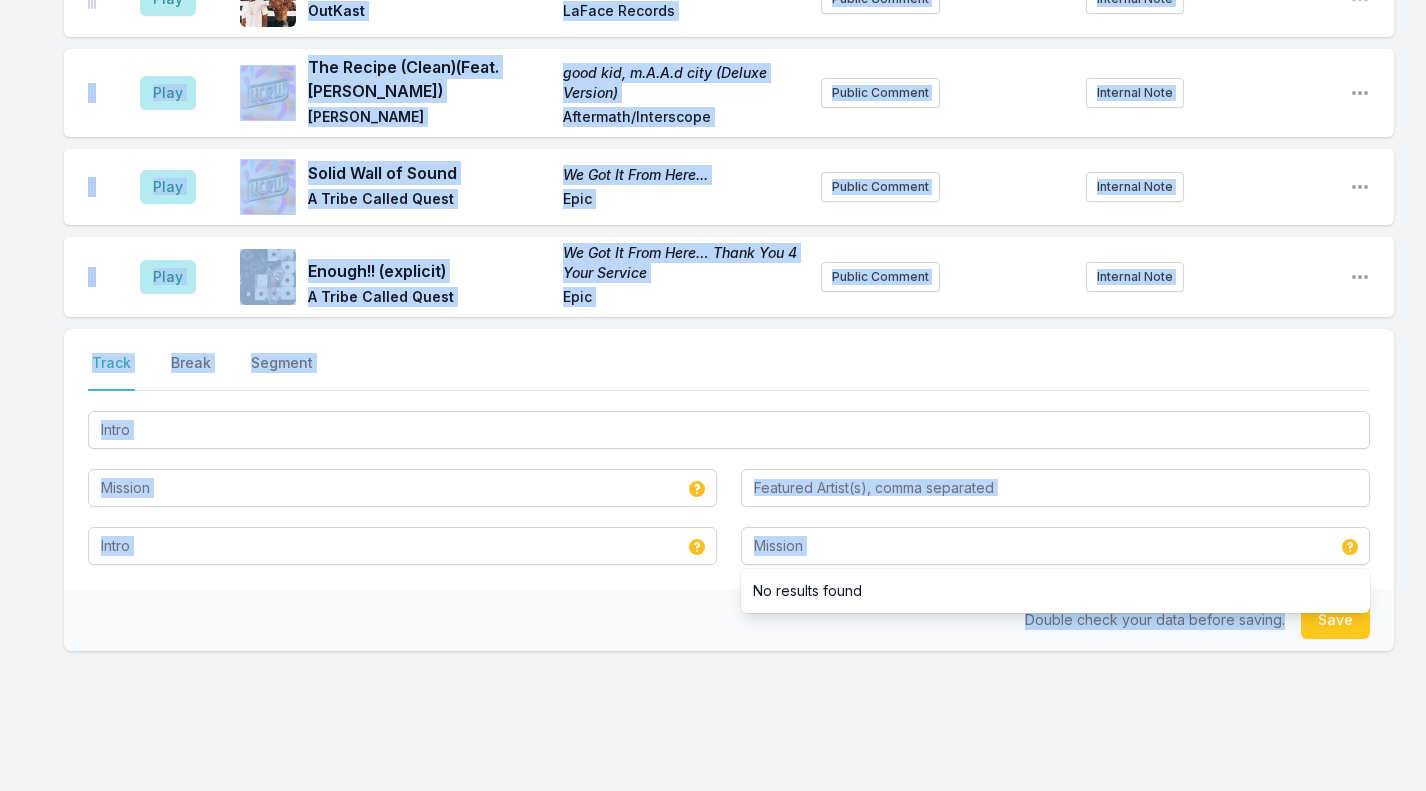 scroll, scrollTop: 1205, scrollLeft: 0, axis: vertical 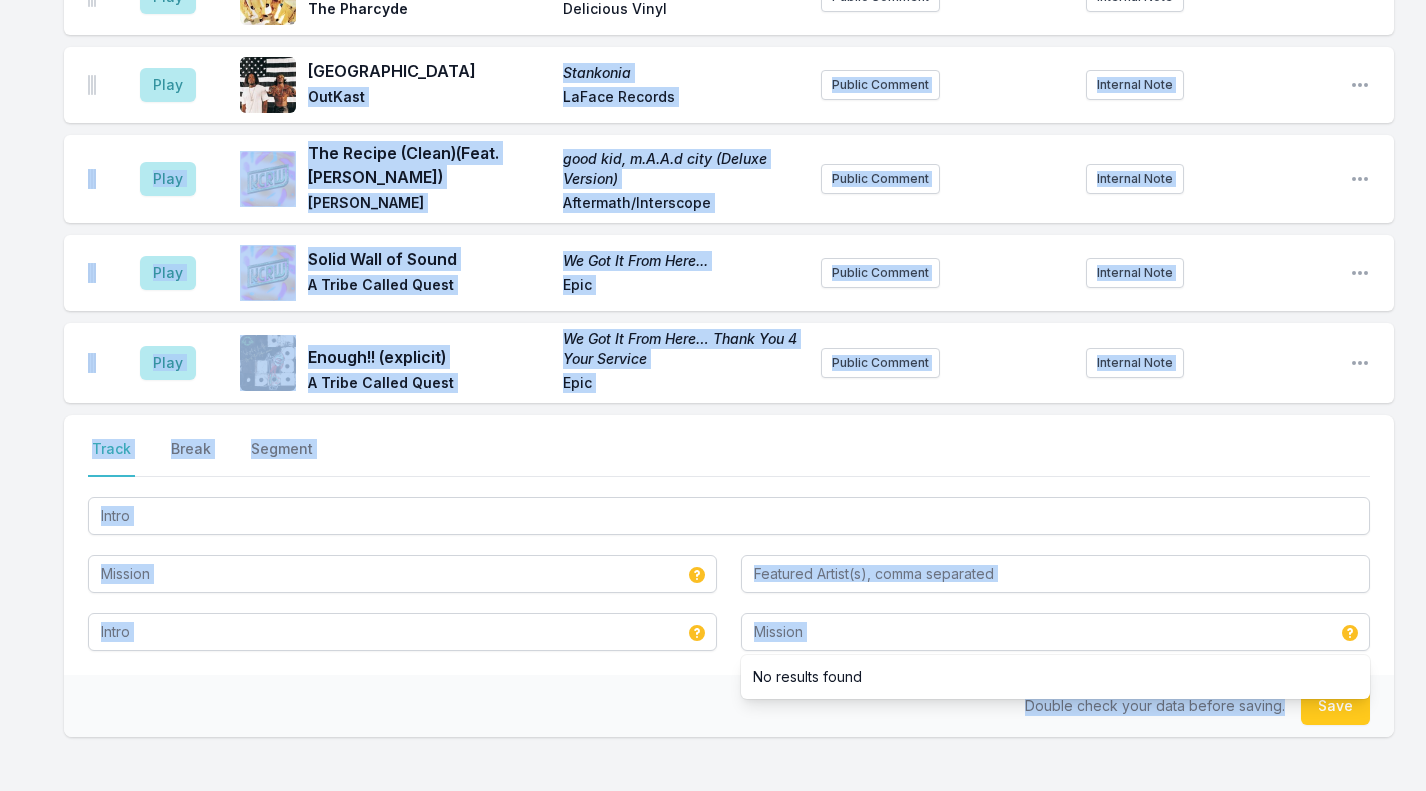 drag, startPoint x: 373, startPoint y: 667, endPoint x: 724, endPoint y: -81, distance: 826.25964 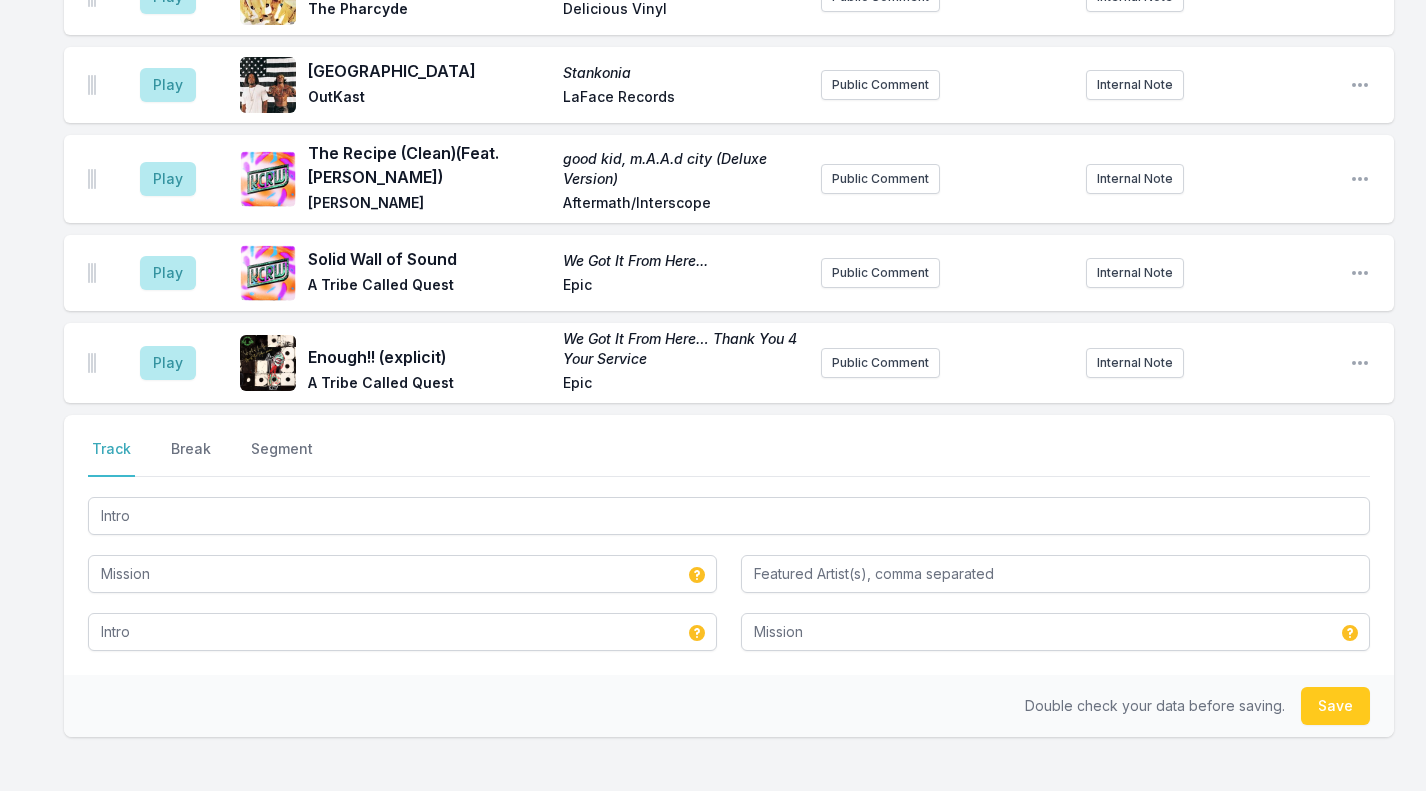 drag, startPoint x: 724, startPoint y: -81, endPoint x: 965, endPoint y: 749, distance: 864.28064 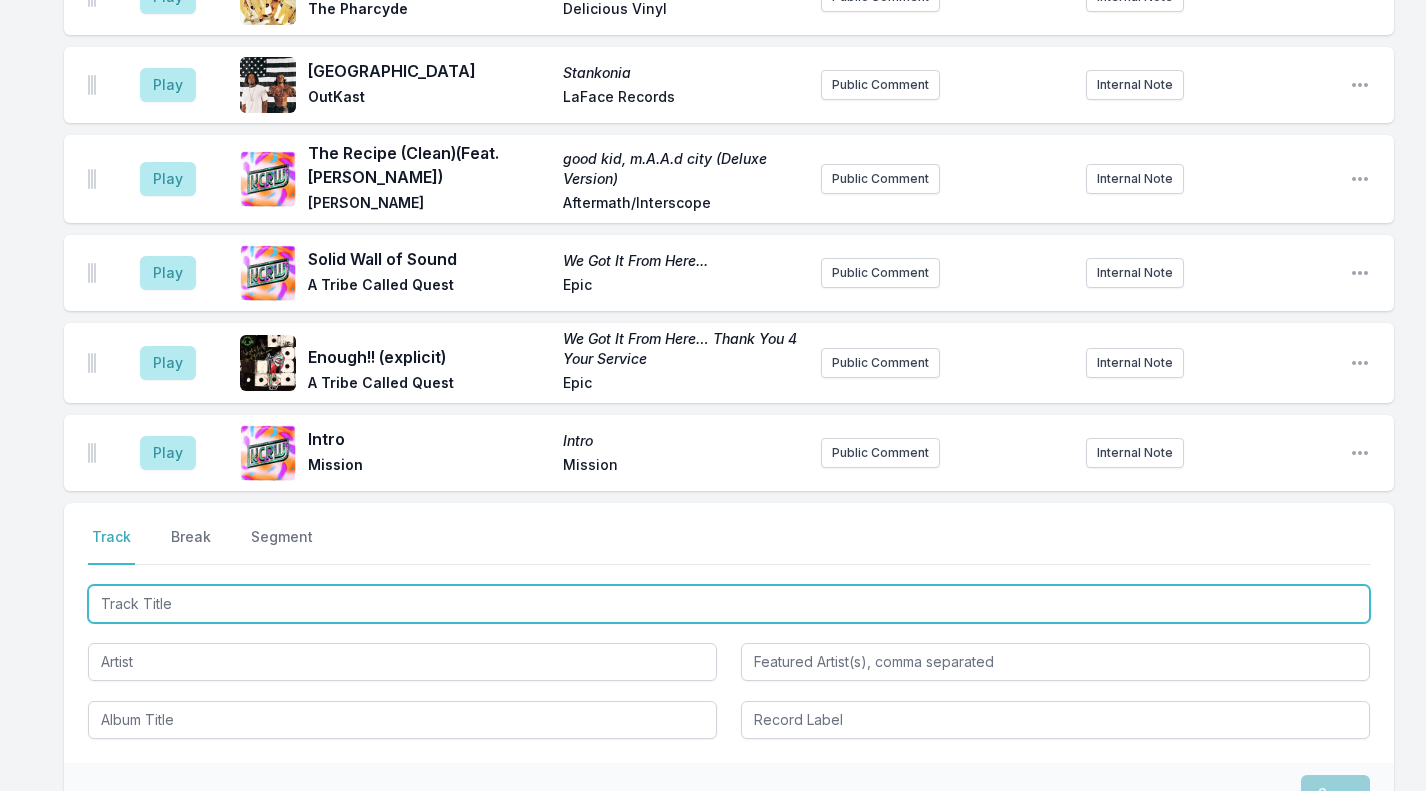click at bounding box center (729, 604) 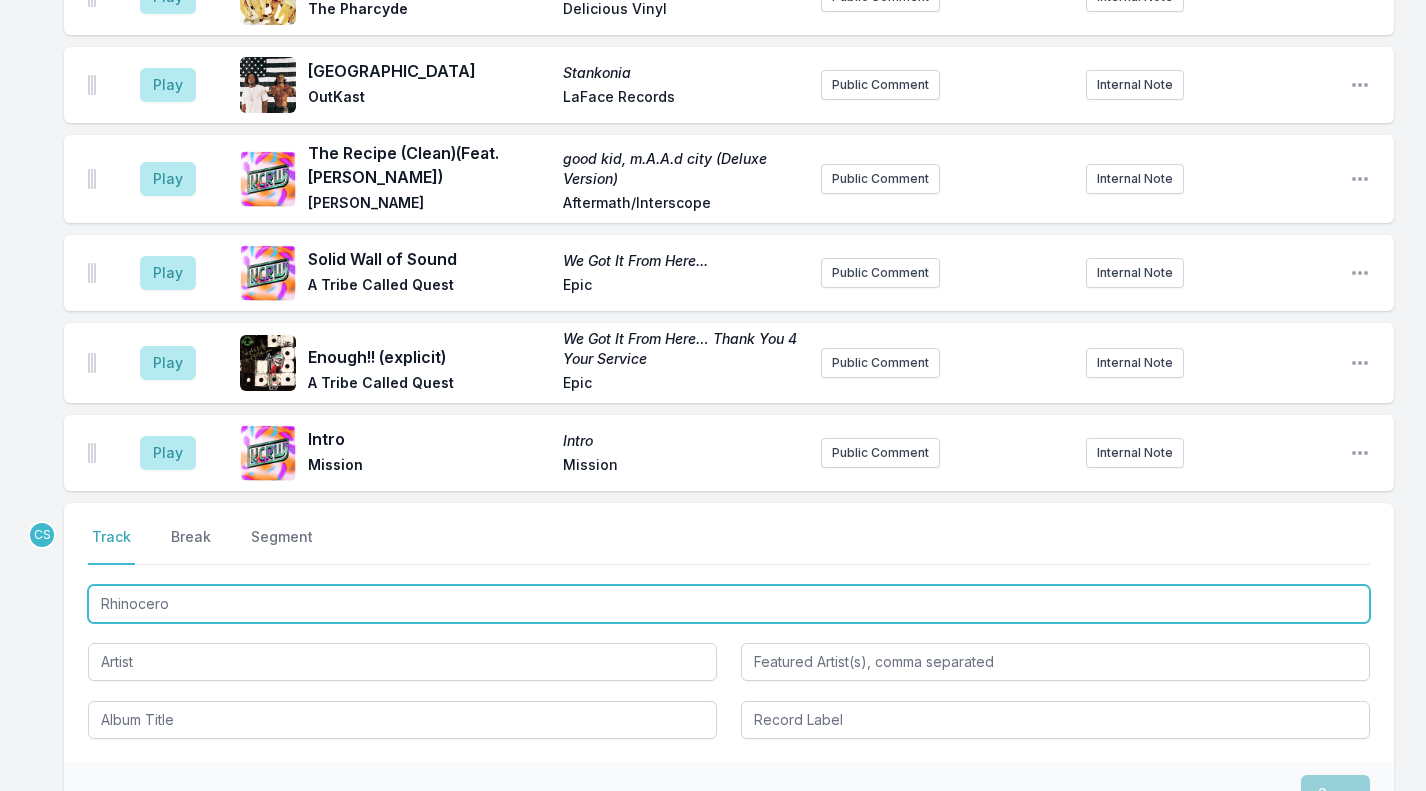 type on "Rhinoceros" 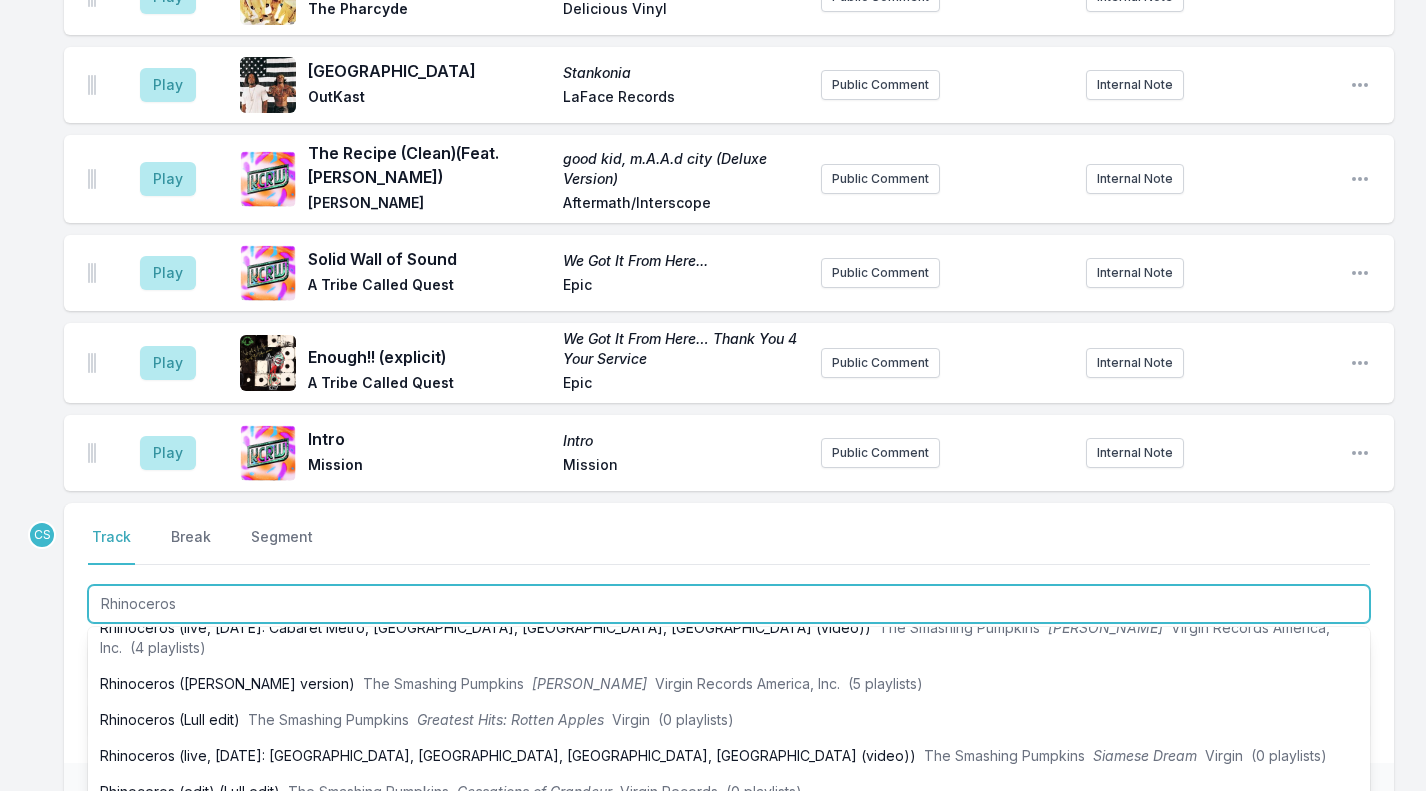scroll, scrollTop: 92, scrollLeft: 0, axis: vertical 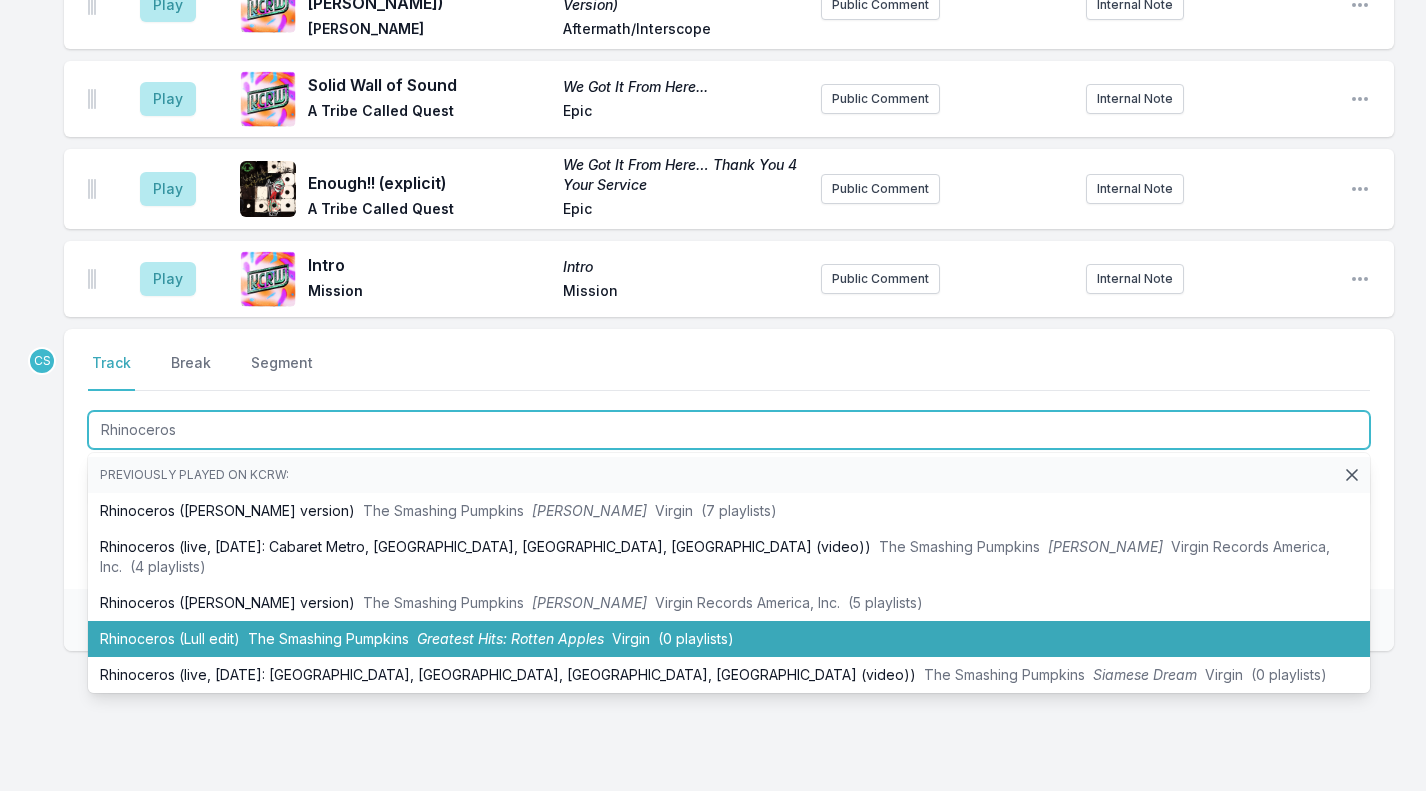click on "Rhinoceros ([PERSON_NAME] version) The Smashing Pumpkins [PERSON_NAME] Virgin (7 playlists)" at bounding box center [729, 511] 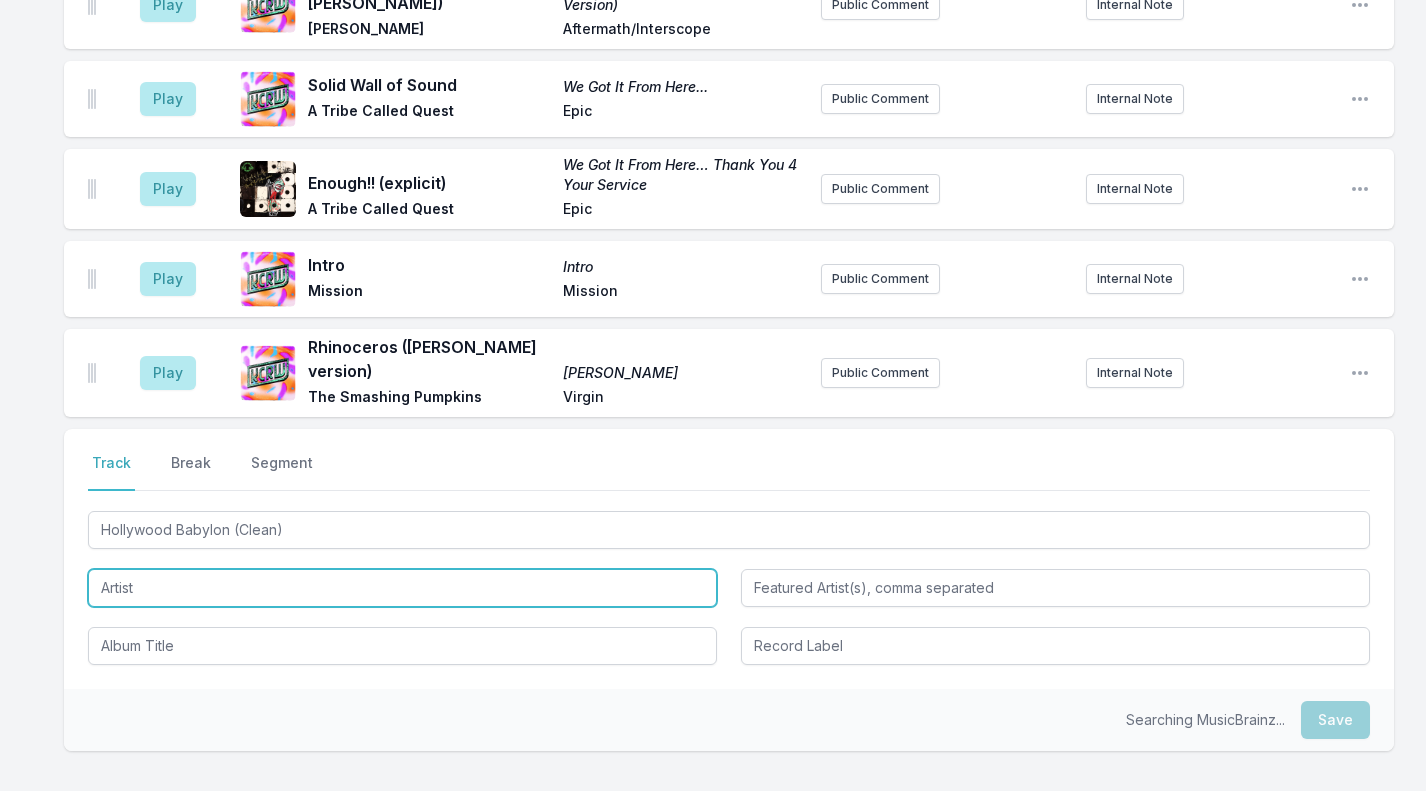 click at bounding box center (402, 588) 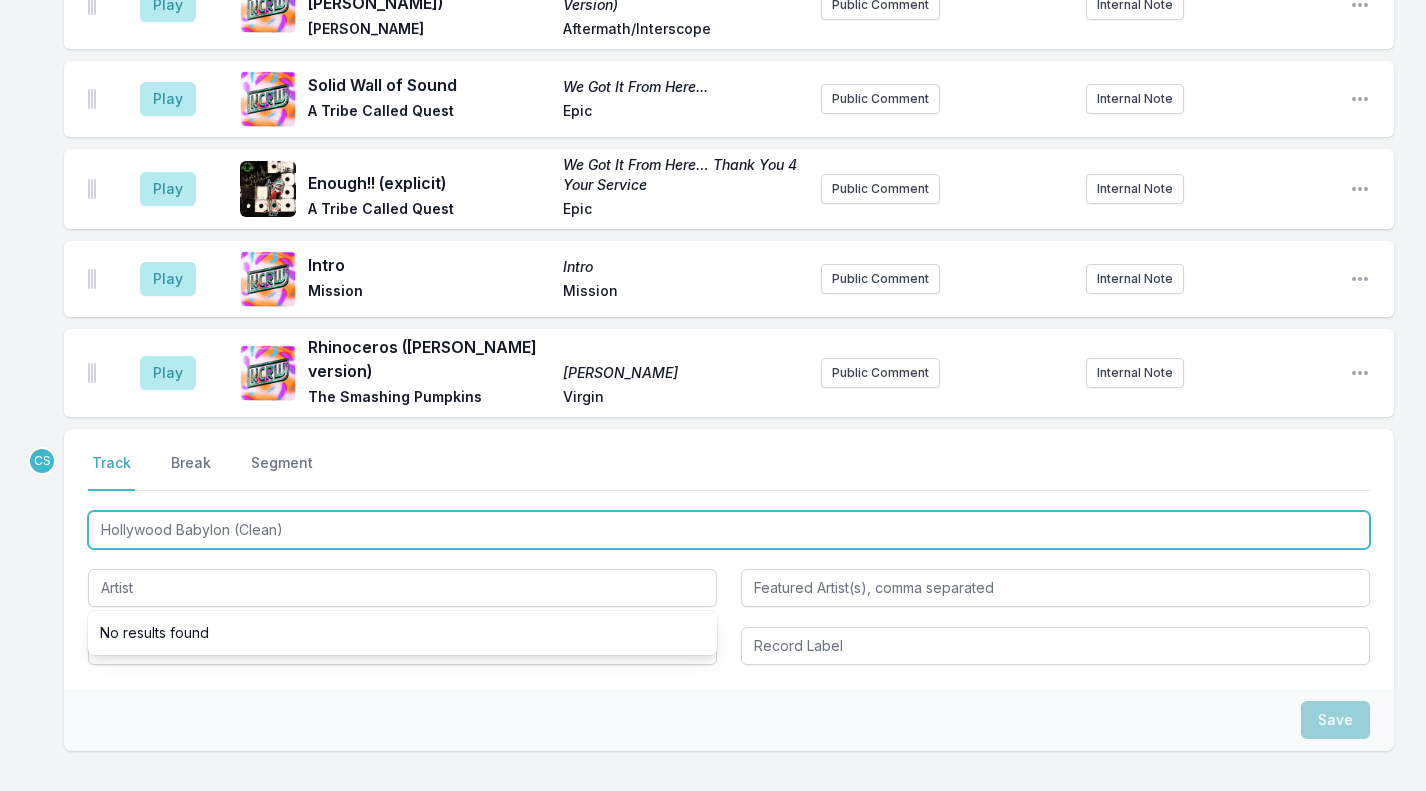 click on "Hollywood Babylon (Clean)" at bounding box center [729, 530] 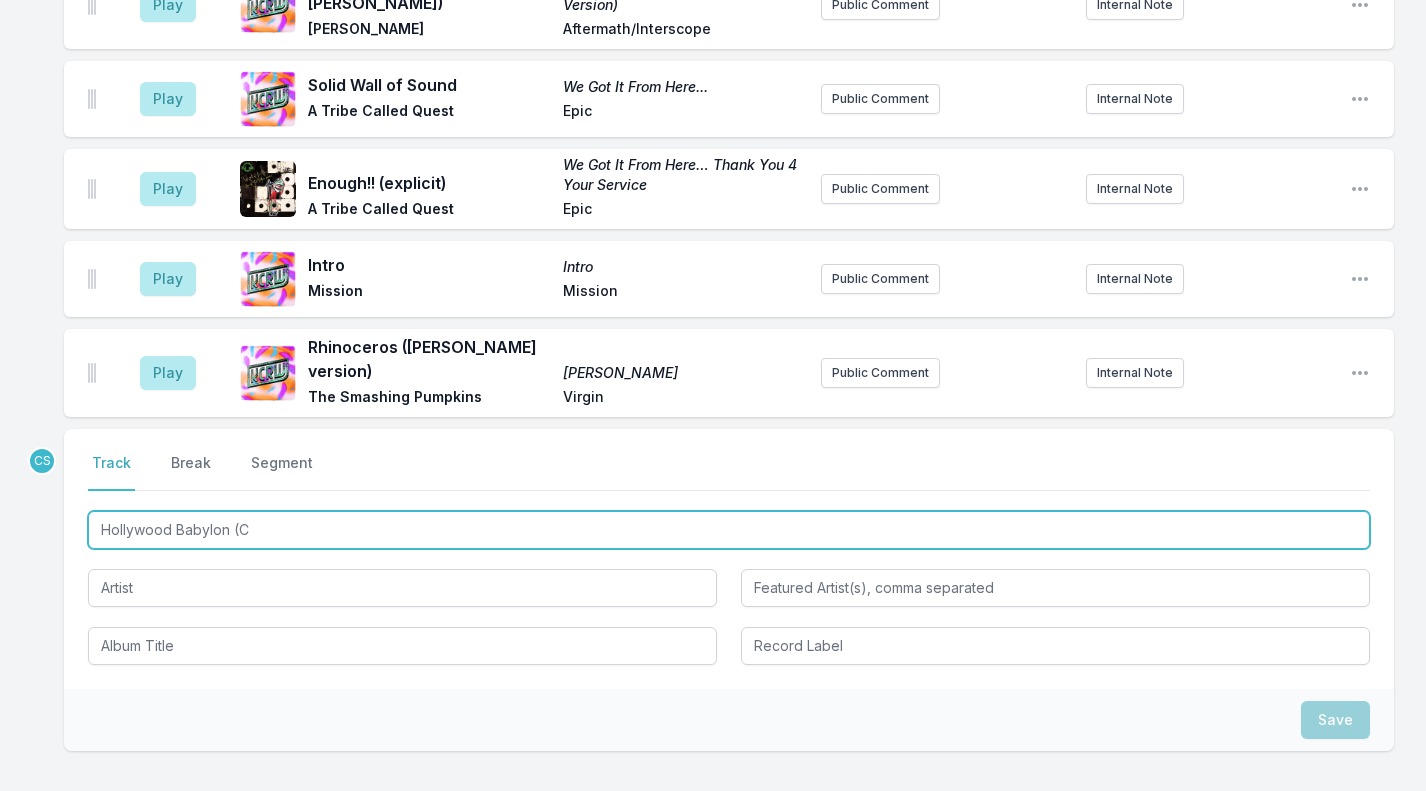 type on "Hollywood Babylon (" 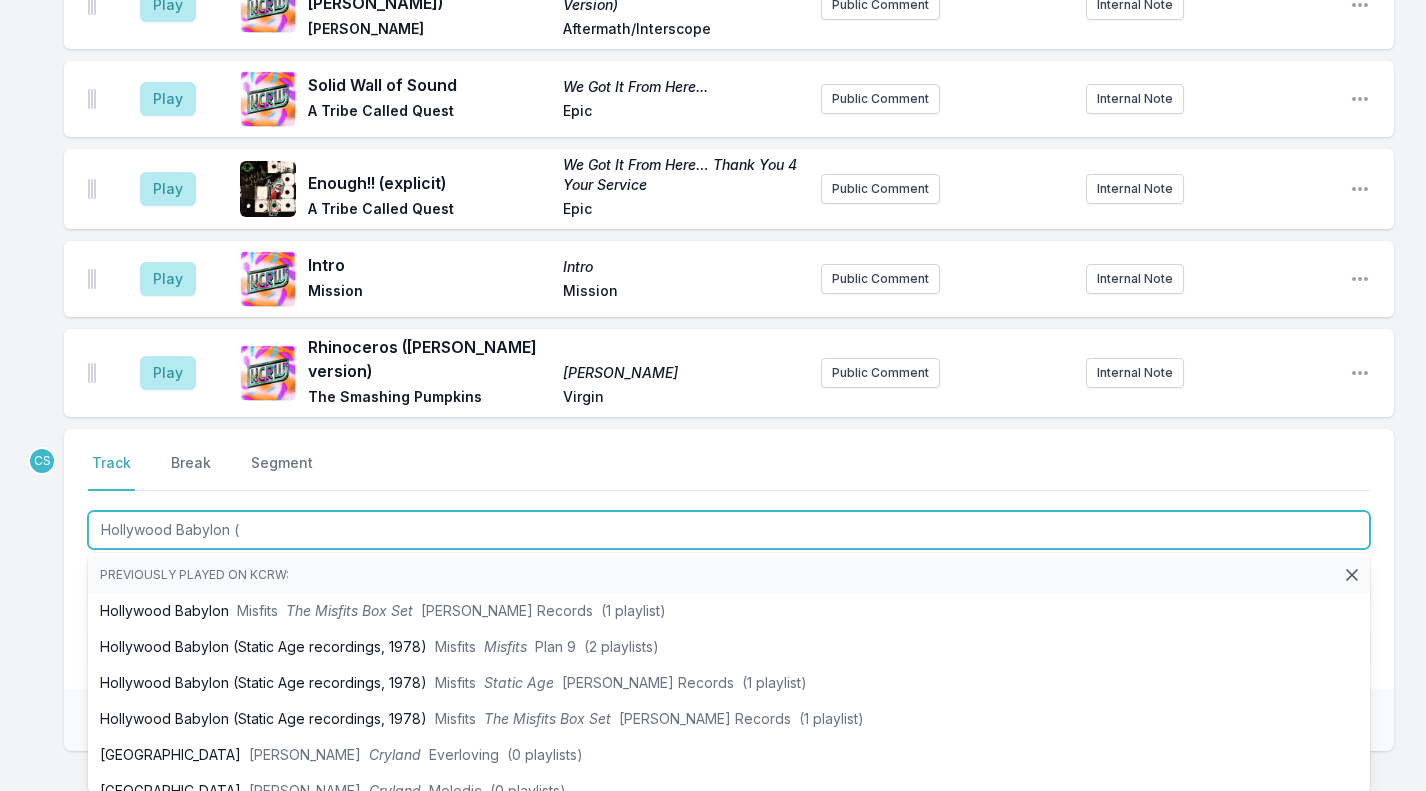 drag, startPoint x: 146, startPoint y: 468, endPoint x: 366, endPoint y: 540, distance: 231.48218 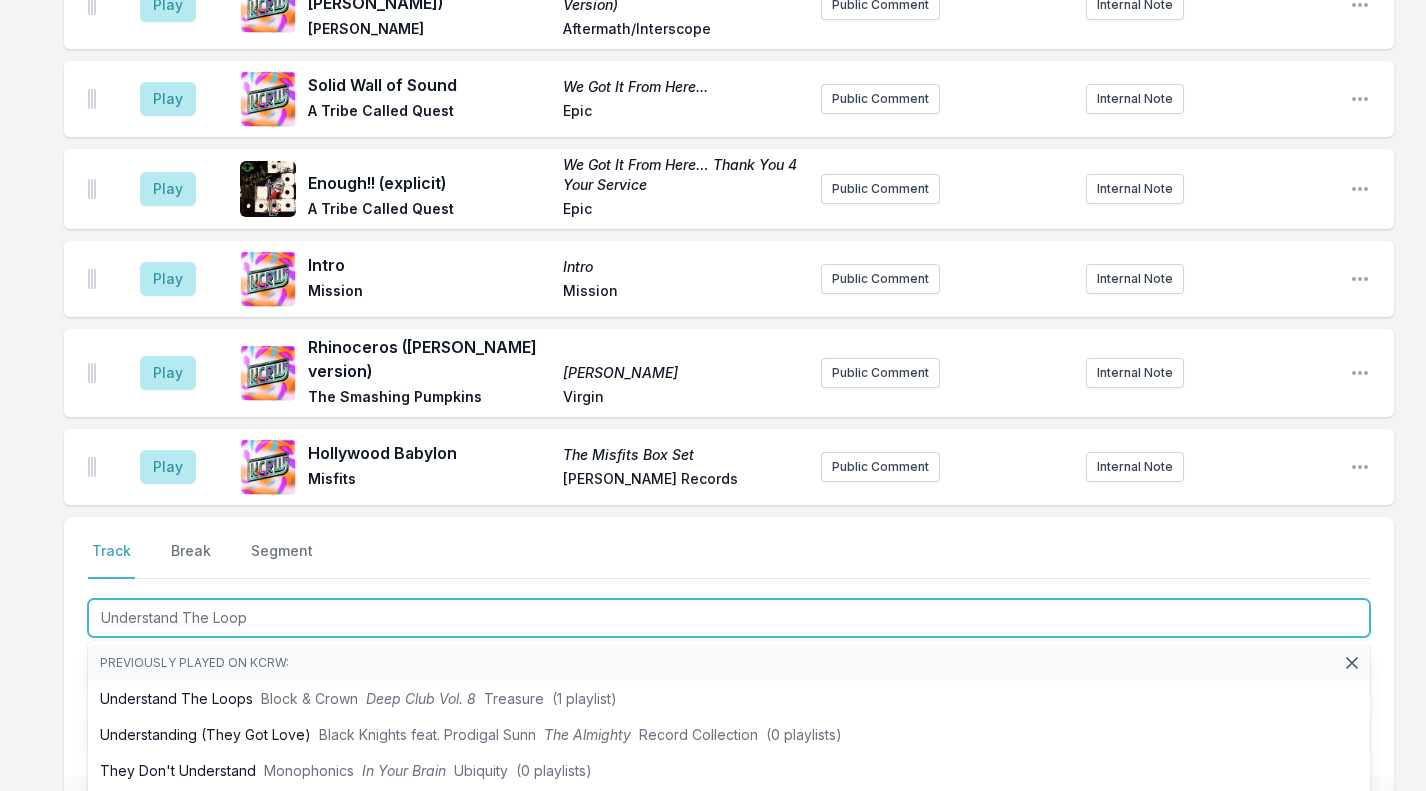 type on "Understand The Loops" 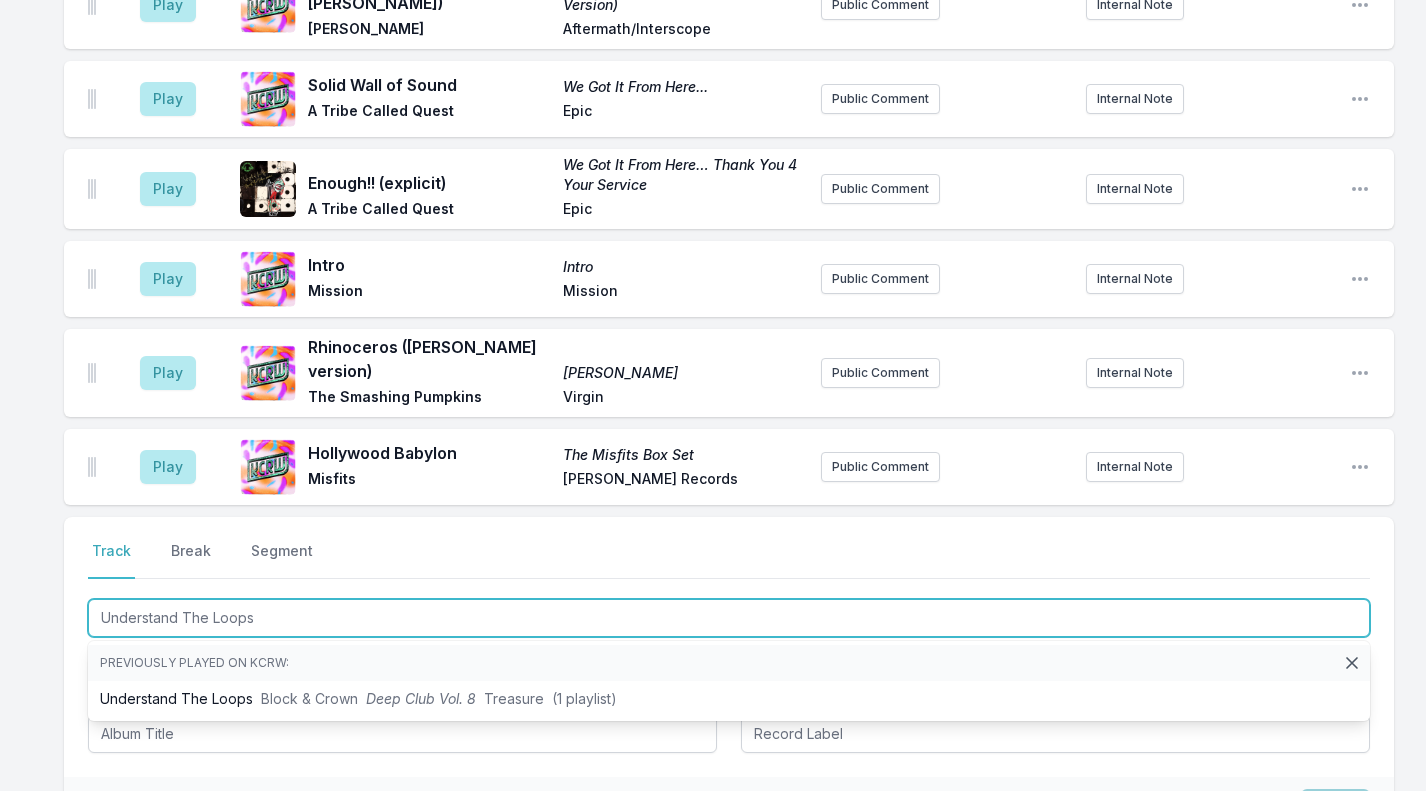 click on "Understand The Loops Block & Crown Deep Club Vol. 8 Treasure (1 playlist)" at bounding box center (729, 699) 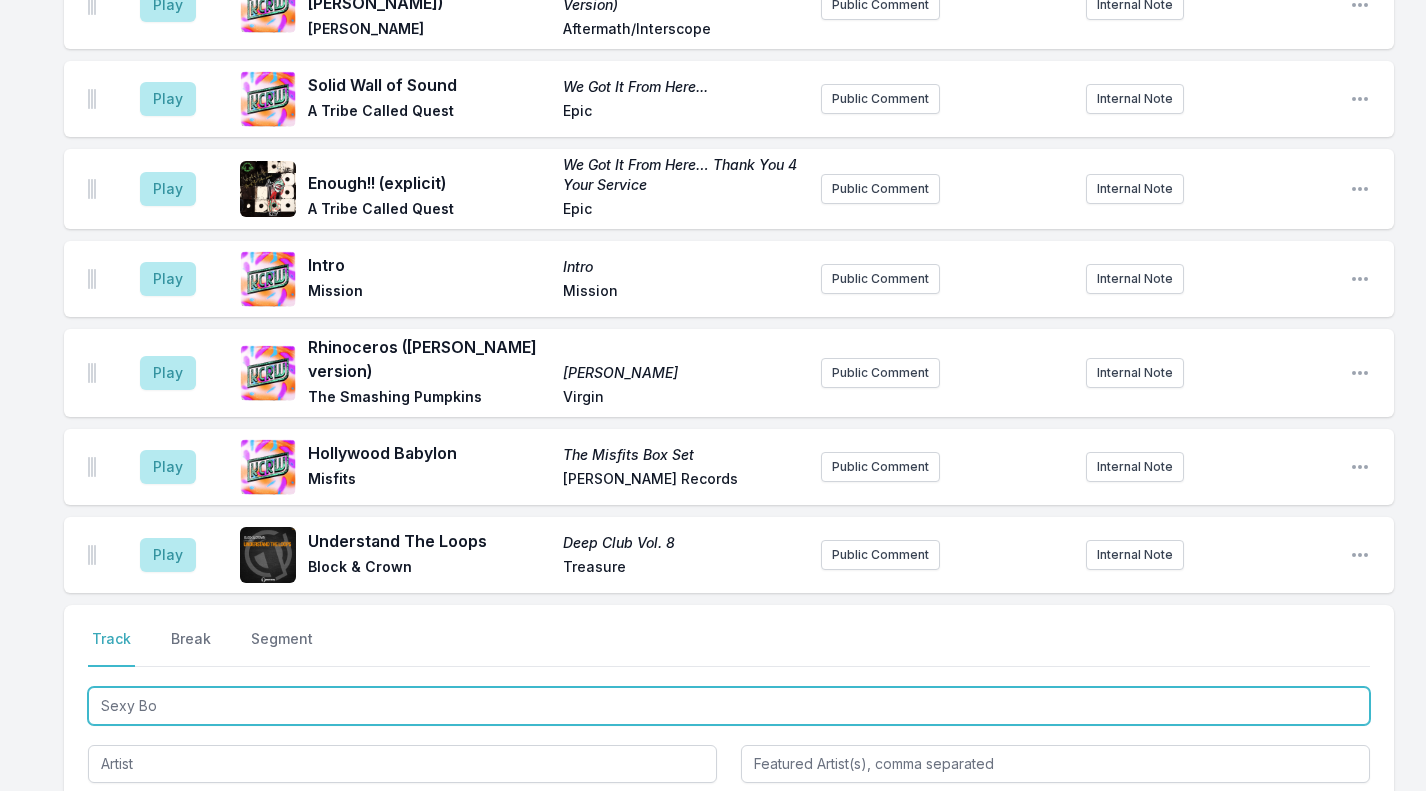 type on "Sexy Boy" 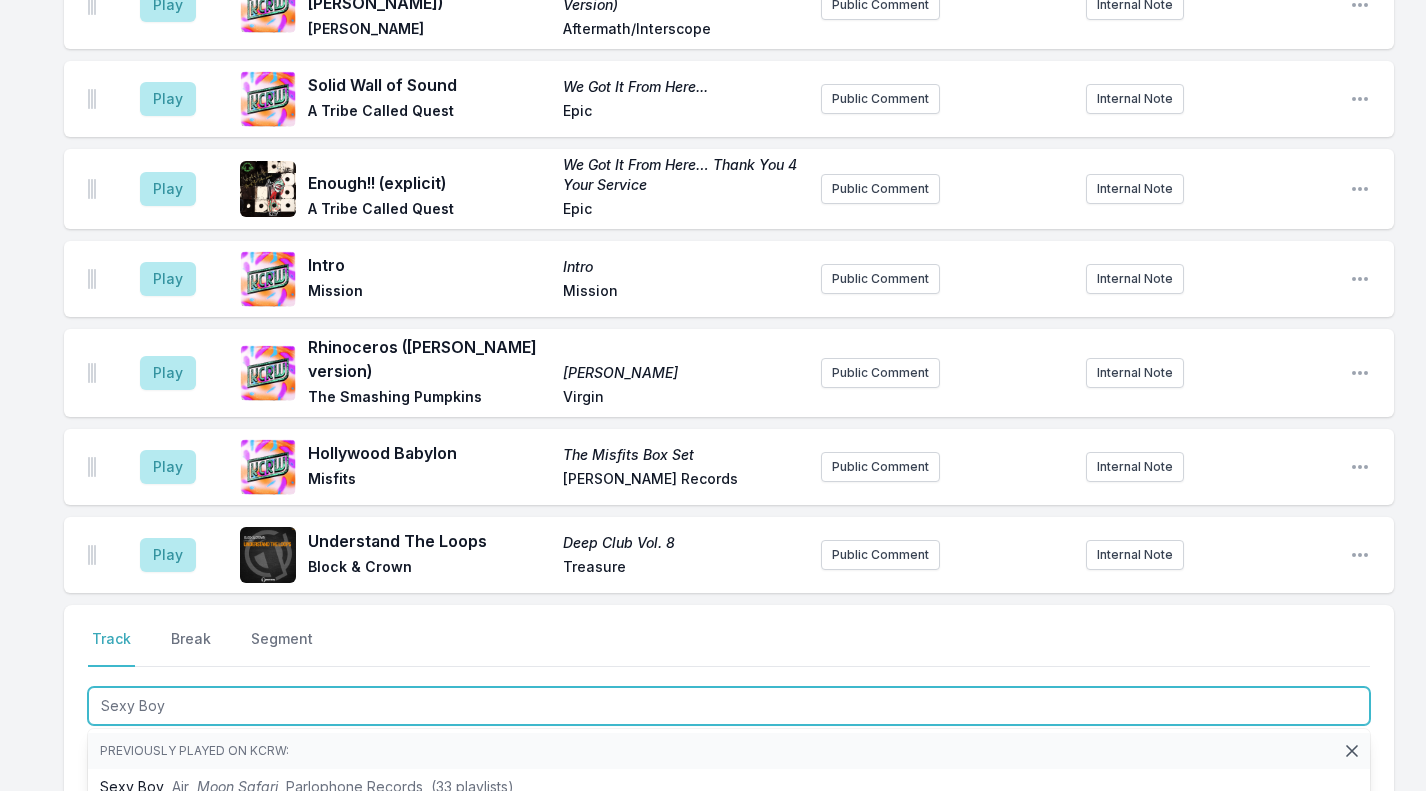 click on "Sexy Boy Air Moon Safari Parlophone Records (33 playlists)" at bounding box center (729, 787) 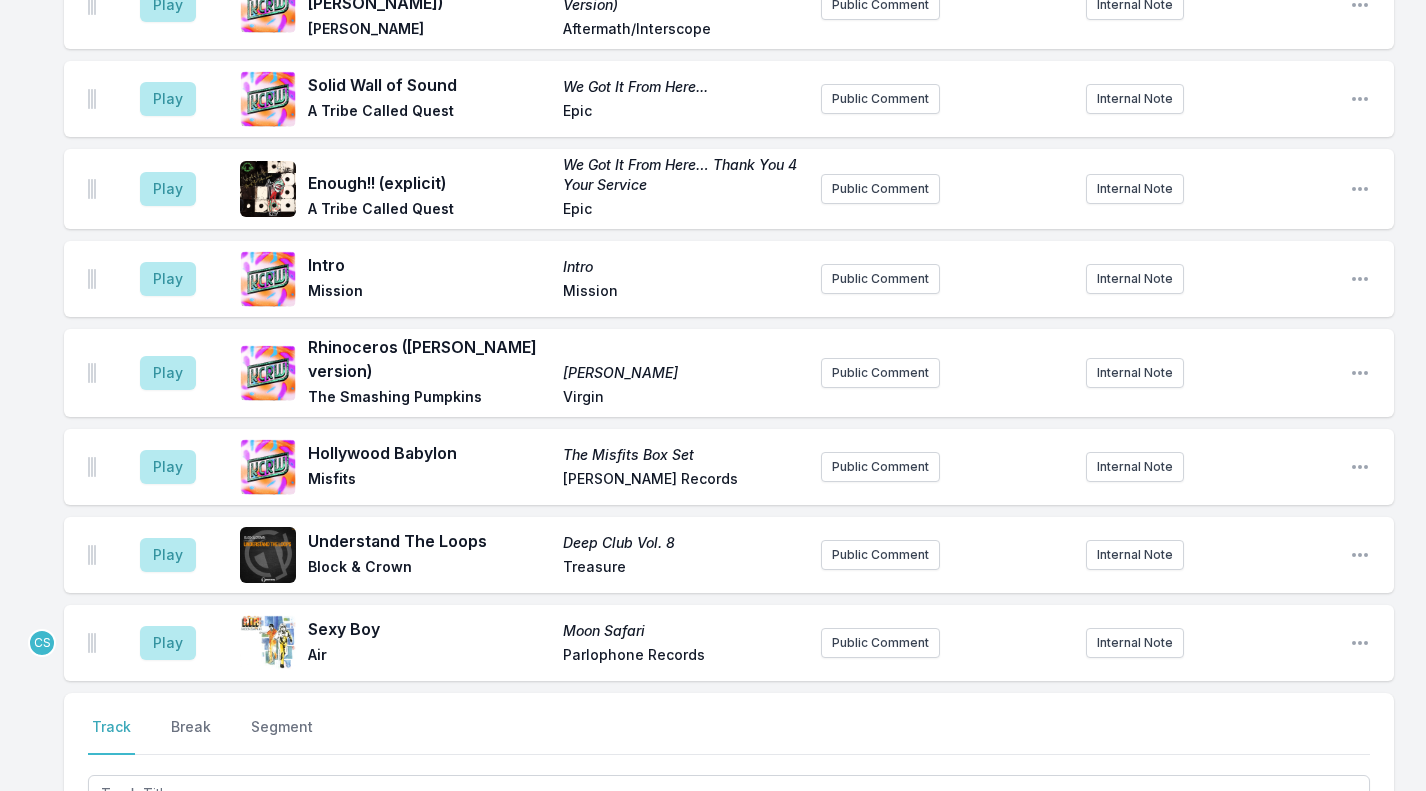 click on "Play" at bounding box center [168, 643] 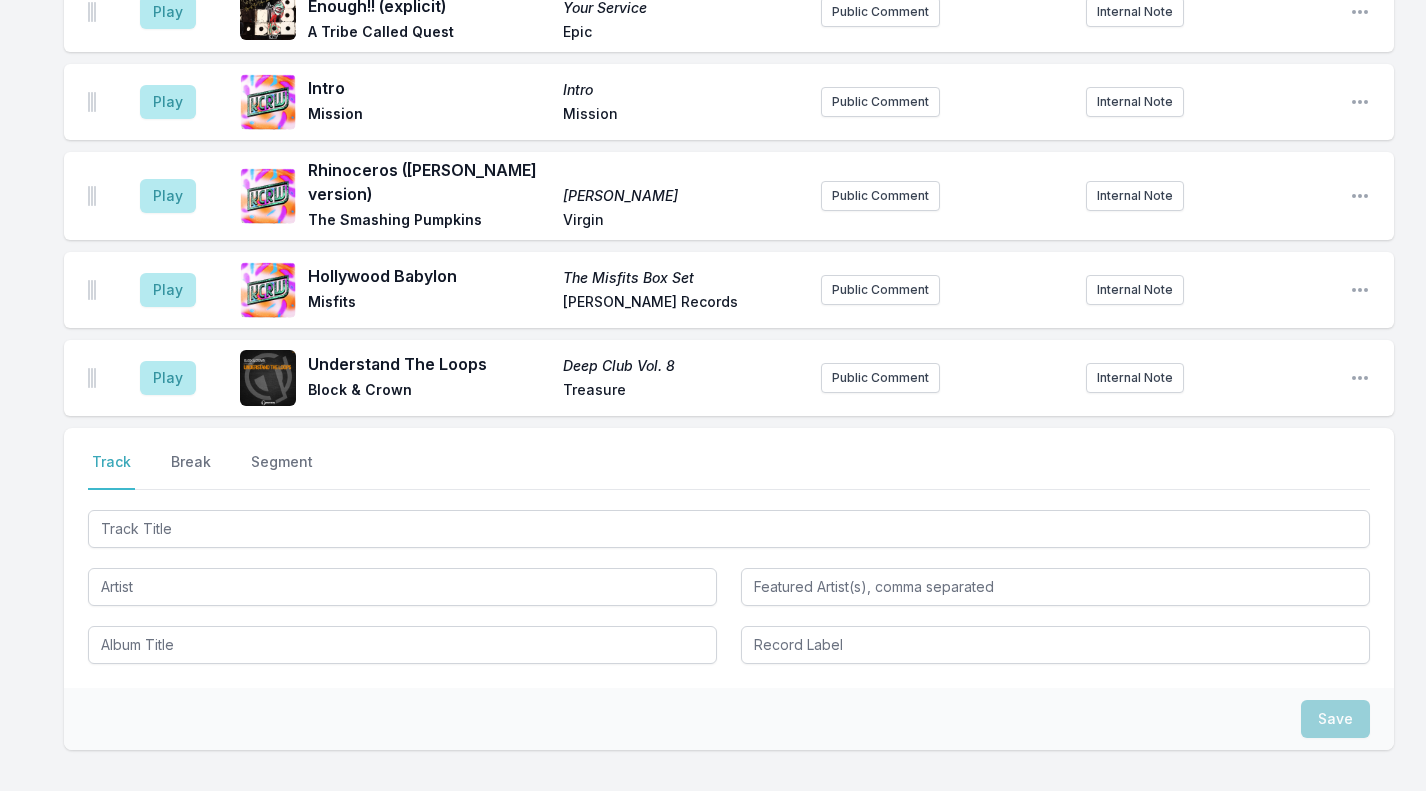 scroll, scrollTop: 1644, scrollLeft: 0, axis: vertical 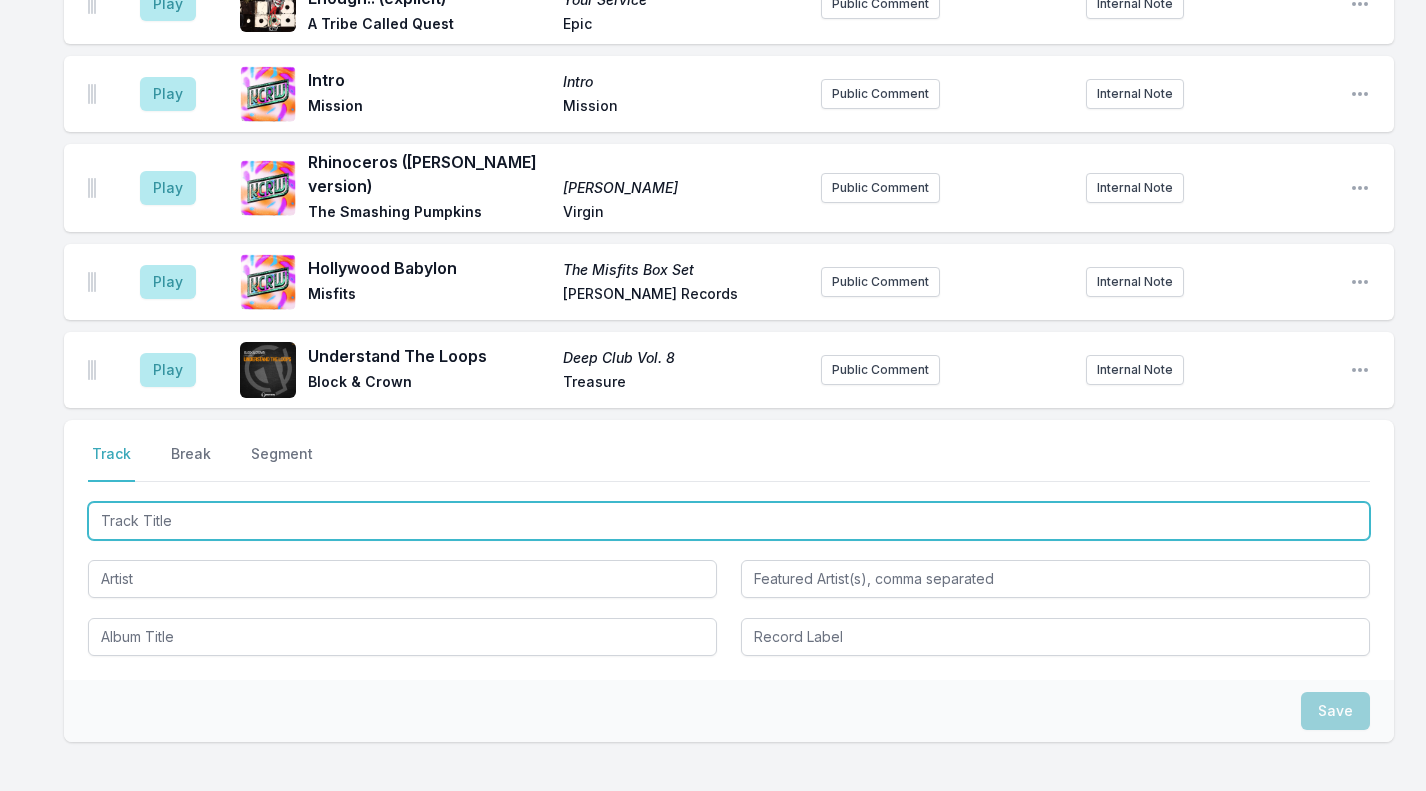 click at bounding box center [729, 521] 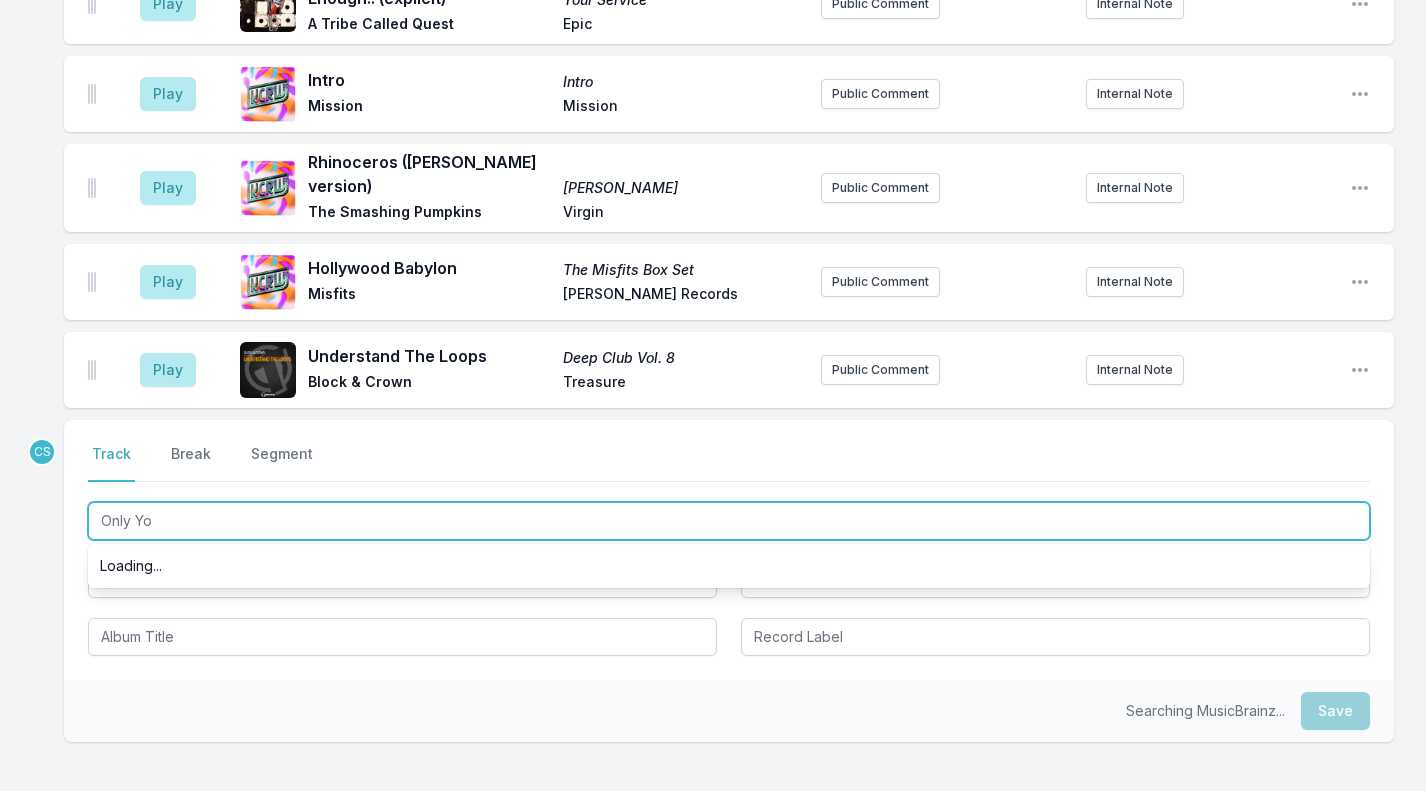 type on "Only You" 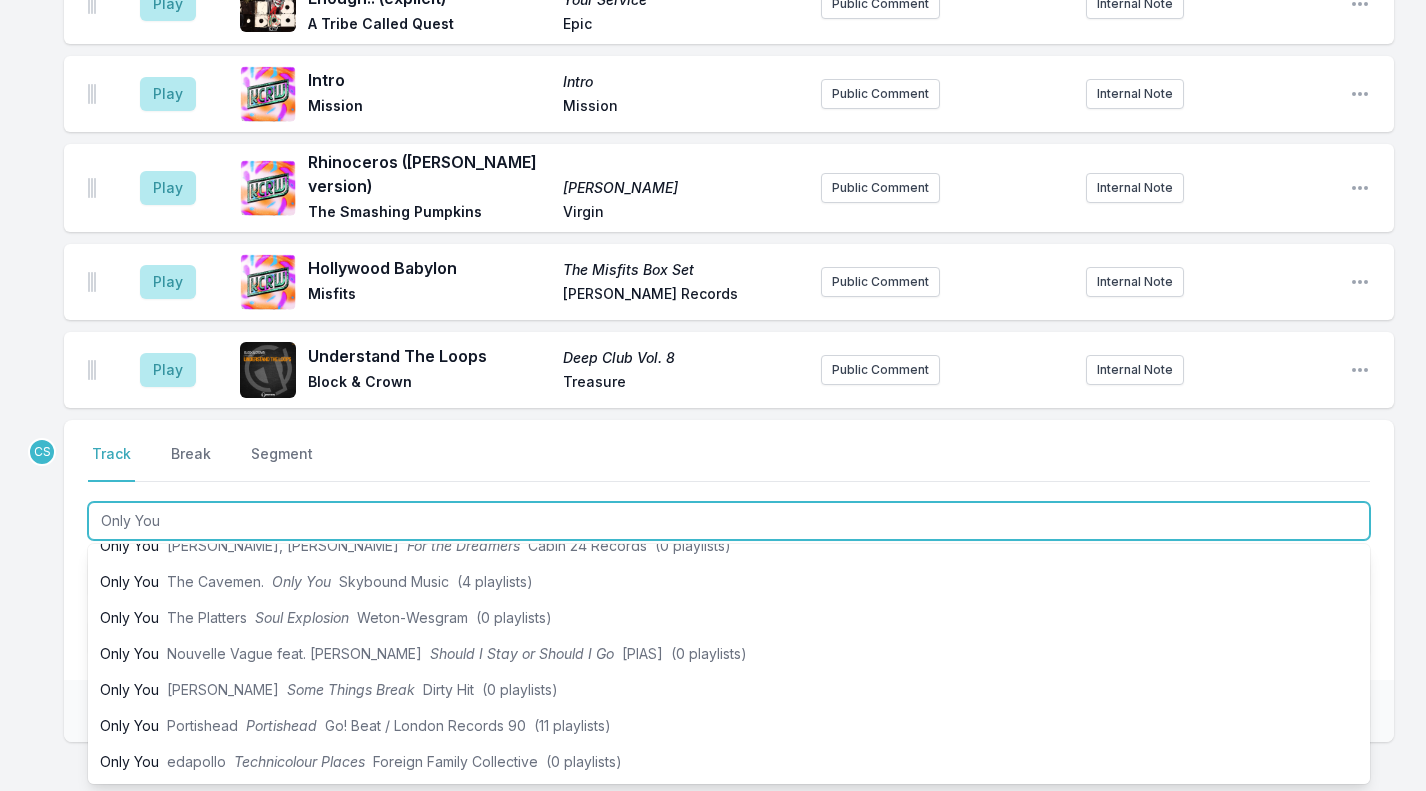 scroll, scrollTop: 524, scrollLeft: 0, axis: vertical 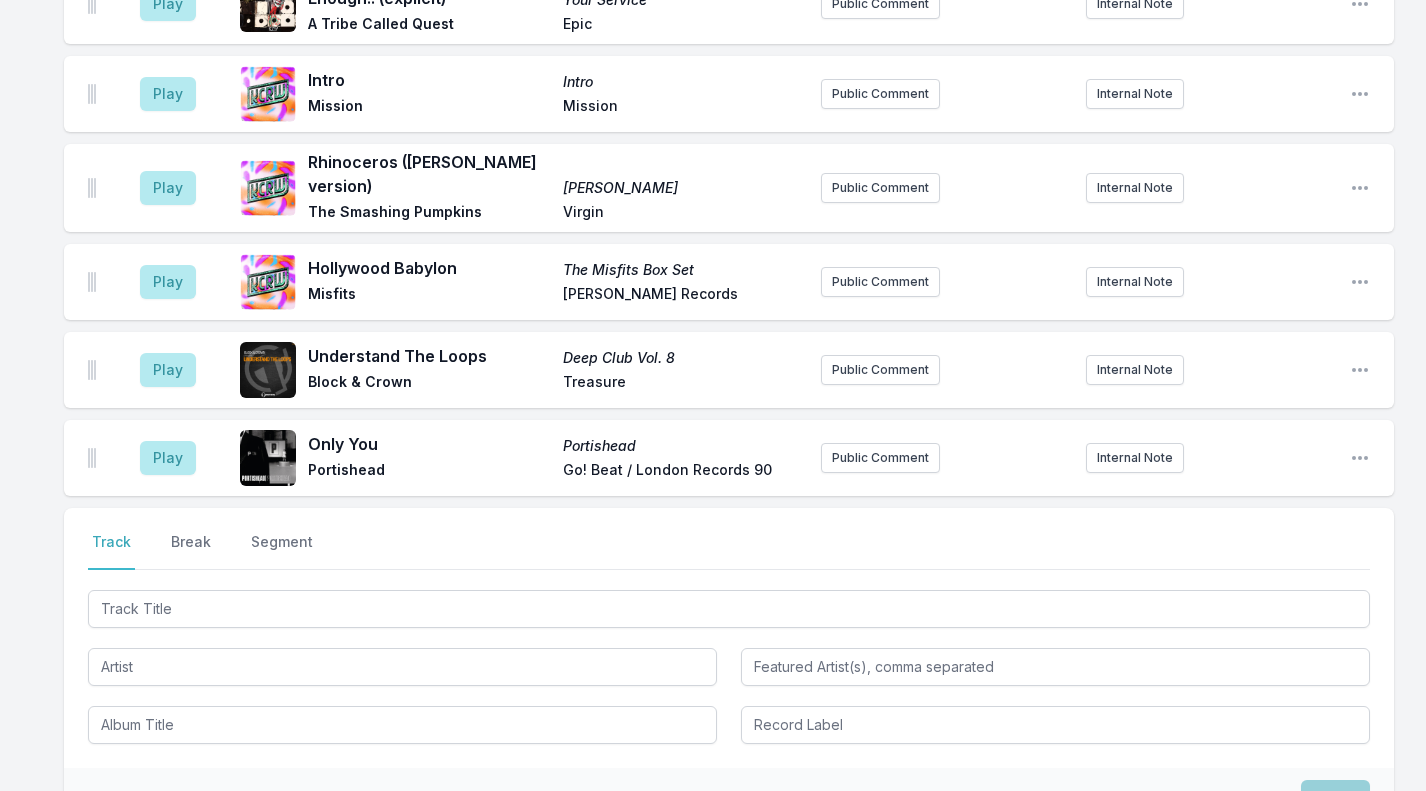 drag, startPoint x: 207, startPoint y: 656, endPoint x: 166, endPoint y: 411, distance: 248.40692 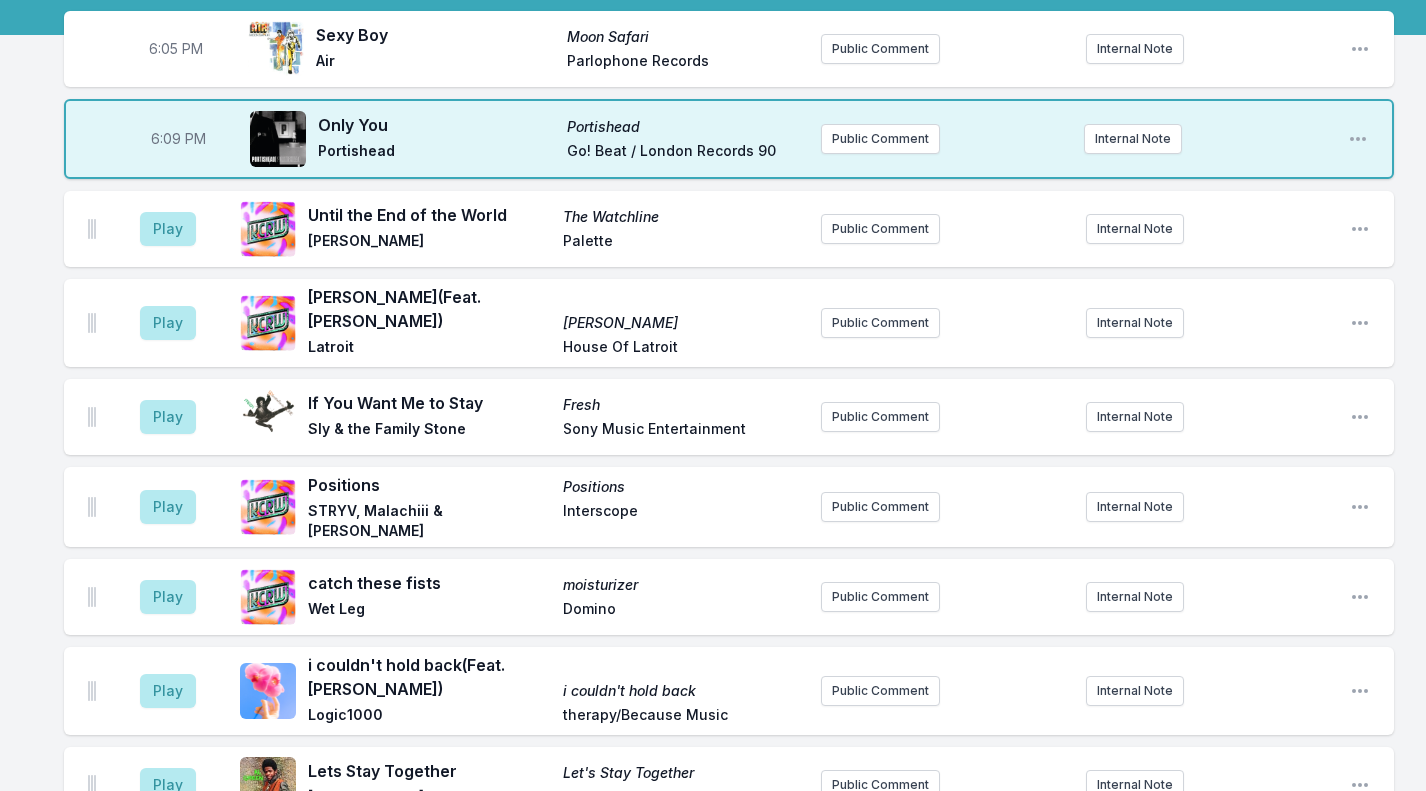 scroll, scrollTop: 187, scrollLeft: 0, axis: vertical 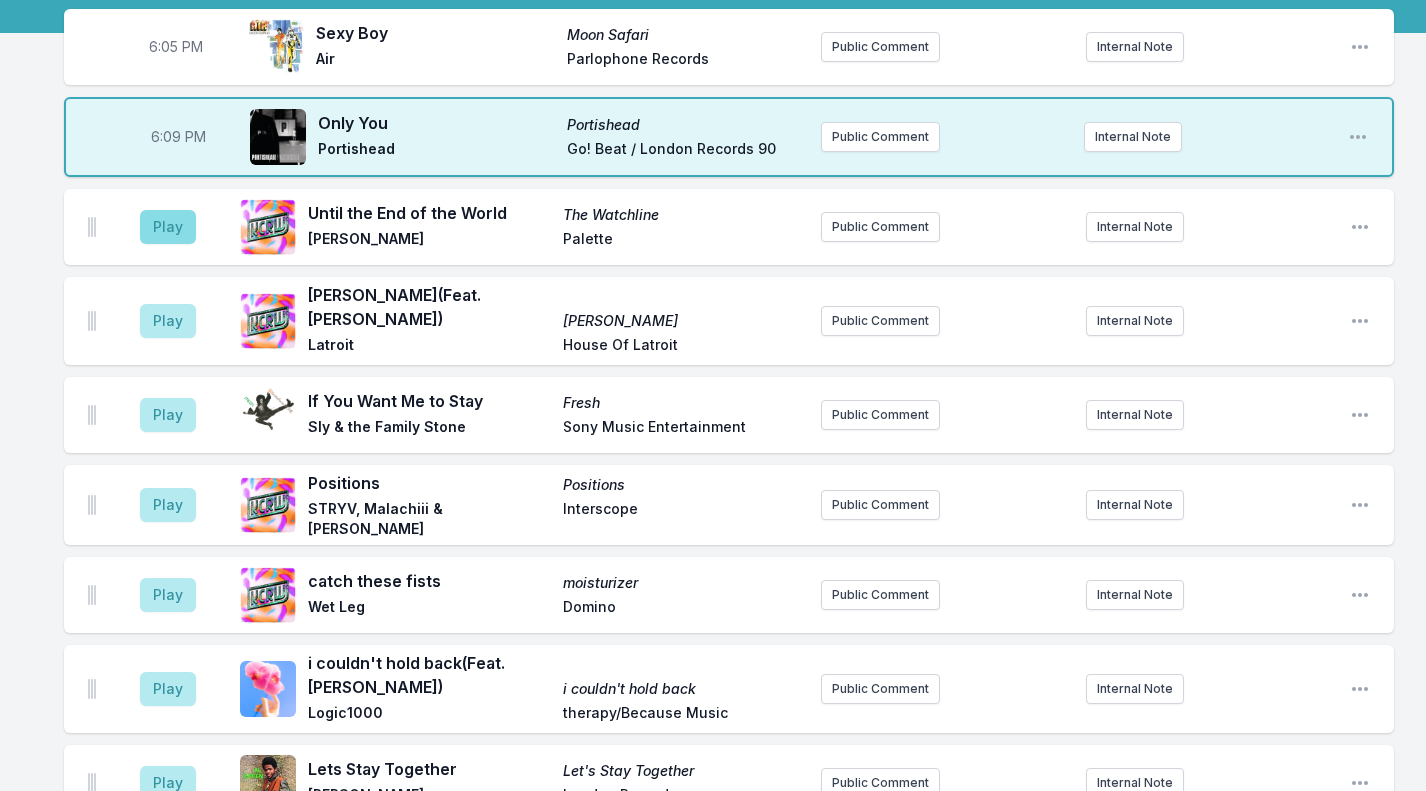 drag, startPoint x: 600, startPoint y: 782, endPoint x: 170, endPoint y: 220, distance: 707.6327 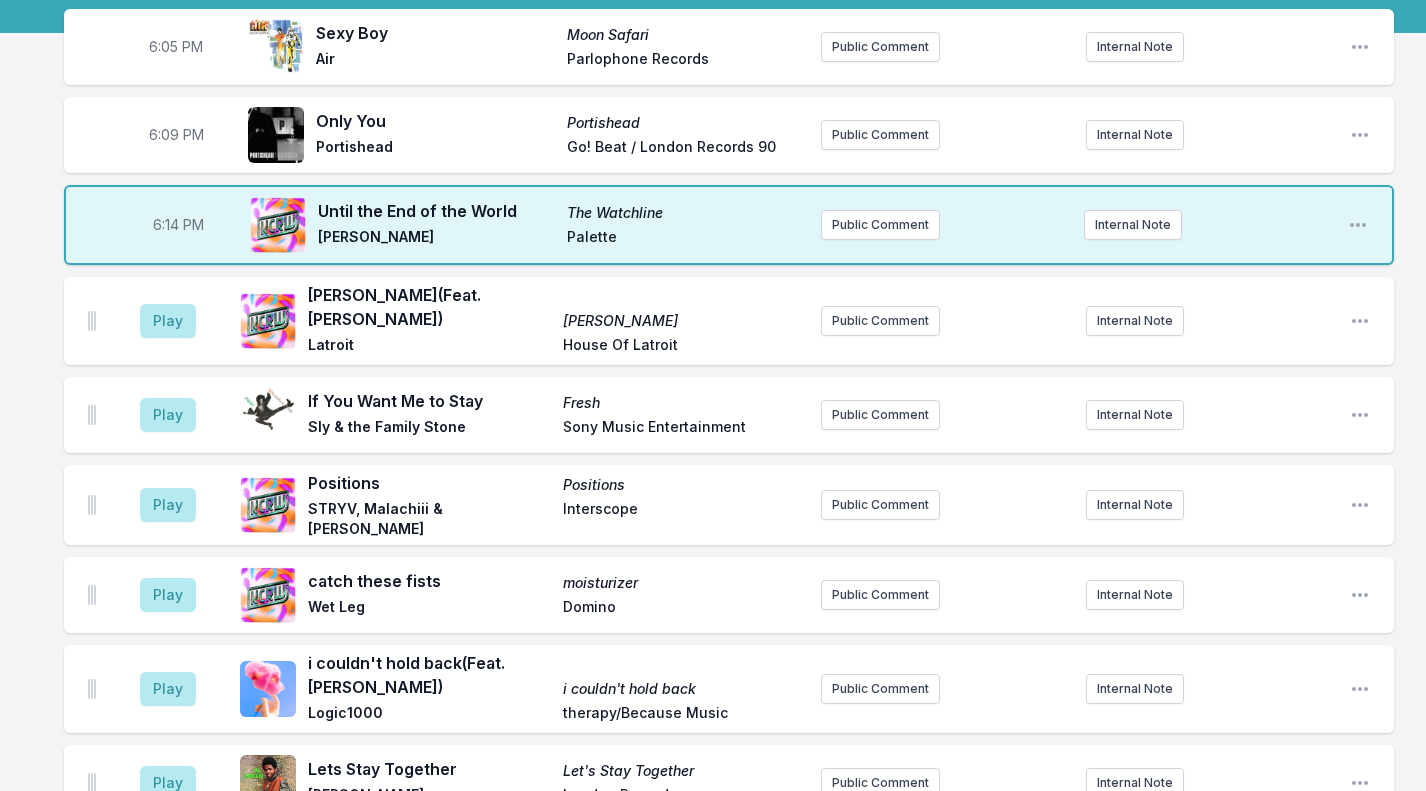 drag, startPoint x: 1130, startPoint y: 223, endPoint x: 724, endPoint y: -81, distance: 507.20016 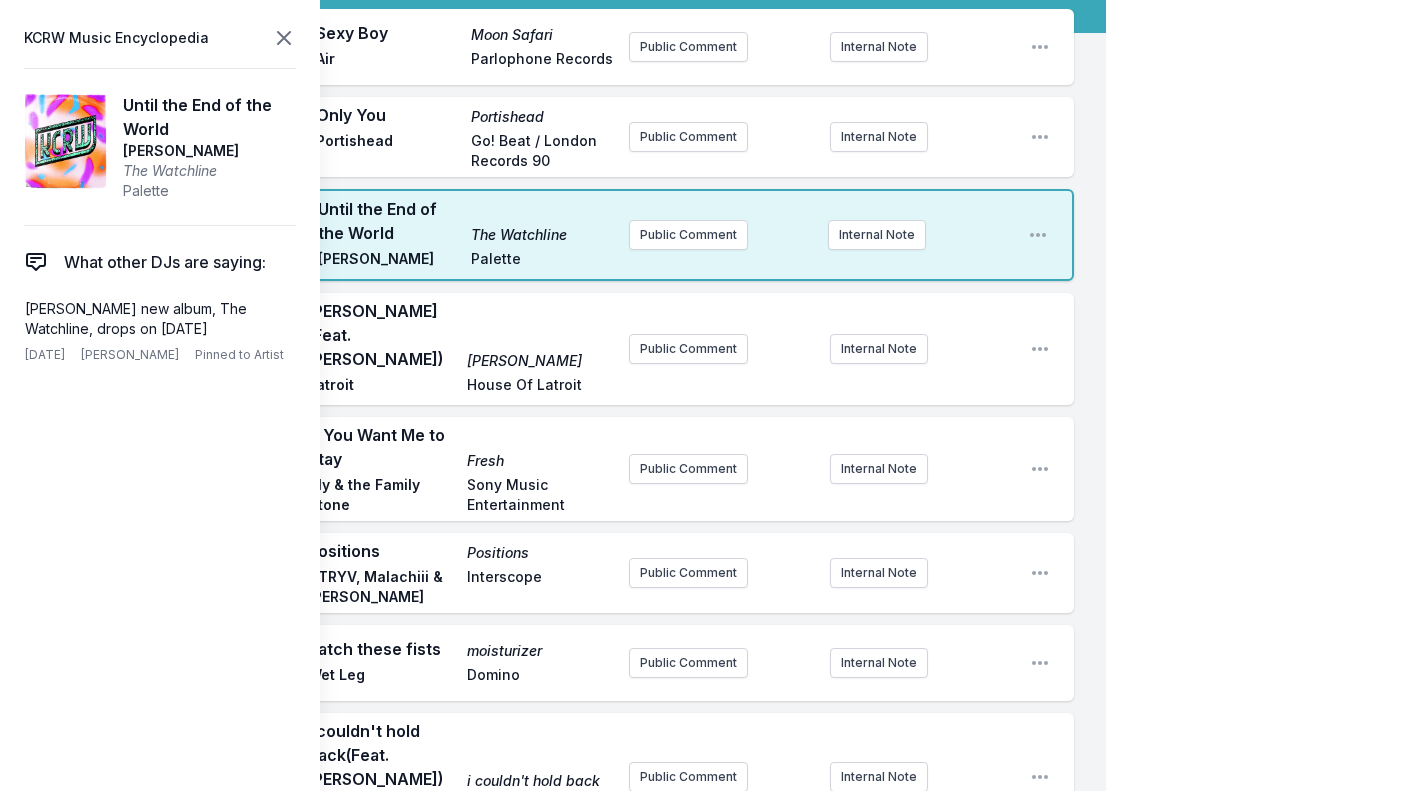 drag, startPoint x: 724, startPoint y: -81, endPoint x: 286, endPoint y: 35, distance: 453.10043 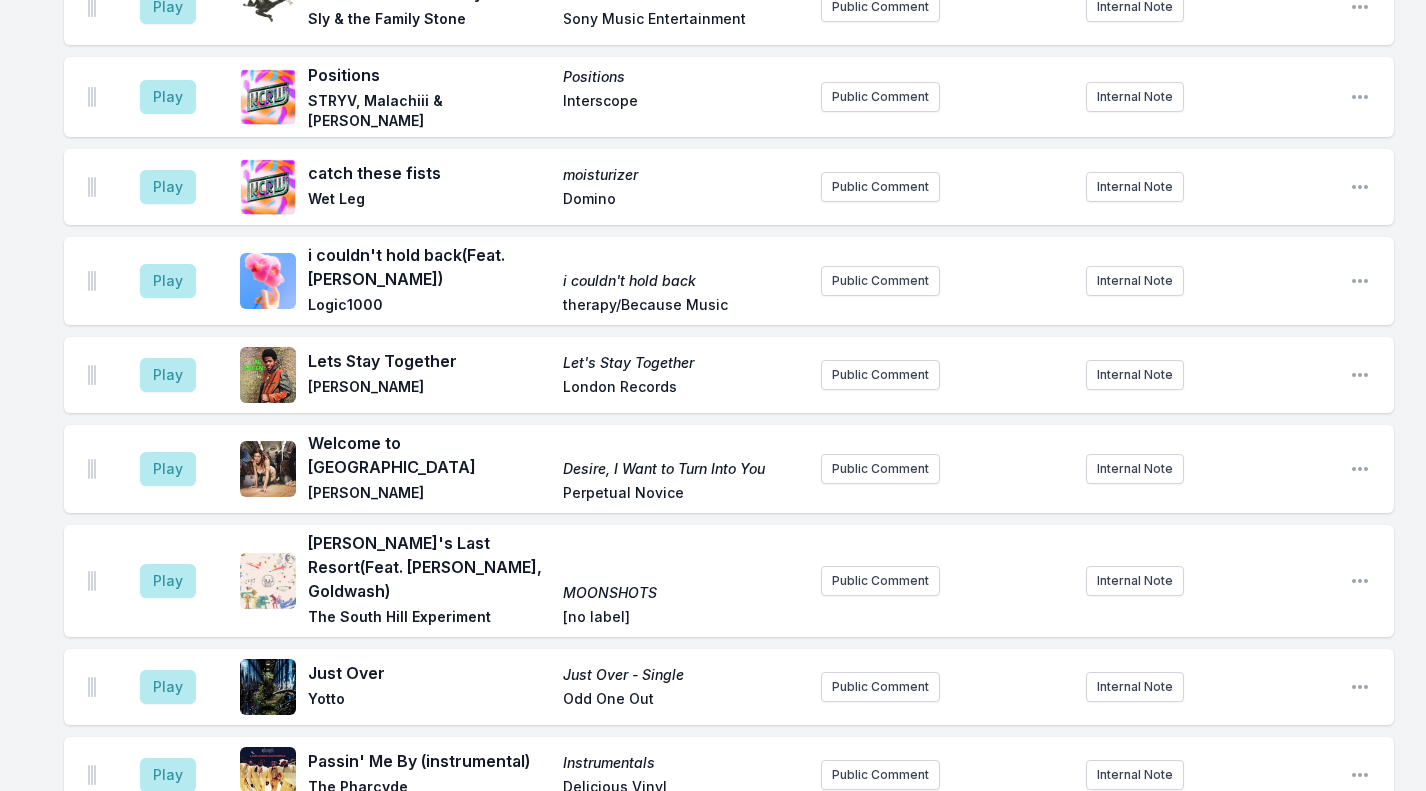 scroll, scrollTop: 663, scrollLeft: 0, axis: vertical 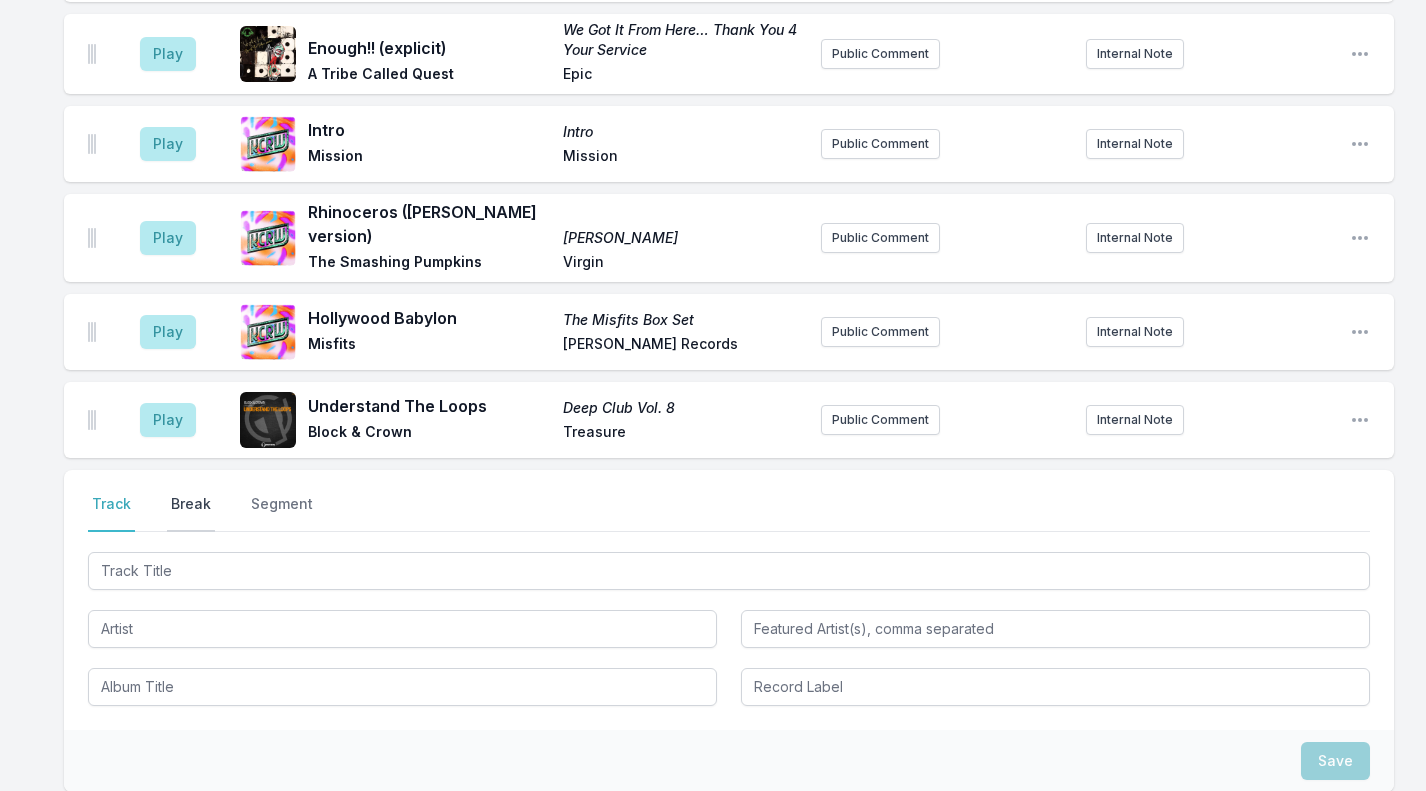 drag, startPoint x: 286, startPoint y: 35, endPoint x: 188, endPoint y: 441, distance: 417.66016 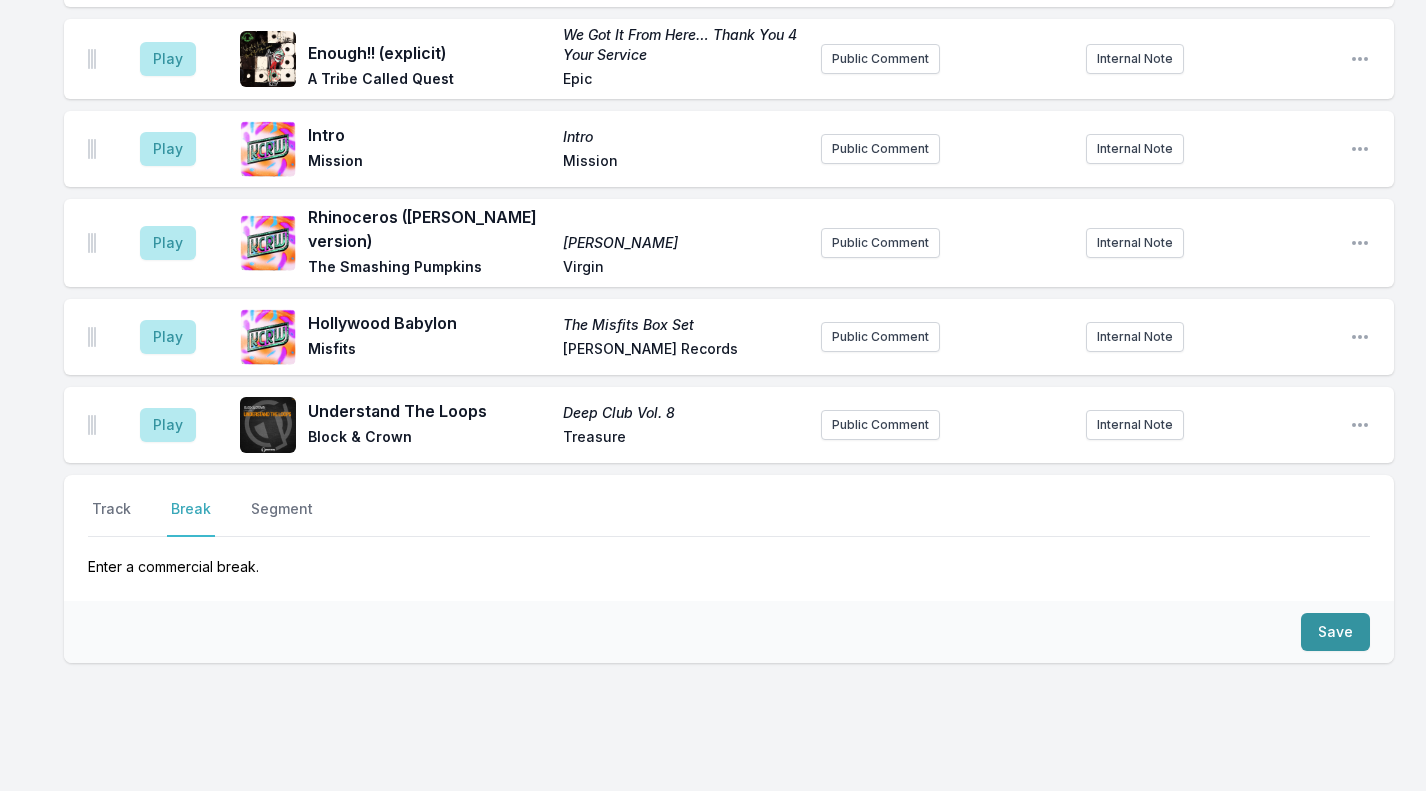 click on "Save" at bounding box center [1335, 632] 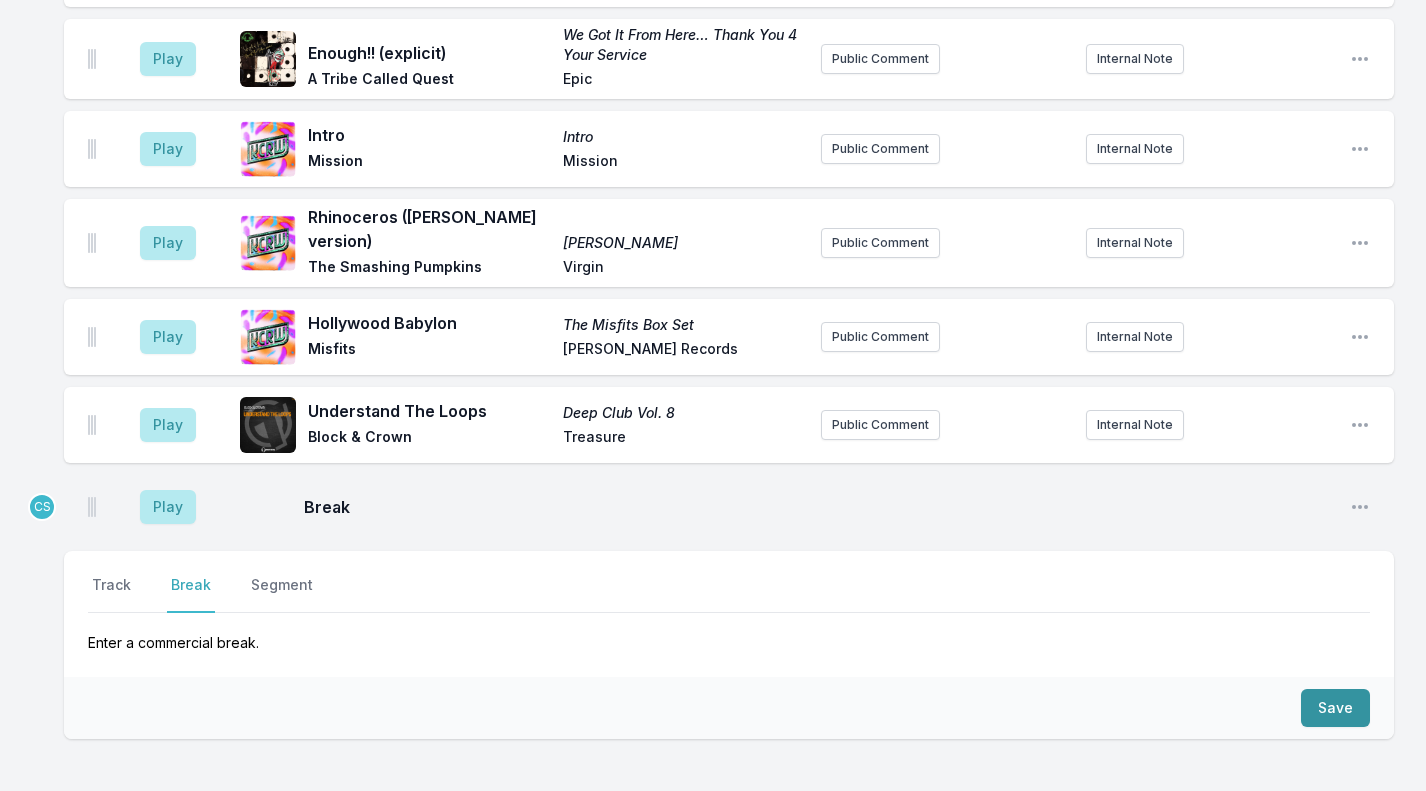 click on "Play" at bounding box center [168, 507] 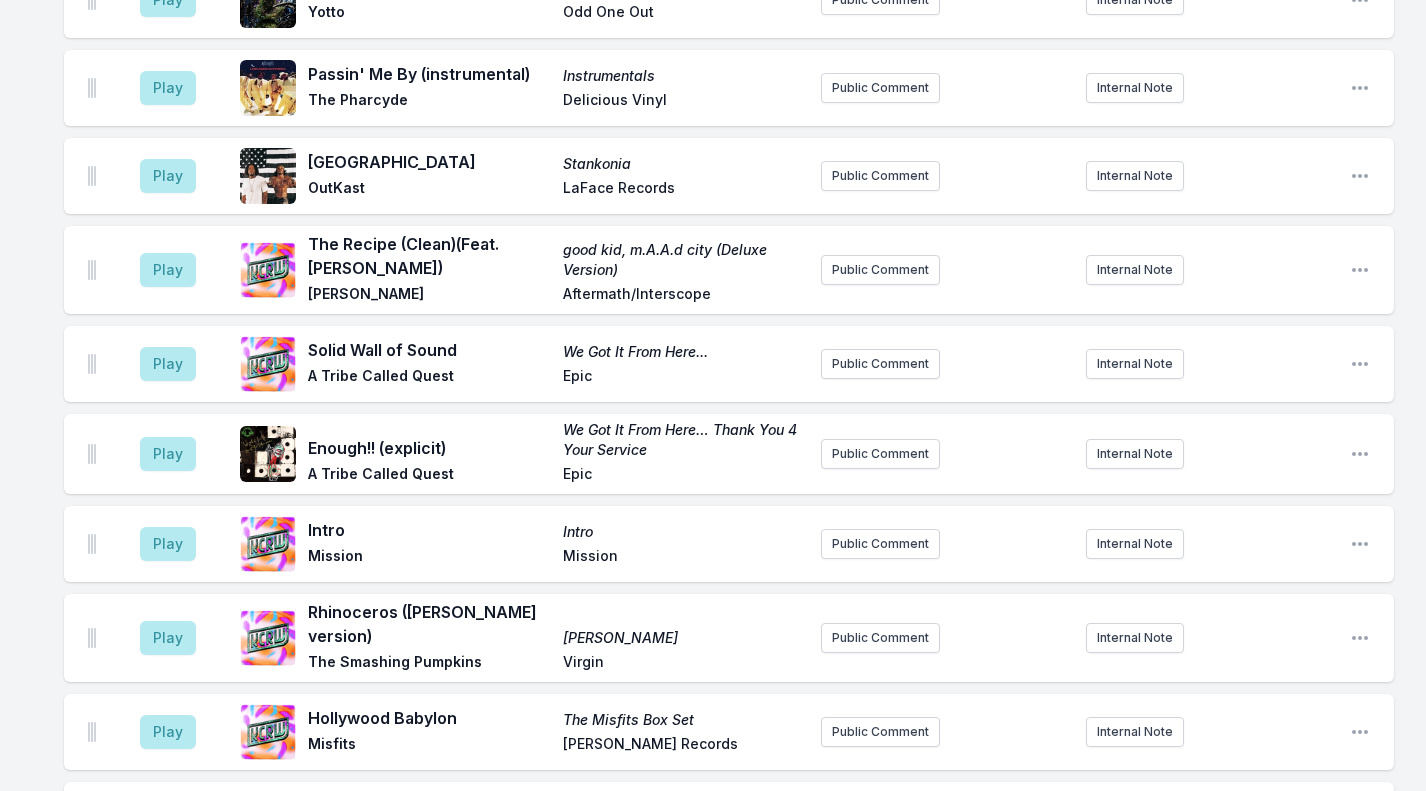 scroll, scrollTop: 1366, scrollLeft: 0, axis: vertical 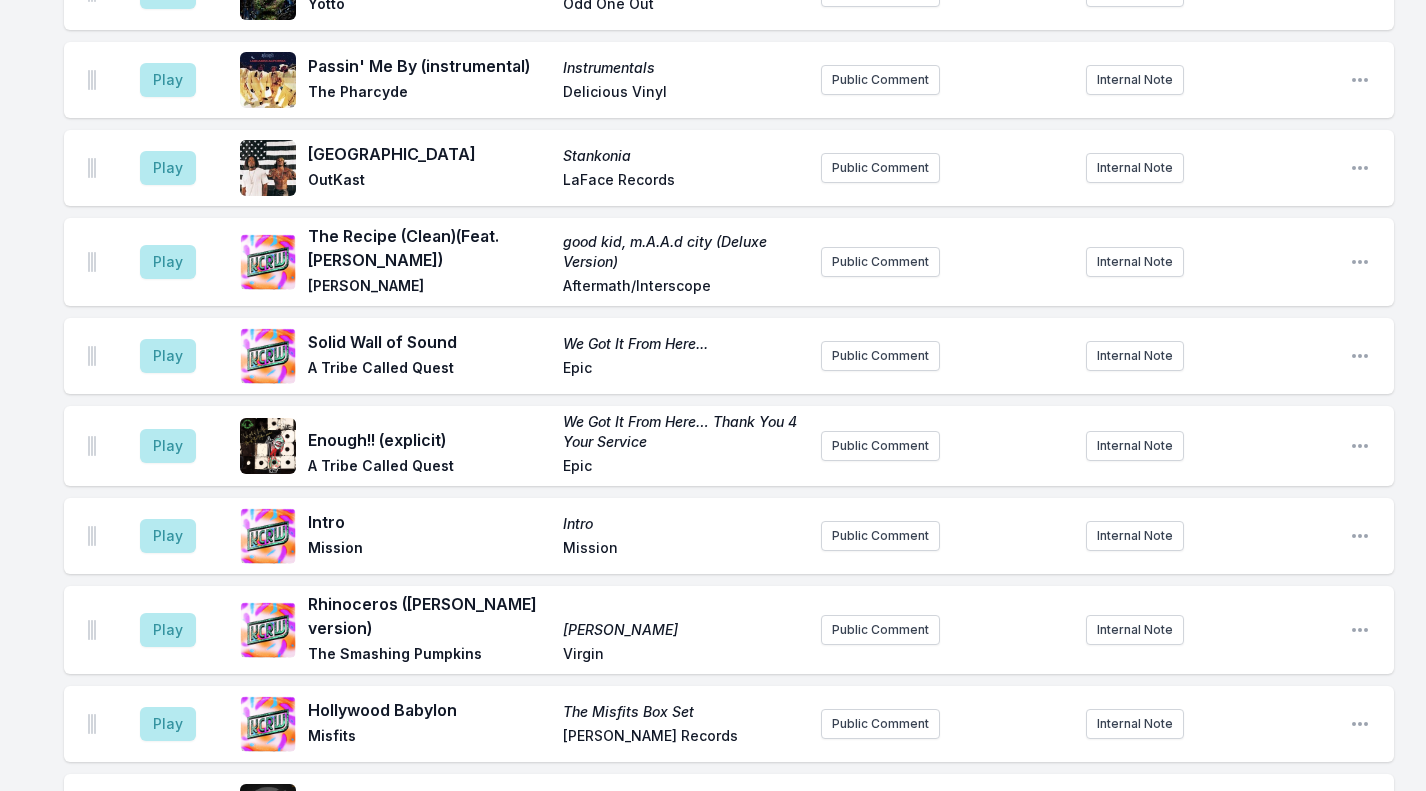 click on "Play" at bounding box center (168, 356) 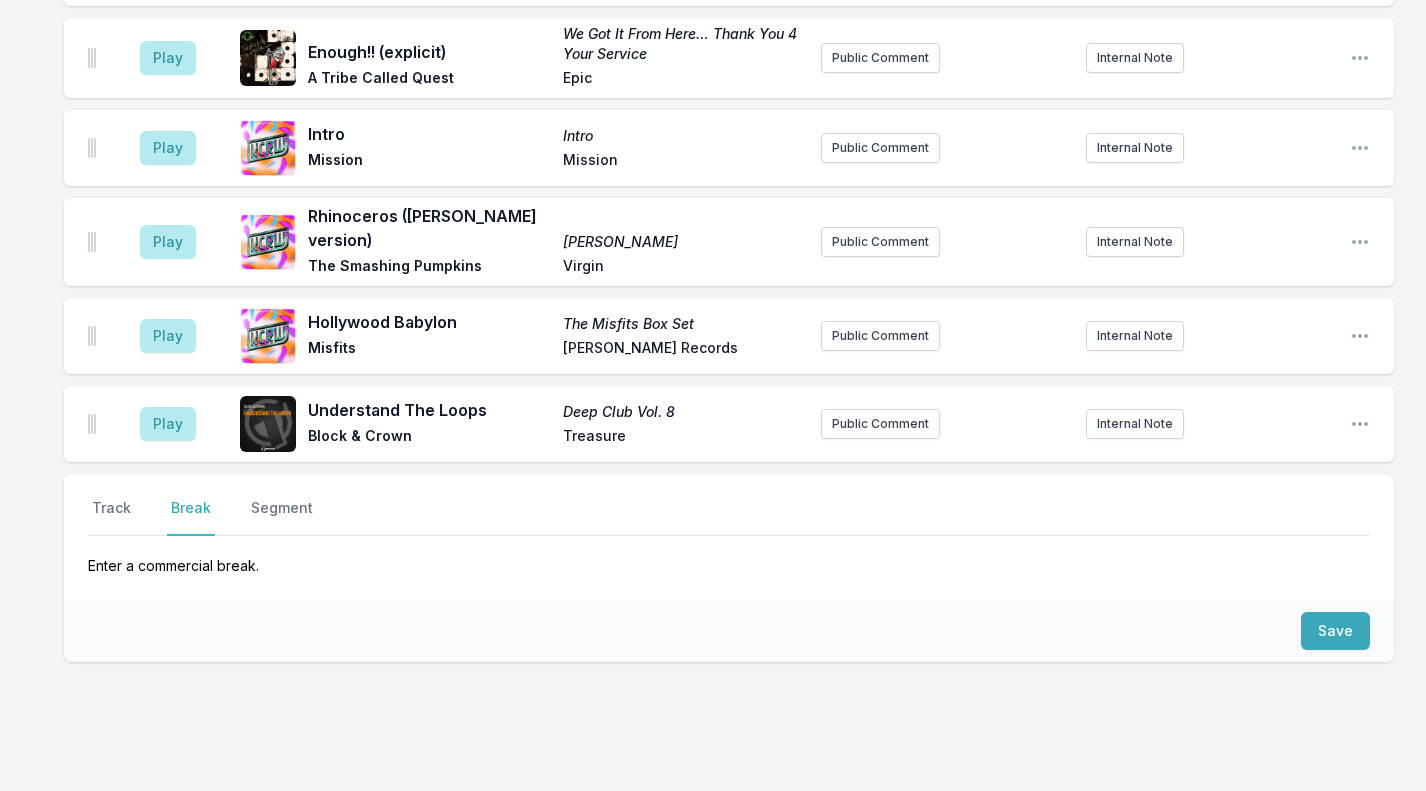 scroll, scrollTop: 1753, scrollLeft: 0, axis: vertical 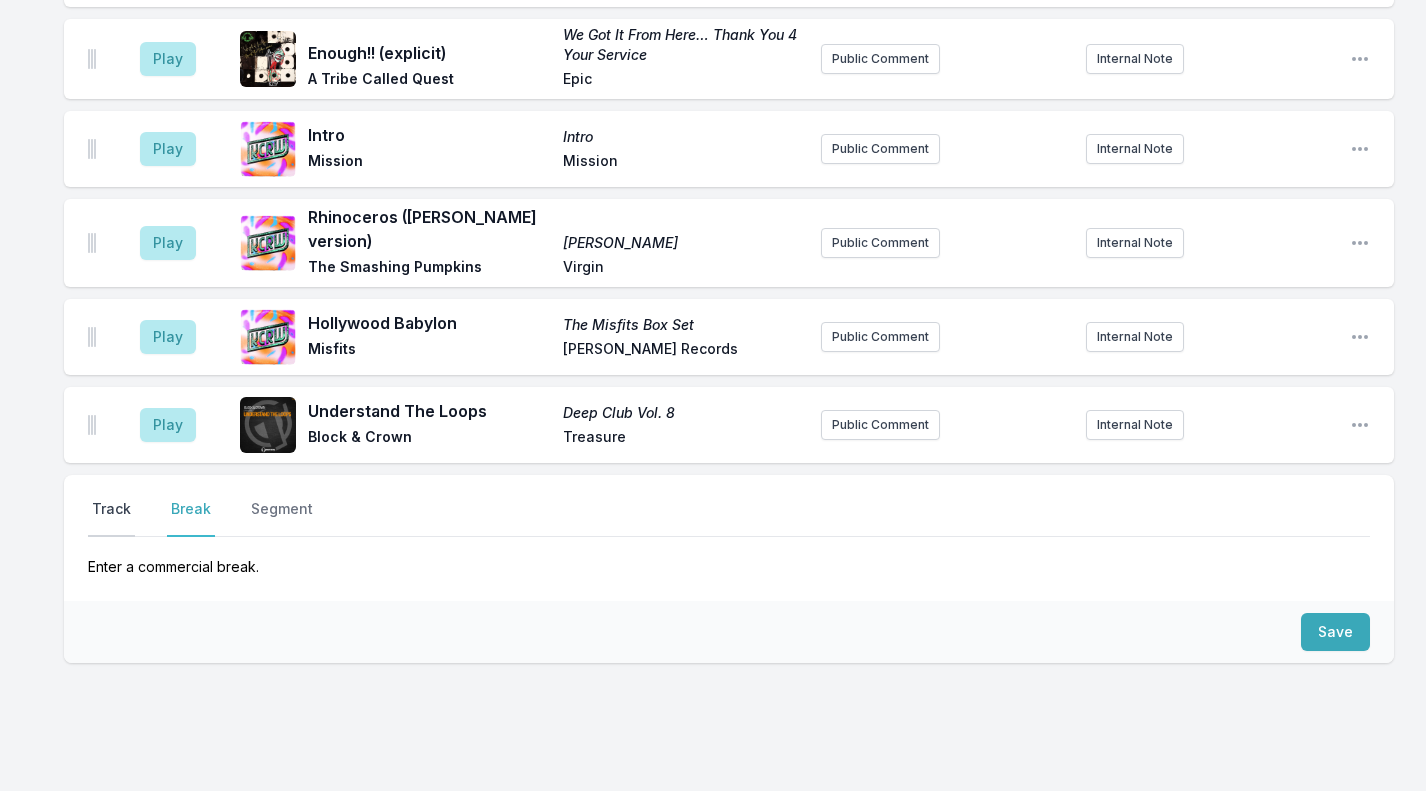 drag, startPoint x: 165, startPoint y: 301, endPoint x: 127, endPoint y: 453, distance: 156.67801 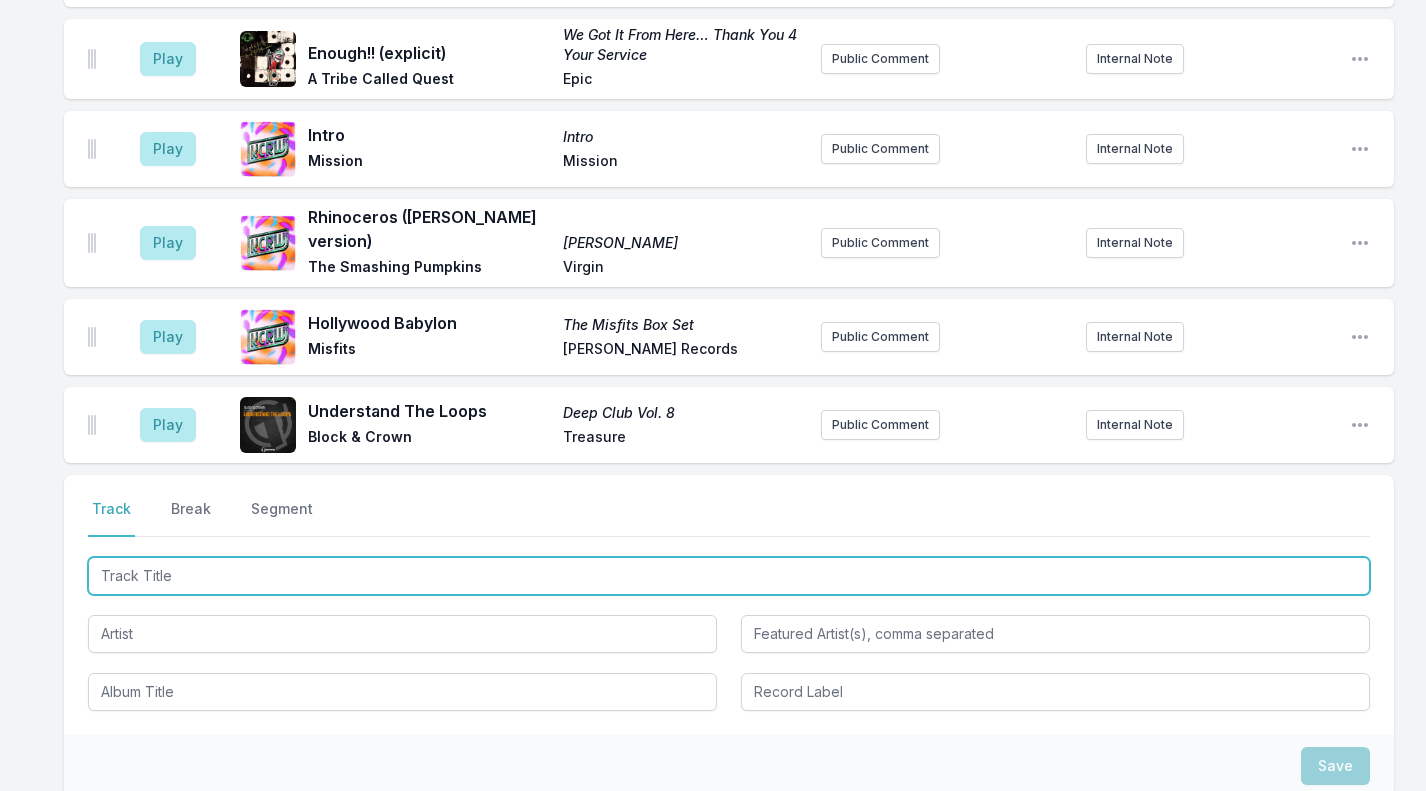click at bounding box center (729, 576) 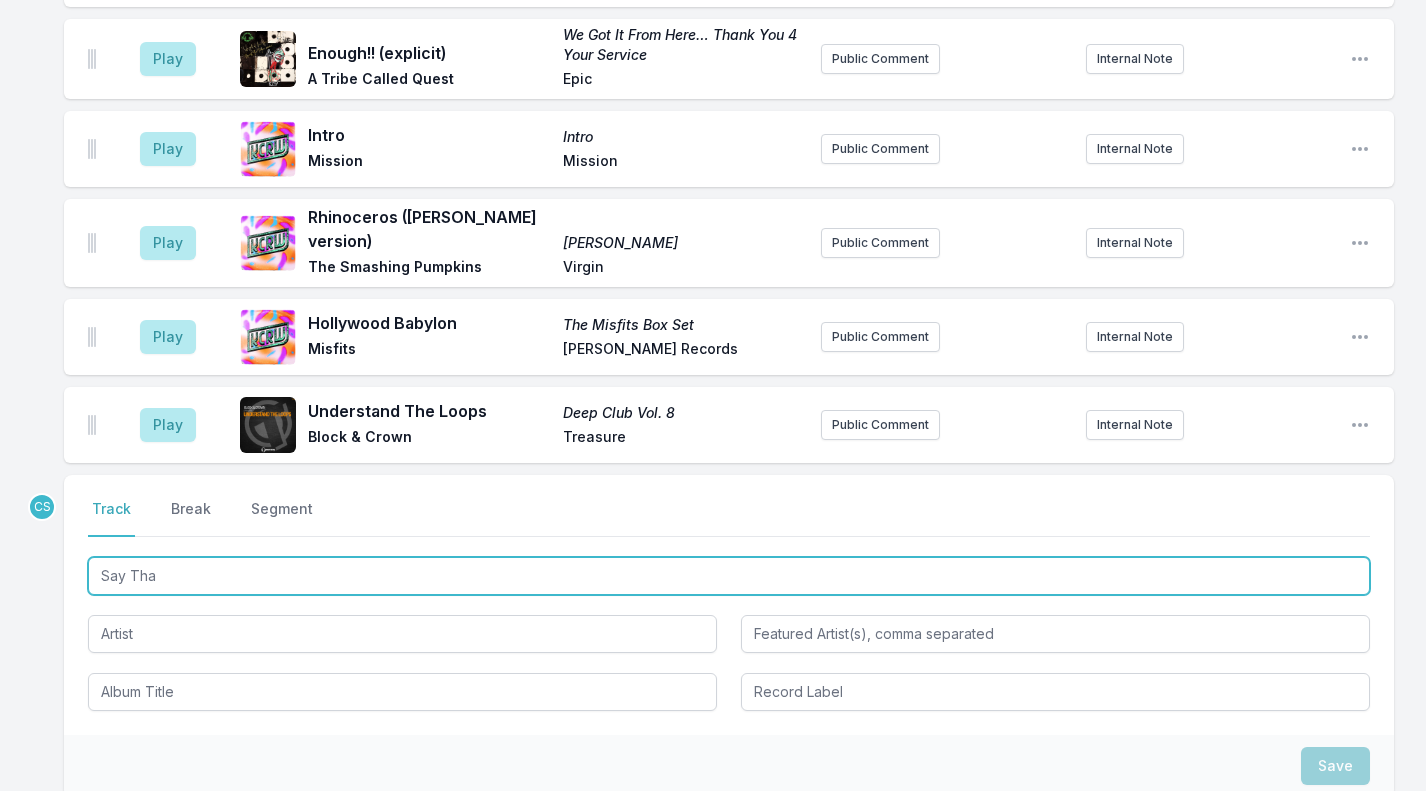 type on "Say That" 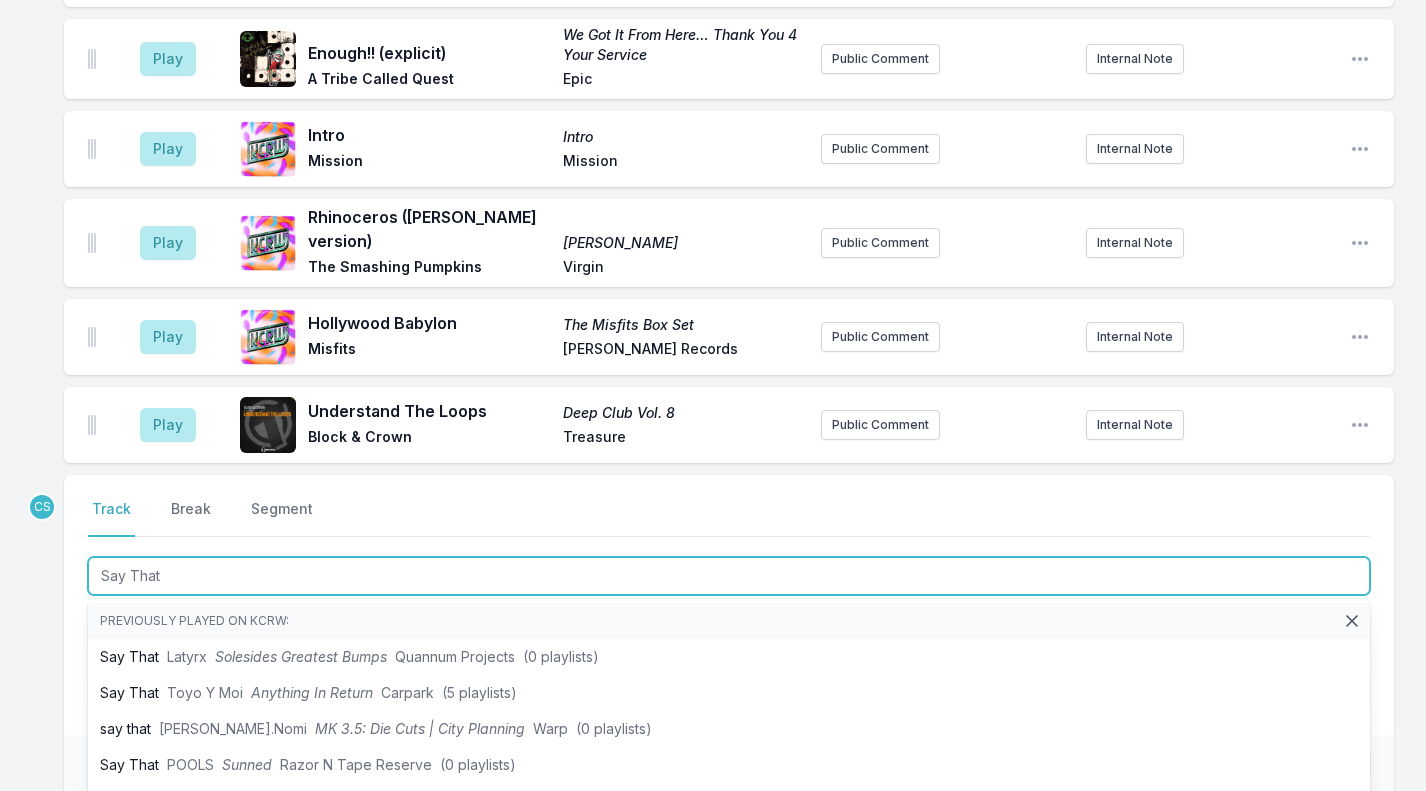 click on "Toyo Y Moi" at bounding box center (205, 692) 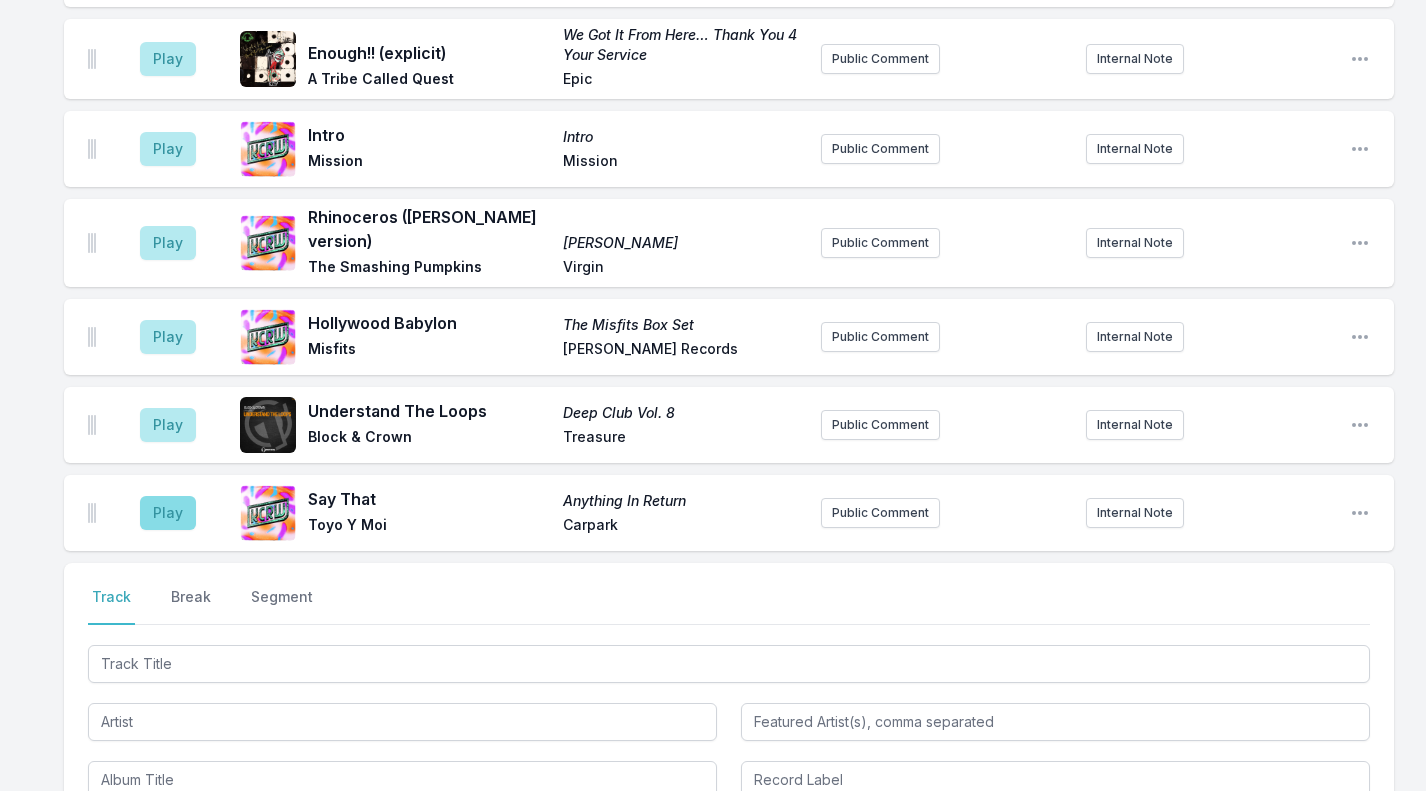 drag, startPoint x: 171, startPoint y: 632, endPoint x: 178, endPoint y: 455, distance: 177.13837 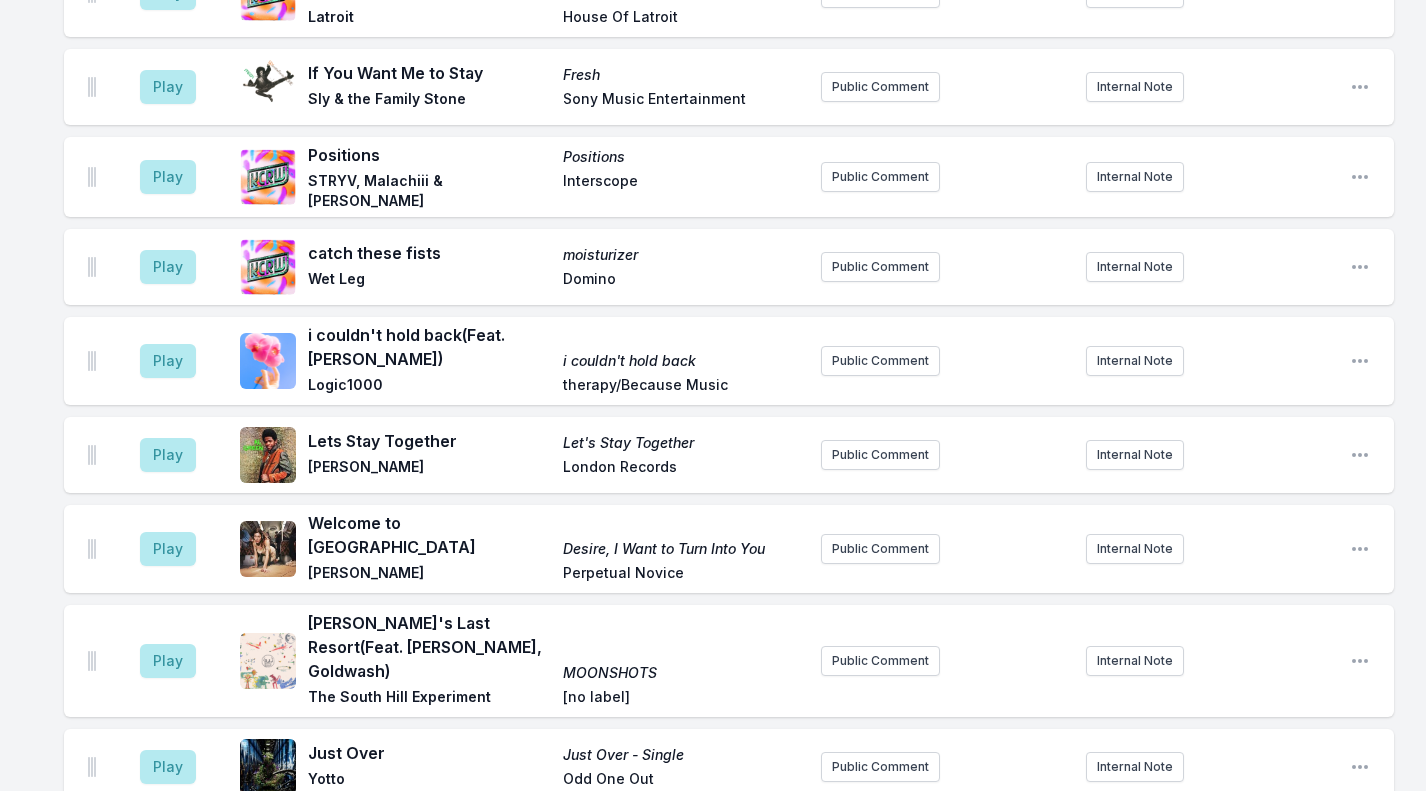 scroll, scrollTop: 766, scrollLeft: 0, axis: vertical 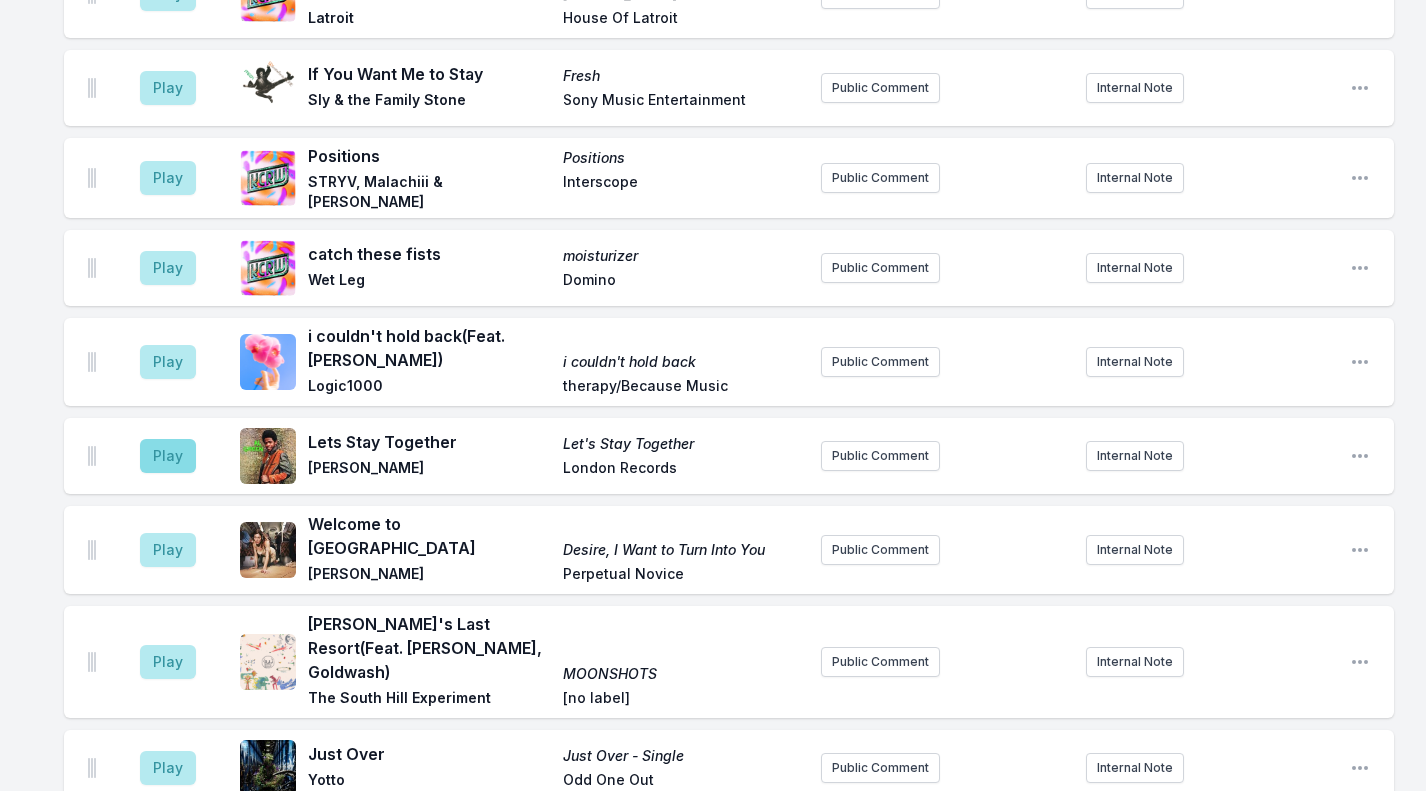 click on "Play" at bounding box center [168, 178] 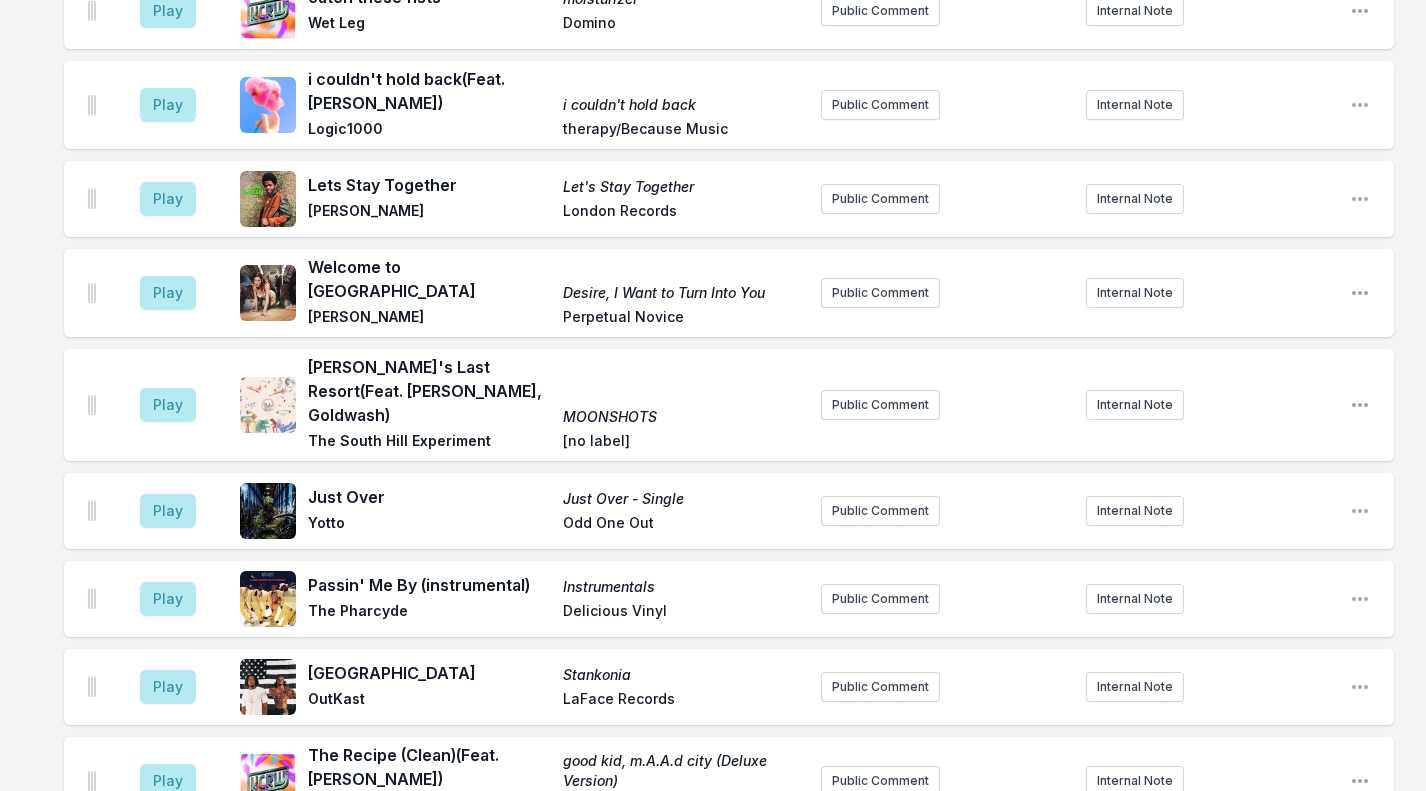 scroll, scrollTop: 1039, scrollLeft: 0, axis: vertical 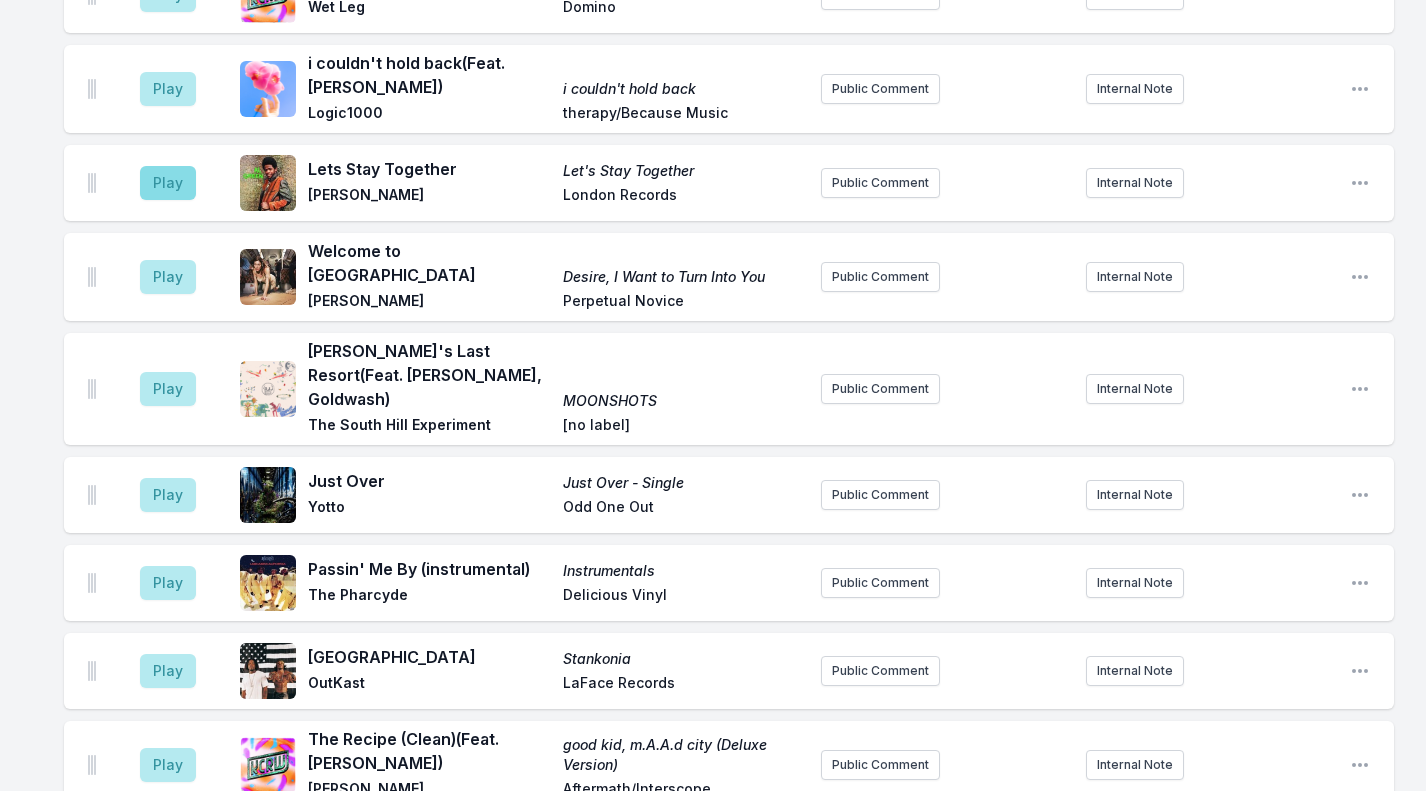 click on "Play" at bounding box center [168, 495] 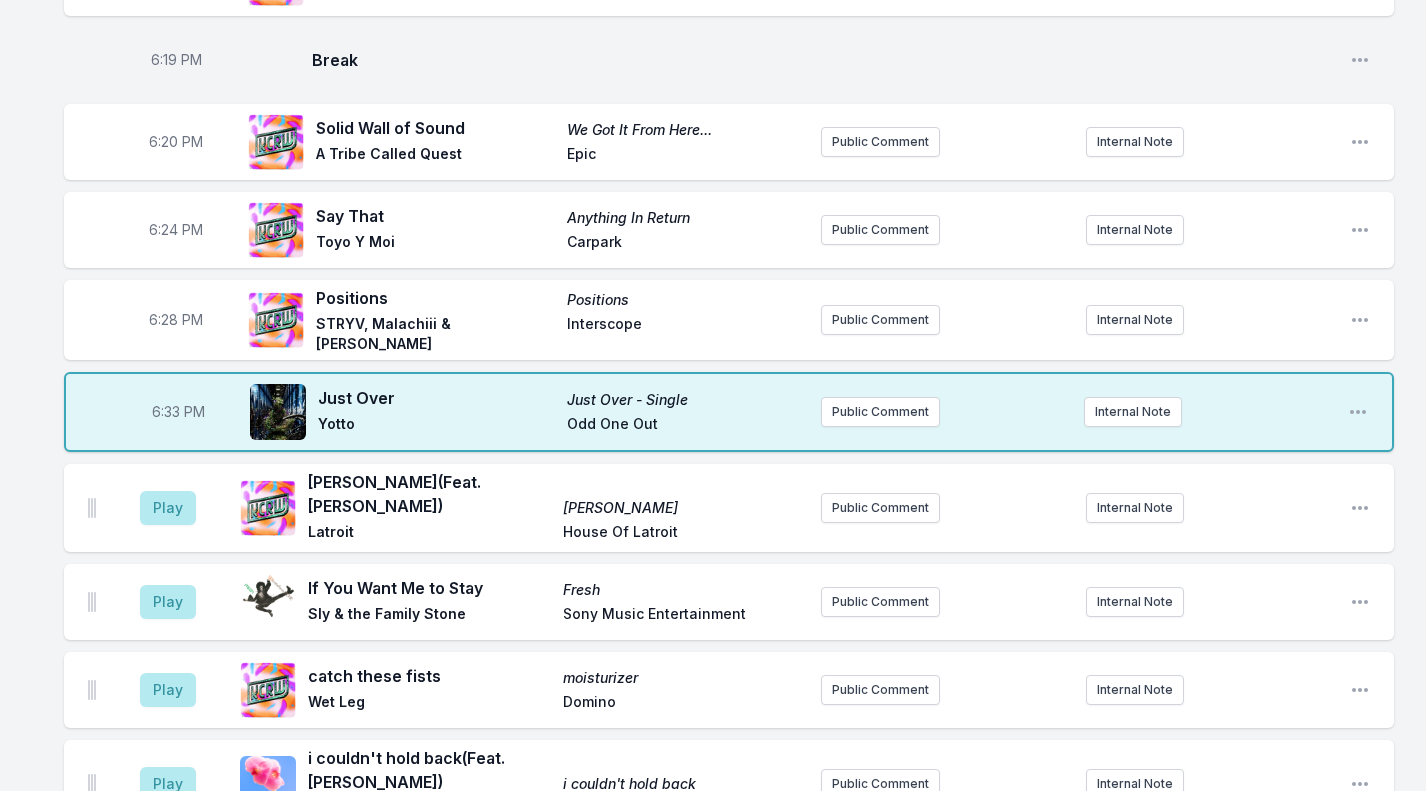 scroll, scrollTop: 432, scrollLeft: 0, axis: vertical 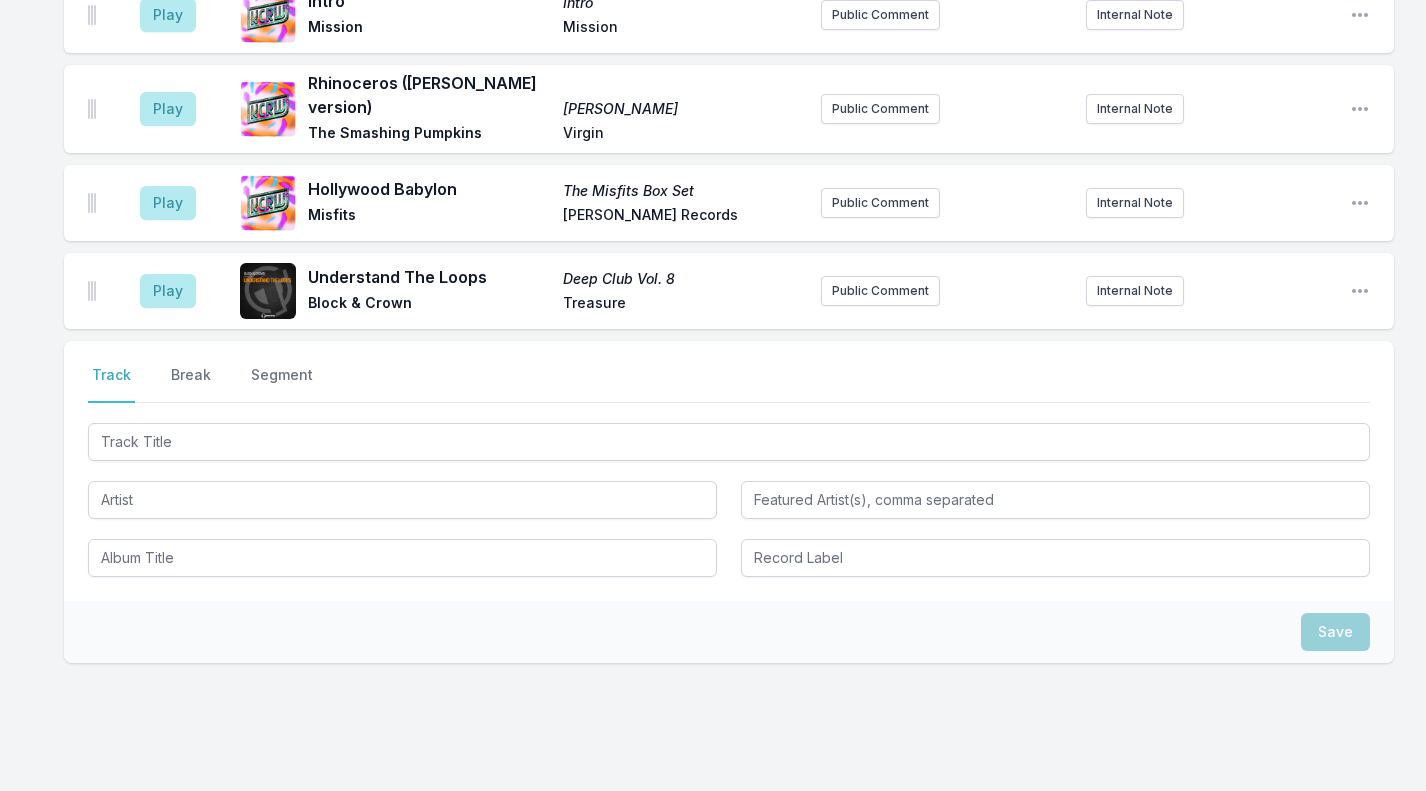 click on "Break" at bounding box center (191, 384) 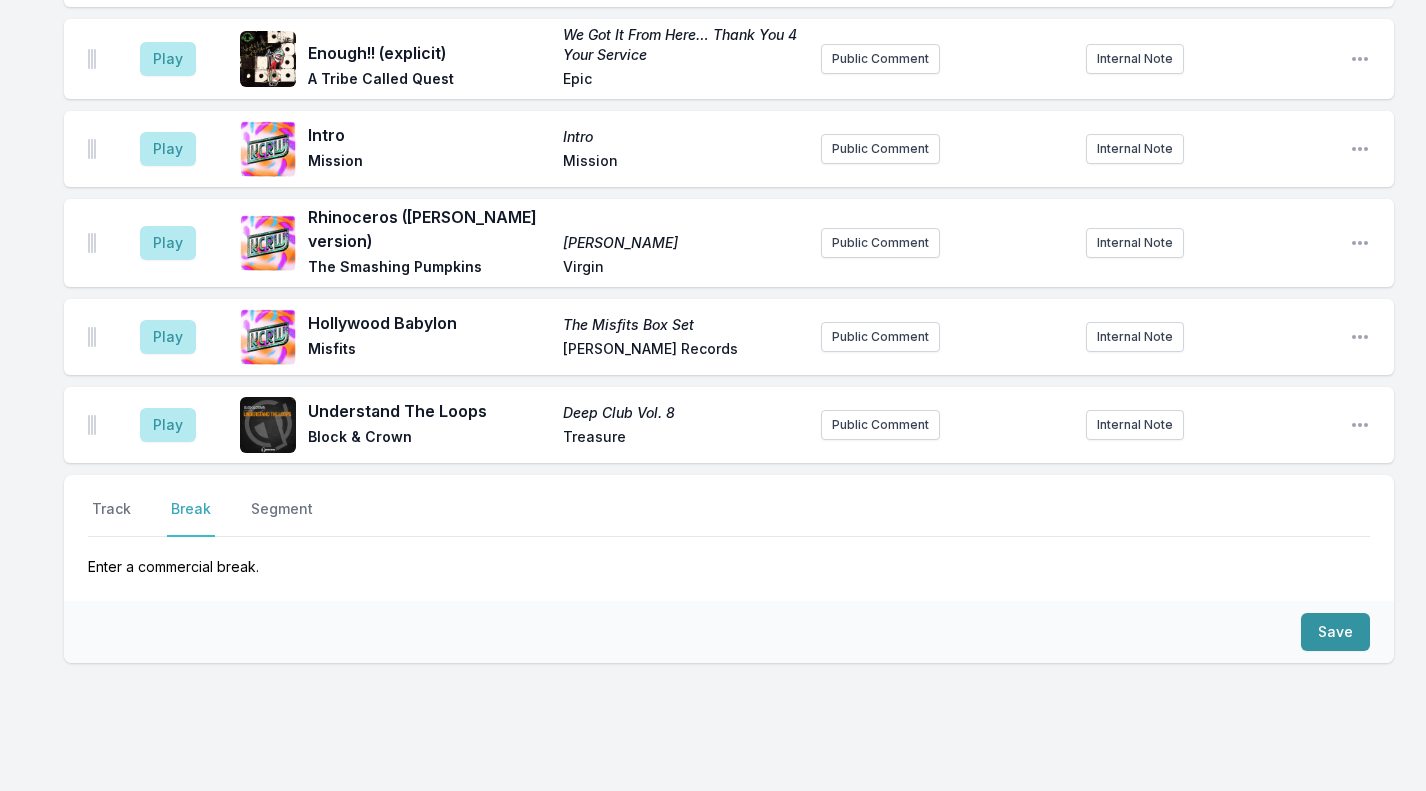 click on "Save" at bounding box center (1335, 632) 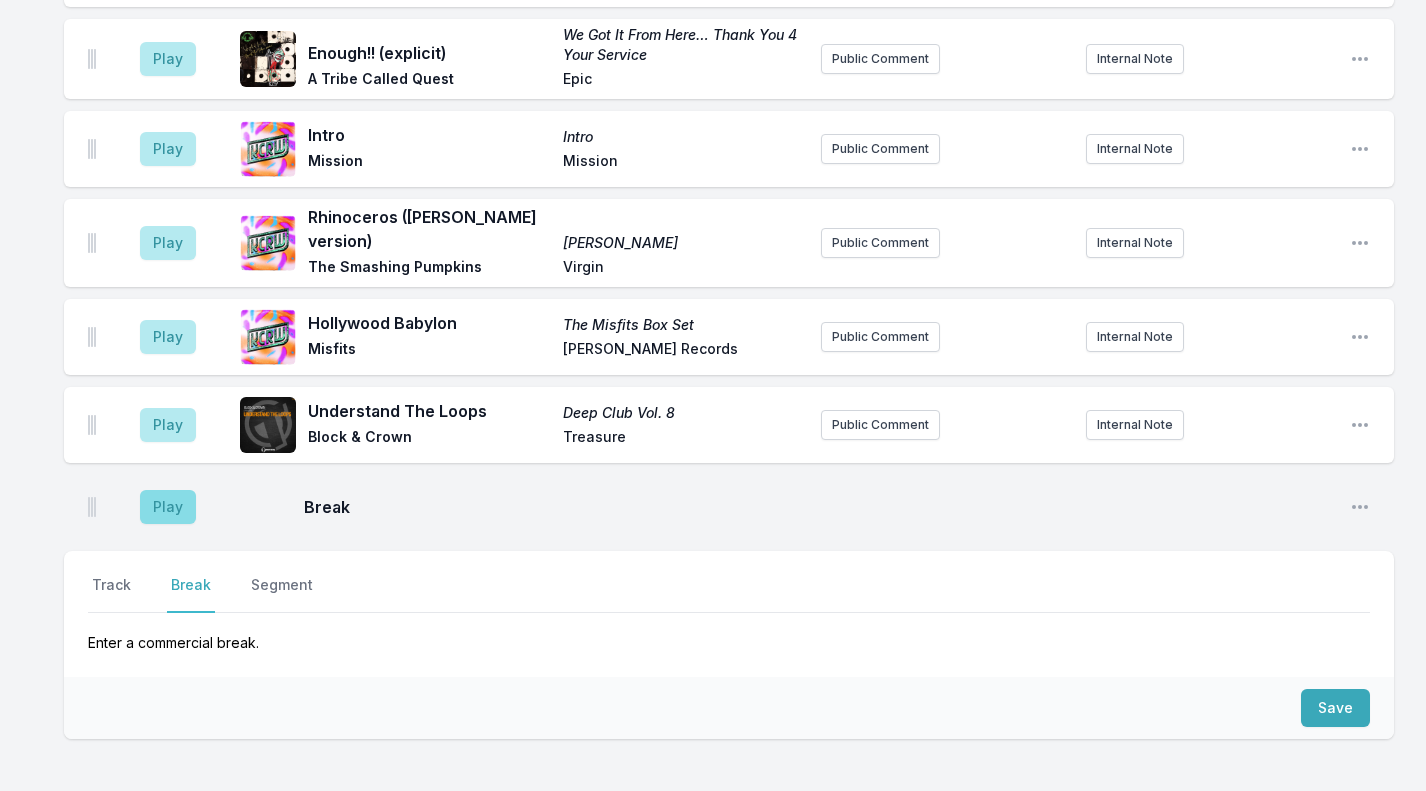 drag, startPoint x: 195, startPoint y: 4, endPoint x: 161, endPoint y: 445, distance: 442.30872 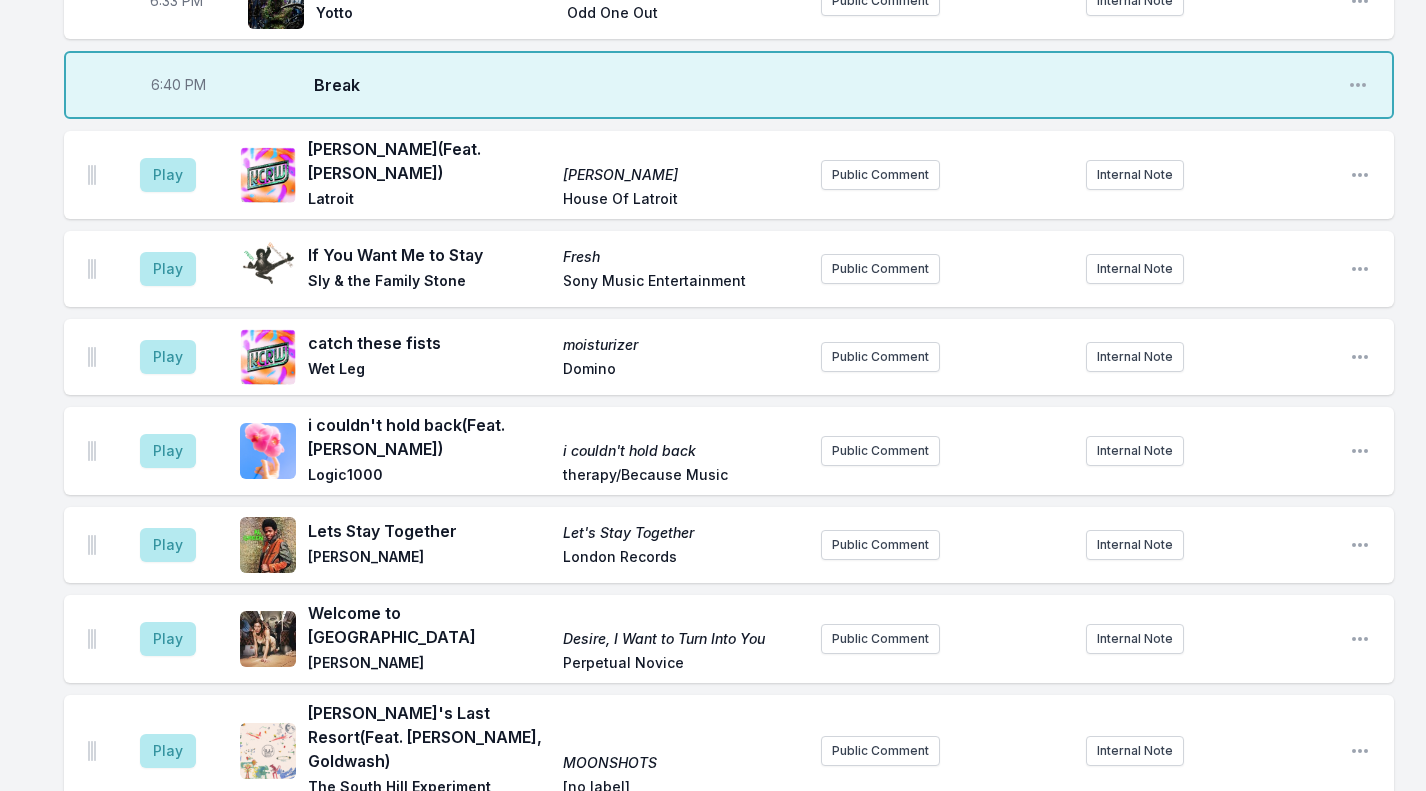 scroll, scrollTop: 838, scrollLeft: 0, axis: vertical 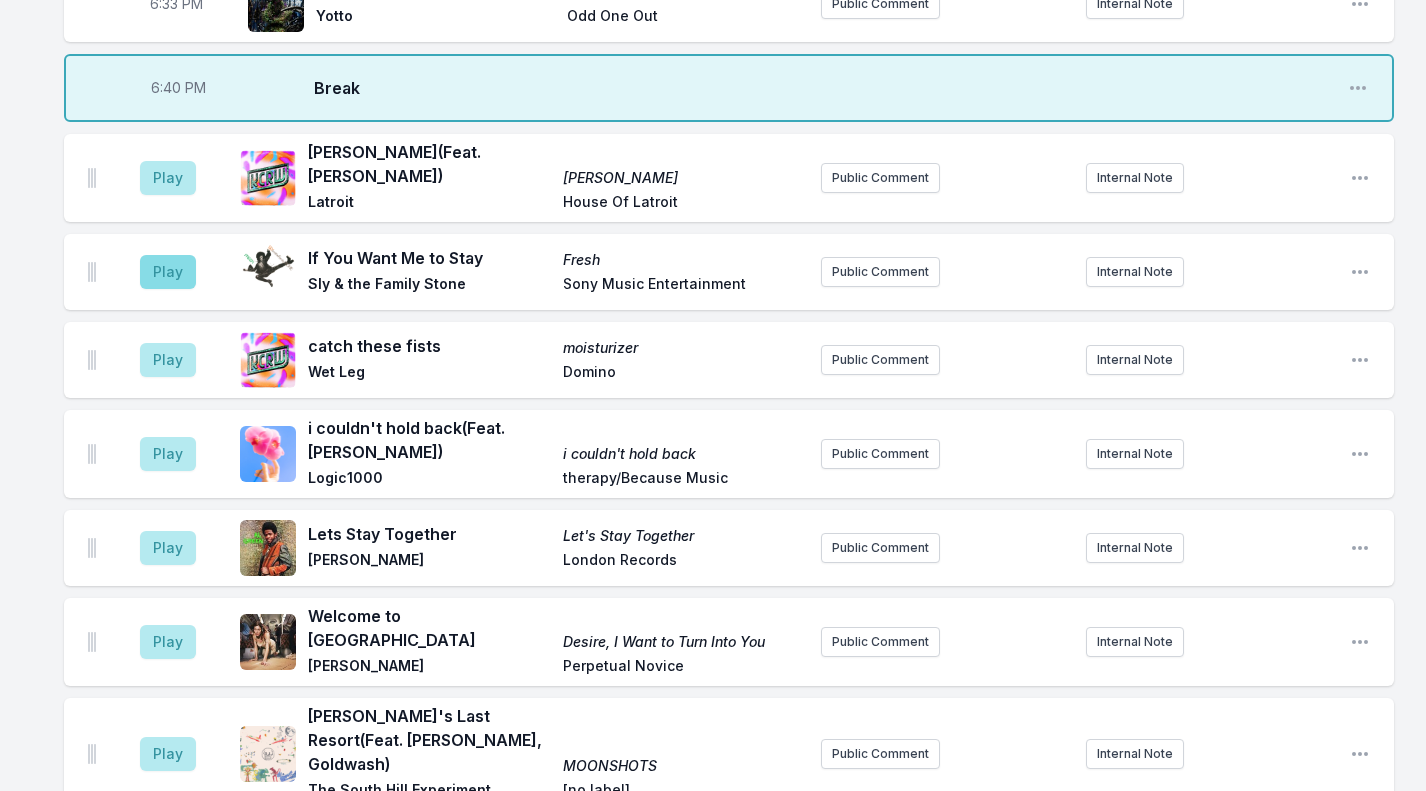 drag, startPoint x: 161, startPoint y: 445, endPoint x: 172, endPoint y: 246, distance: 199.30379 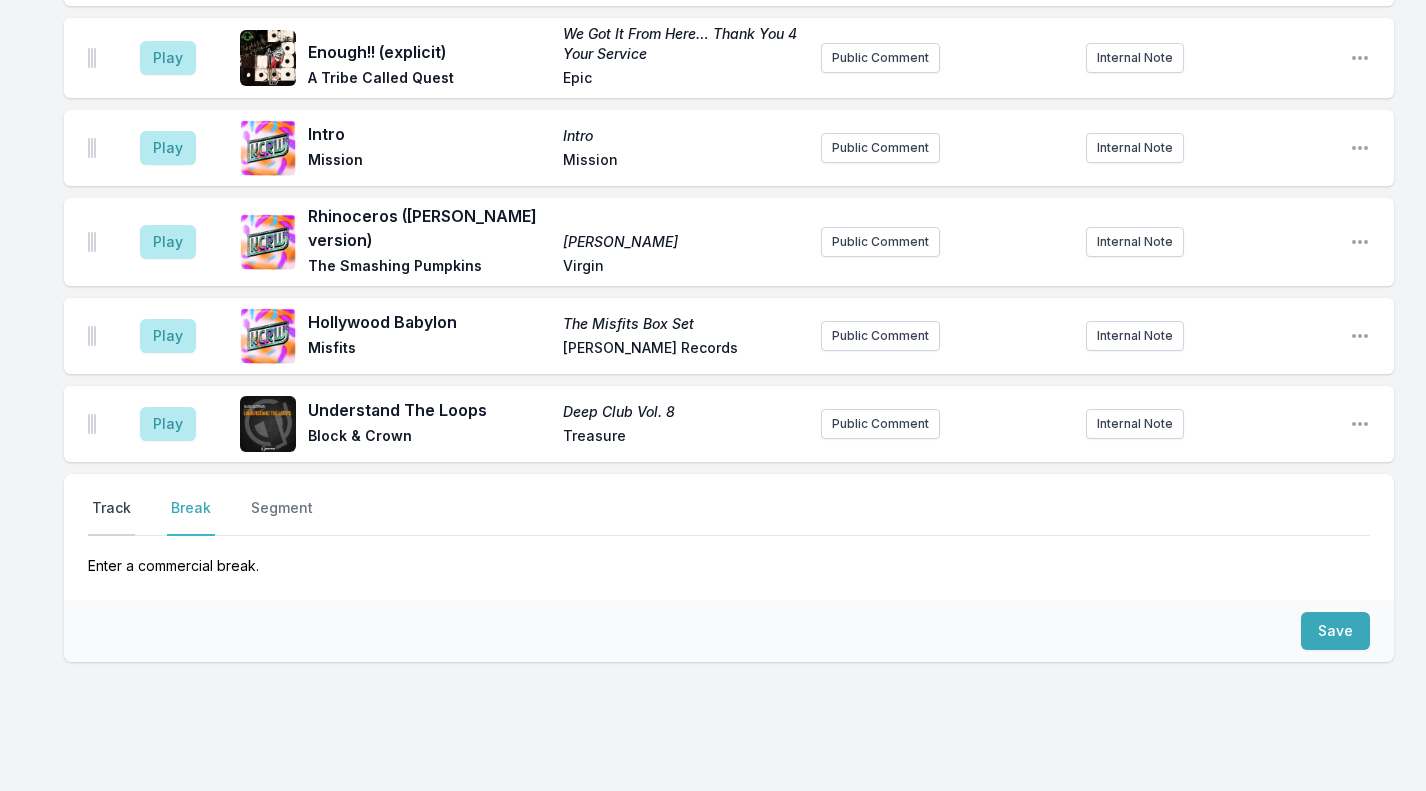 scroll, scrollTop: 1917, scrollLeft: 0, axis: vertical 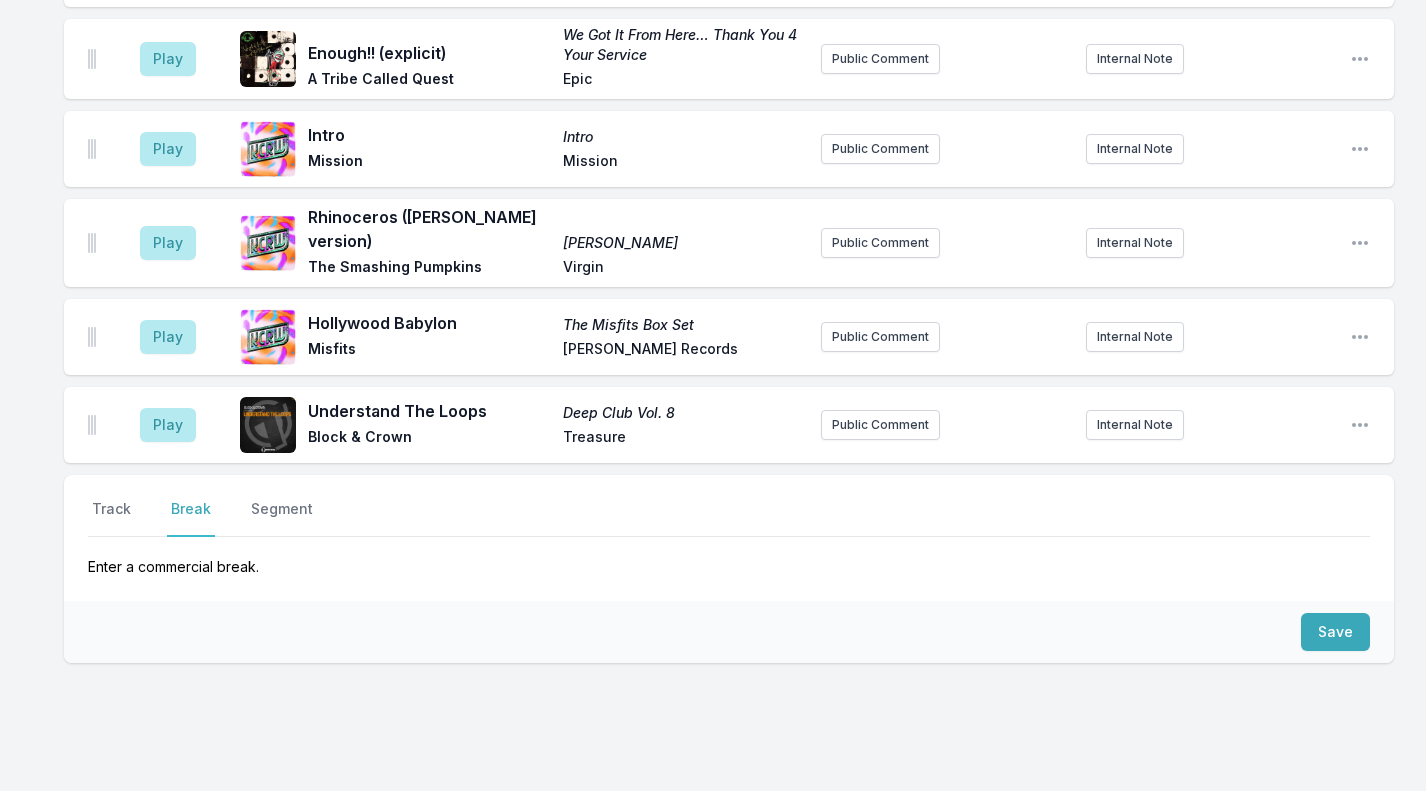 click on "Track" at bounding box center (111, 518) 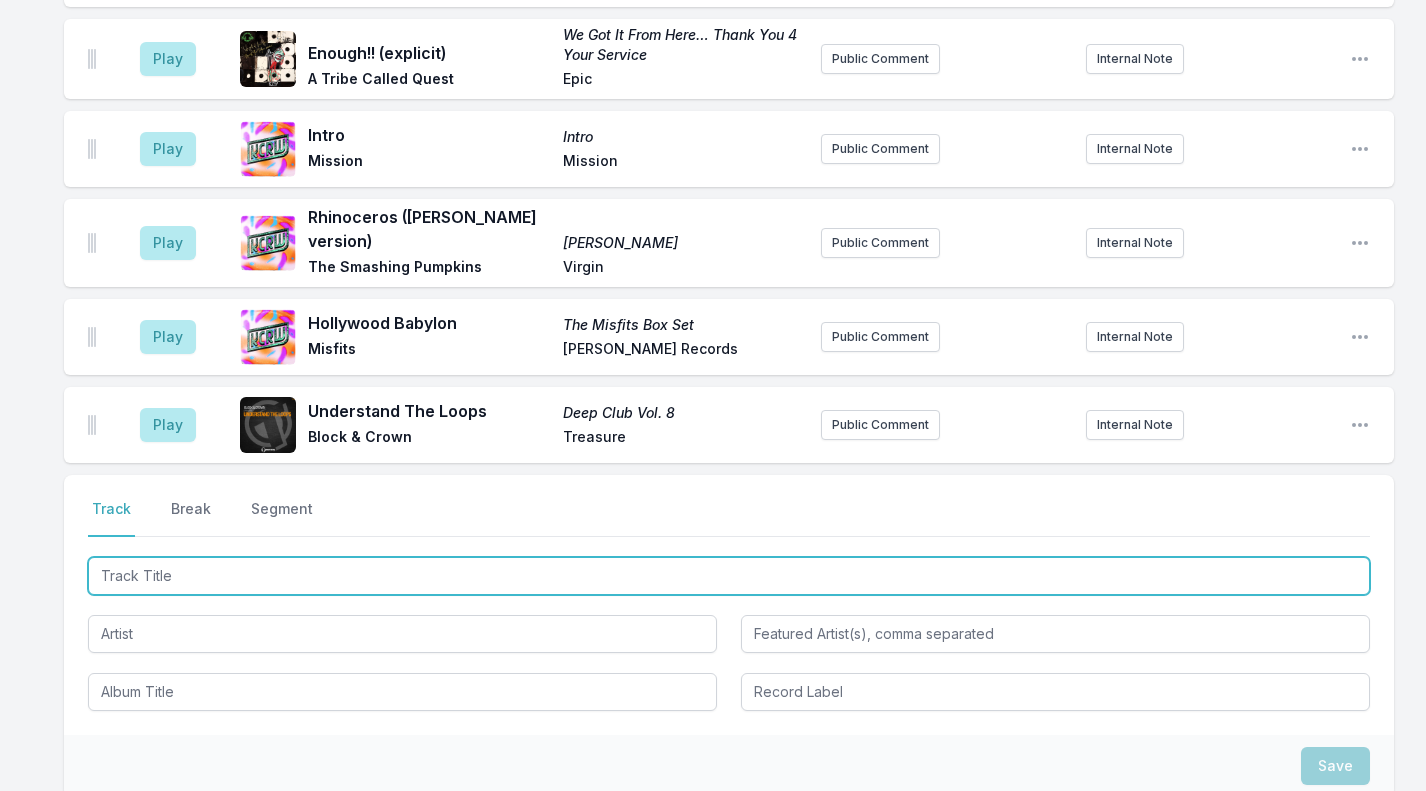 click at bounding box center (729, 576) 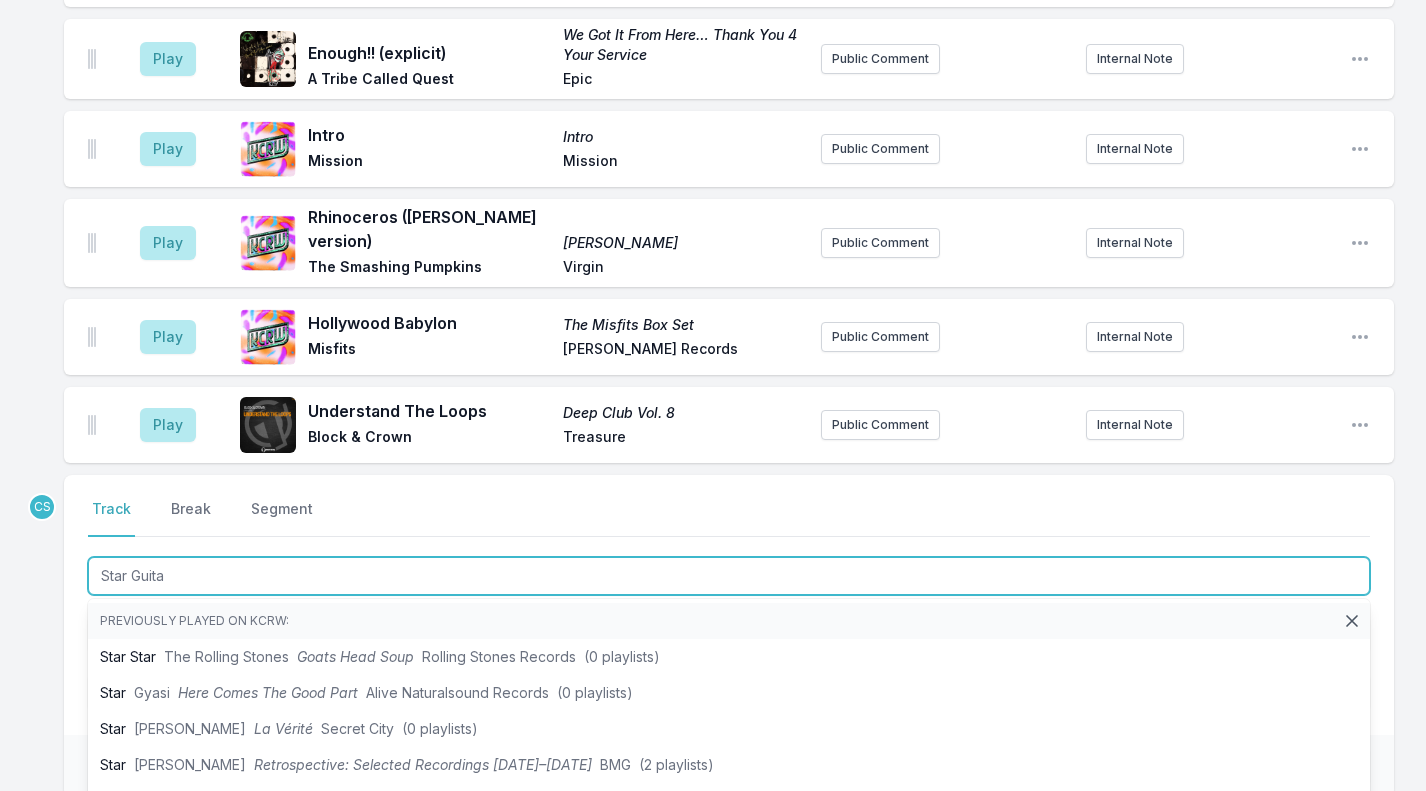 type on "Star Guitar" 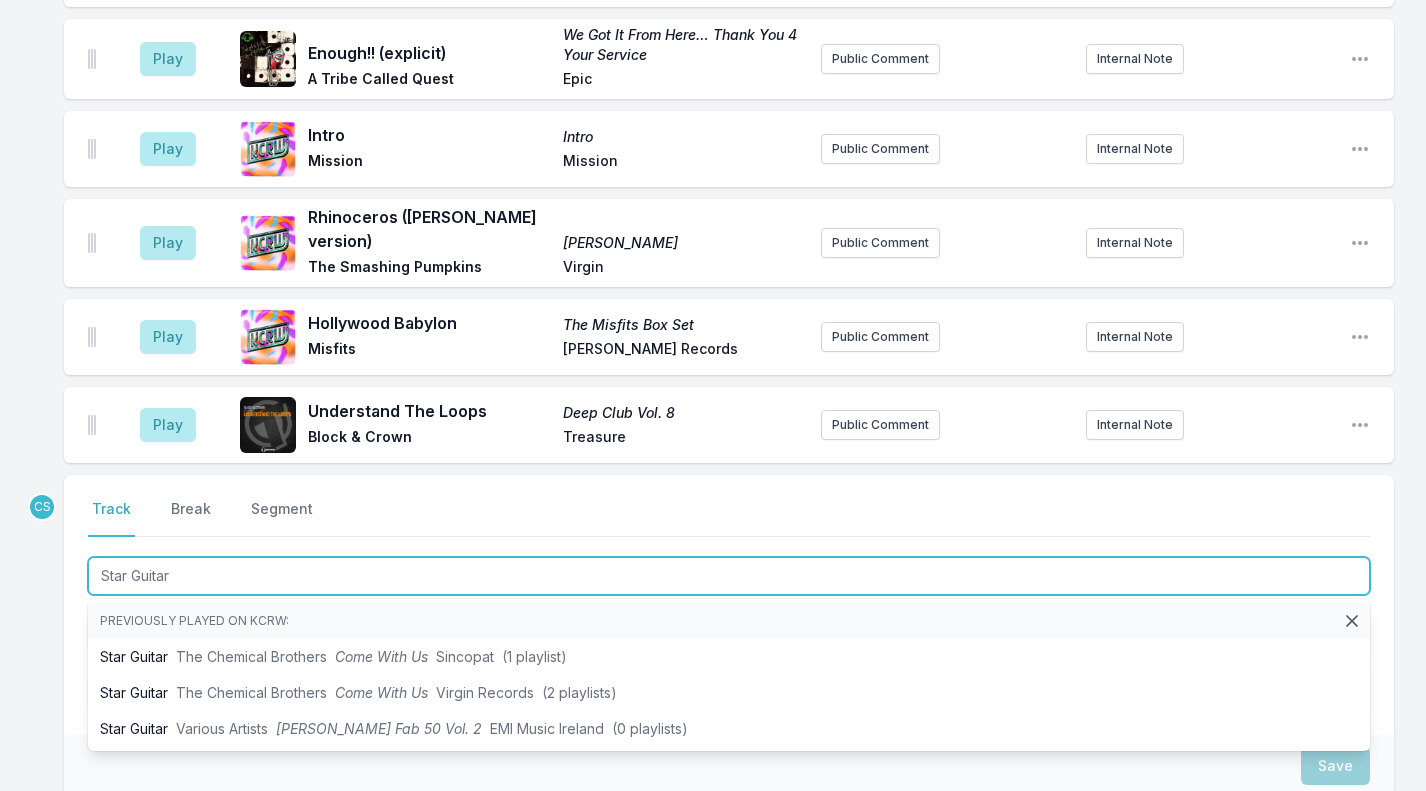 drag, startPoint x: 725, startPoint y: -82, endPoint x: 158, endPoint y: 614, distance: 897.7221 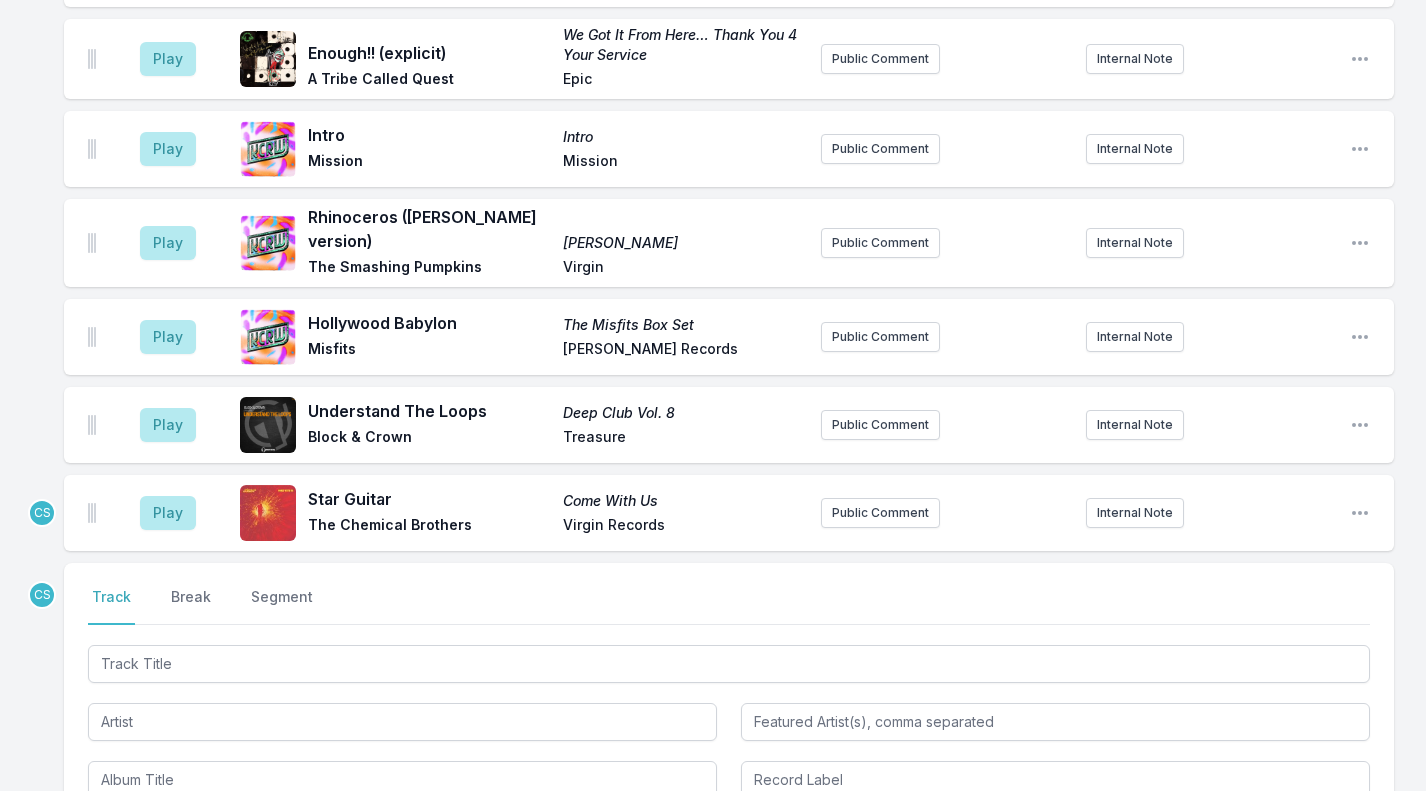 click on "Play" at bounding box center (168, 513) 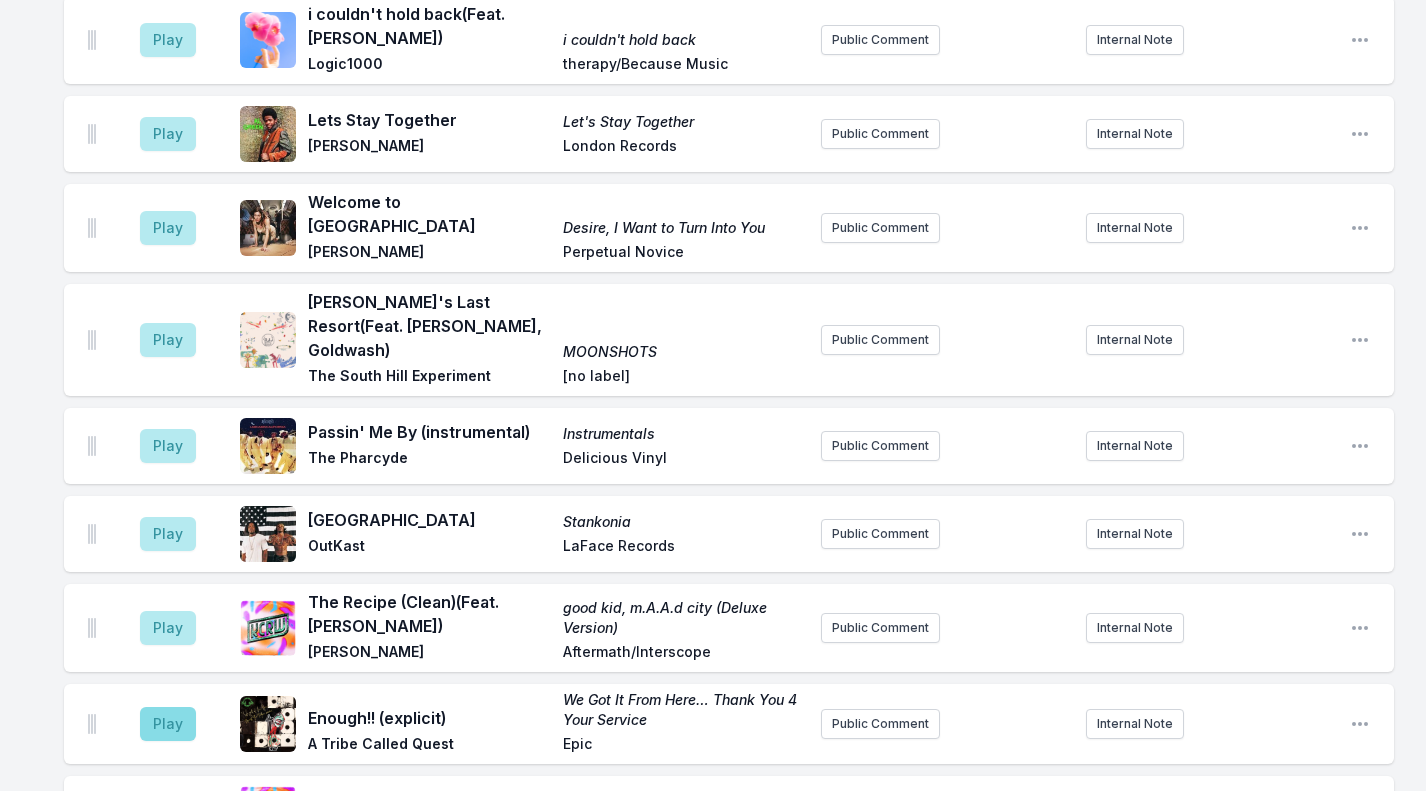 scroll, scrollTop: 1311, scrollLeft: 0, axis: vertical 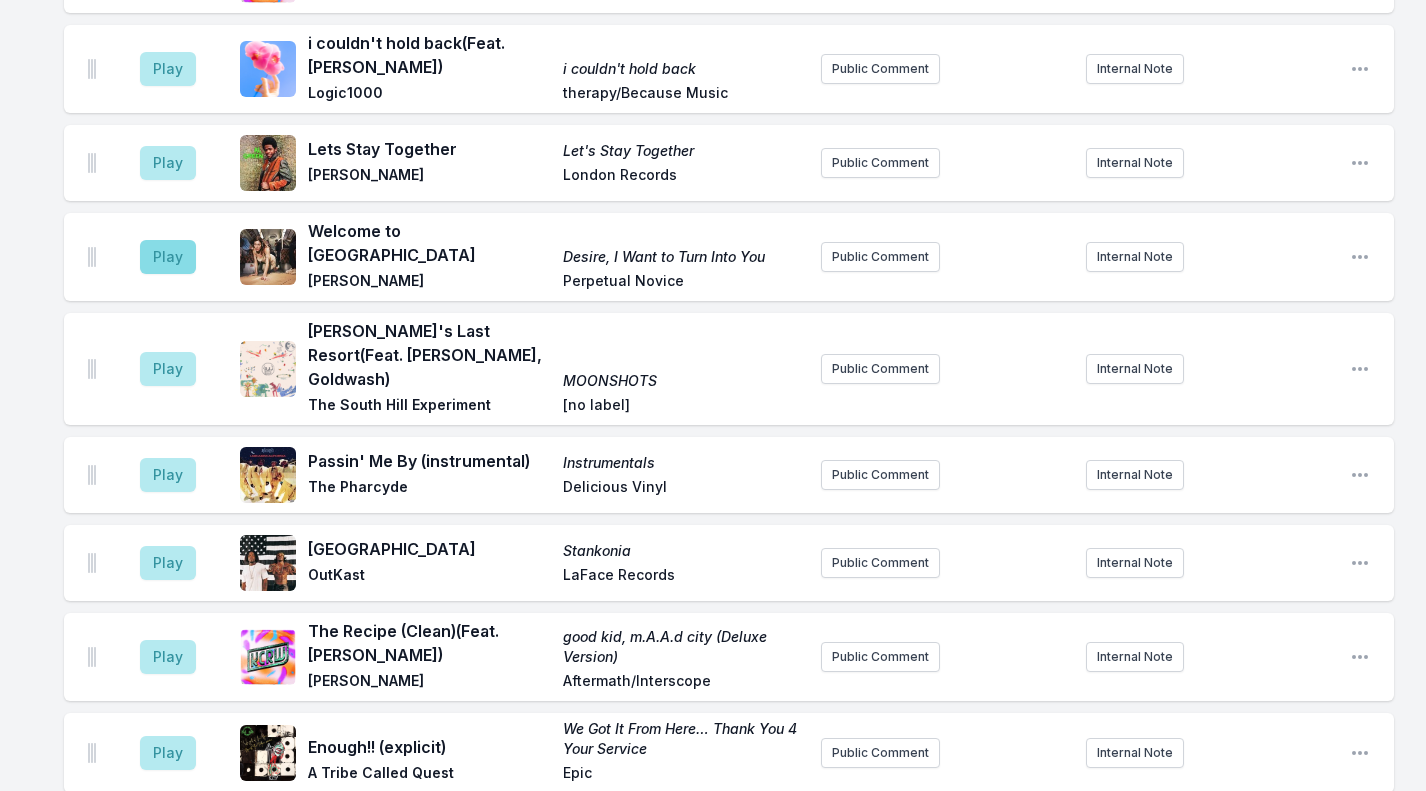 drag, startPoint x: 157, startPoint y: 460, endPoint x: 170, endPoint y: 238, distance: 222.38031 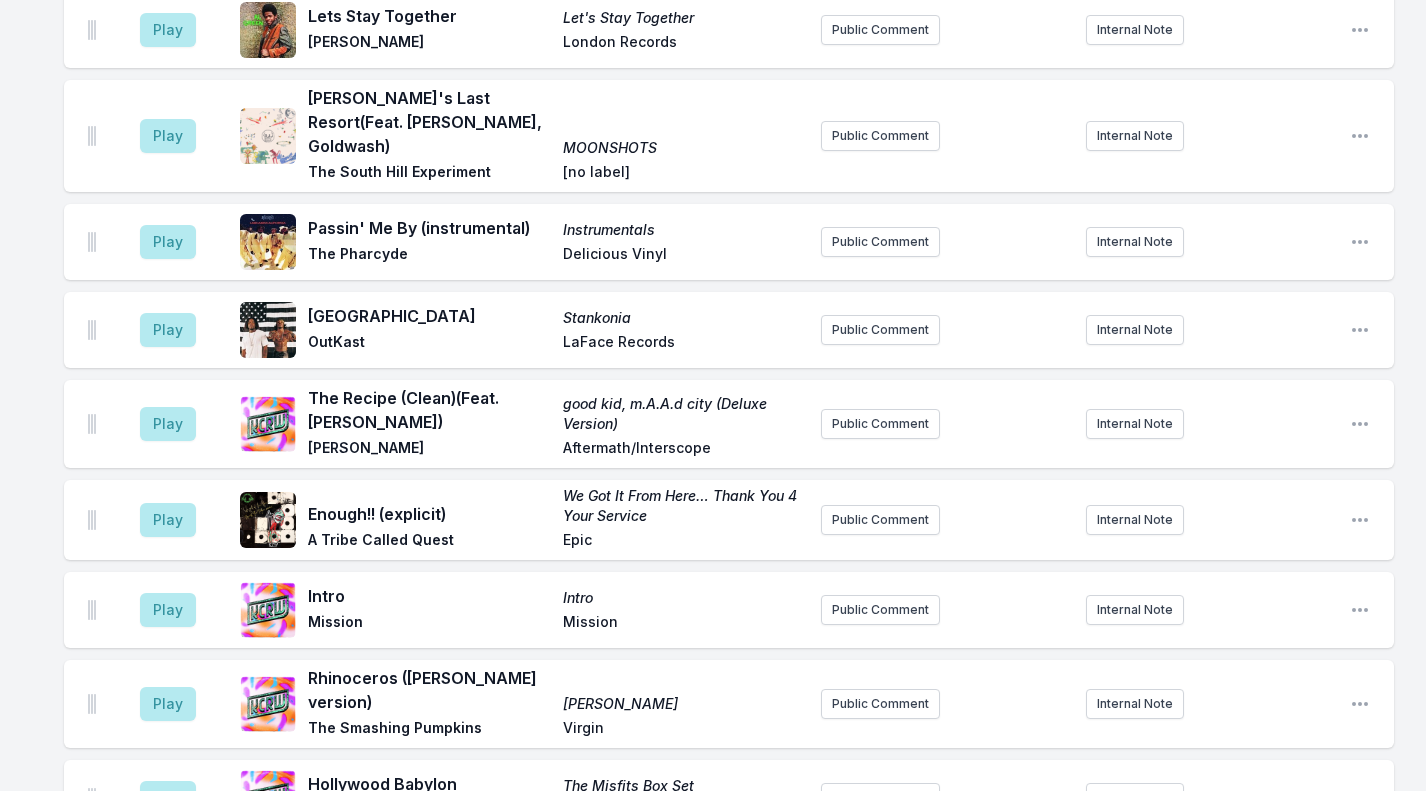 scroll, scrollTop: 1869, scrollLeft: 0, axis: vertical 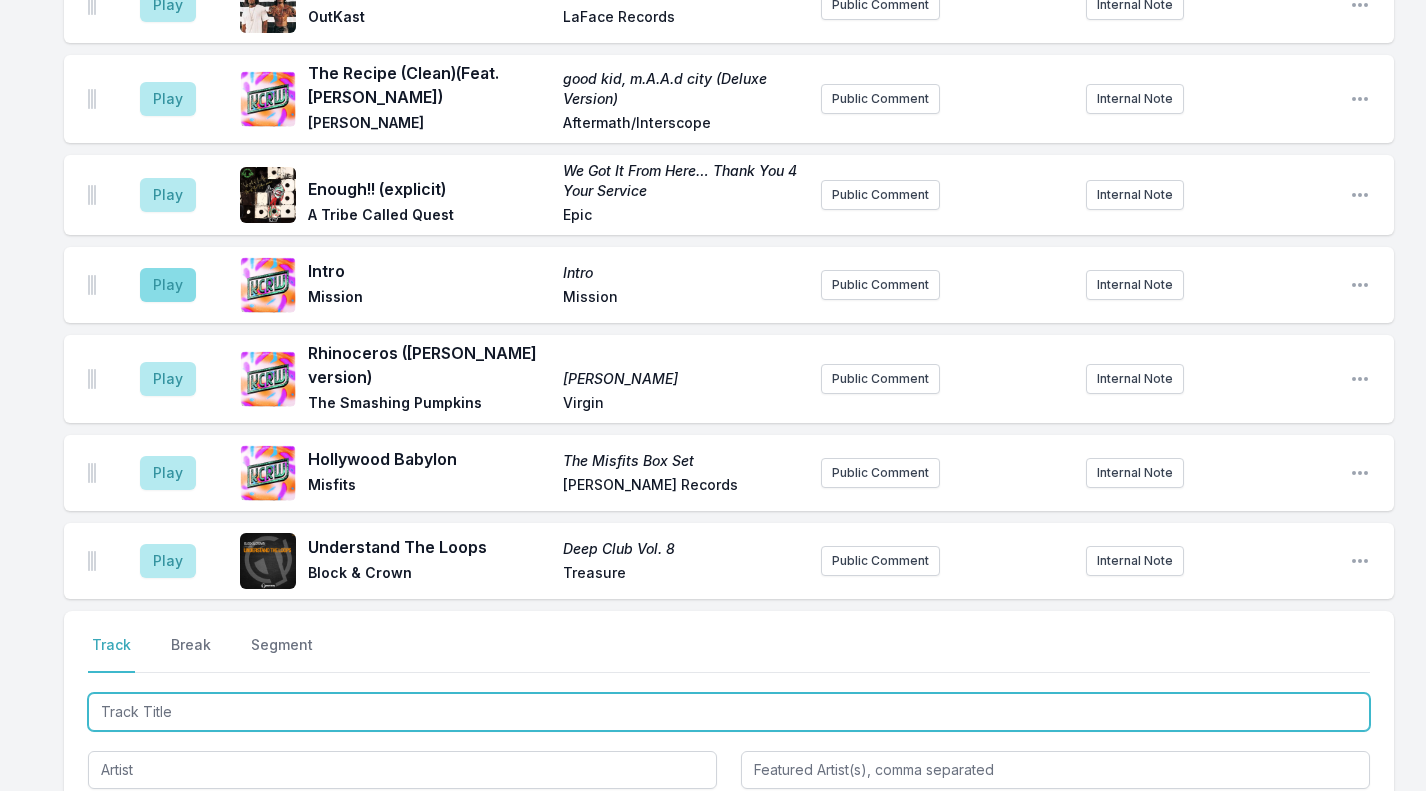 click at bounding box center (729, 712) 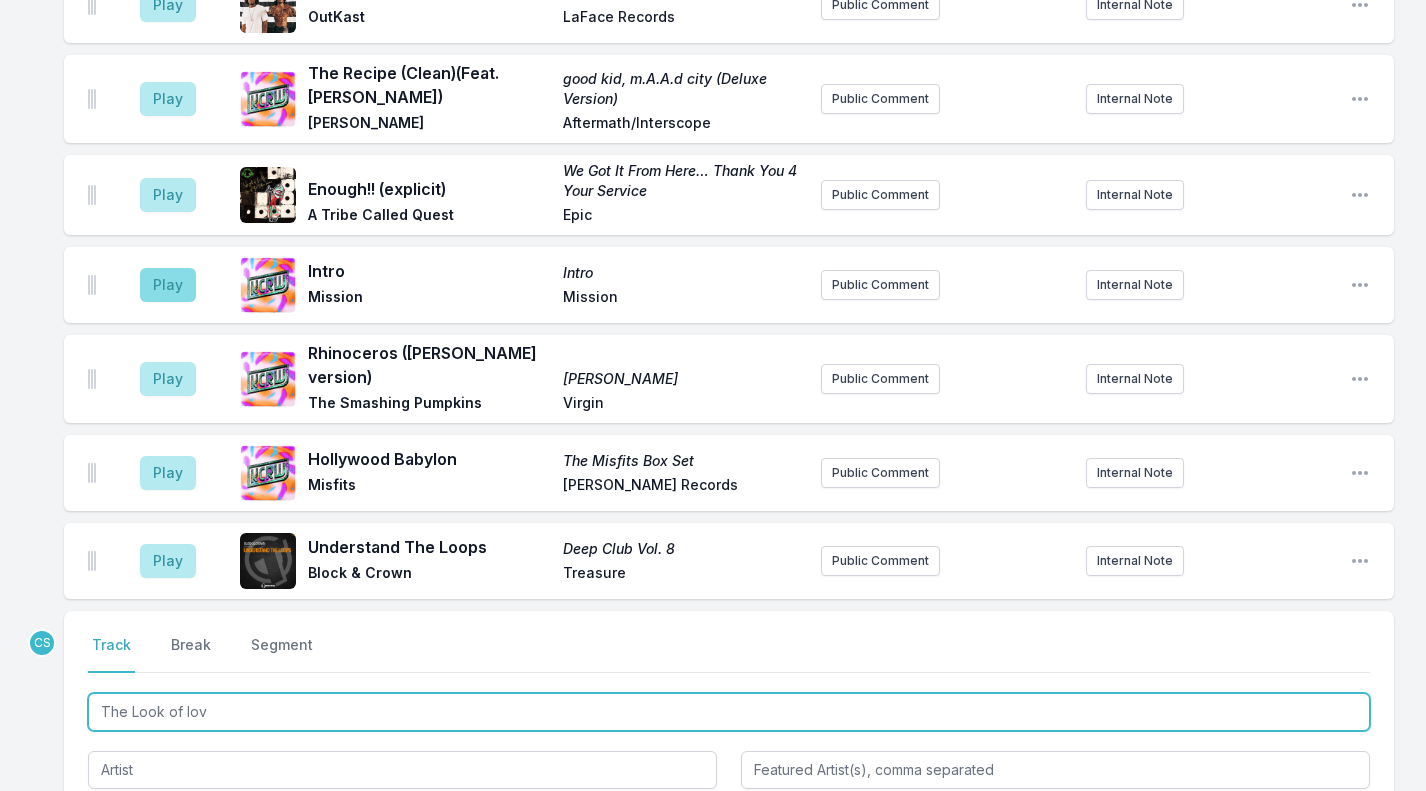 type on "The Look of love" 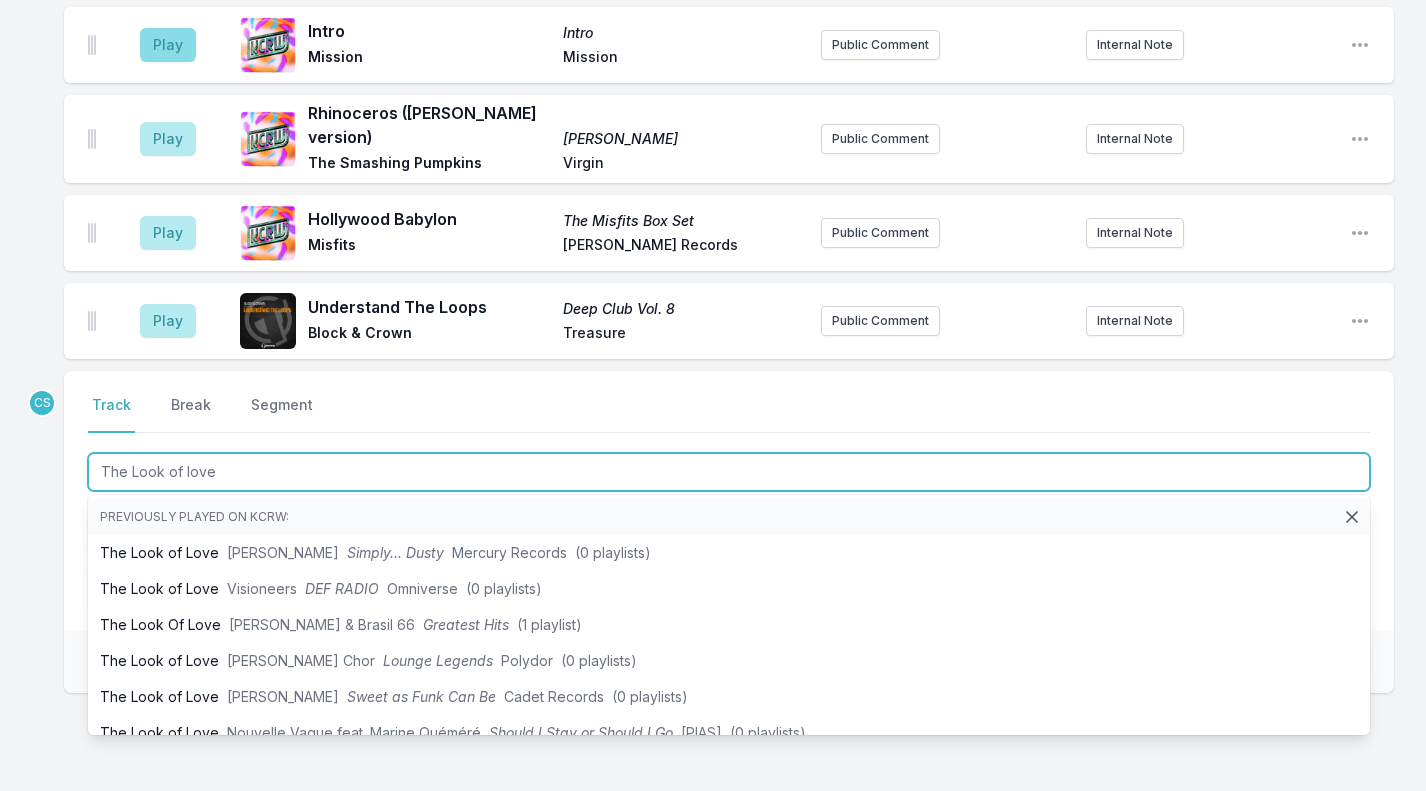 scroll, scrollTop: 2116, scrollLeft: 0, axis: vertical 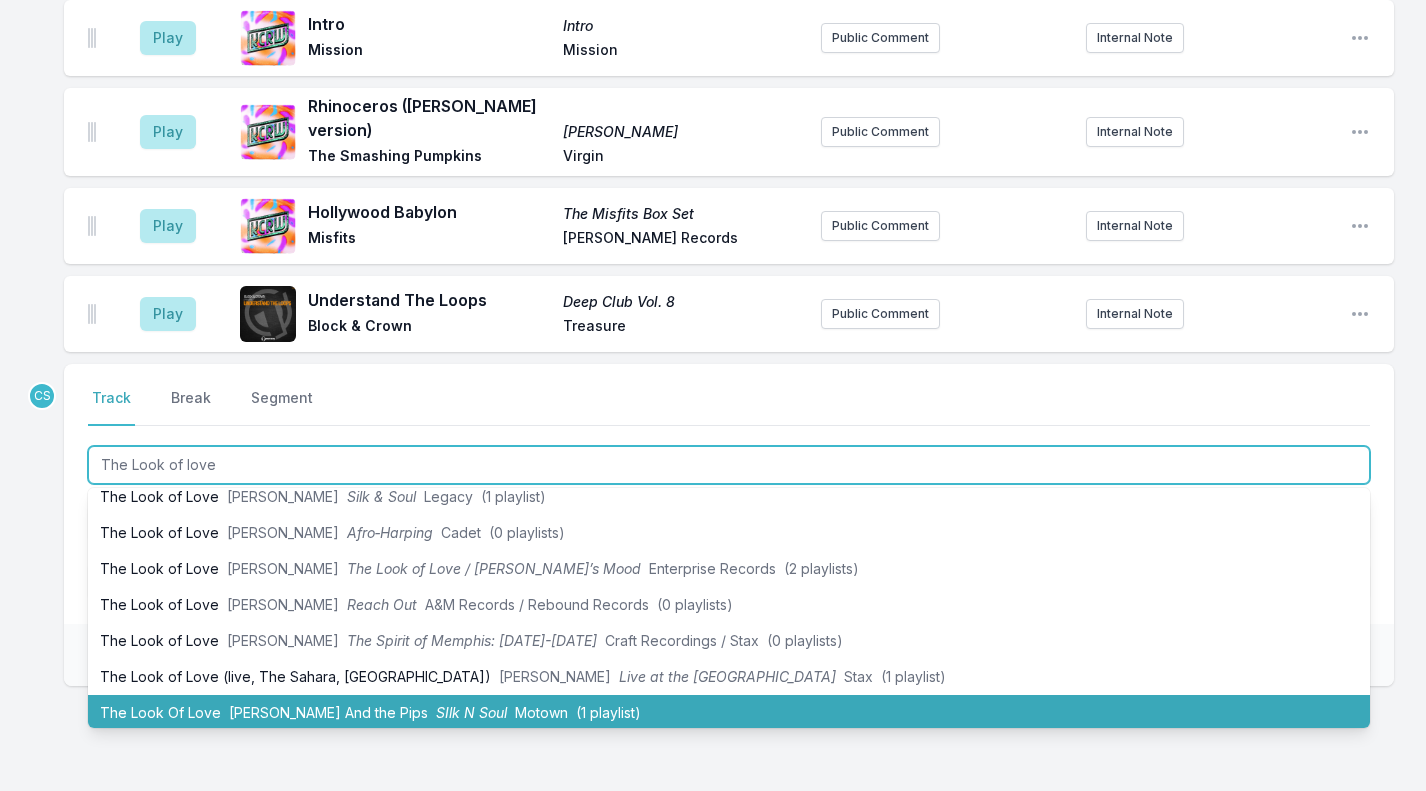 click on "The Look of Love [PERSON_NAME] The Look of Love / [PERSON_NAME]’s Mood Enterprise Records (2 playlists)" at bounding box center [729, 569] 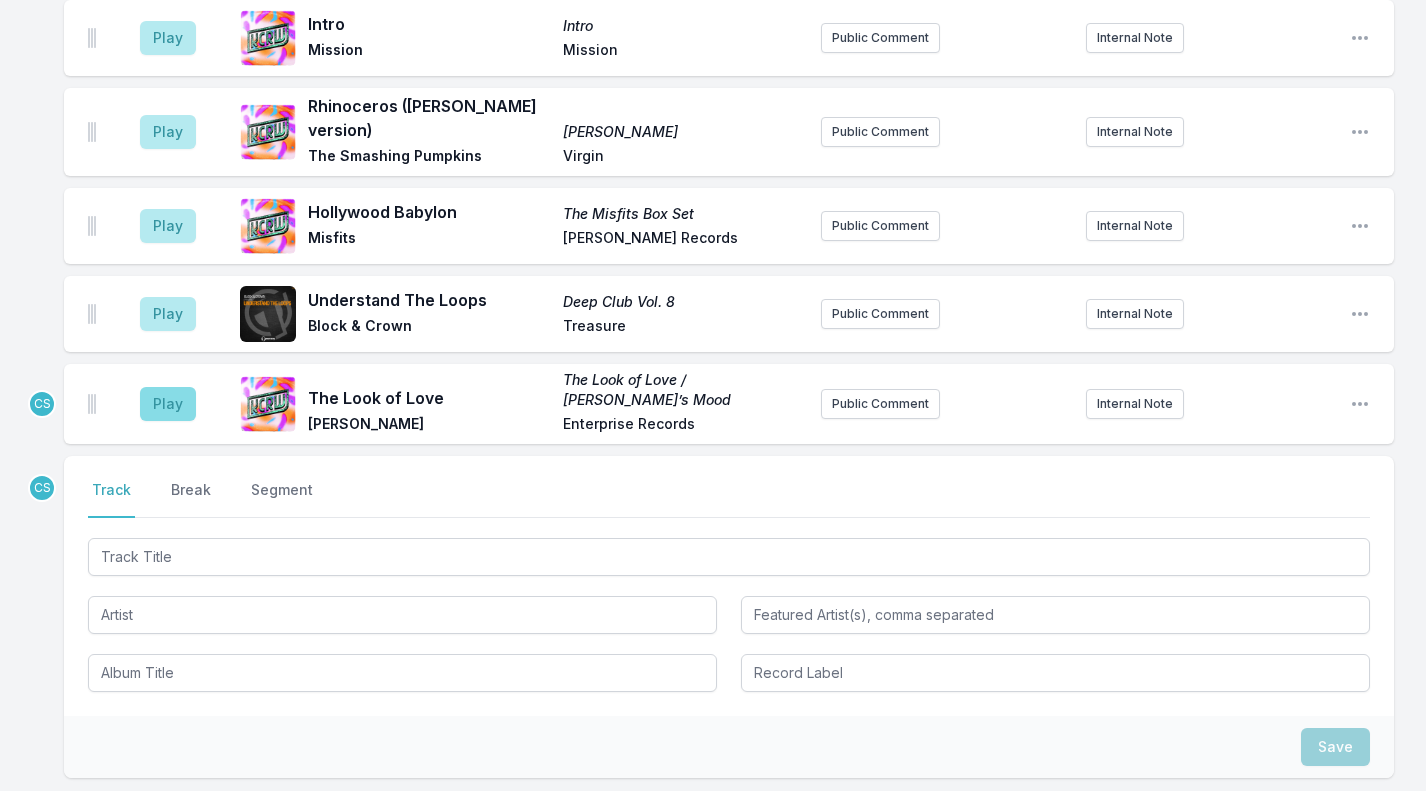 drag, startPoint x: 196, startPoint y: 508, endPoint x: 166, endPoint y: 340, distance: 170.65755 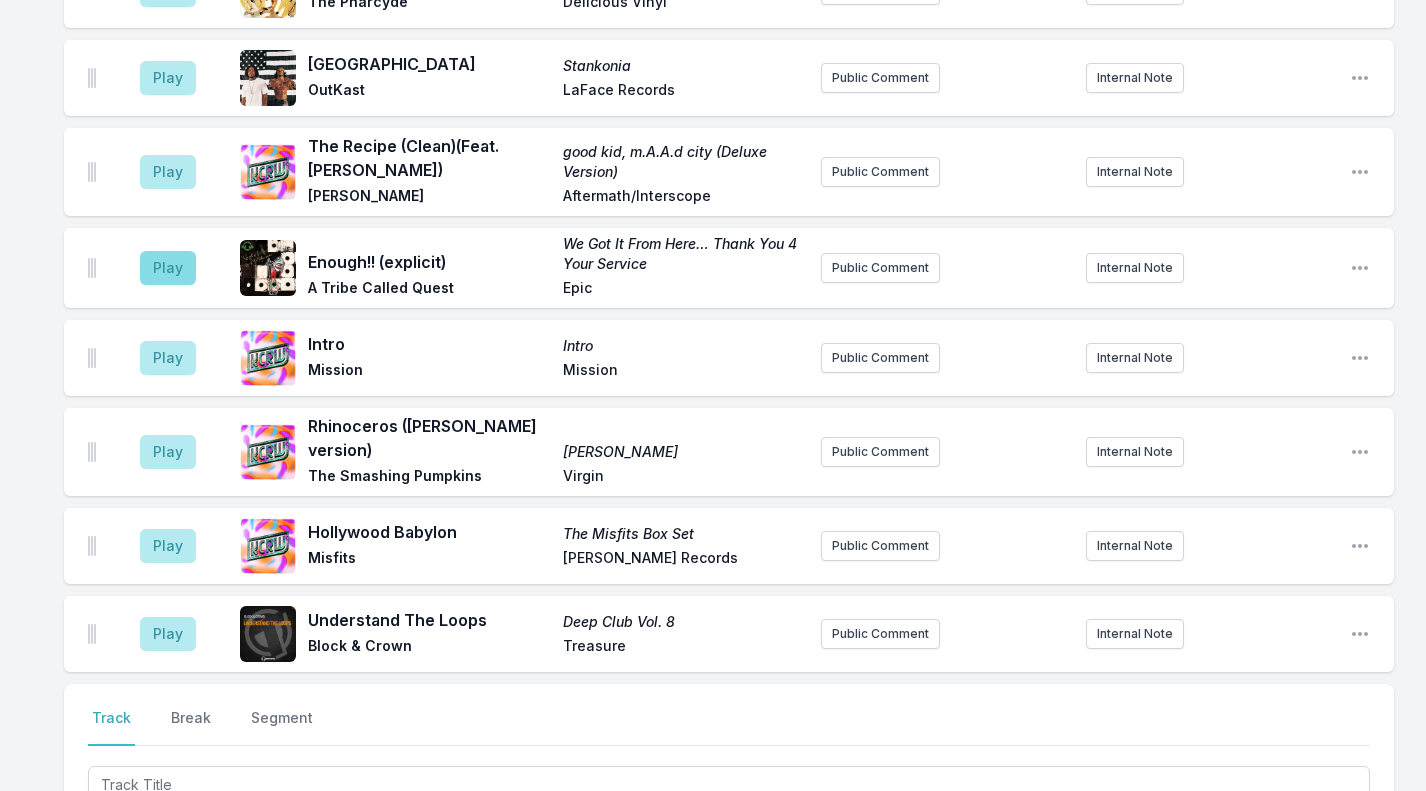 scroll, scrollTop: 2166, scrollLeft: 0, axis: vertical 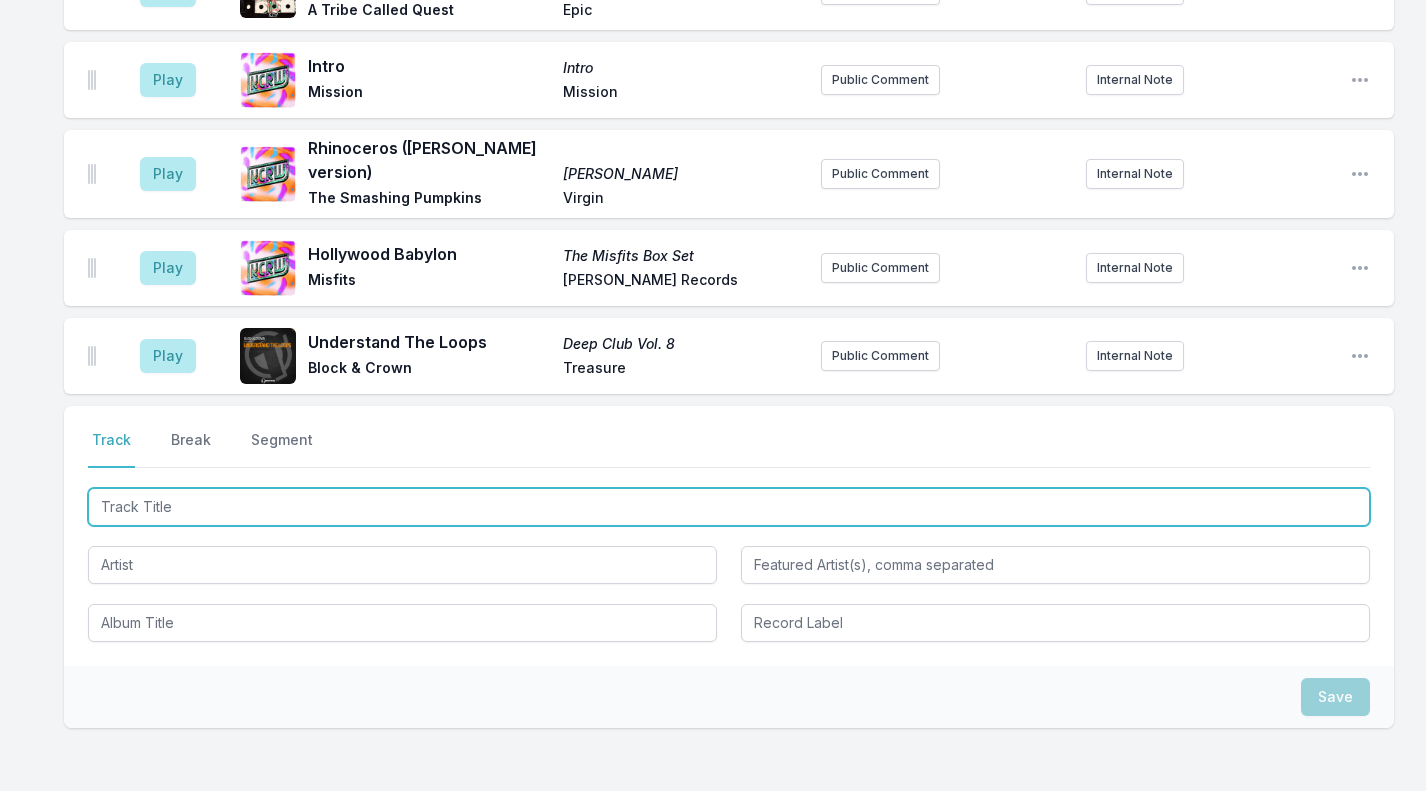 click at bounding box center [729, 507] 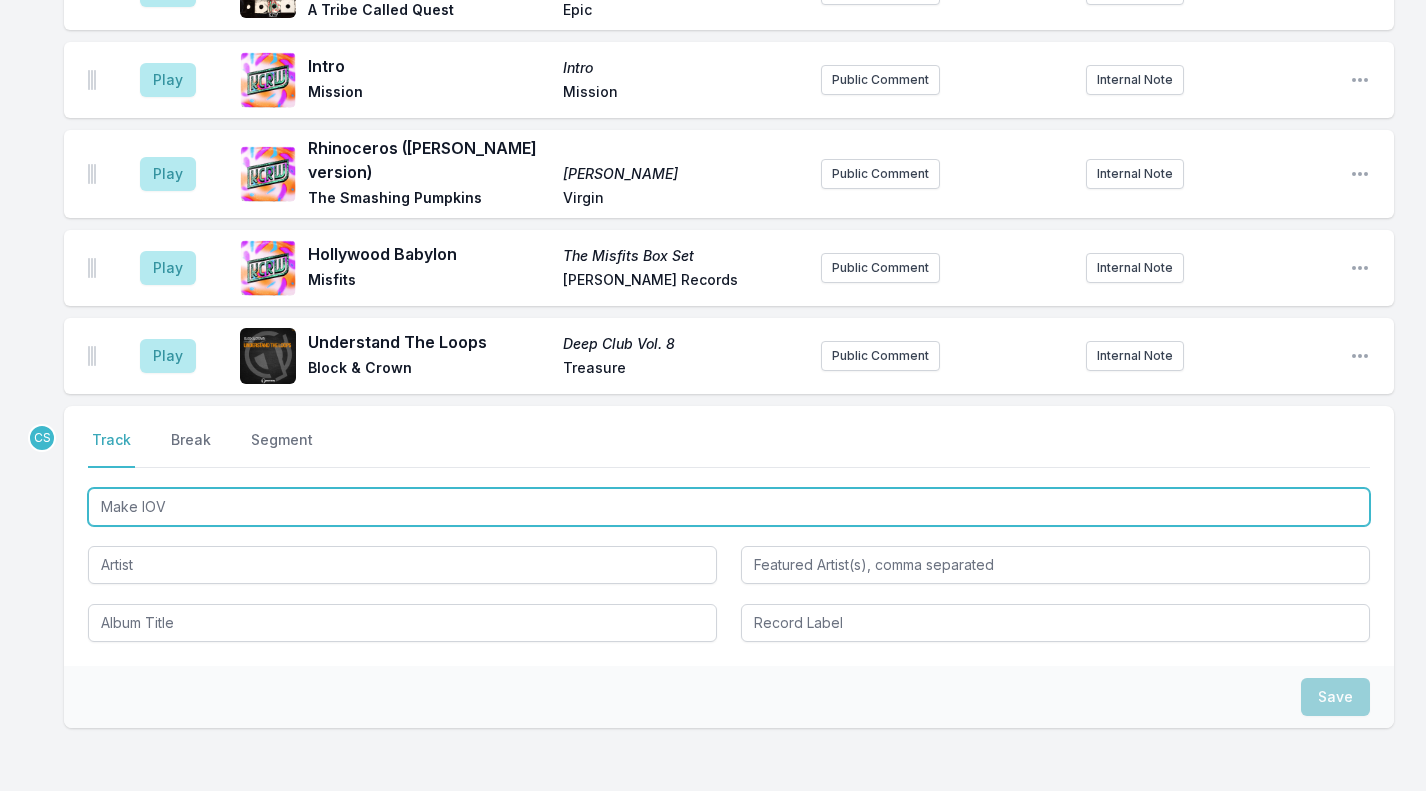type on "Make lOVE" 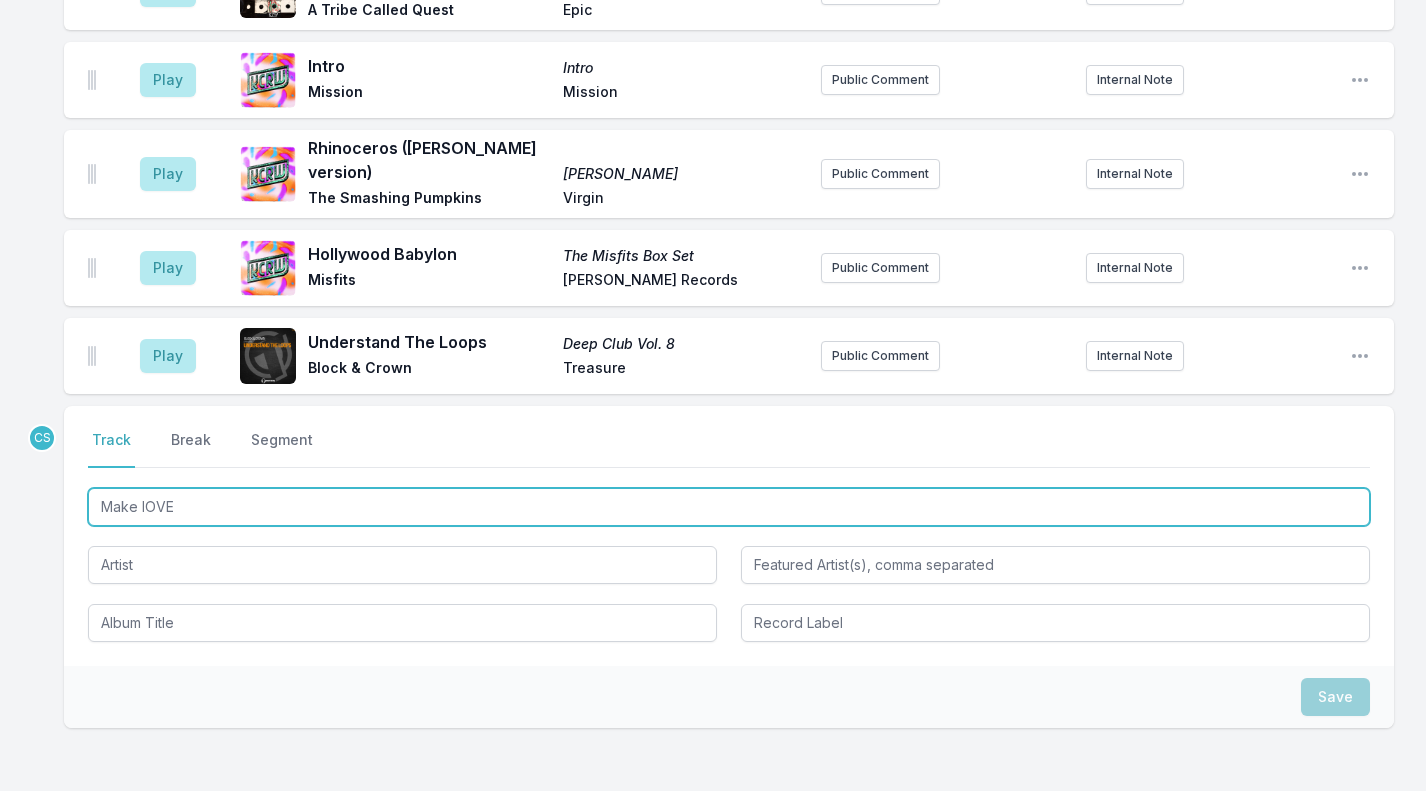 scroll, scrollTop: 0, scrollLeft: 0, axis: both 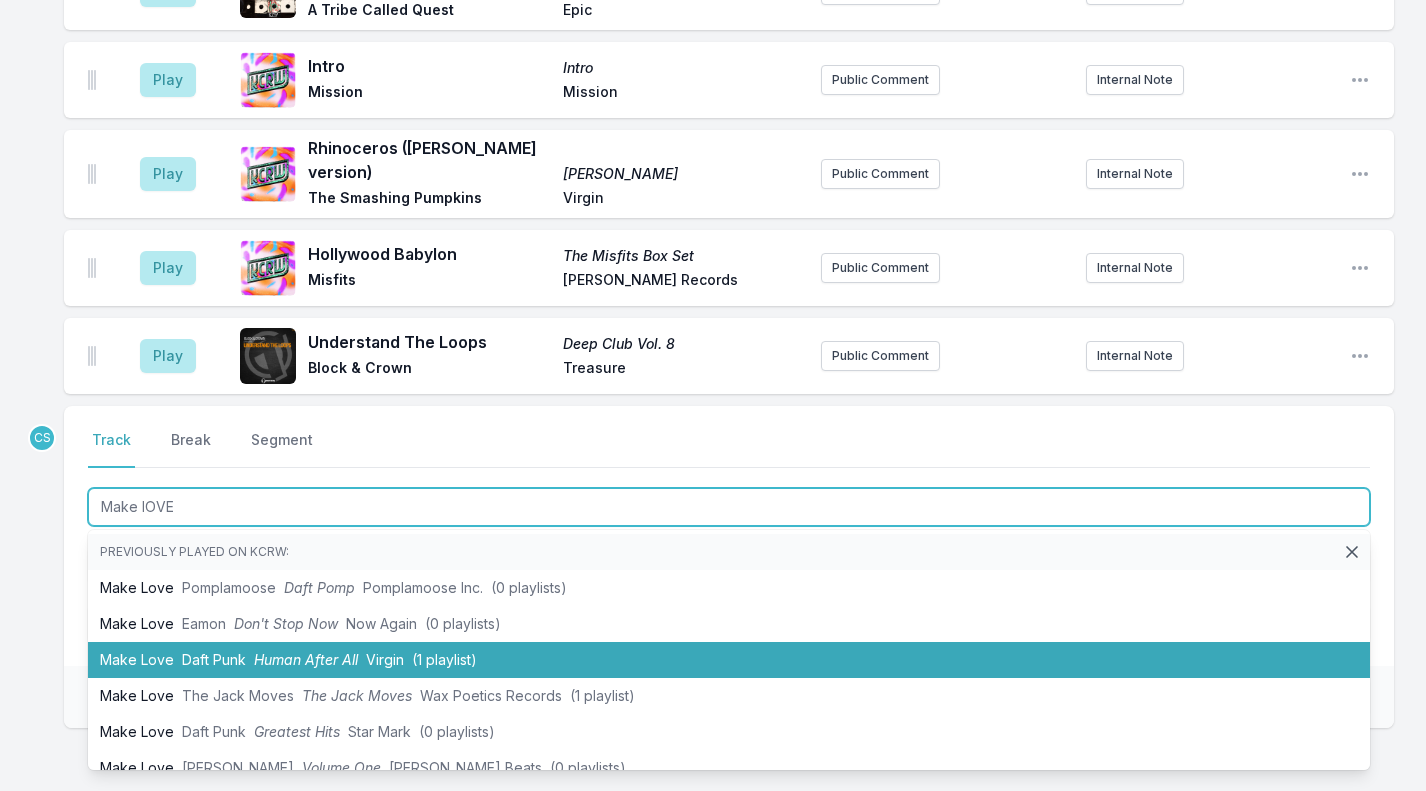 click on "Make Love Daft Punk Human After All Virgin (1 playlist)" at bounding box center [729, 660] 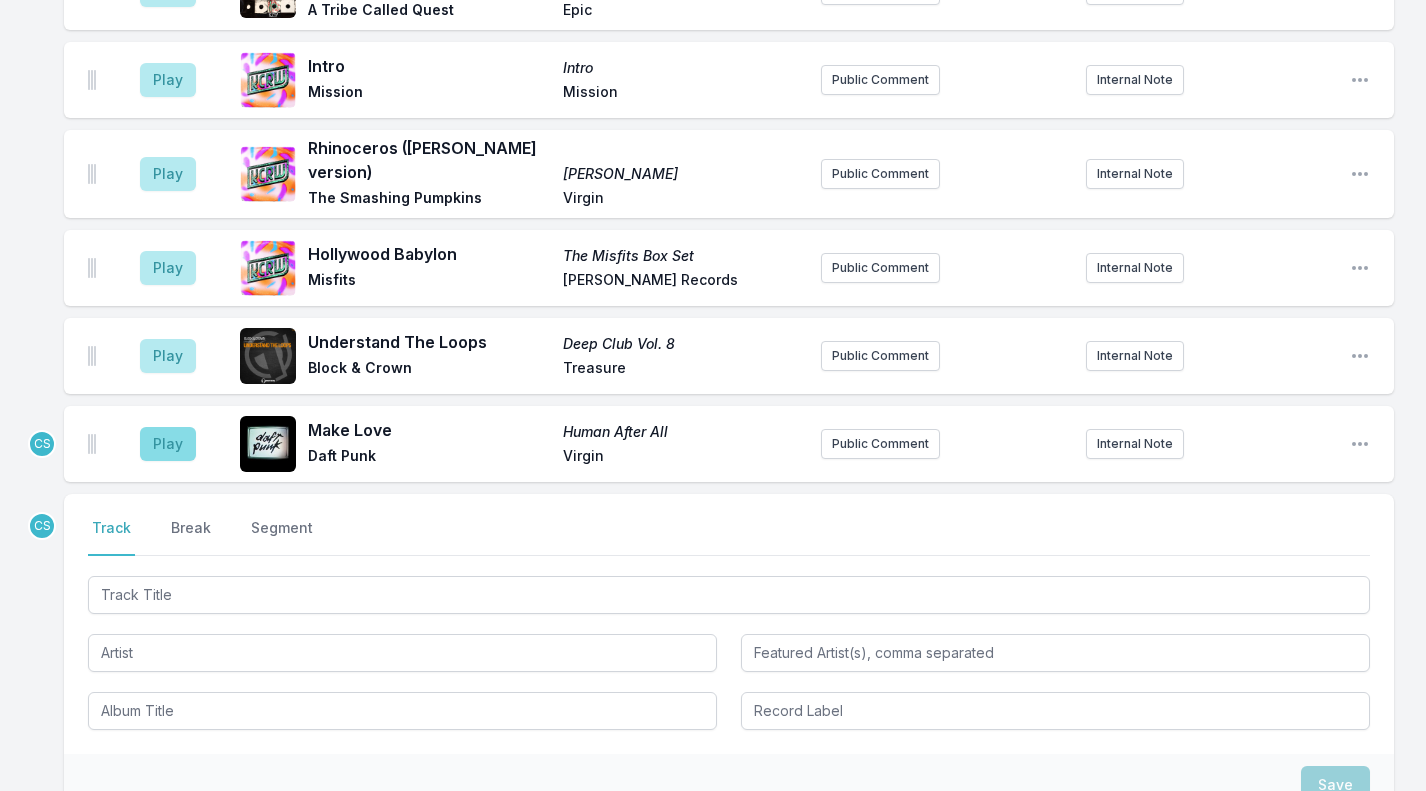 drag, startPoint x: 224, startPoint y: 605, endPoint x: 175, endPoint y: 383, distance: 227.34335 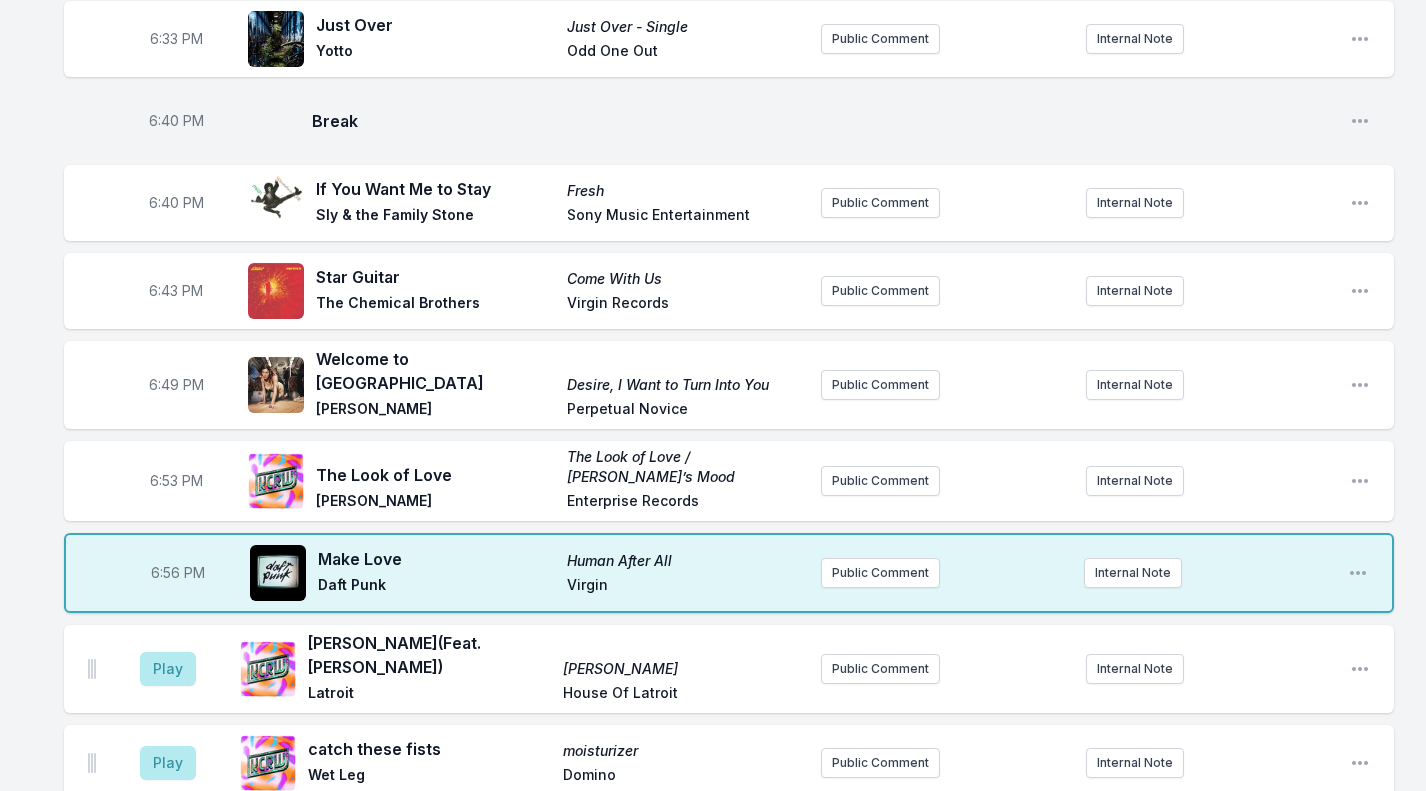 scroll, scrollTop: 805, scrollLeft: 0, axis: vertical 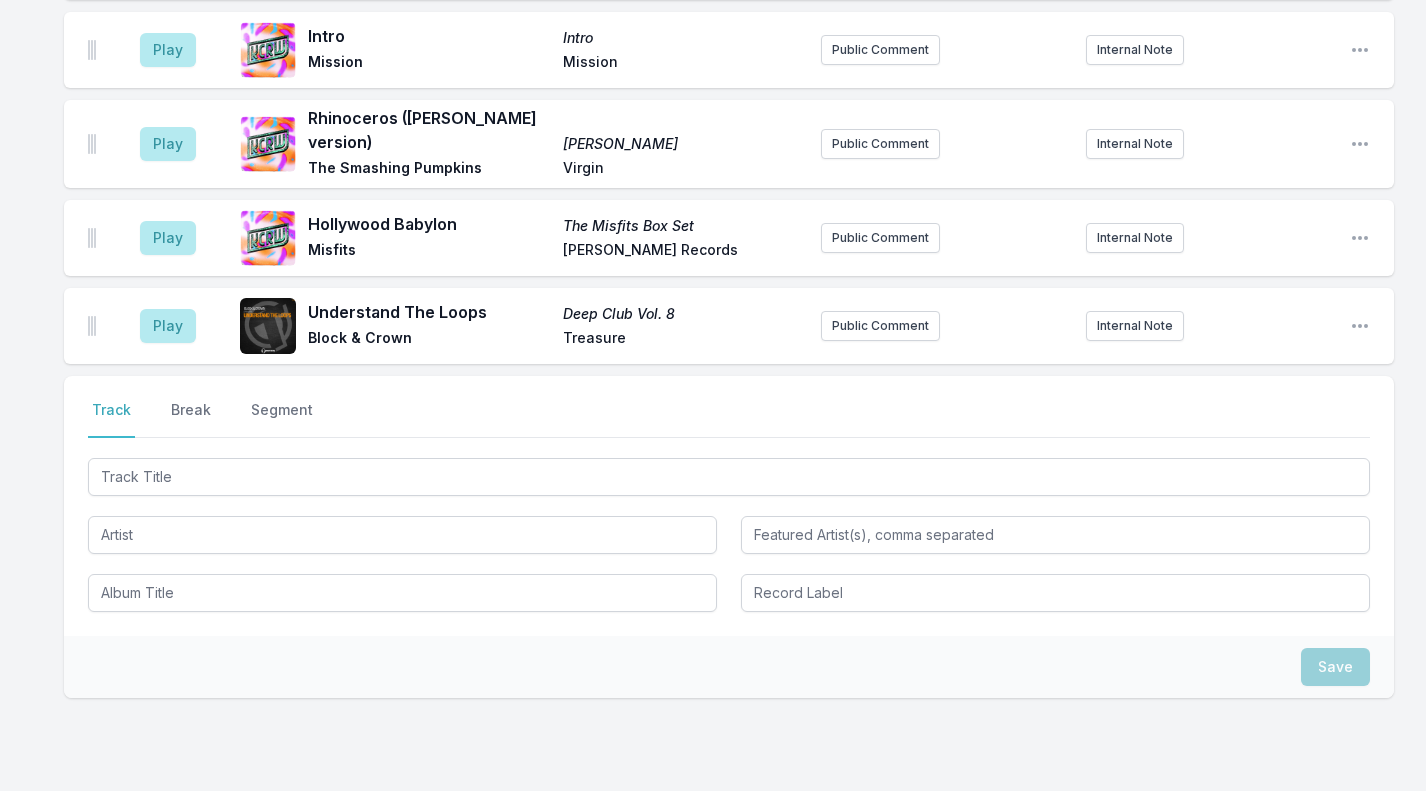 click on "Break" at bounding box center [191, 419] 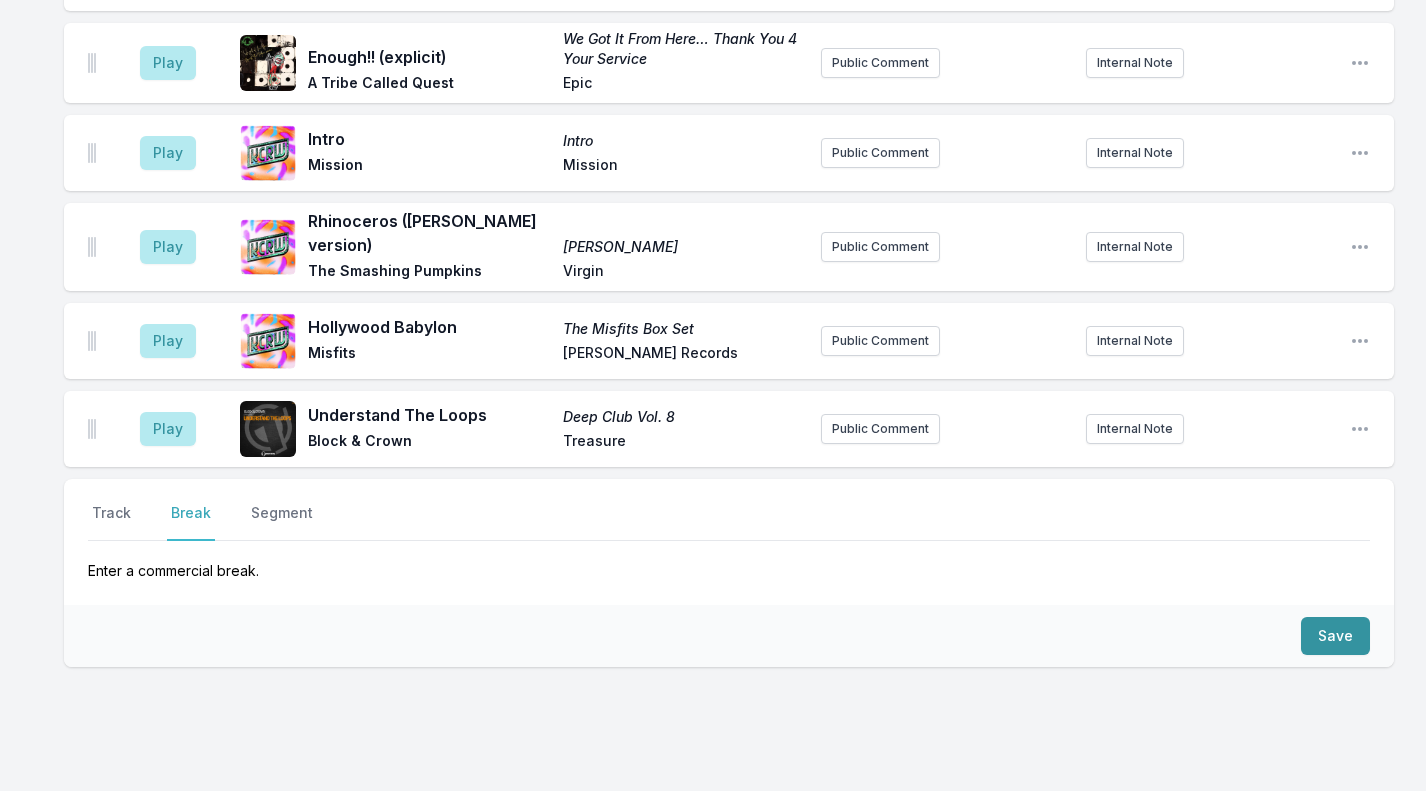 drag, startPoint x: 189, startPoint y: 339, endPoint x: 1336, endPoint y: 569, distance: 1169.8329 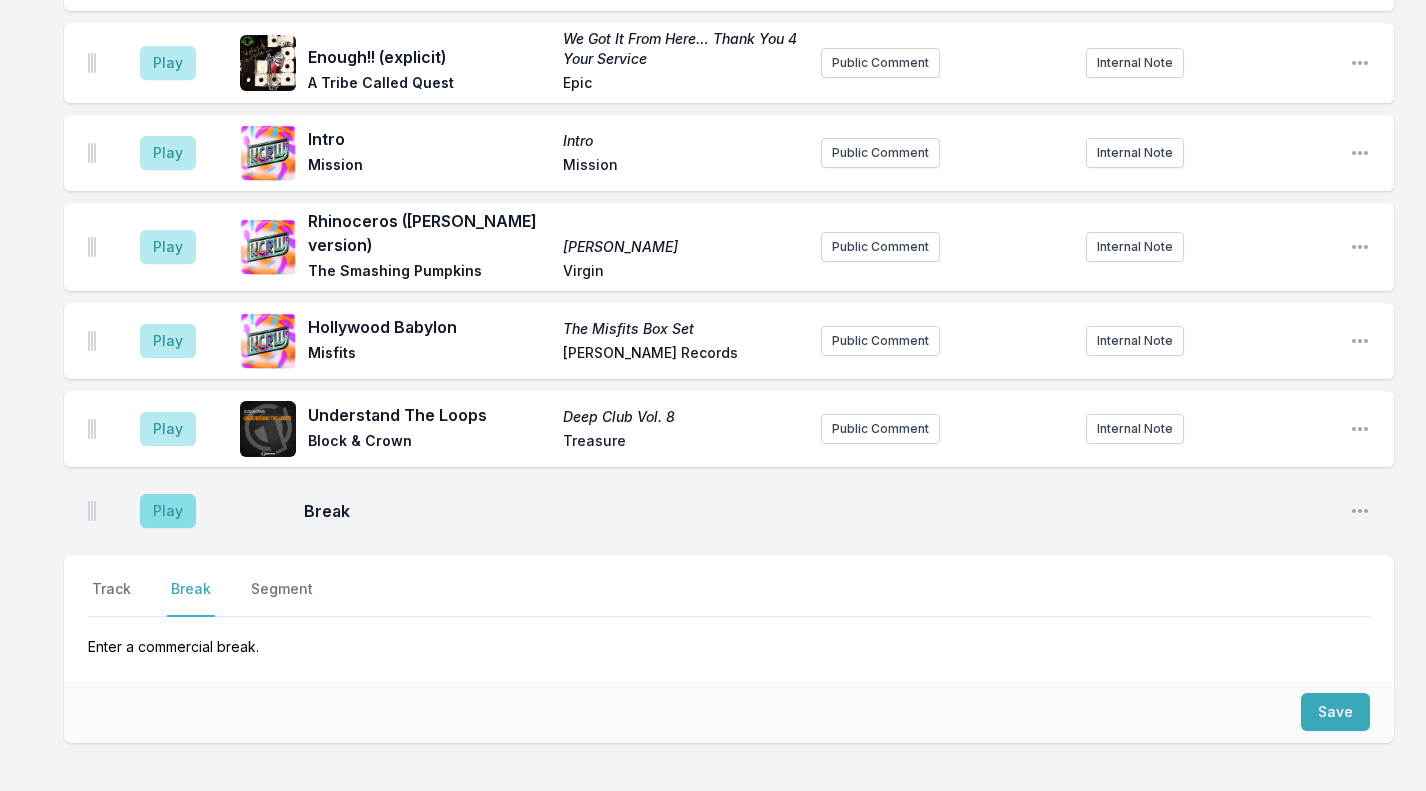 drag, startPoint x: 1336, startPoint y: 569, endPoint x: 160, endPoint y: 438, distance: 1183.2738 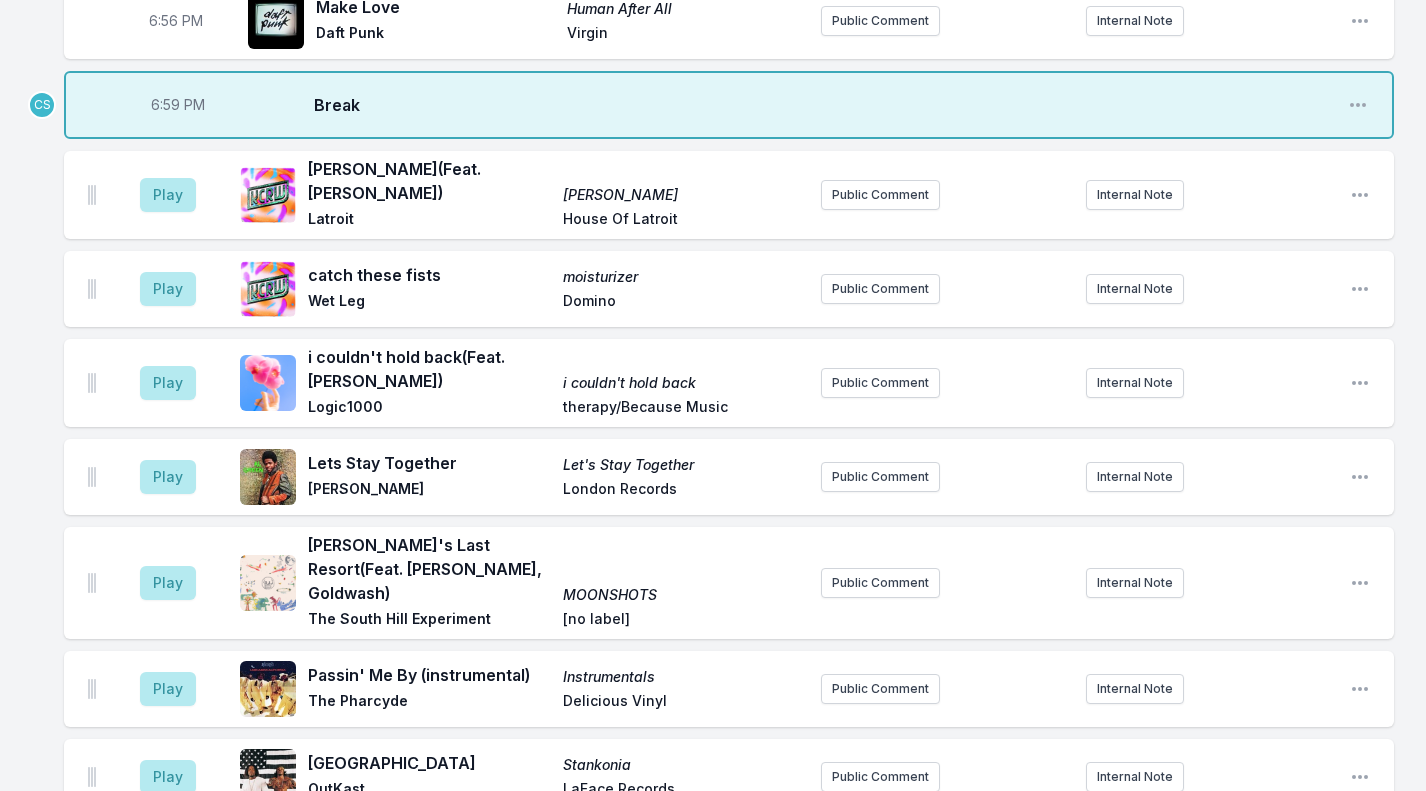scroll, scrollTop: 1239, scrollLeft: 0, axis: vertical 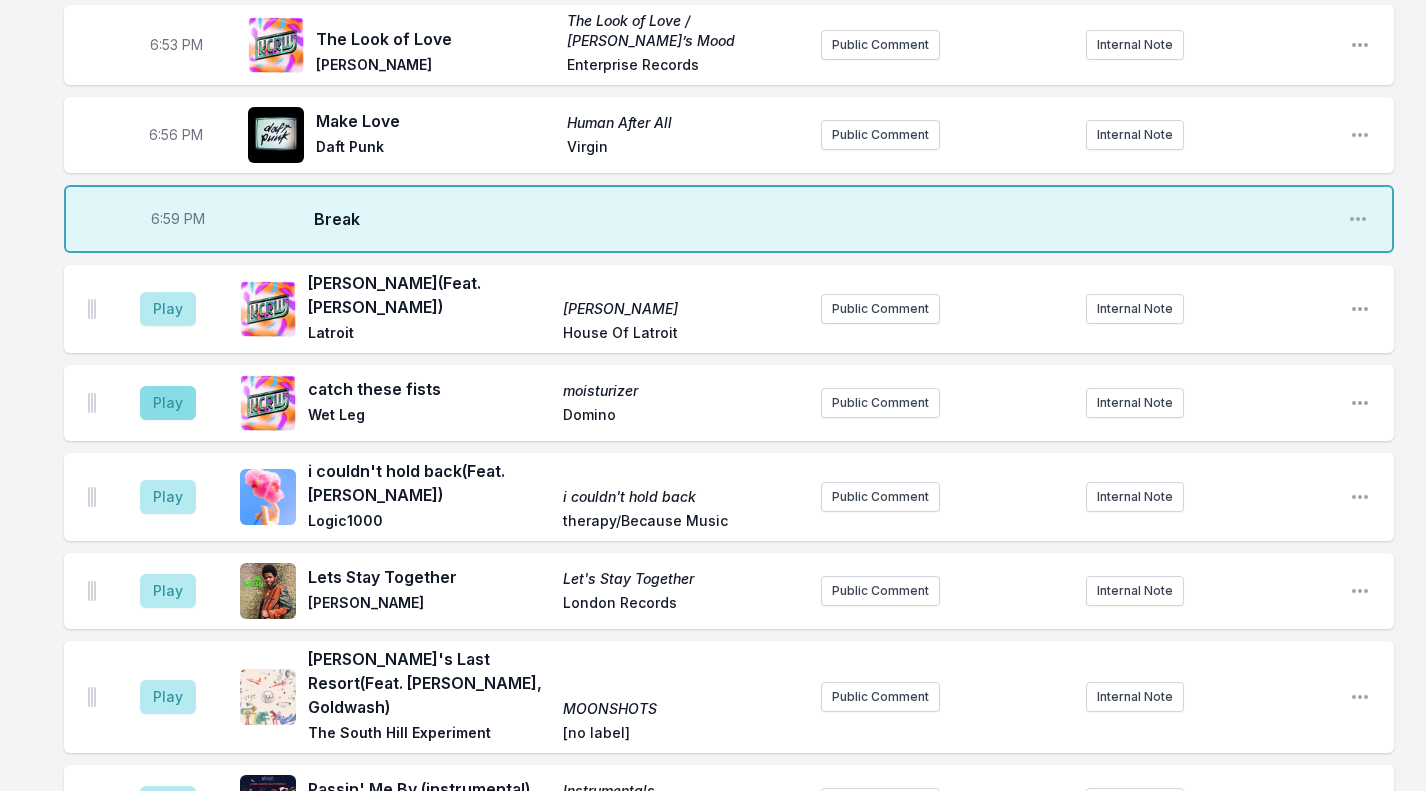drag, startPoint x: 160, startPoint y: 438, endPoint x: 168, endPoint y: 373, distance: 65.490456 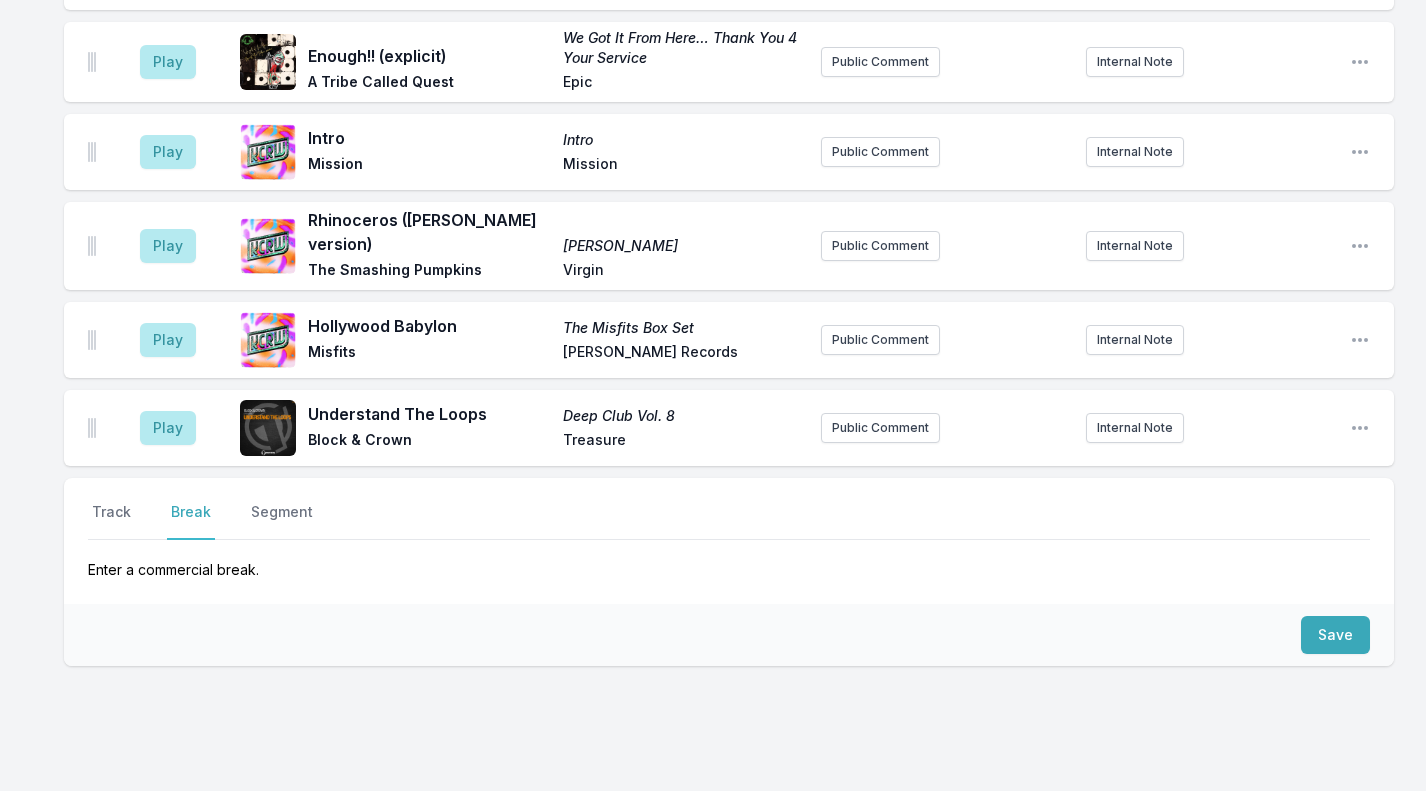 scroll, scrollTop: 2257, scrollLeft: 0, axis: vertical 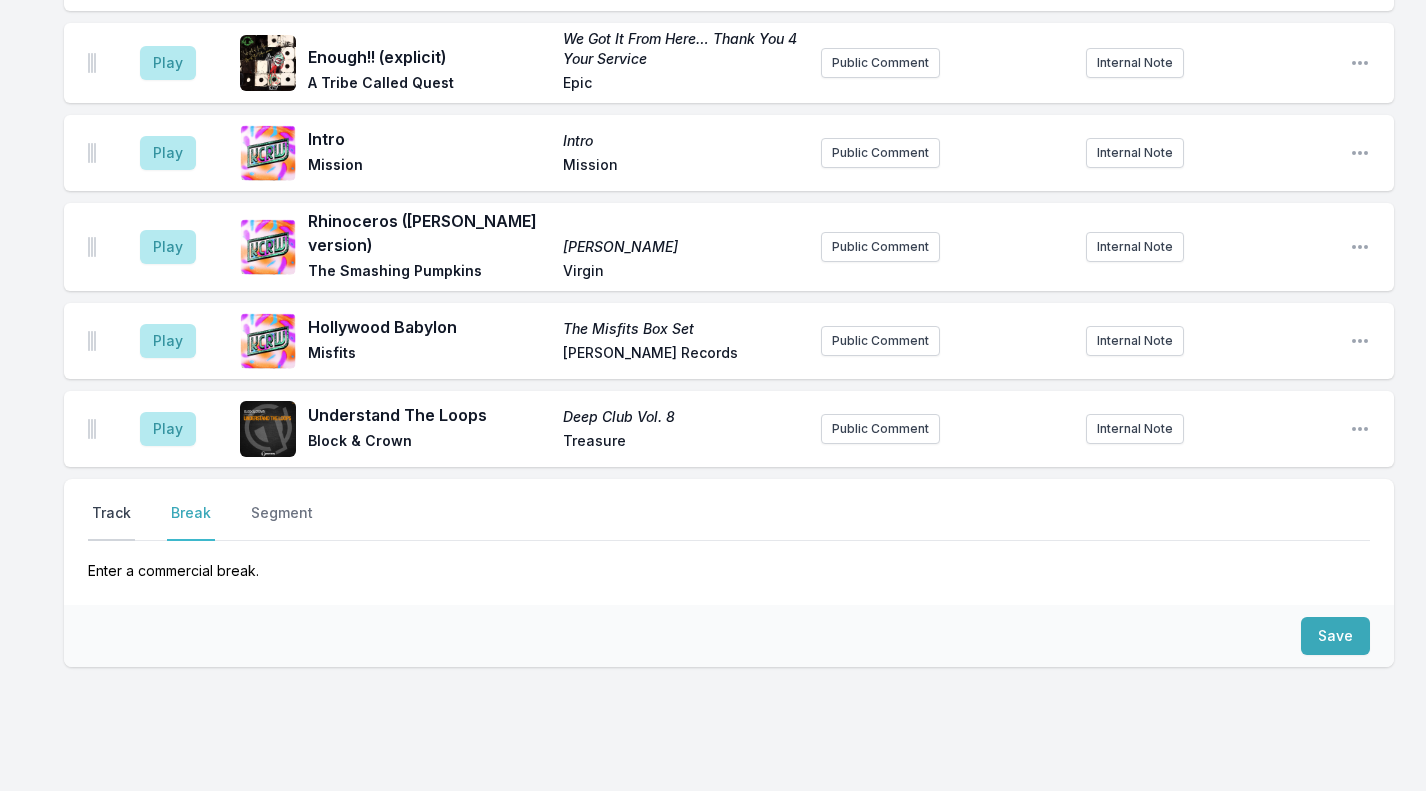 drag, startPoint x: 168, startPoint y: 373, endPoint x: 108, endPoint y: 453, distance: 100 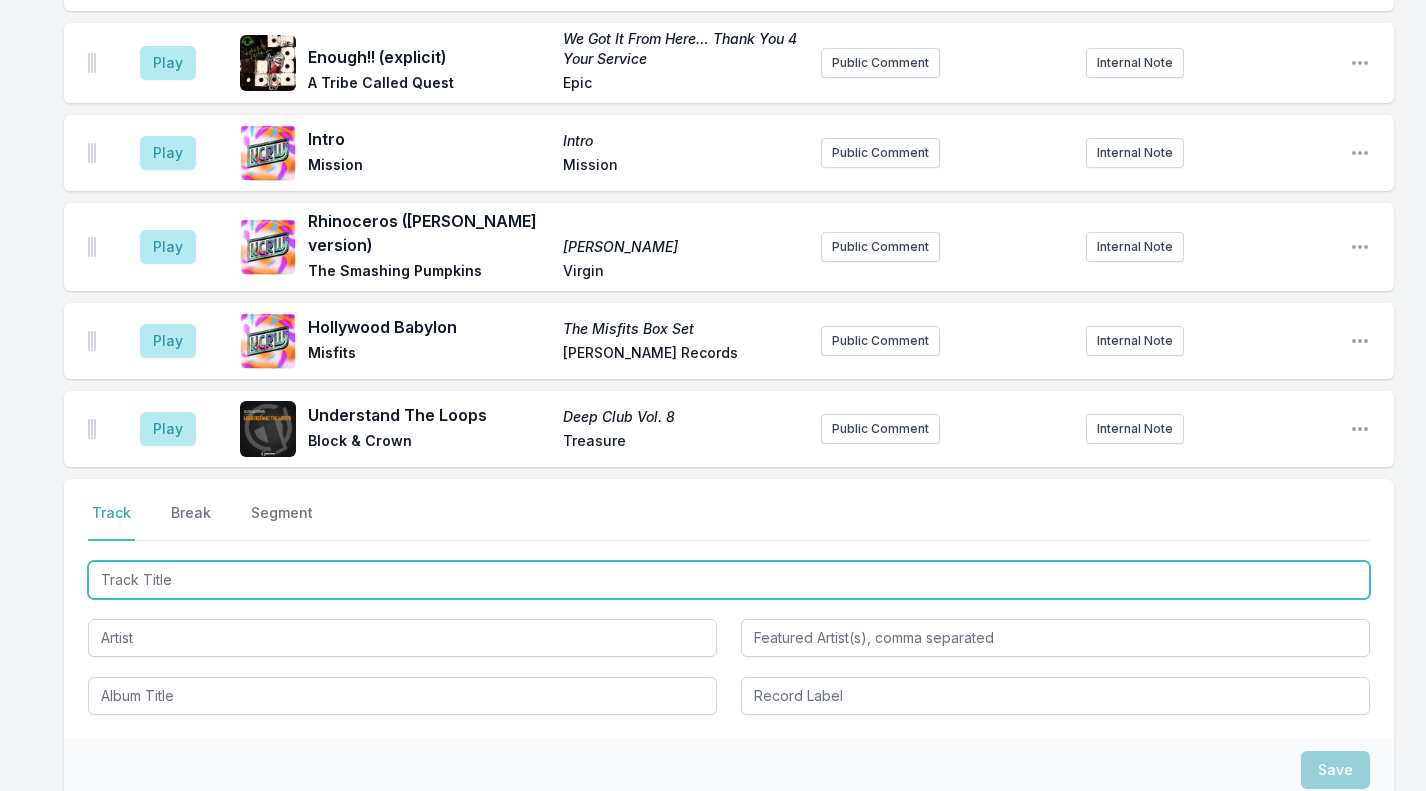 drag, startPoint x: 108, startPoint y: 453, endPoint x: 172, endPoint y: 500, distance: 79.40403 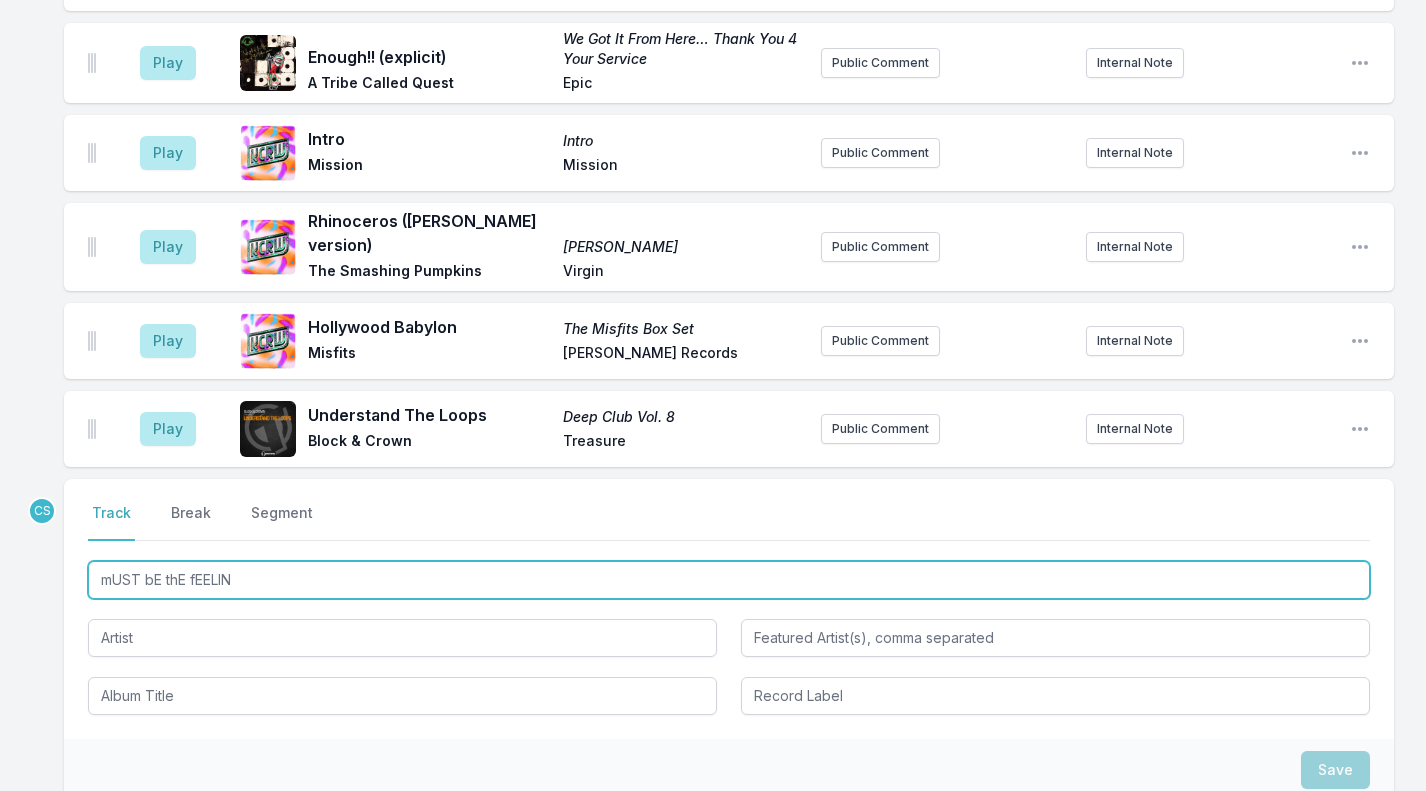 type on "mUST bE thE fEELING" 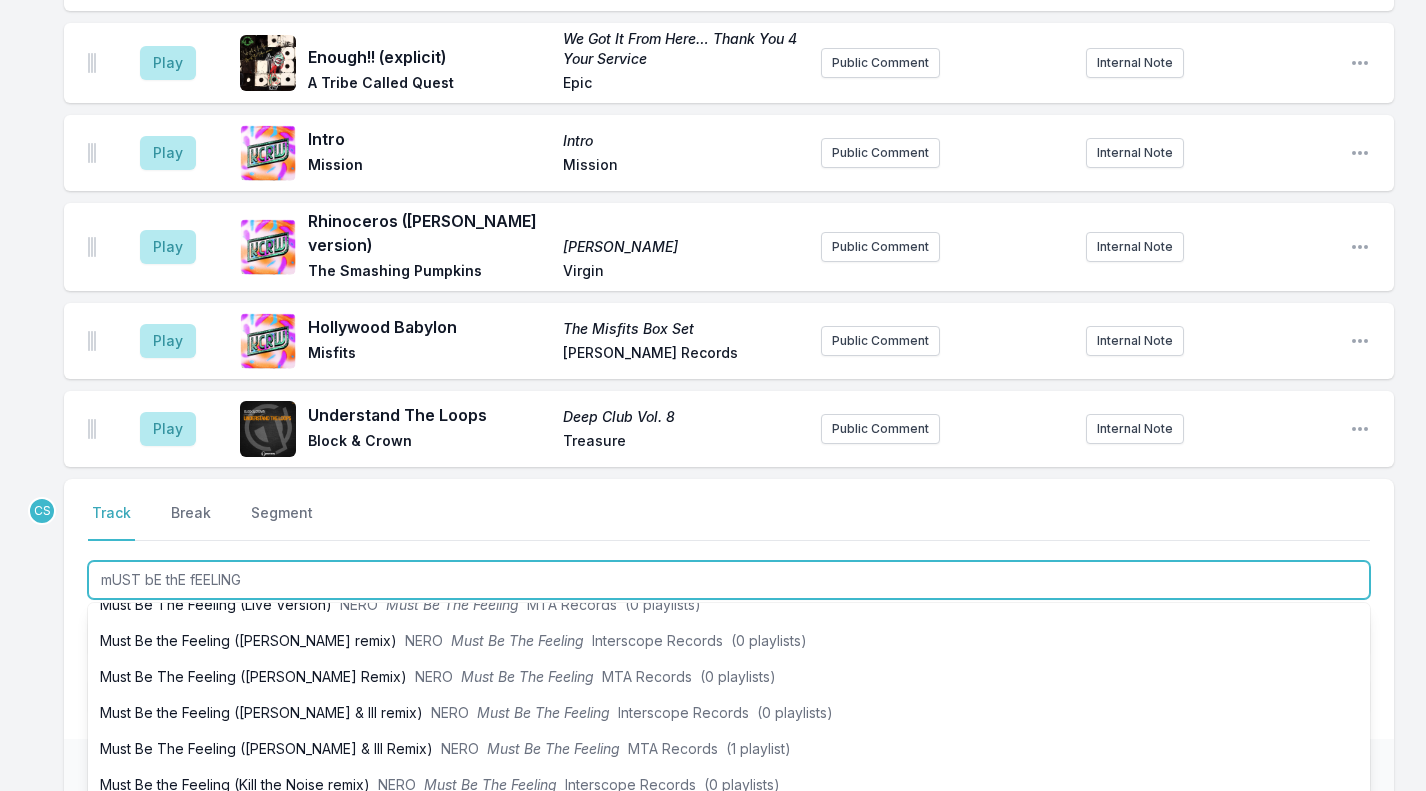 scroll, scrollTop: 169, scrollLeft: 0, axis: vertical 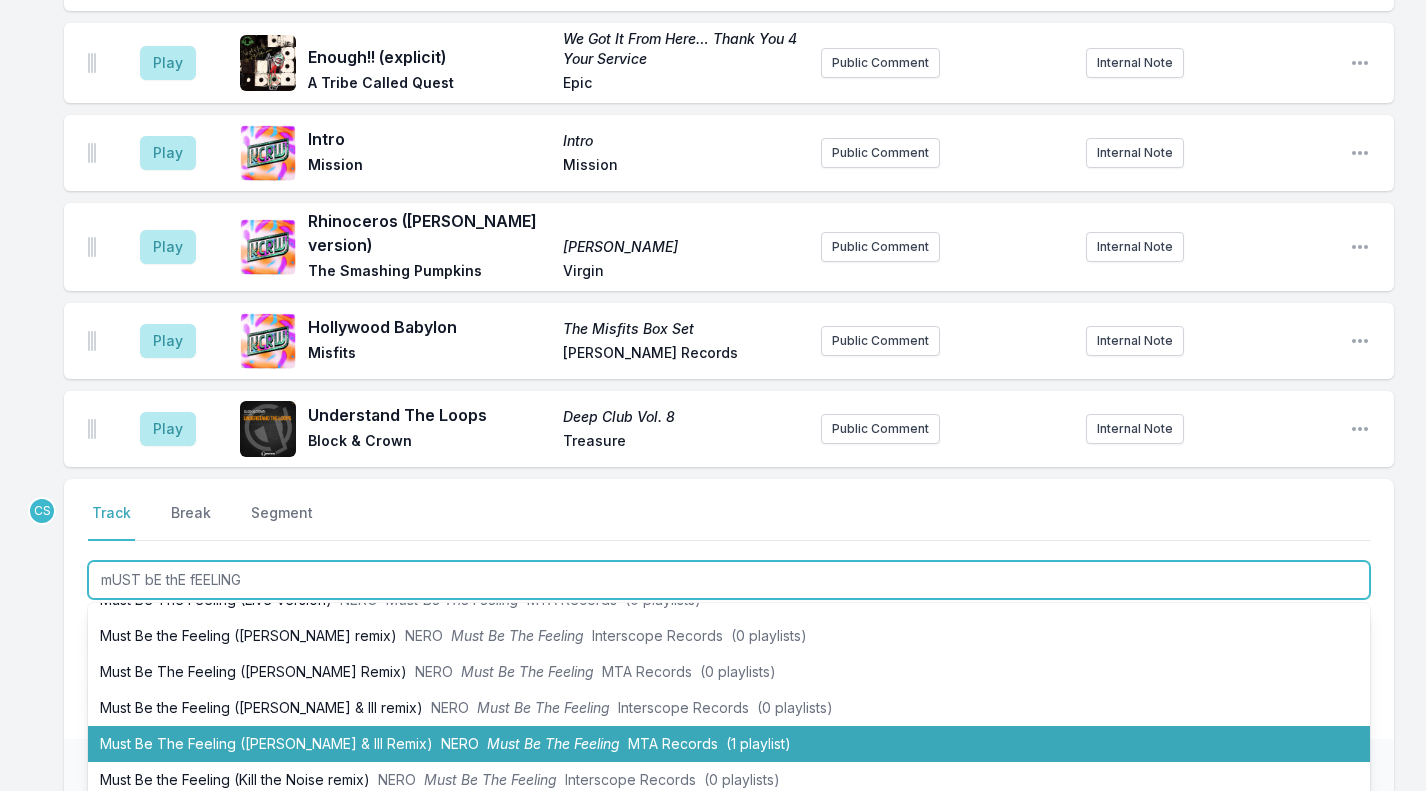 drag, startPoint x: 172, startPoint y: 500, endPoint x: 181, endPoint y: 677, distance: 177.22867 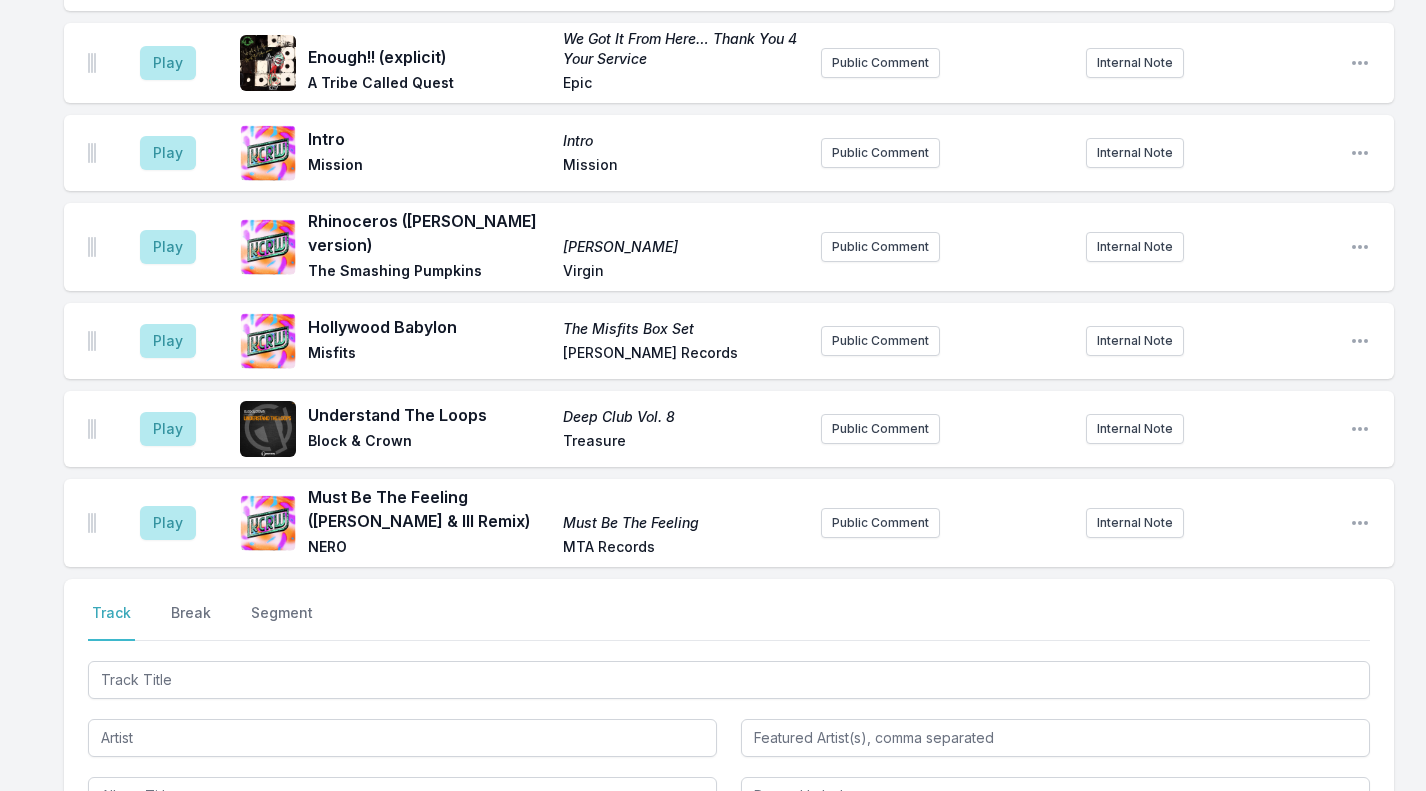 click on "Play" at bounding box center (168, 523) 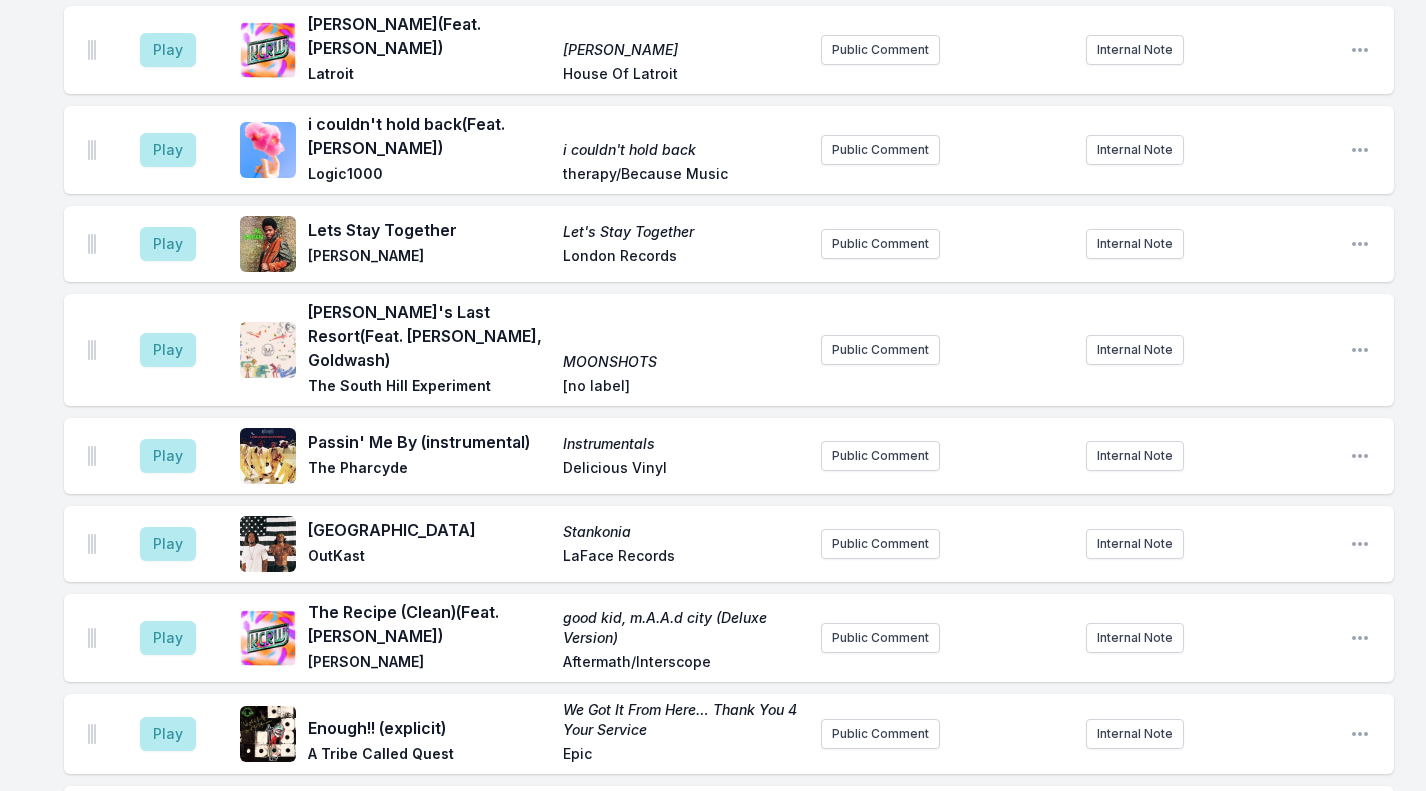 scroll, scrollTop: 1682, scrollLeft: 0, axis: vertical 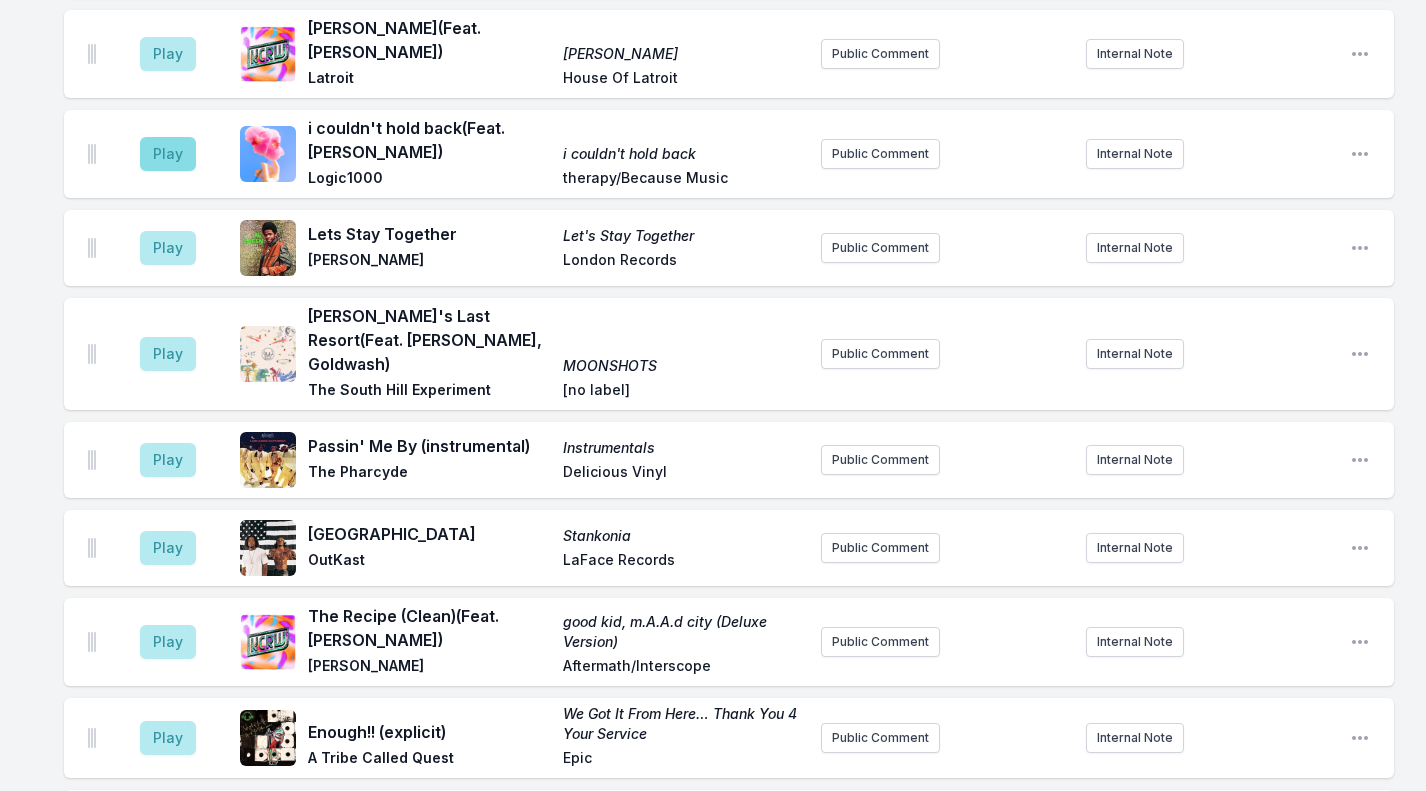 drag, startPoint x: 168, startPoint y: 453, endPoint x: 170, endPoint y: 120, distance: 333.006 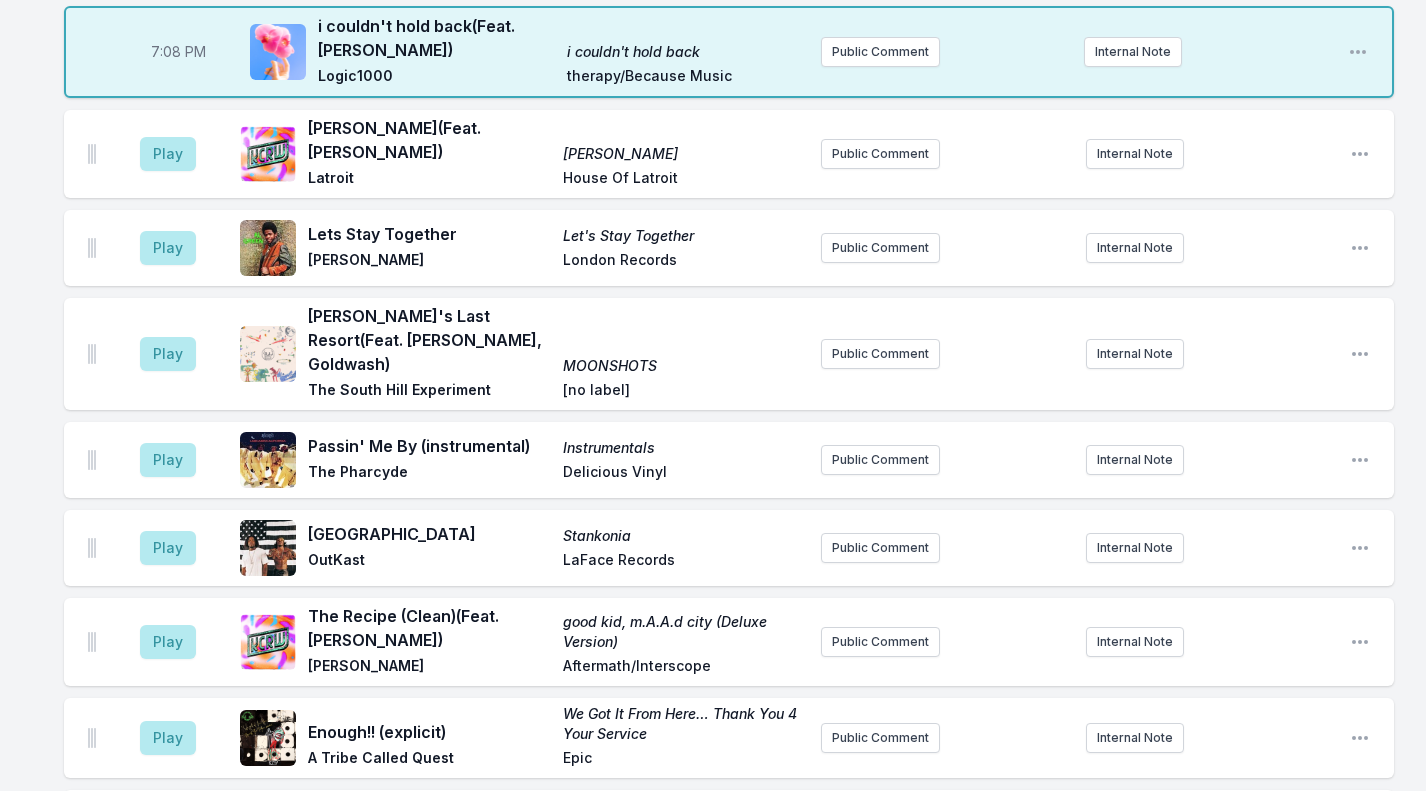 click on "Play" at bounding box center [168, 154] 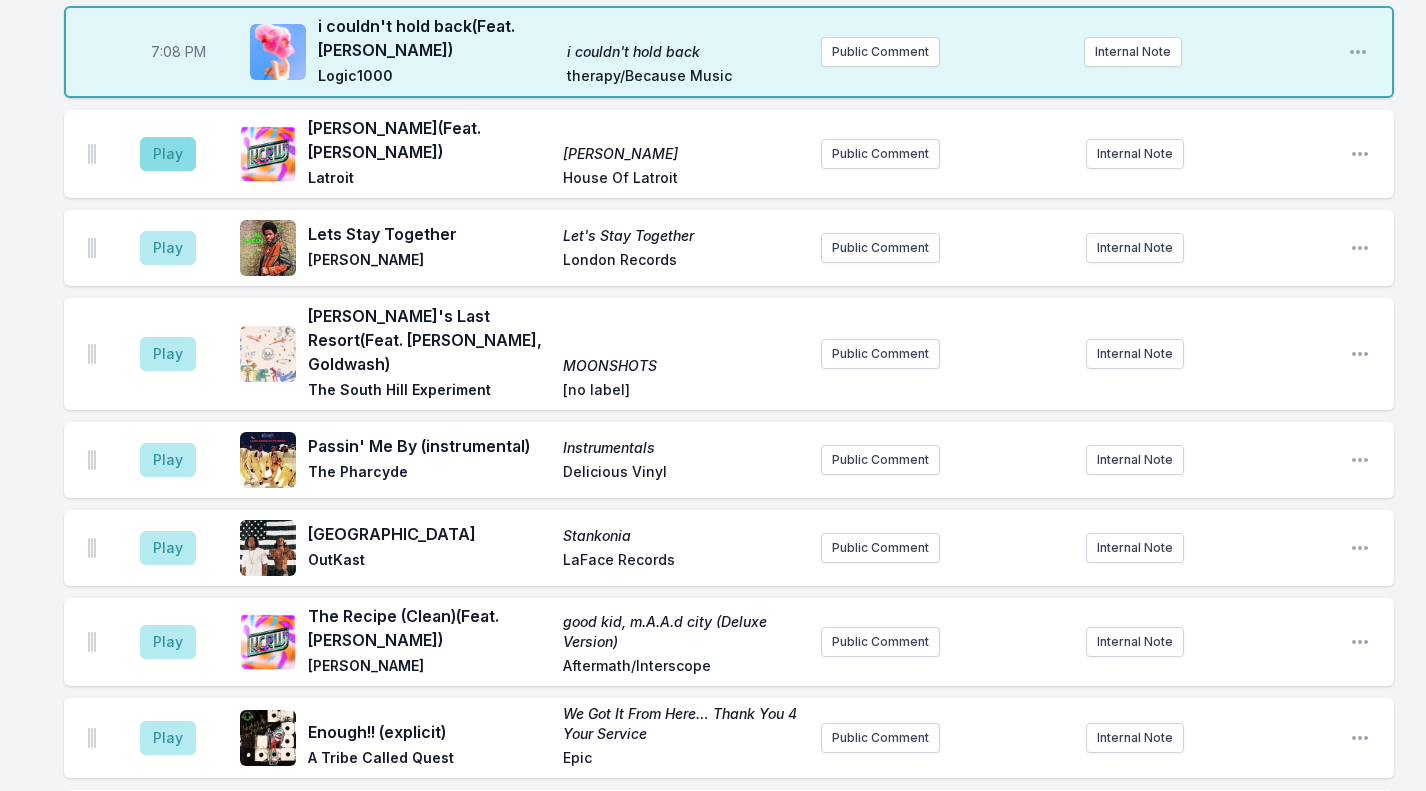 drag, startPoint x: 207, startPoint y: 117, endPoint x: 168, endPoint y: 136, distance: 43.382023 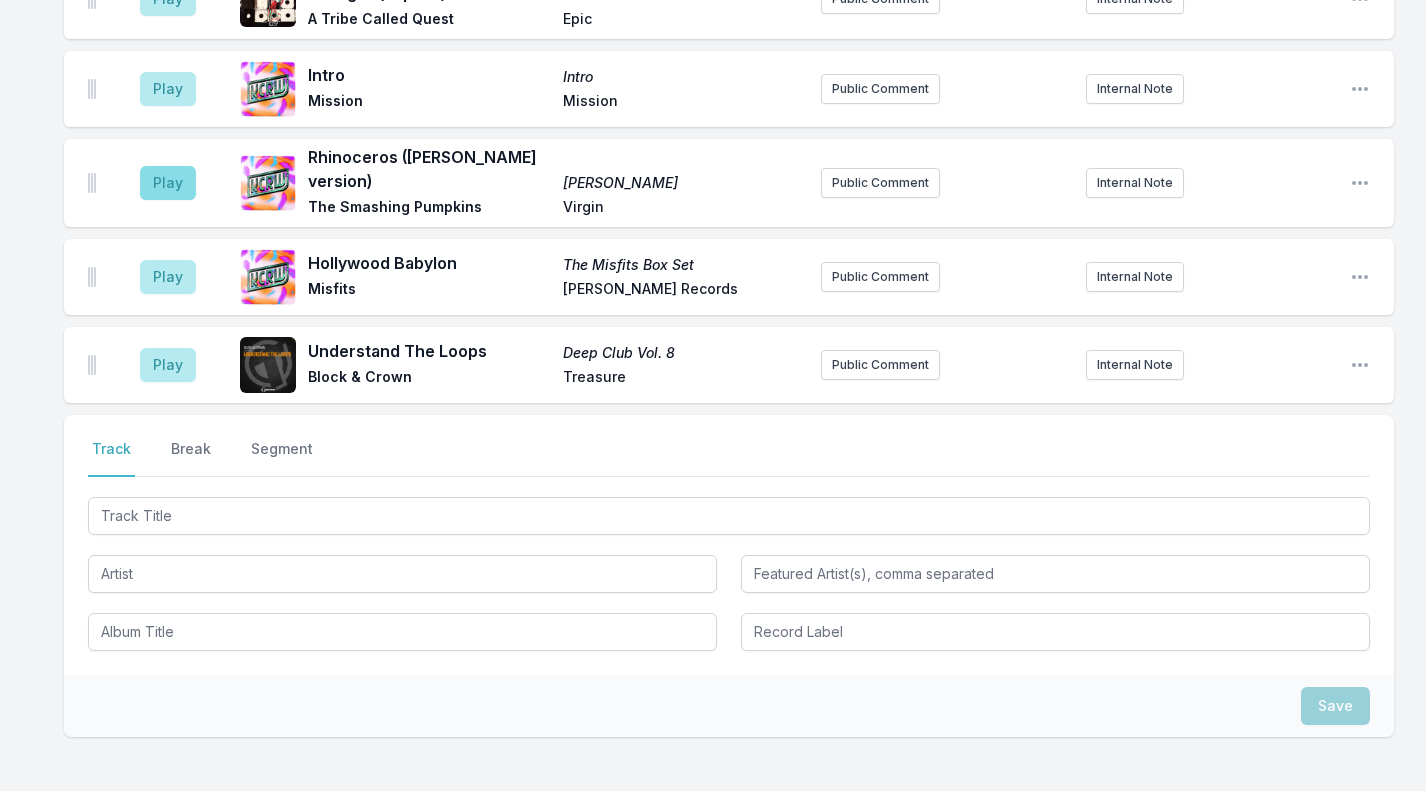 click on "Break" at bounding box center (191, 458) 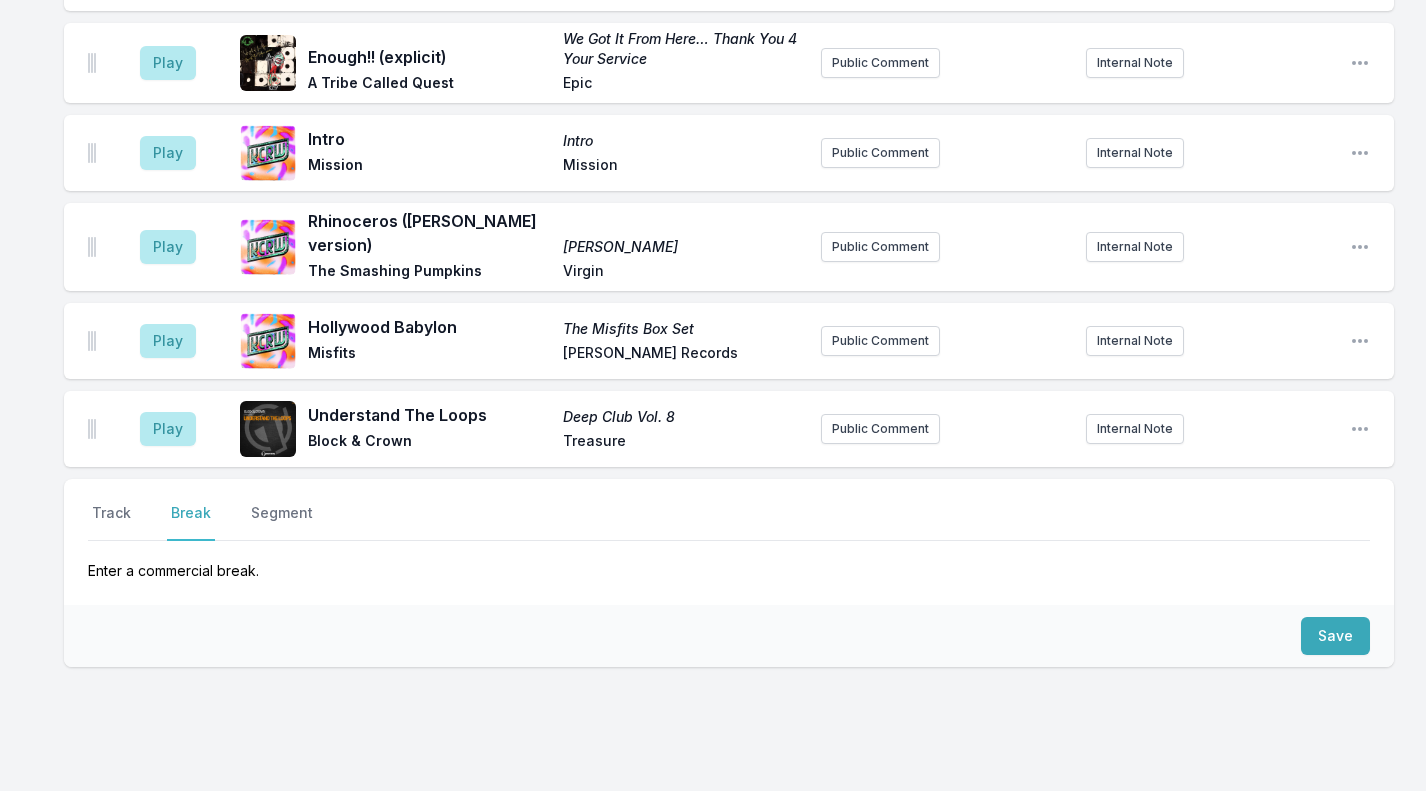 click on "Save" at bounding box center [1335, 636] 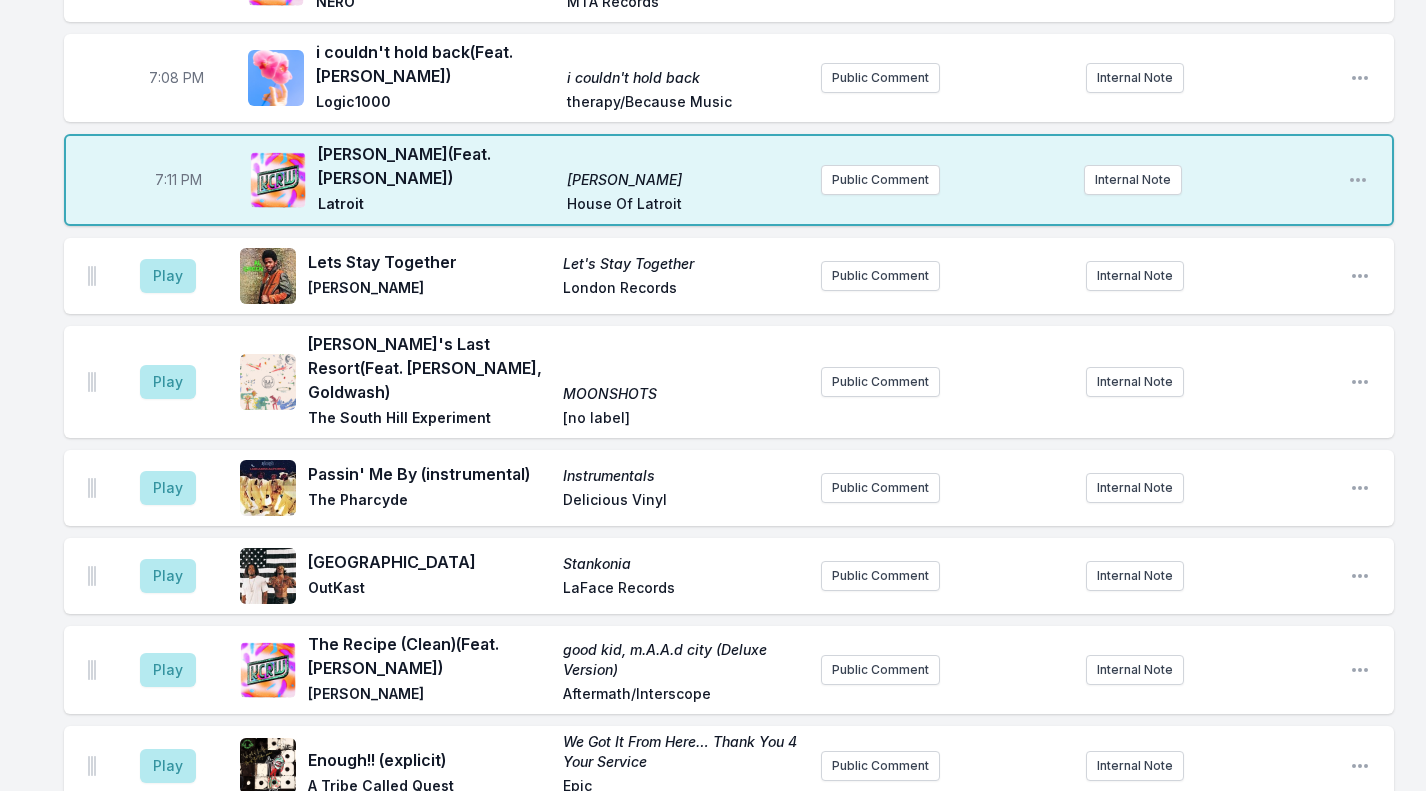 scroll, scrollTop: 1714, scrollLeft: 0, axis: vertical 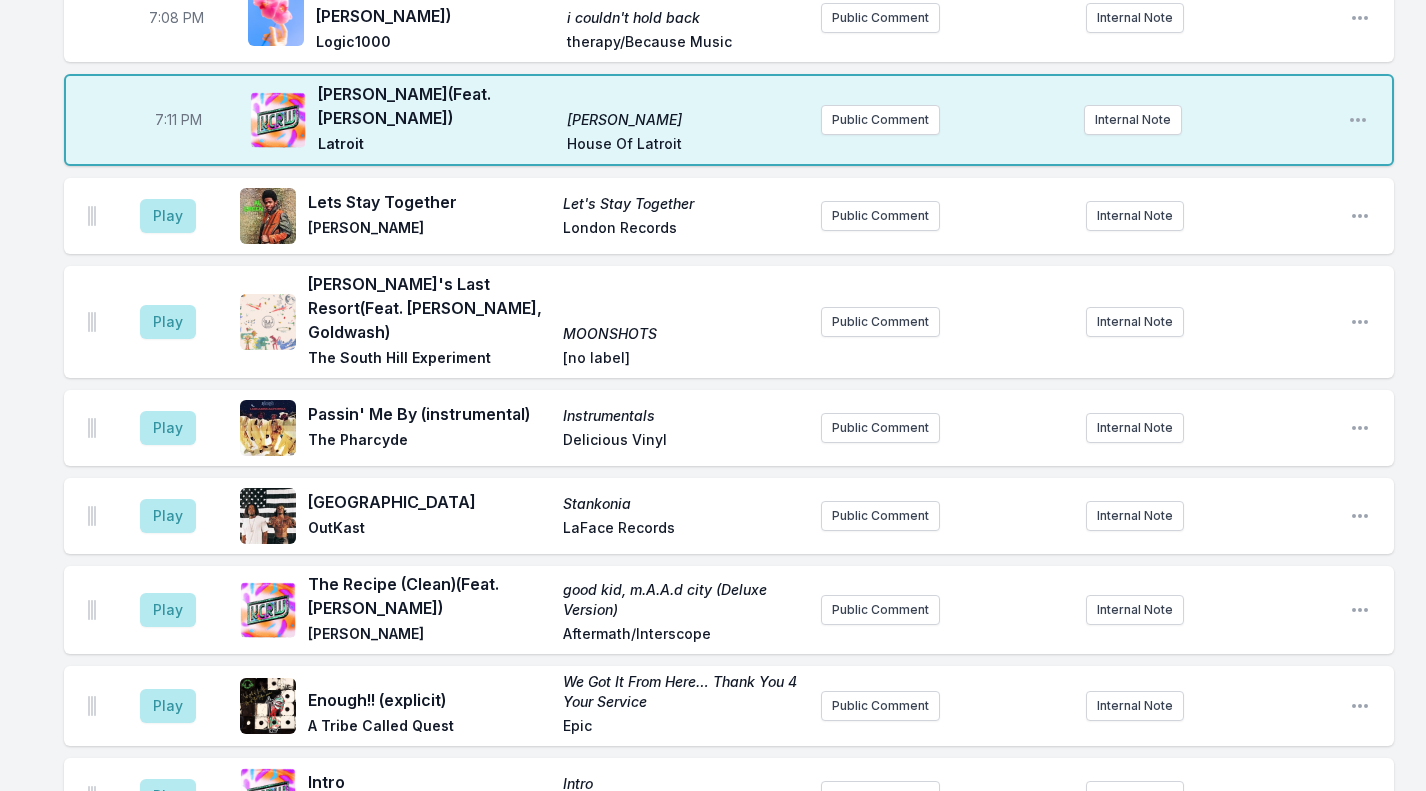 drag, startPoint x: 175, startPoint y: 371, endPoint x: 725, endPoint y: -82, distance: 712.537 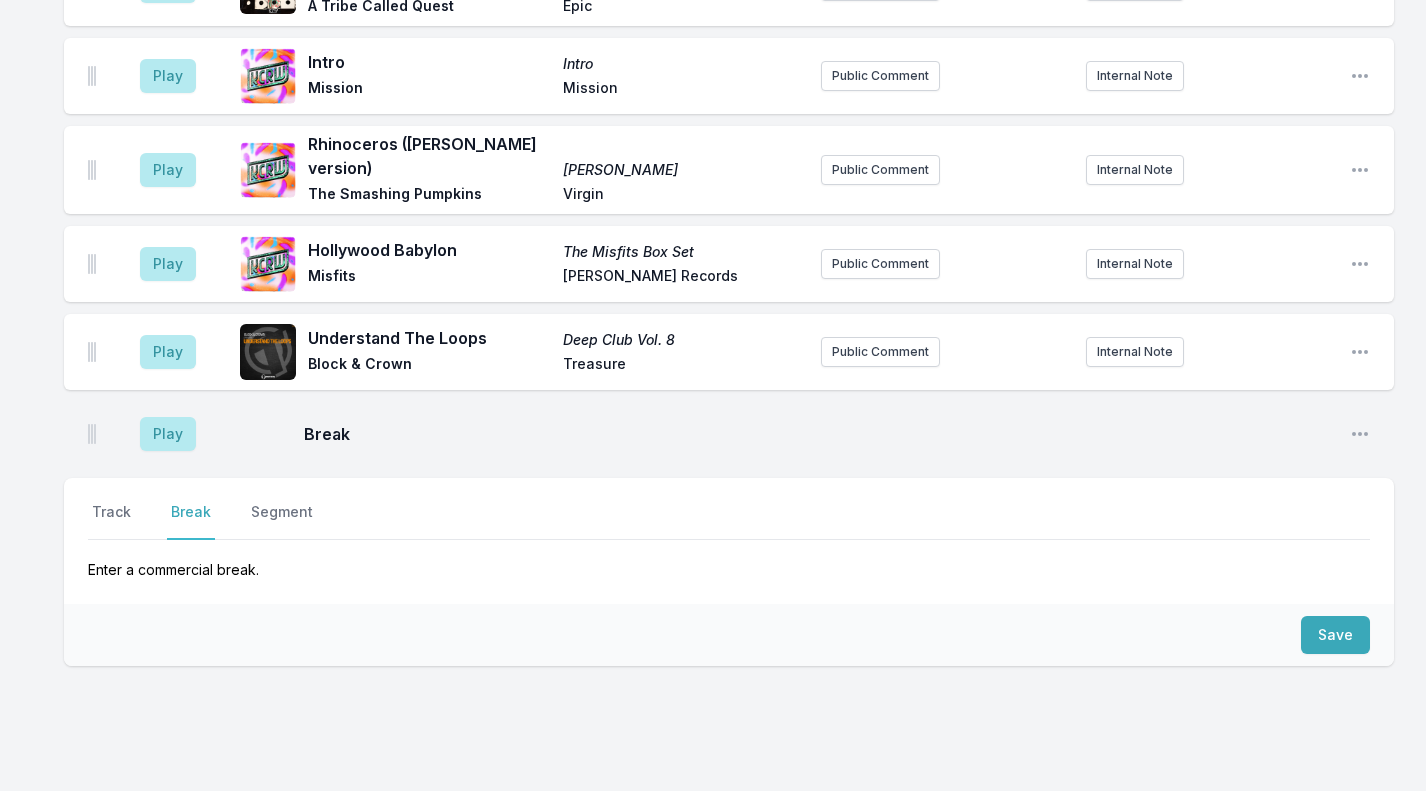 scroll, scrollTop: 2433, scrollLeft: 0, axis: vertical 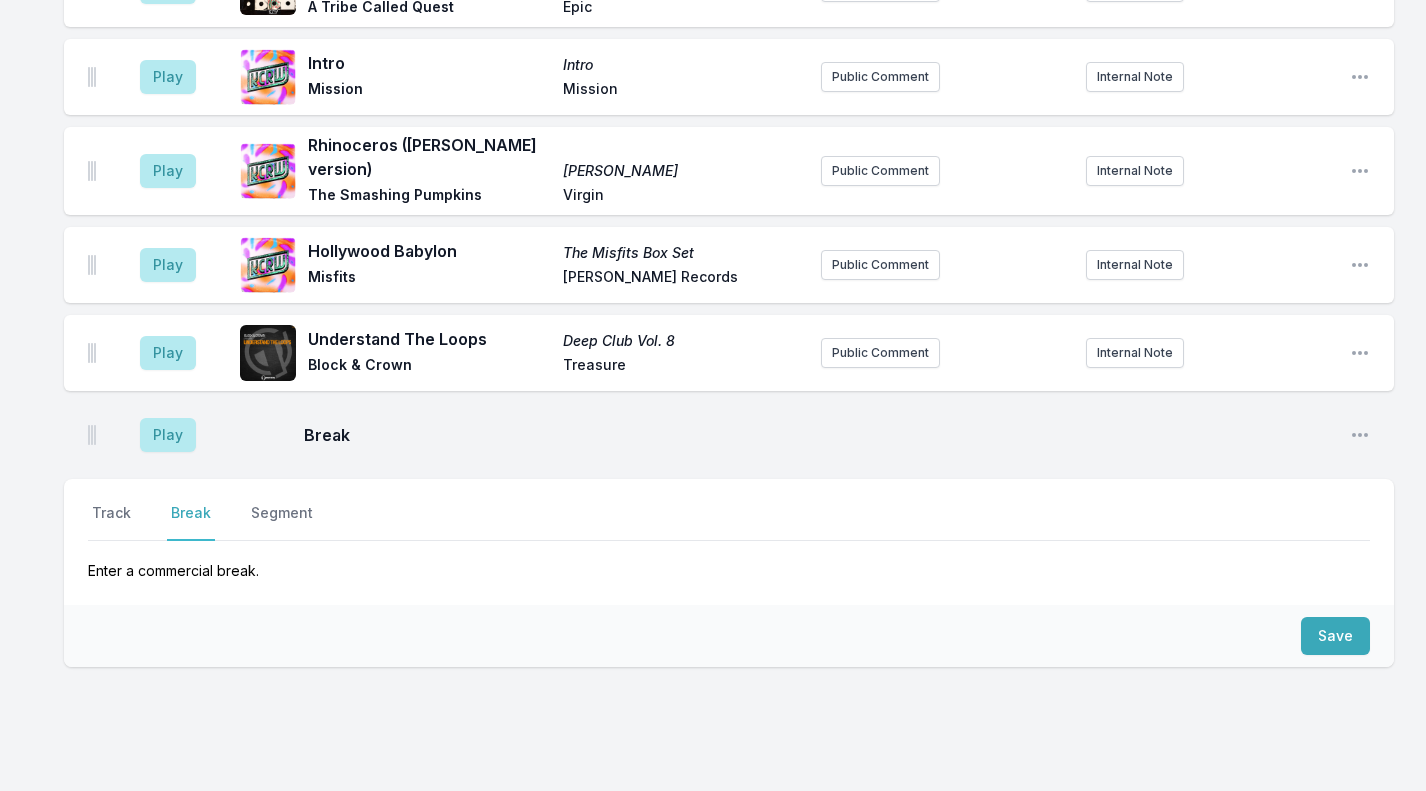 click on "Play" at bounding box center [168, 435] 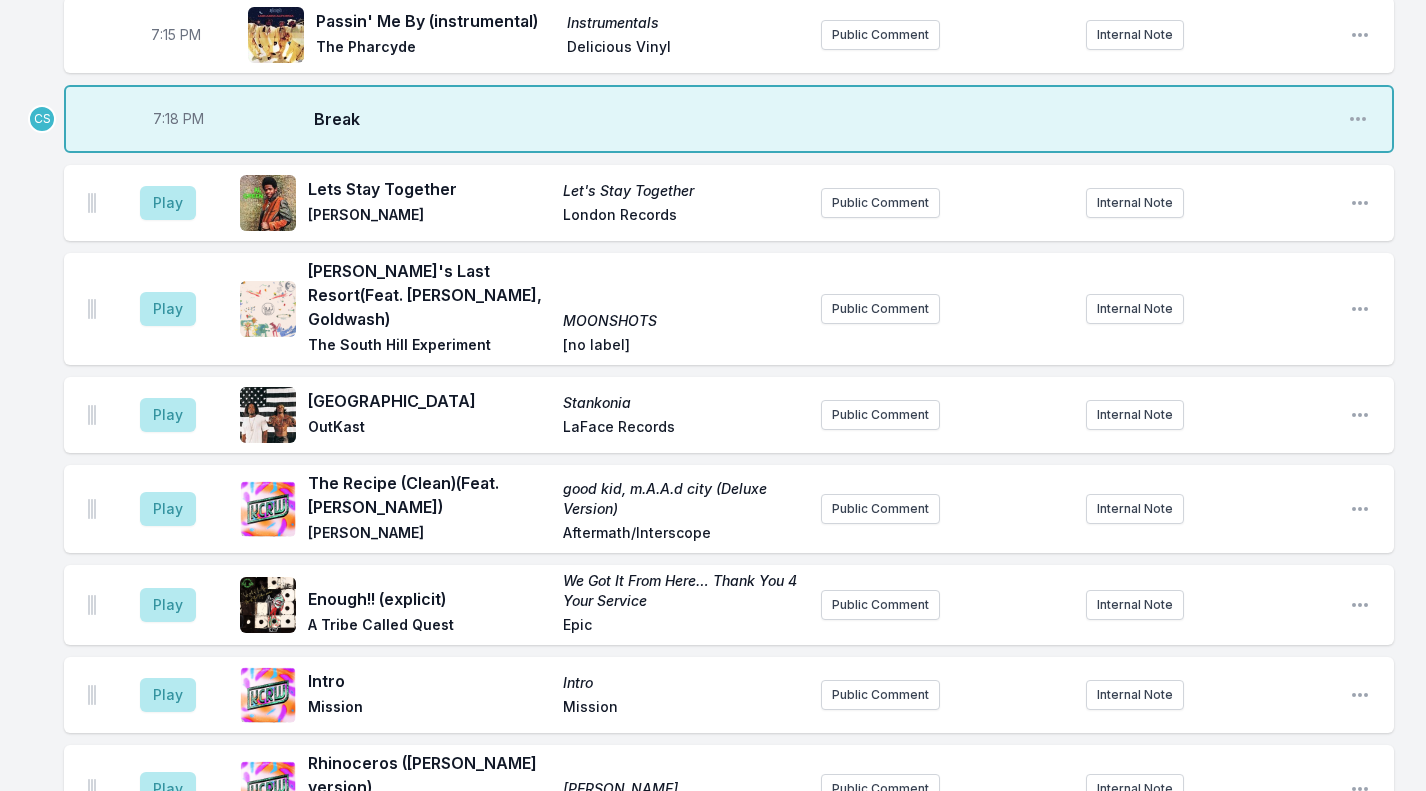 scroll, scrollTop: 1767, scrollLeft: 0, axis: vertical 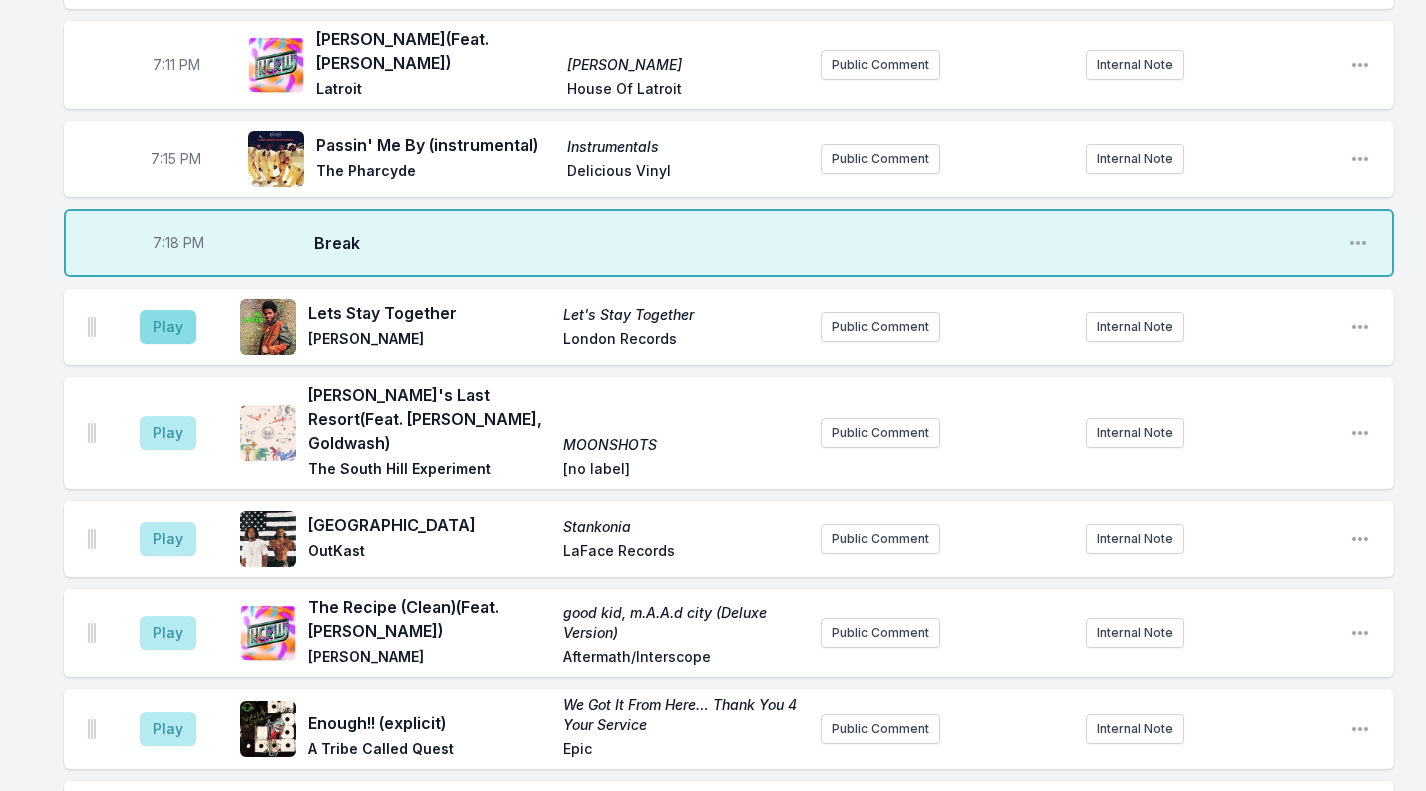 drag, startPoint x: 172, startPoint y: 374, endPoint x: 149, endPoint y: 286, distance: 90.95603 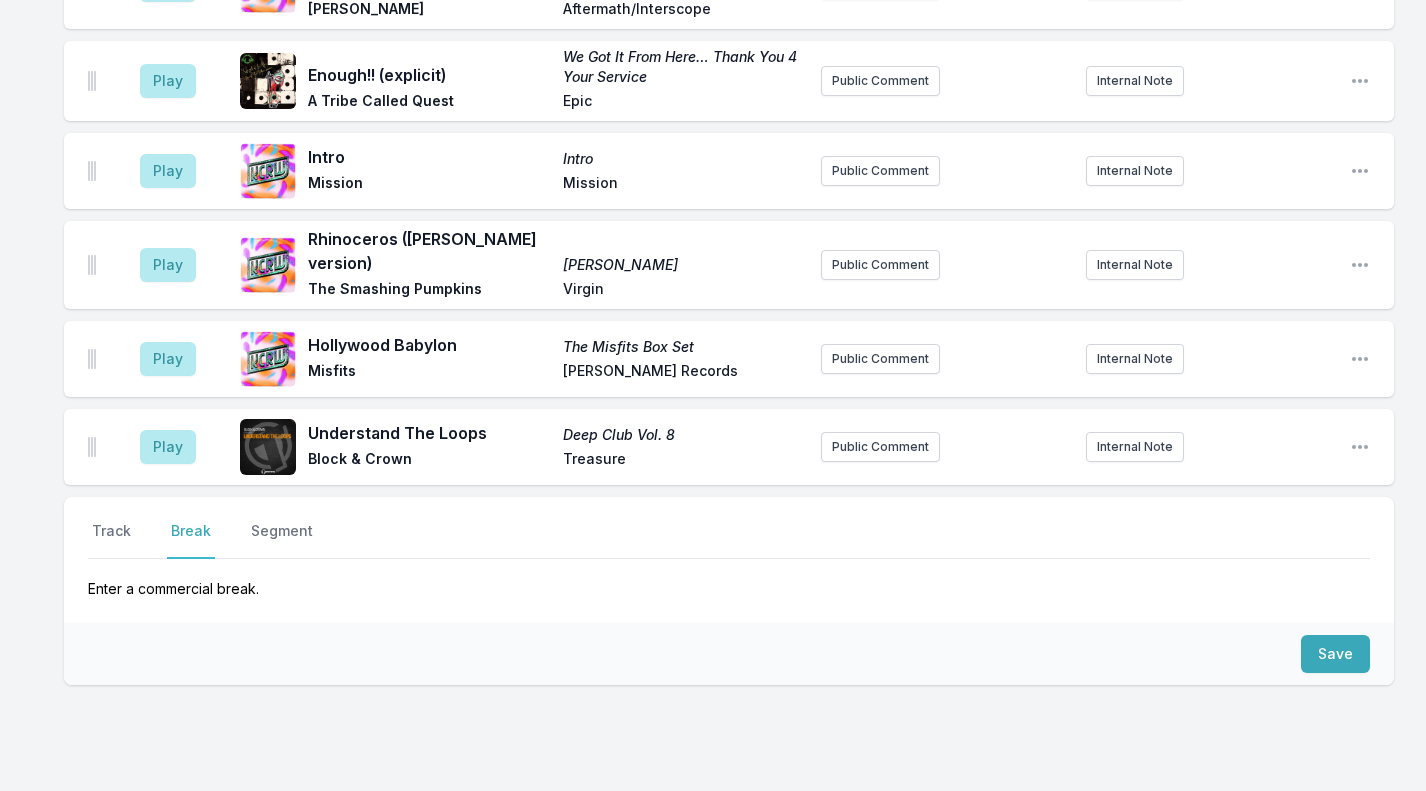 scroll, scrollTop: 2428, scrollLeft: 0, axis: vertical 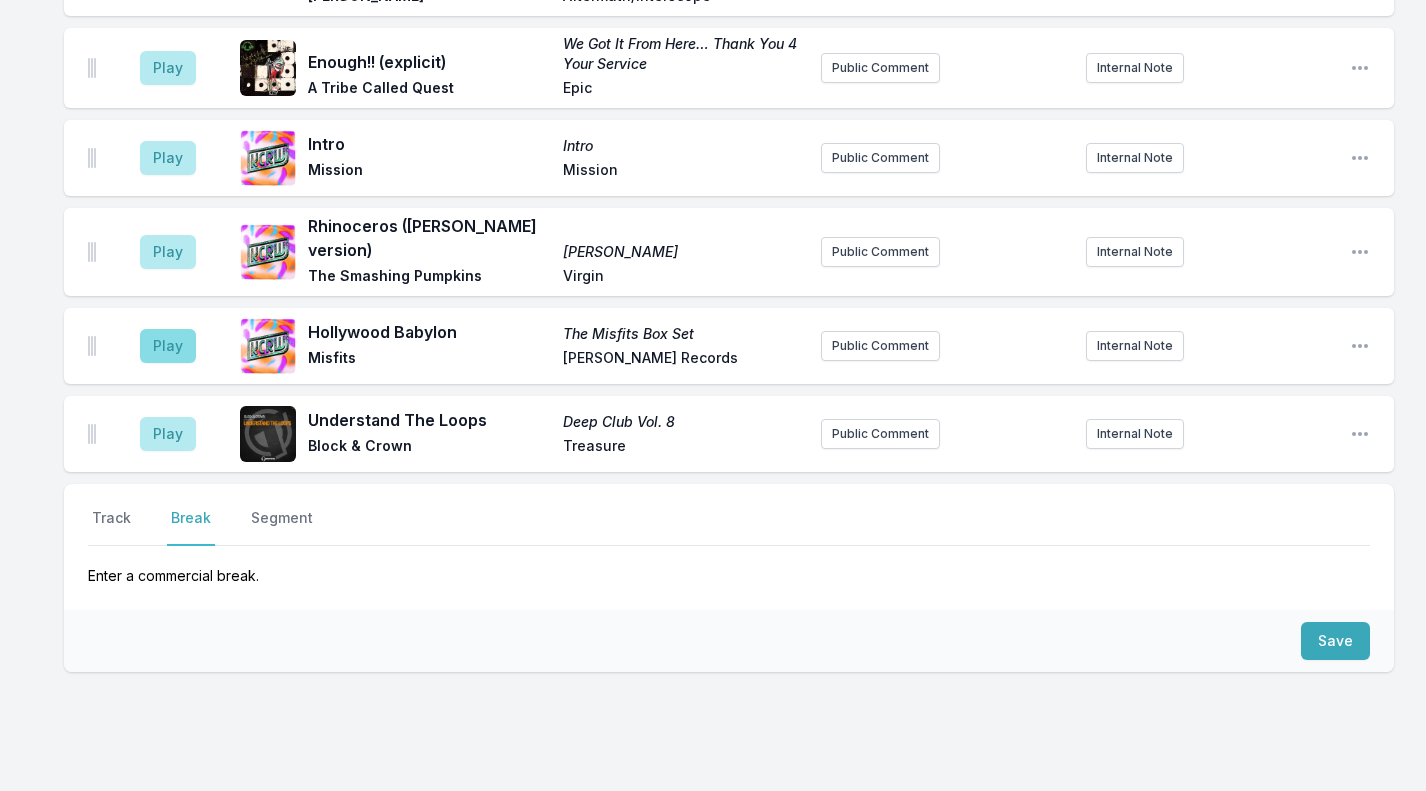 click on "Track" at bounding box center [111, 527] 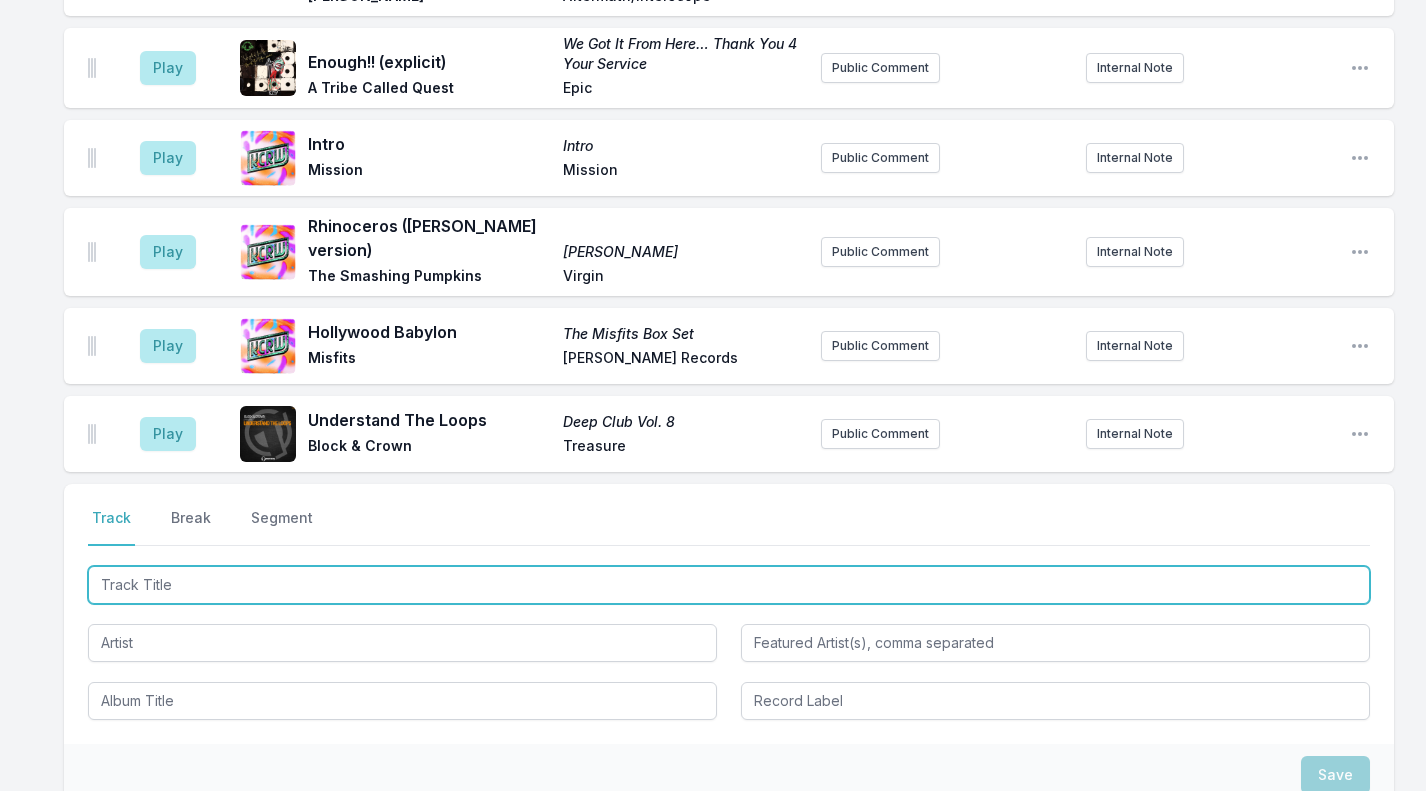 drag, startPoint x: 149, startPoint y: 286, endPoint x: 155, endPoint y: 520, distance: 234.0769 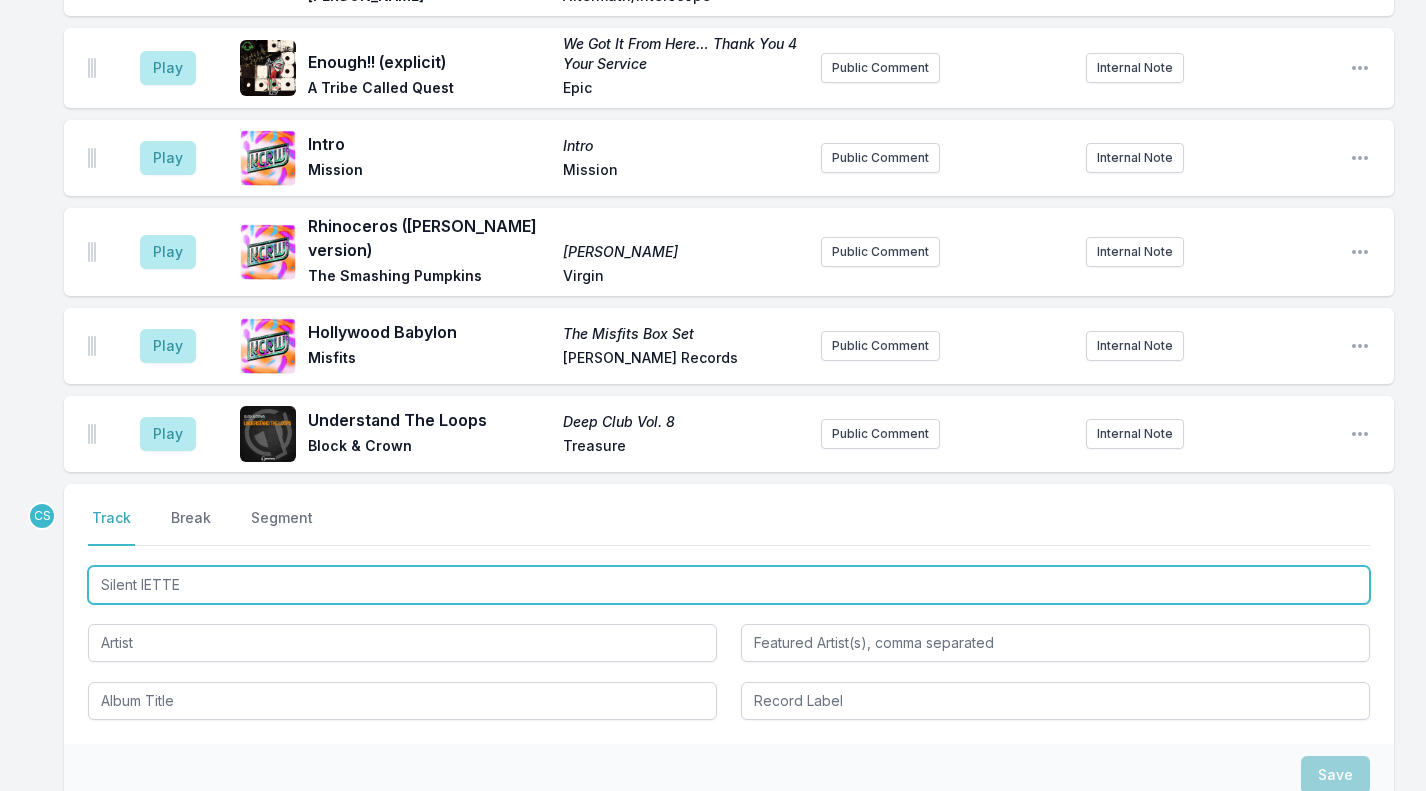 type on "Silent lETTER" 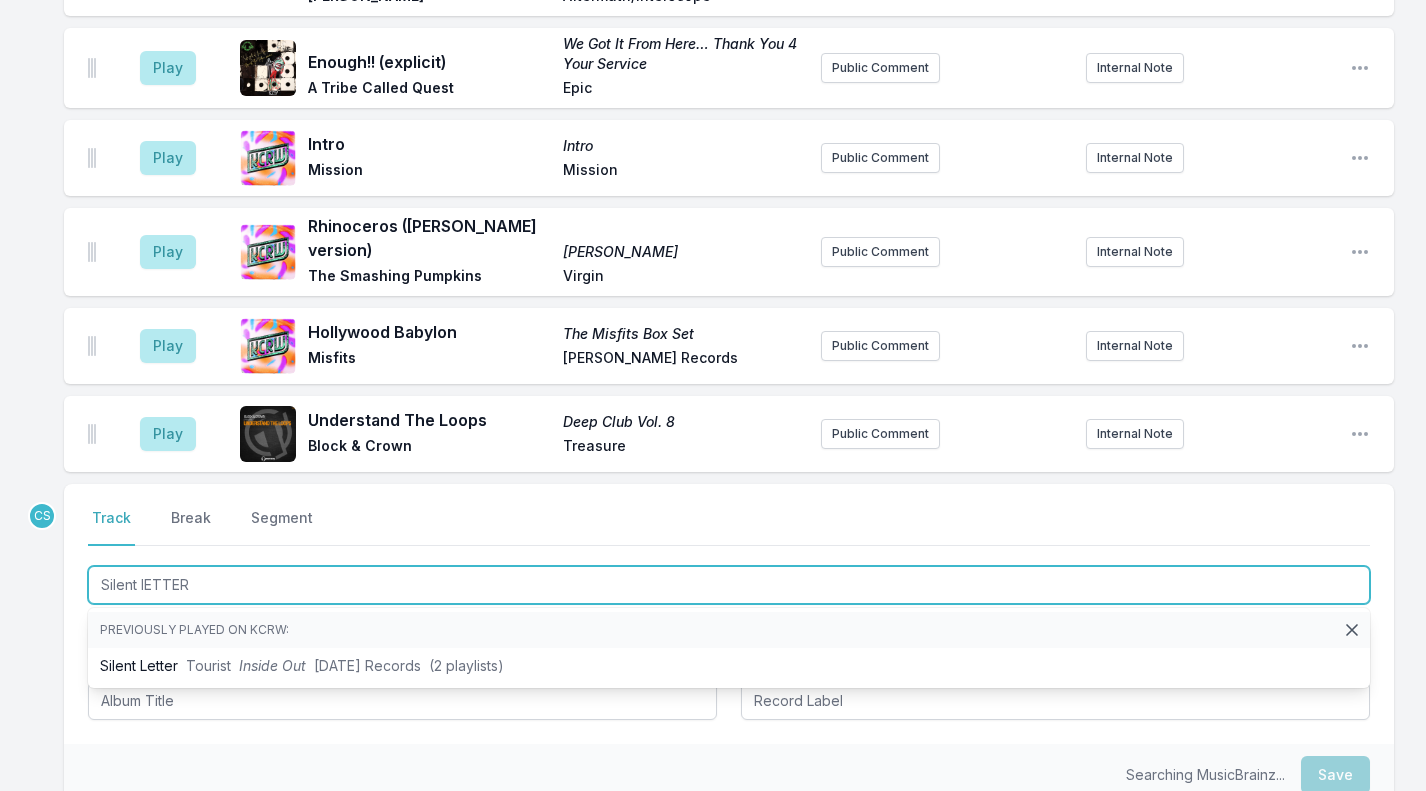 drag, startPoint x: 212, startPoint y: 592, endPoint x: 725, endPoint y: -82, distance: 847.02124 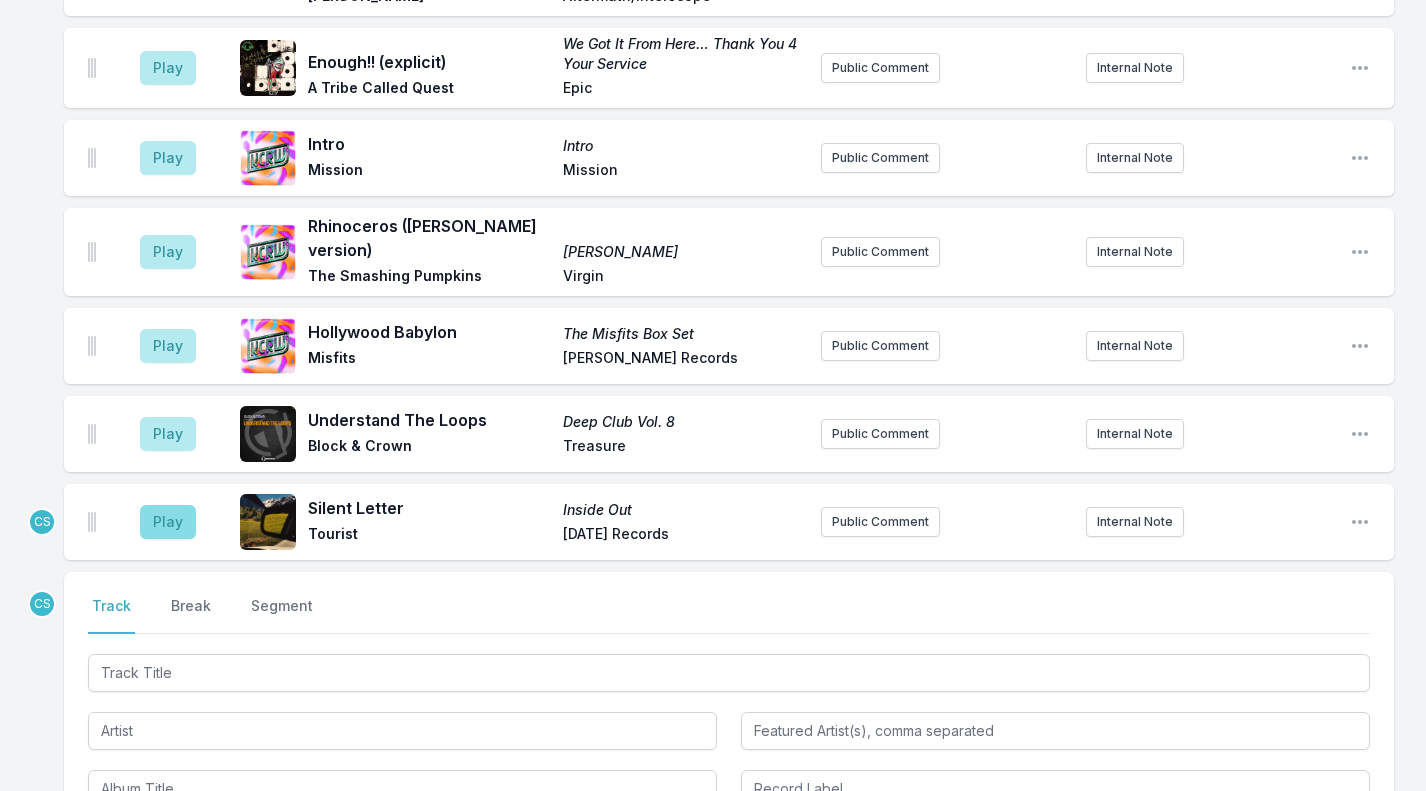 drag, startPoint x: 212, startPoint y: 592, endPoint x: 162, endPoint y: 453, distance: 147.71933 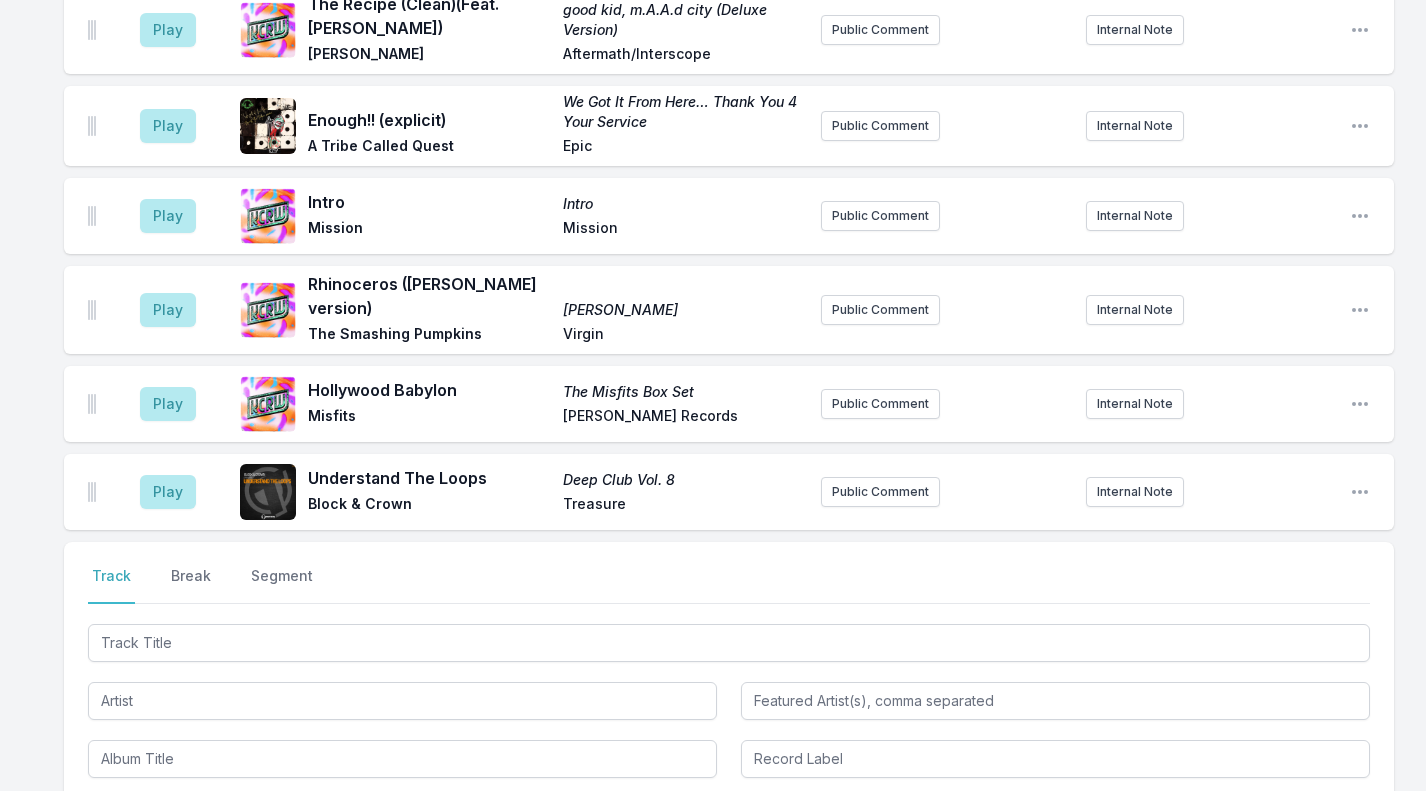 scroll, scrollTop: 2516, scrollLeft: 0, axis: vertical 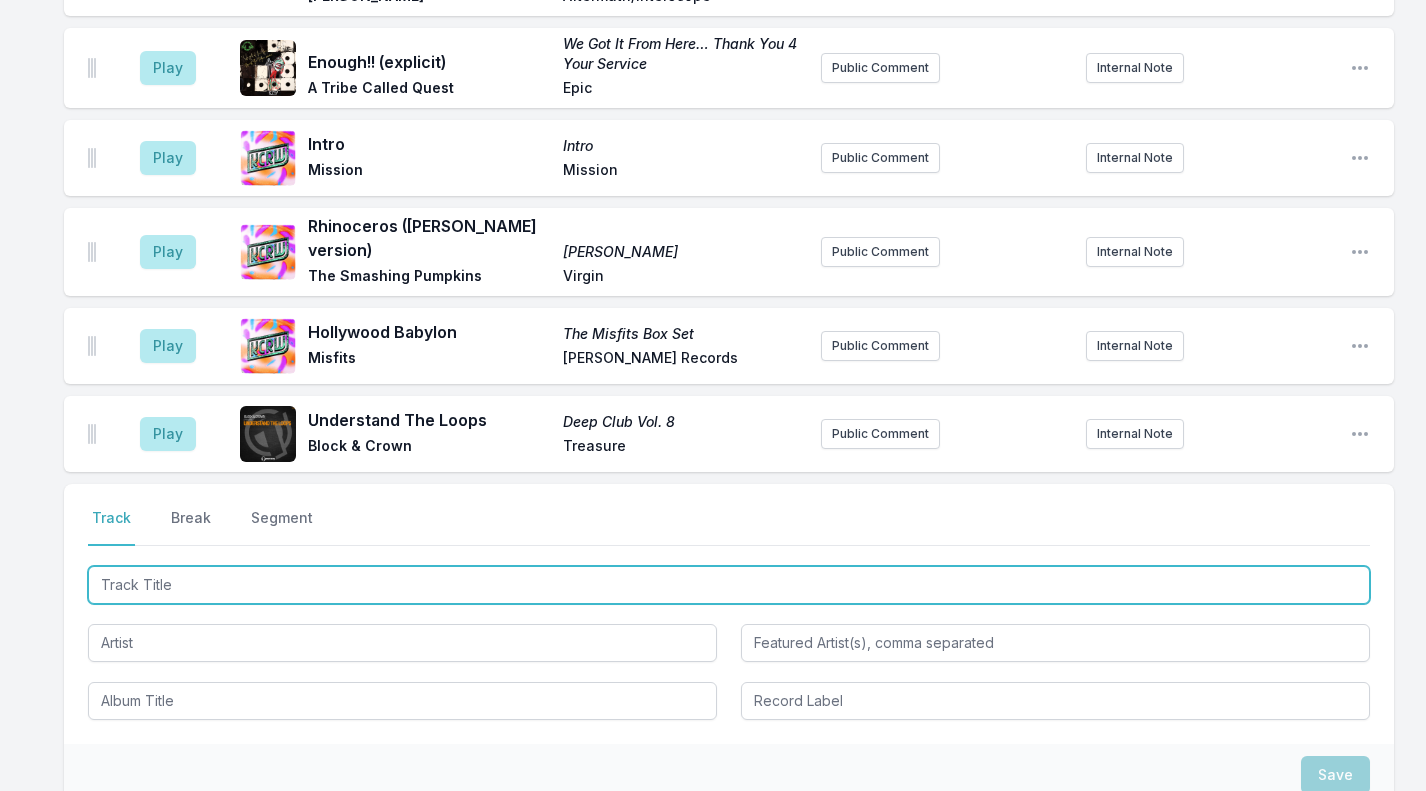 click at bounding box center (729, 585) 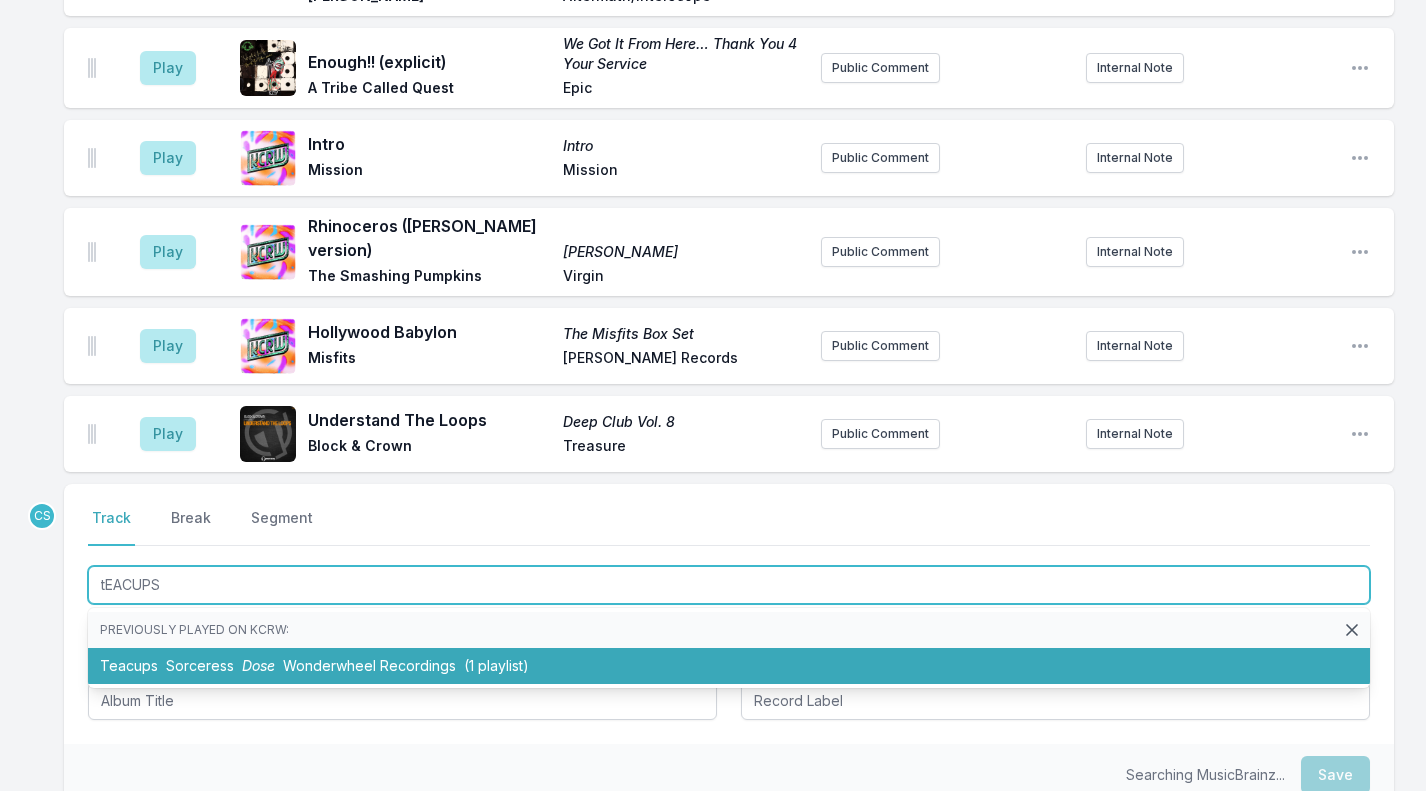type on "tEACUPS" 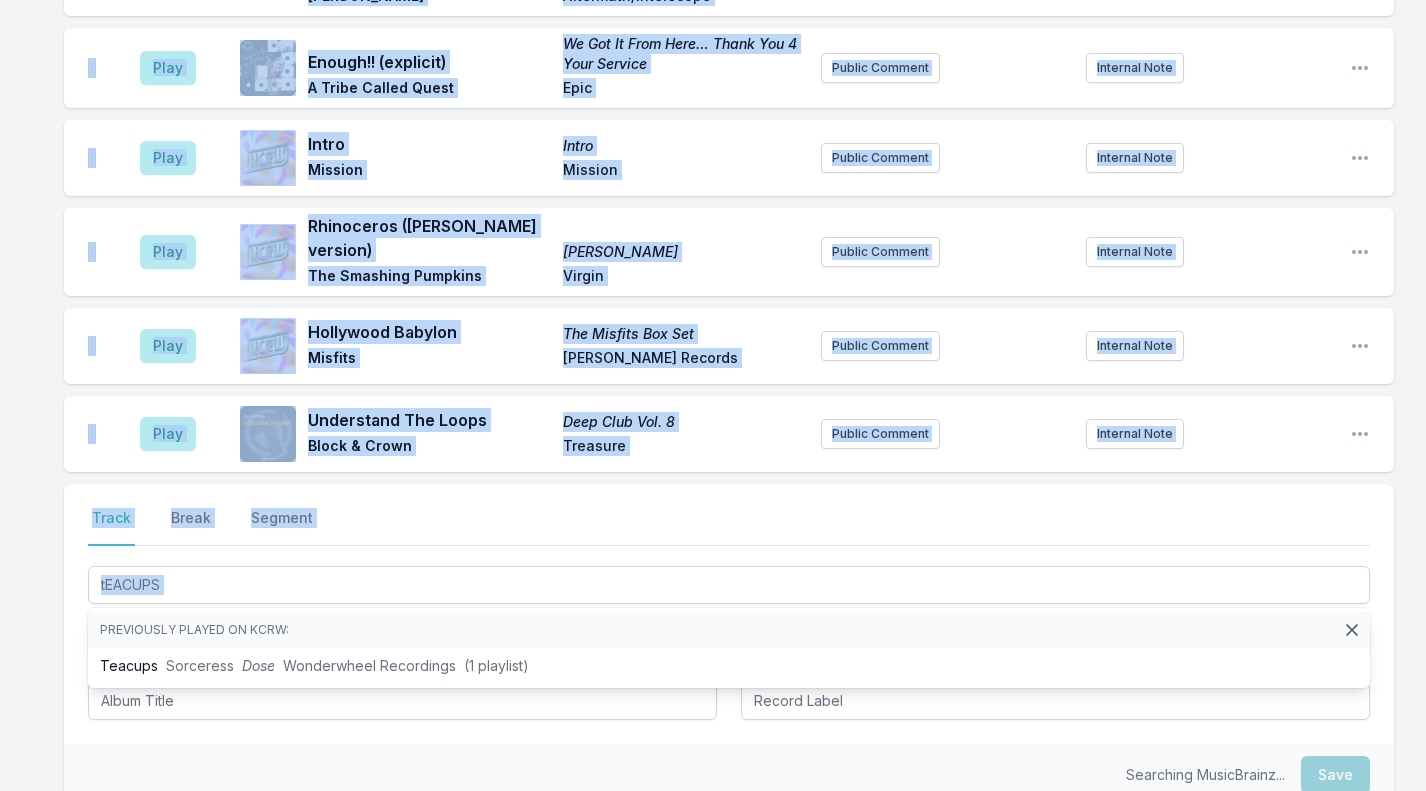 click on "tEACUPS Previously played on KCRW: Teacups Sorceress Dose Wonderwheel Recordings (1 playlist)" at bounding box center [729, 585] 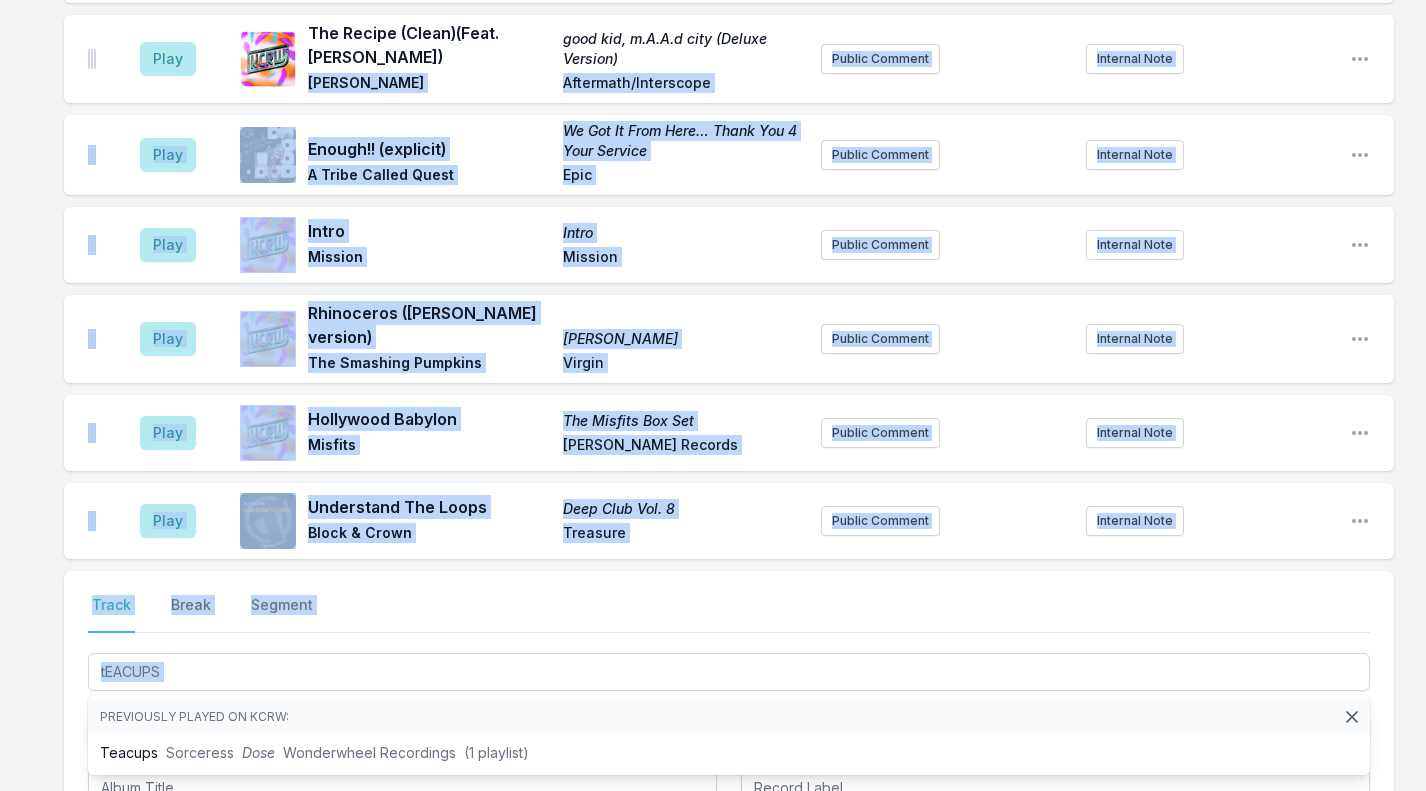 click on "Teacups Sorceress Dose Wonderwheel Recordings (1 playlist)" at bounding box center (729, 753) 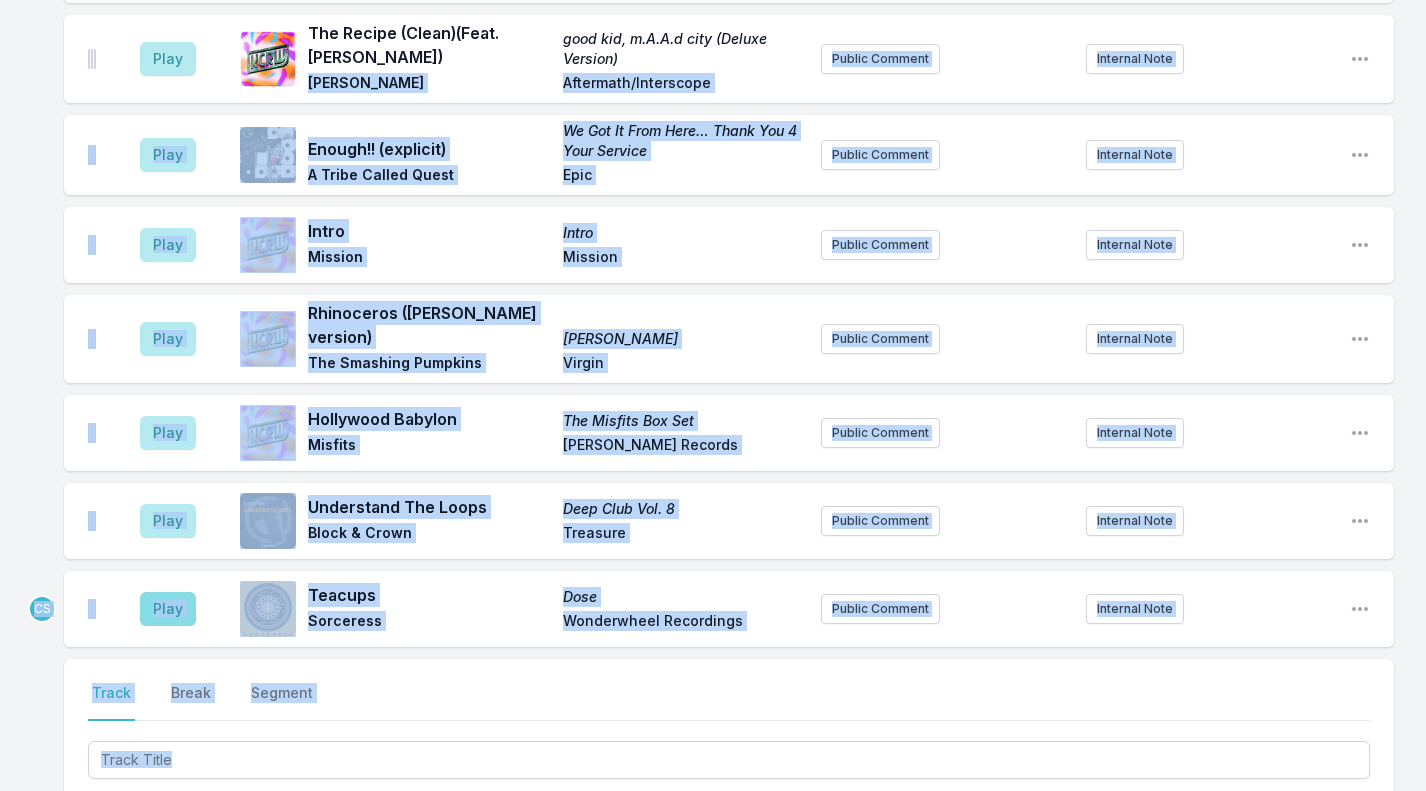 drag, startPoint x: 120, startPoint y: 676, endPoint x: 176, endPoint y: 532, distance: 154.50566 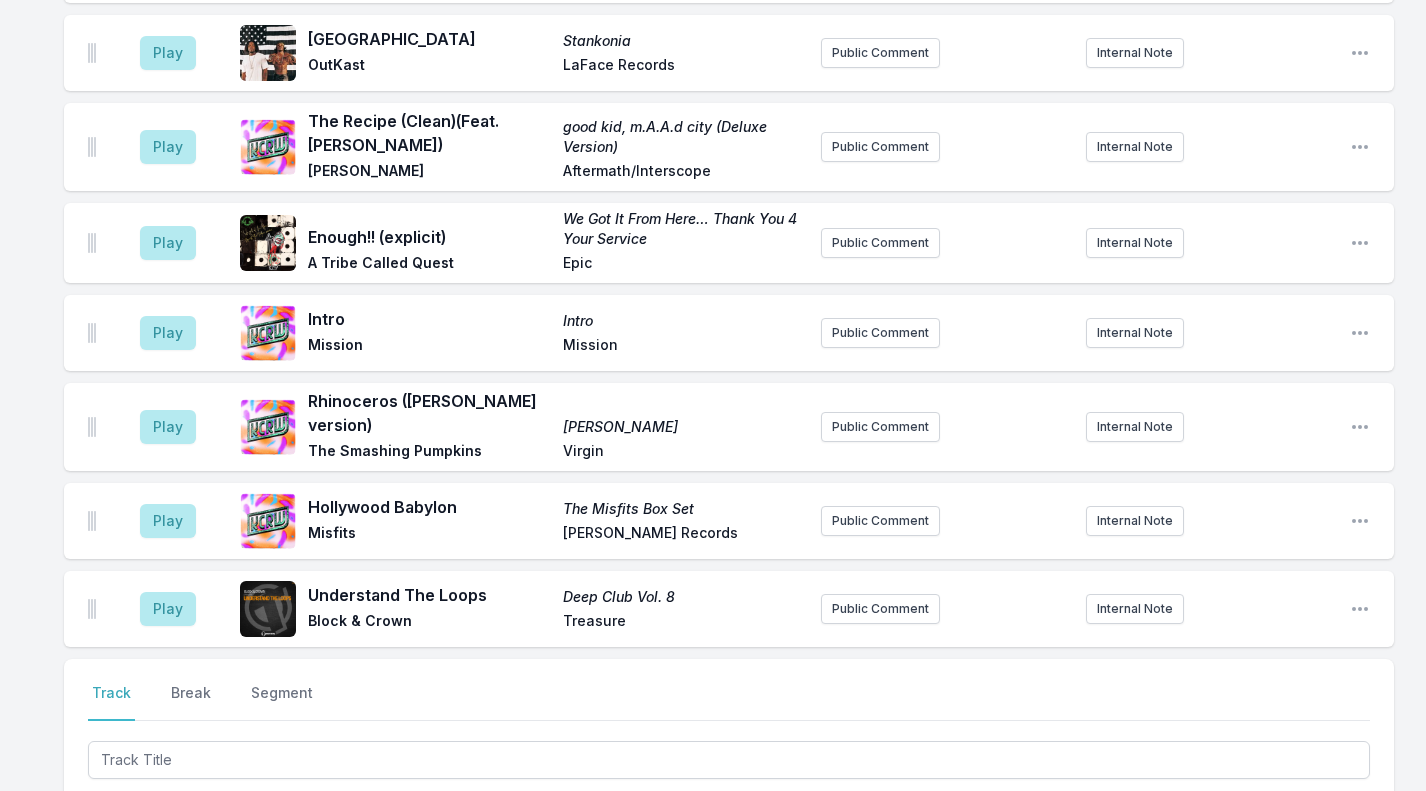 drag, startPoint x: 176, startPoint y: 532, endPoint x: 62, endPoint y: 652, distance: 165.51736 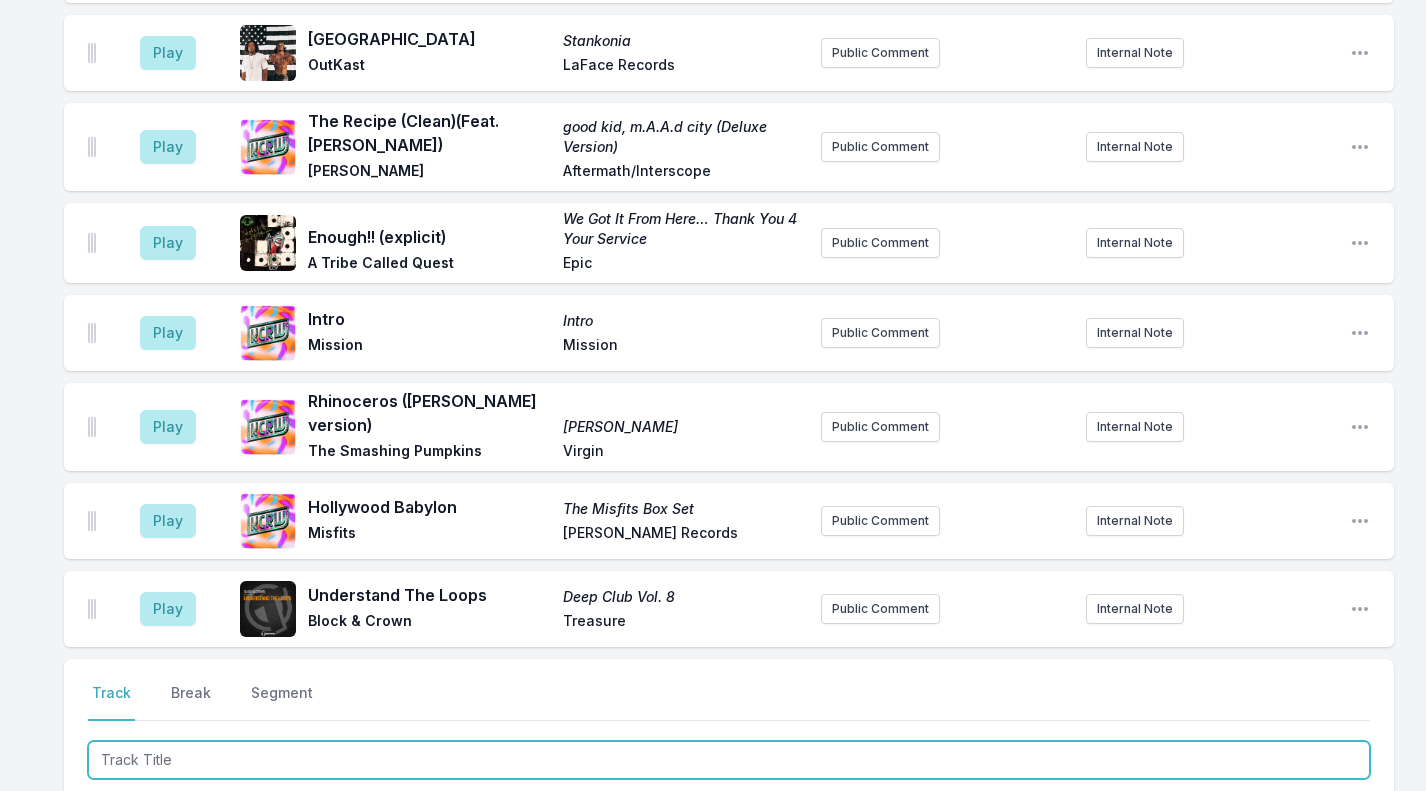drag, startPoint x: 62, startPoint y: 652, endPoint x: 224, endPoint y: 691, distance: 166.62833 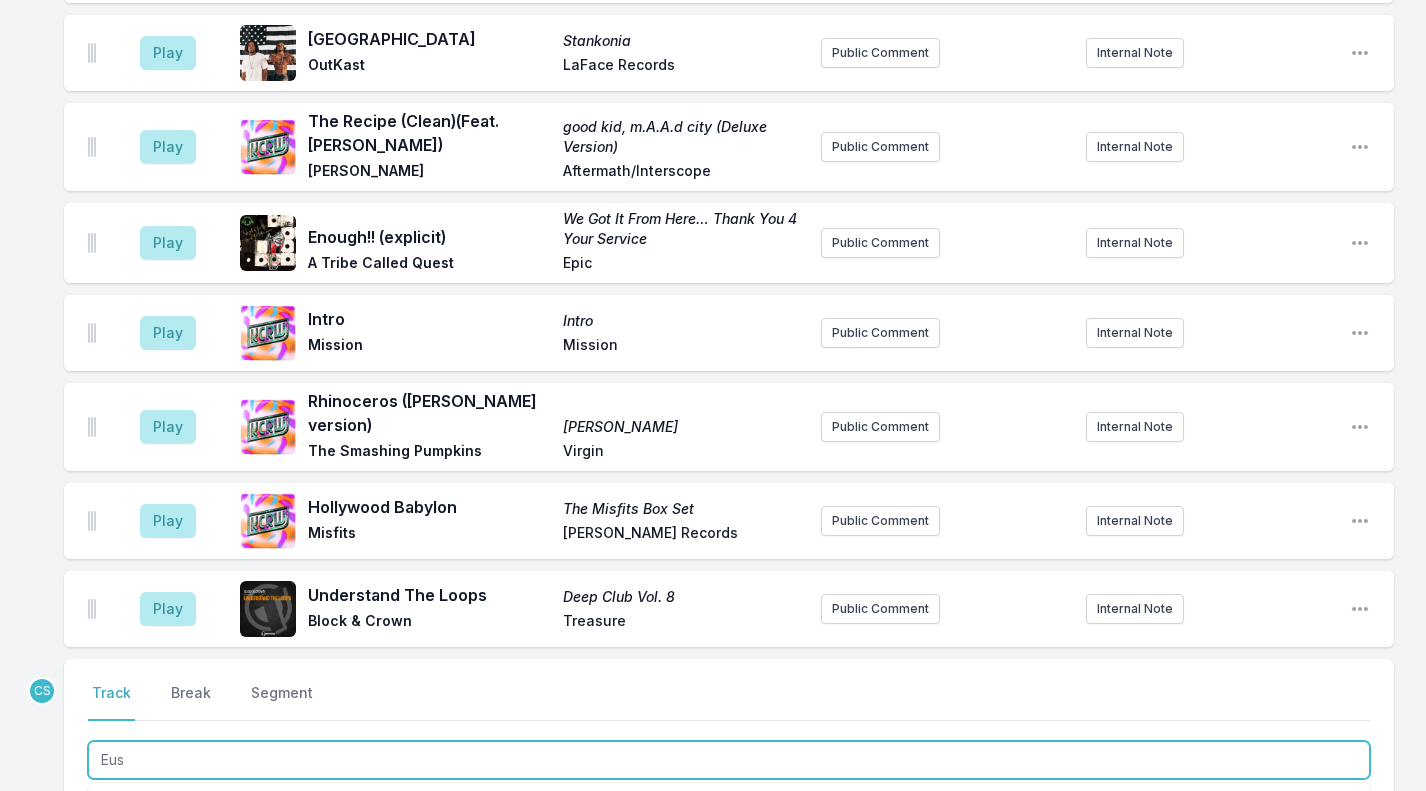 type on "Euse" 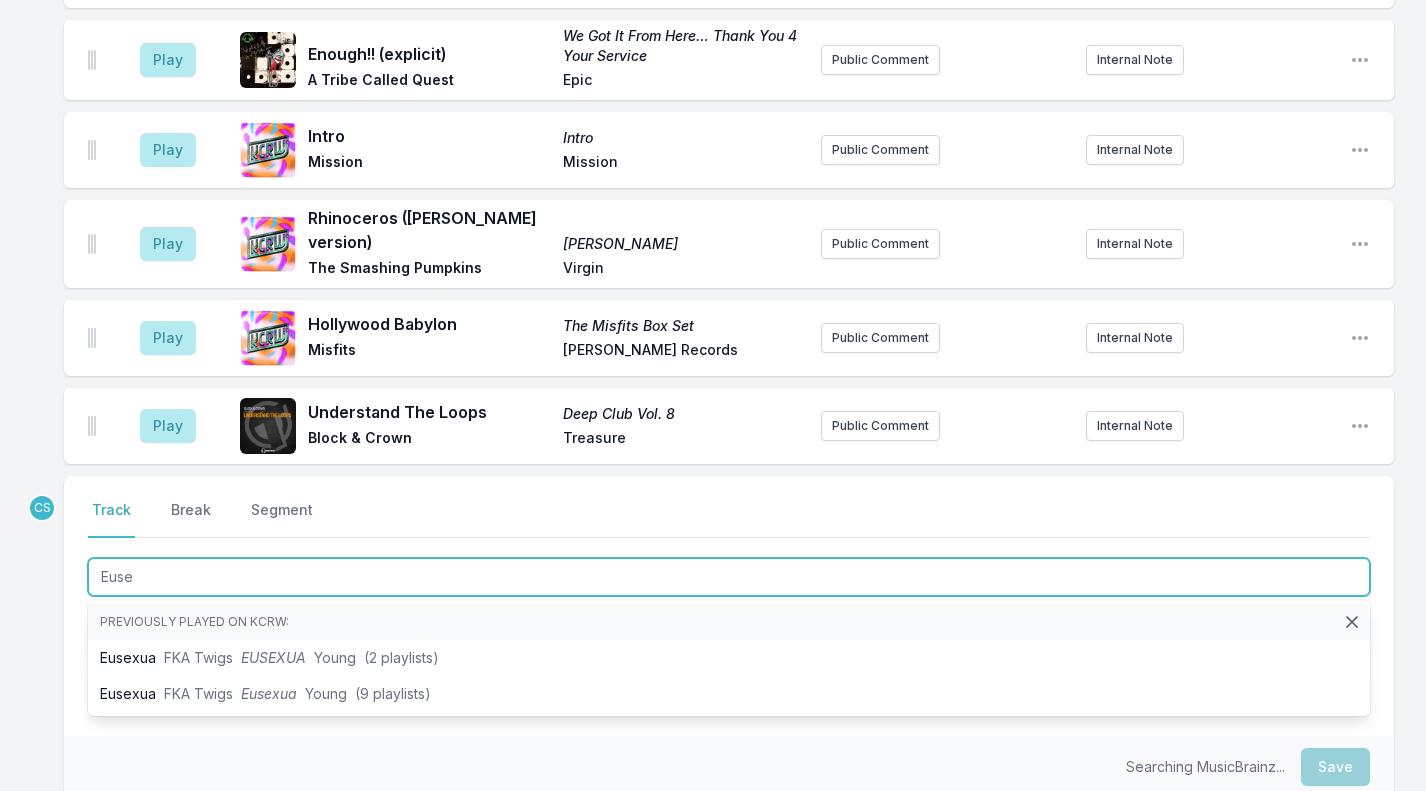 scroll, scrollTop: 2614, scrollLeft: 0, axis: vertical 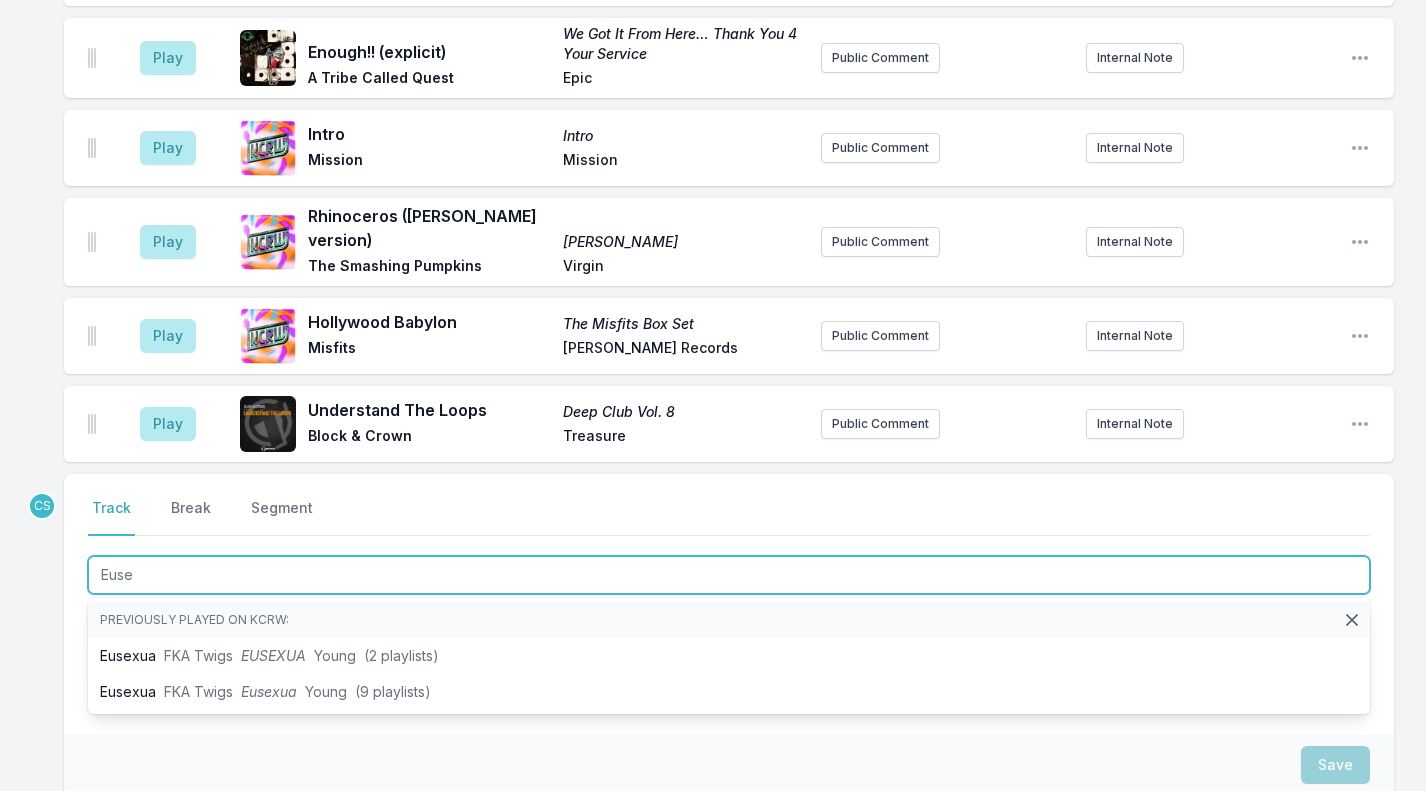 click on "Eusexua FKA Twigs Eusexua Young (9 playlists)" at bounding box center [729, 692] 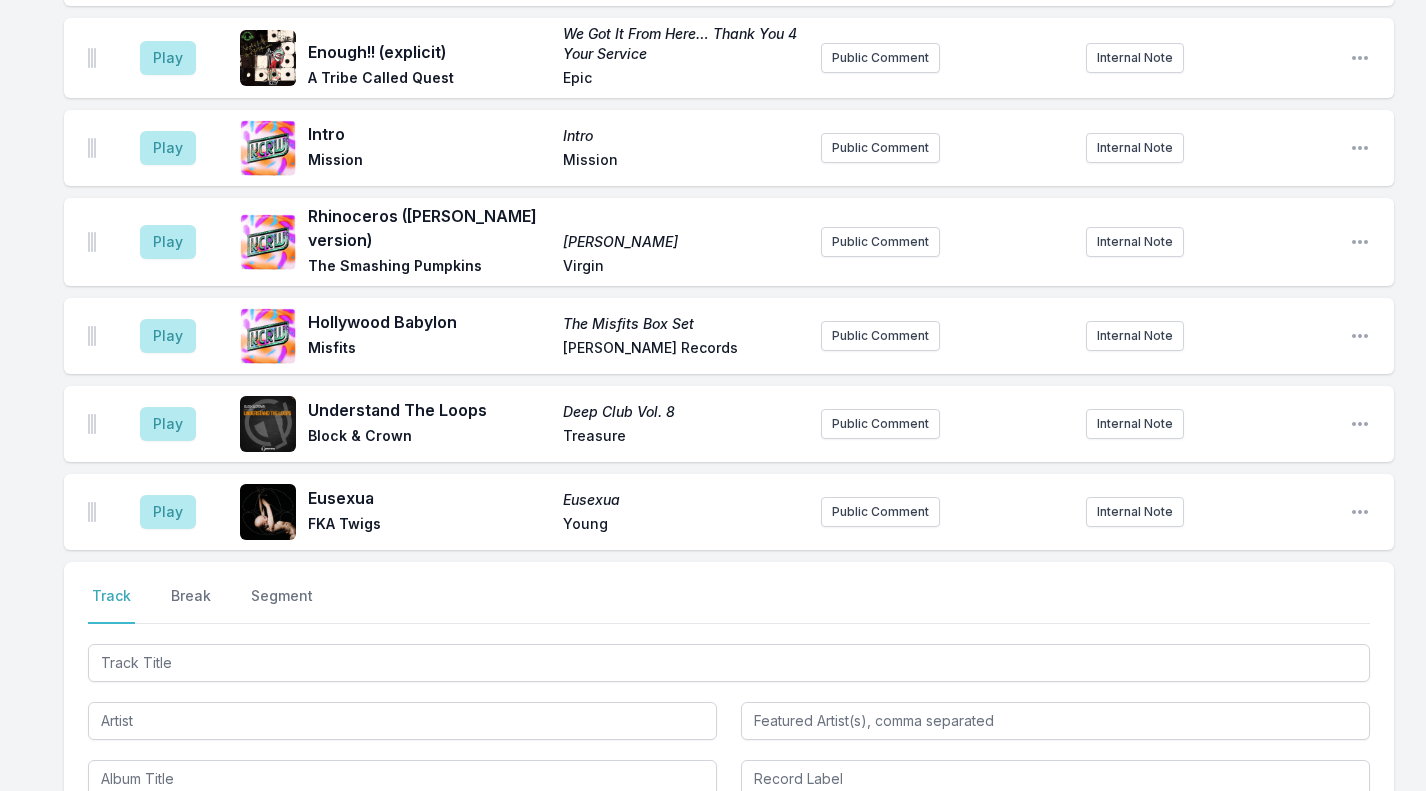 click on "Play" at bounding box center (168, 512) 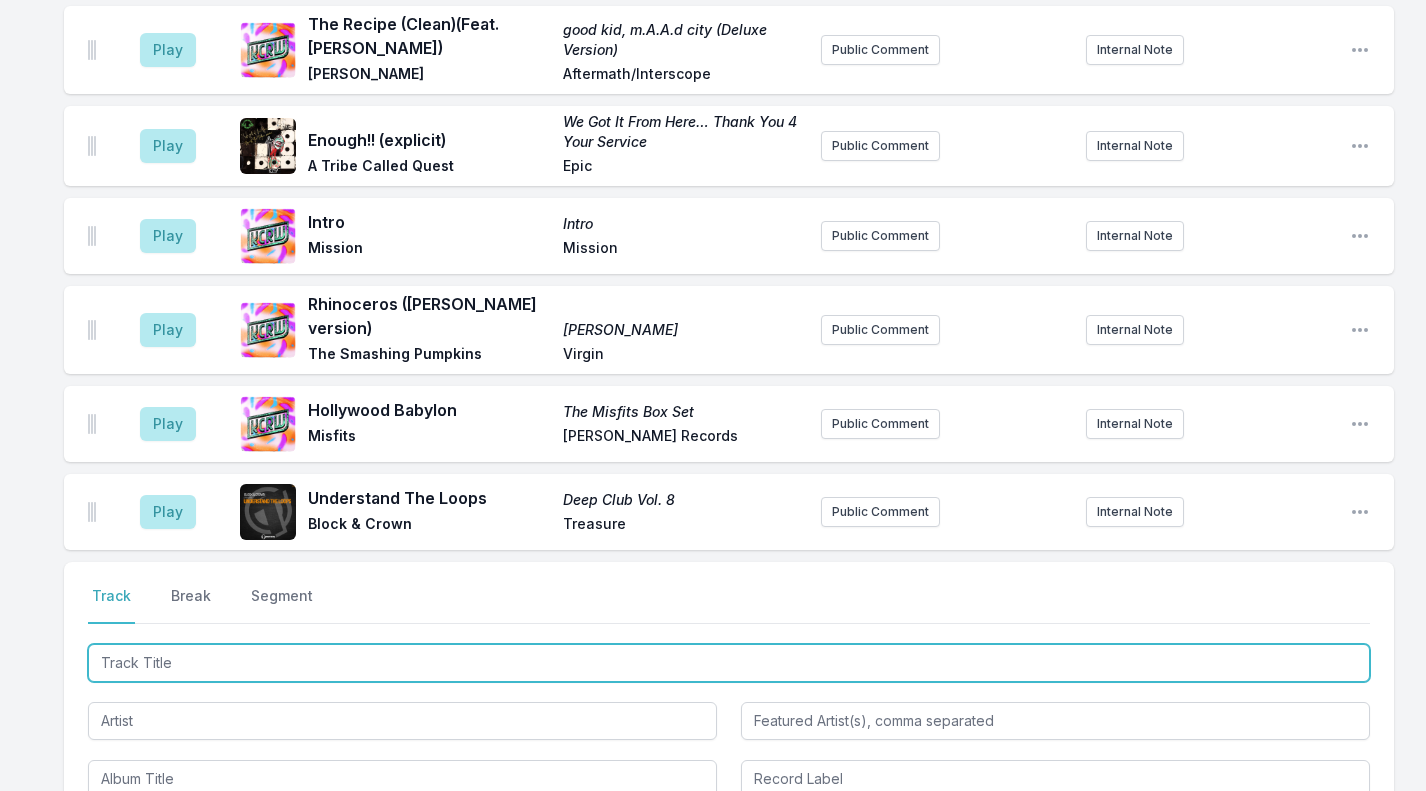 drag, startPoint x: 359, startPoint y: 633, endPoint x: 139, endPoint y: 603, distance: 222.03603 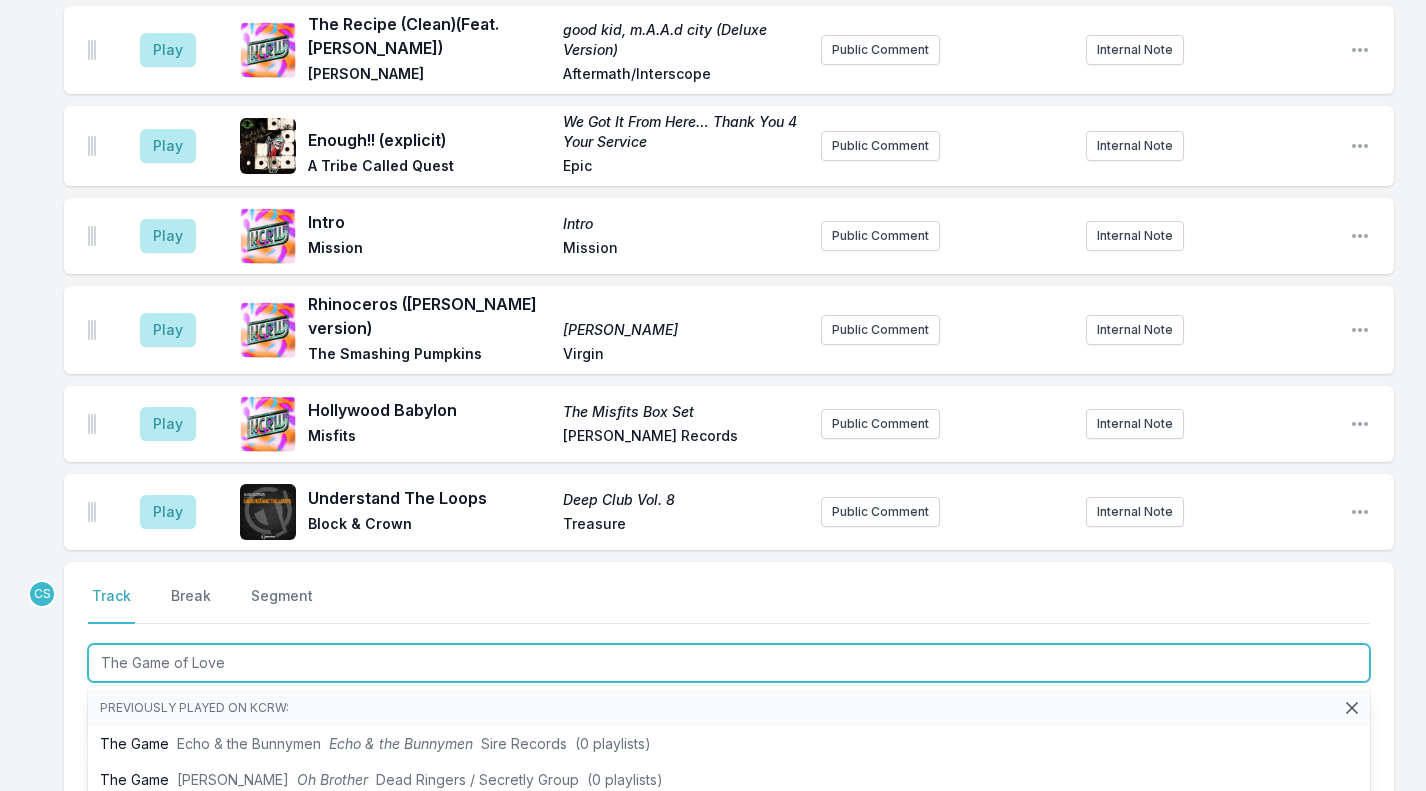 type on "The Game of Love (" 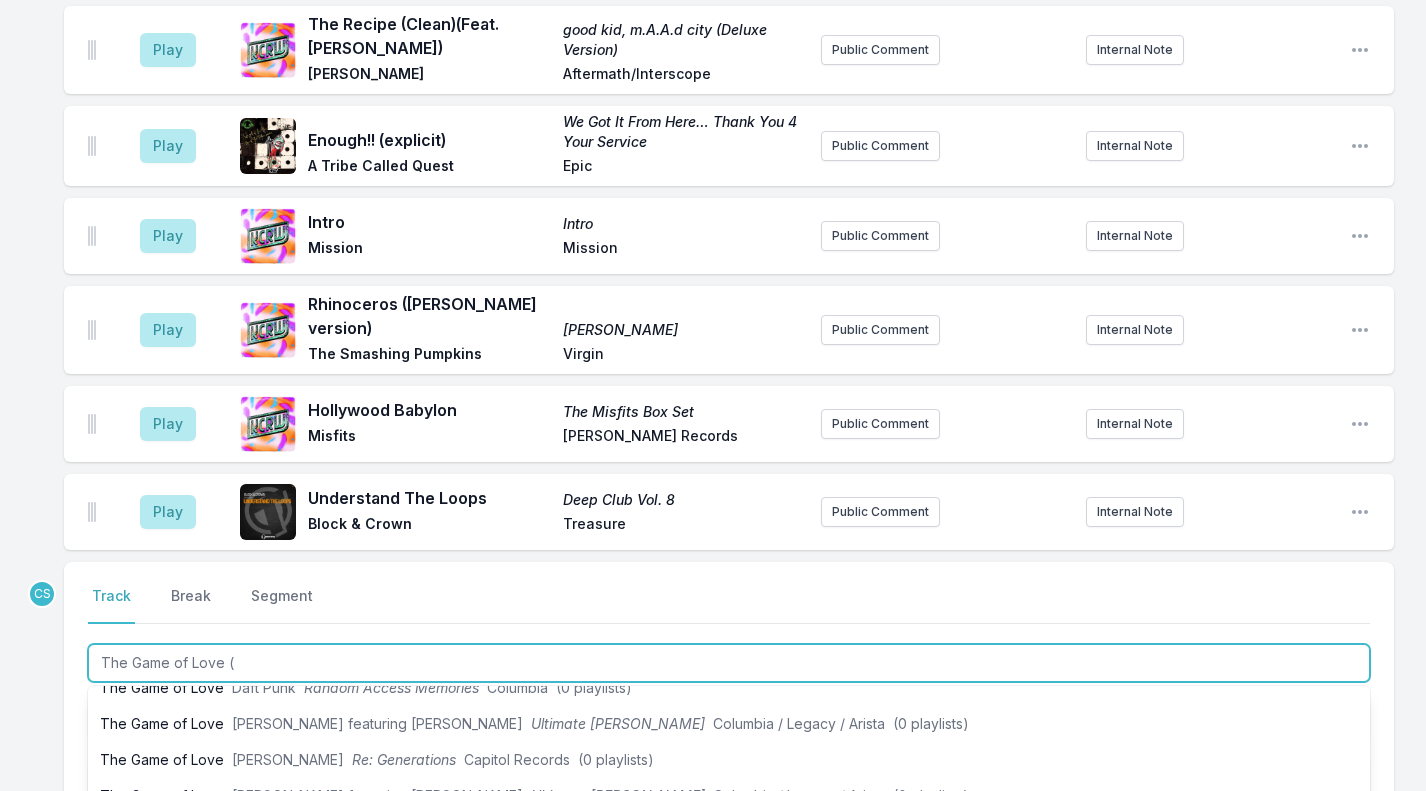 scroll, scrollTop: 200, scrollLeft: 0, axis: vertical 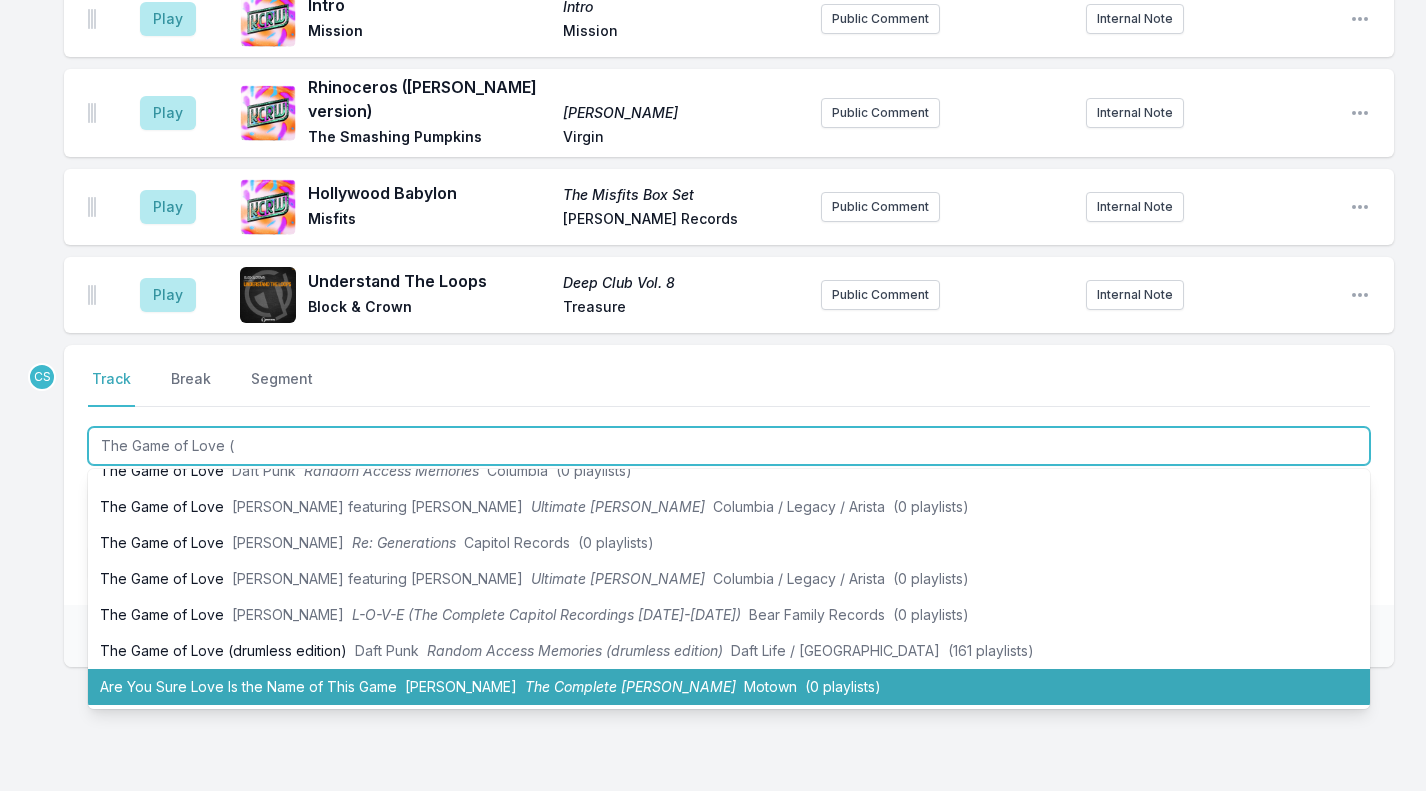 click on "The Game of Love (drumless edition) Daft Punk Random Access Memories (drumless edition) Daft Life / [GEOGRAPHIC_DATA] (161 playlists)" at bounding box center (729, 651) 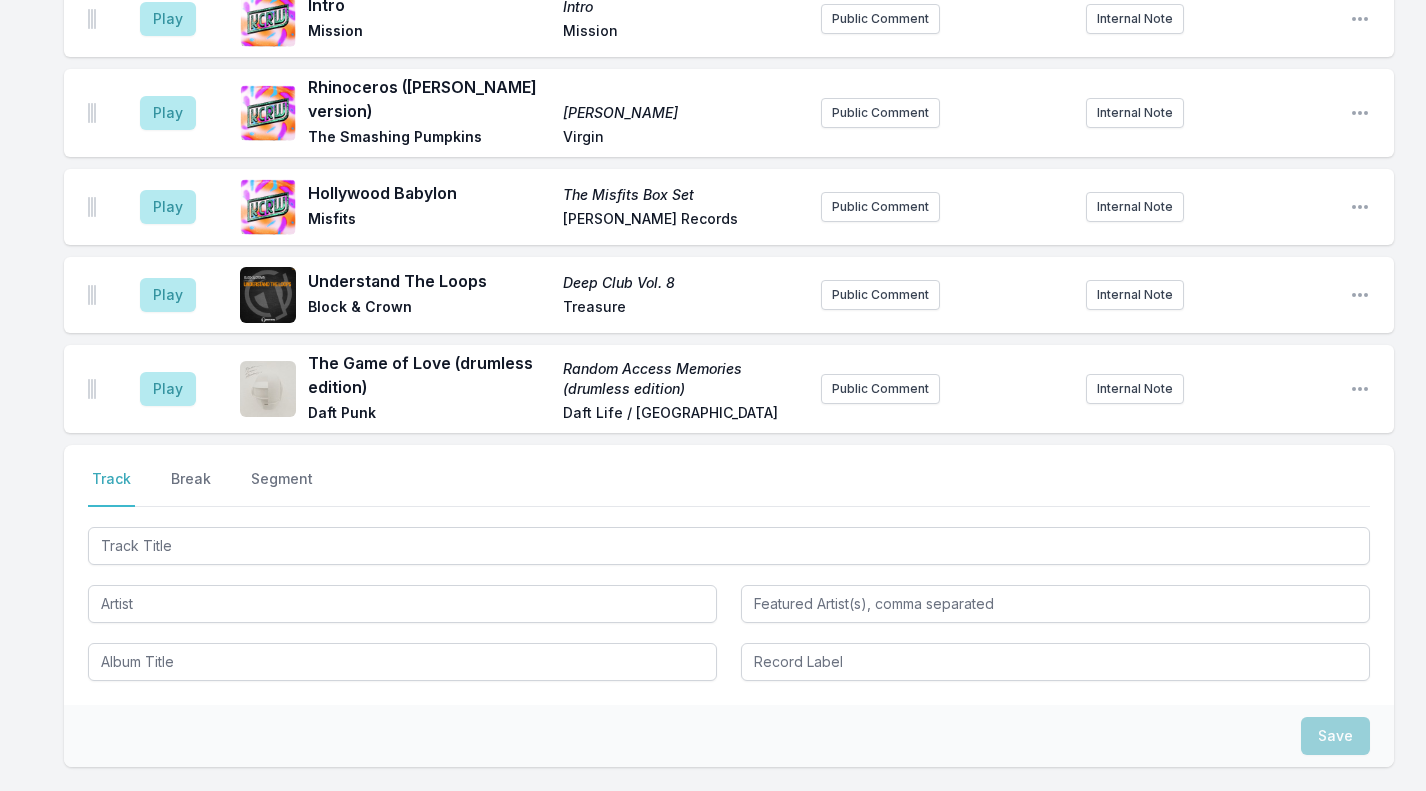 click on "Play" at bounding box center (168, 389) 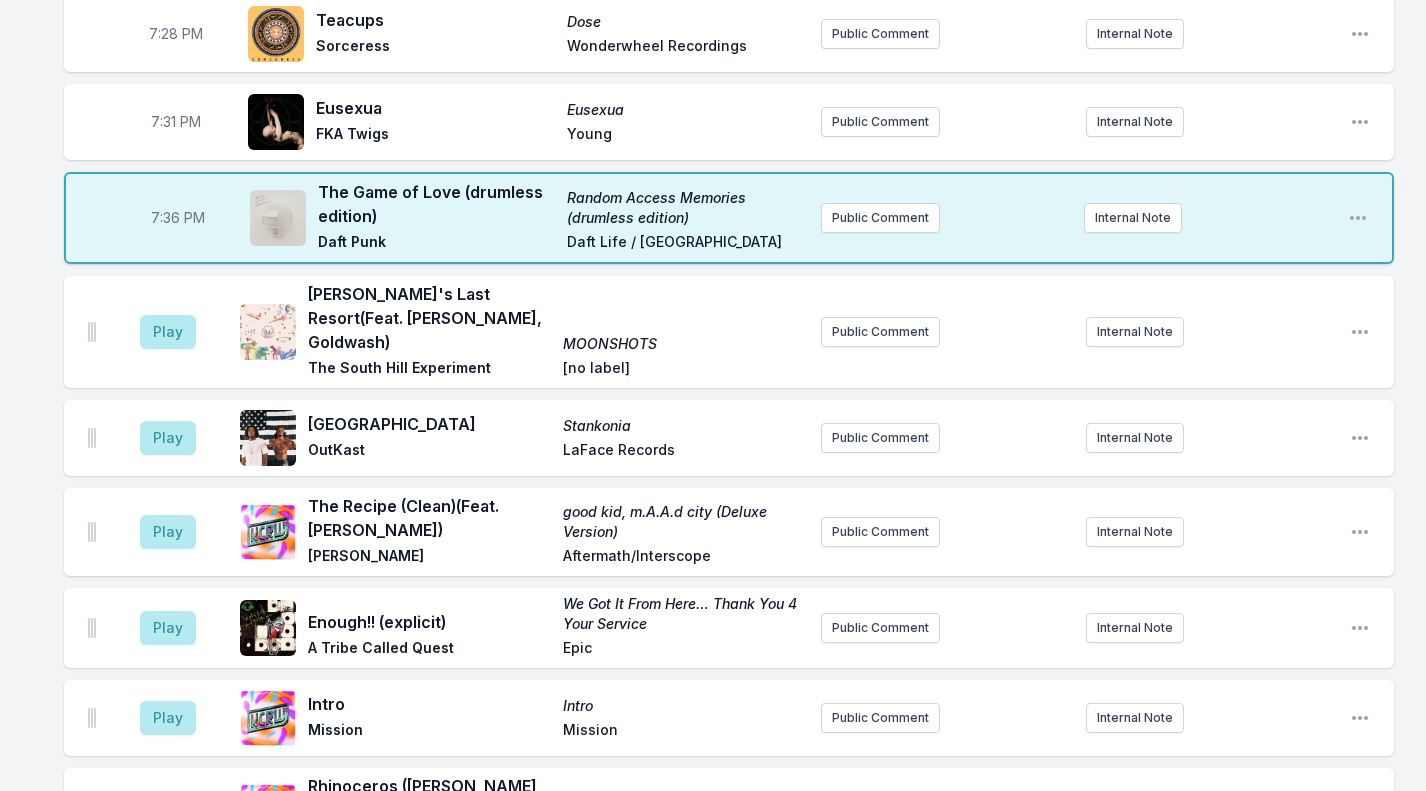 scroll, scrollTop: 2278, scrollLeft: 0, axis: vertical 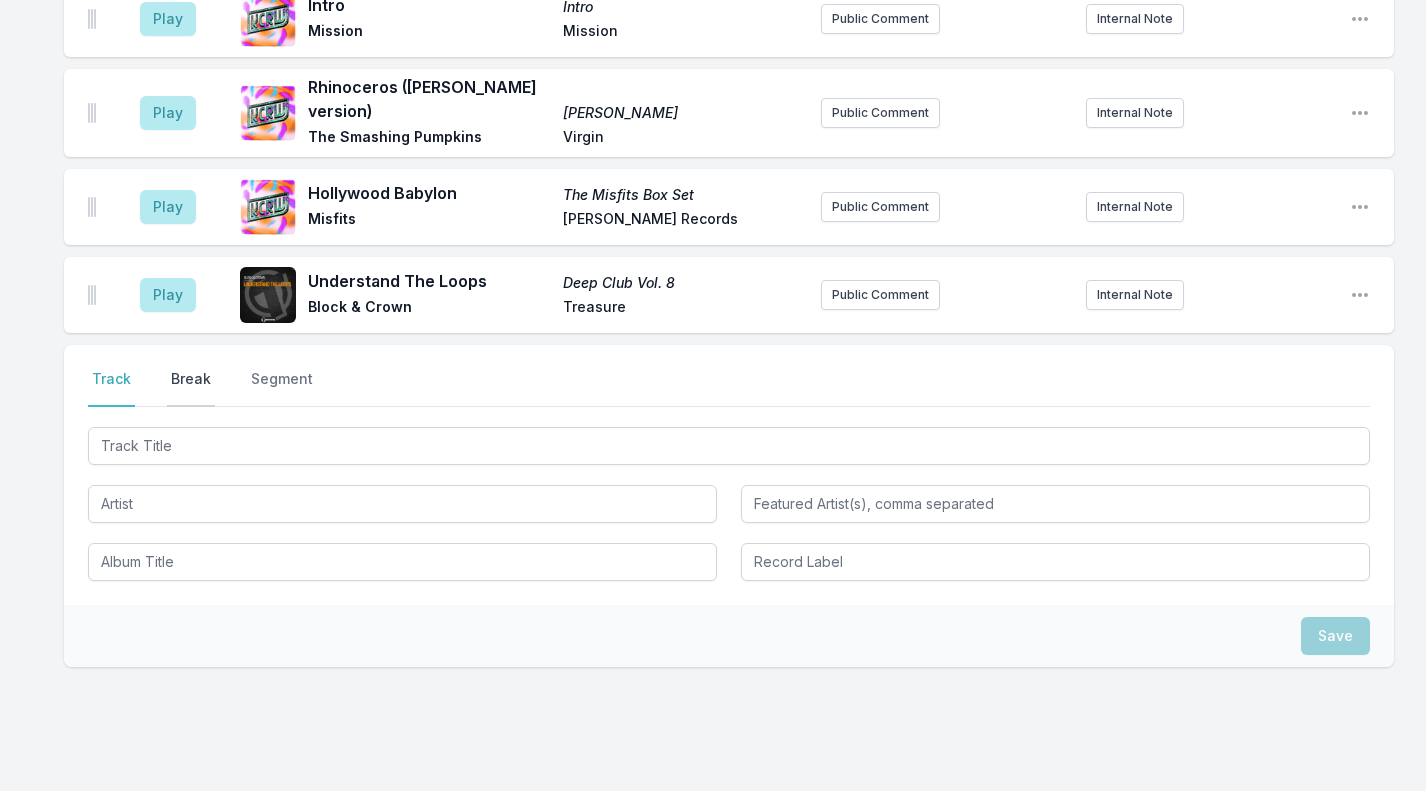 drag, startPoint x: 166, startPoint y: 321, endPoint x: 178, endPoint y: 318, distance: 12.369317 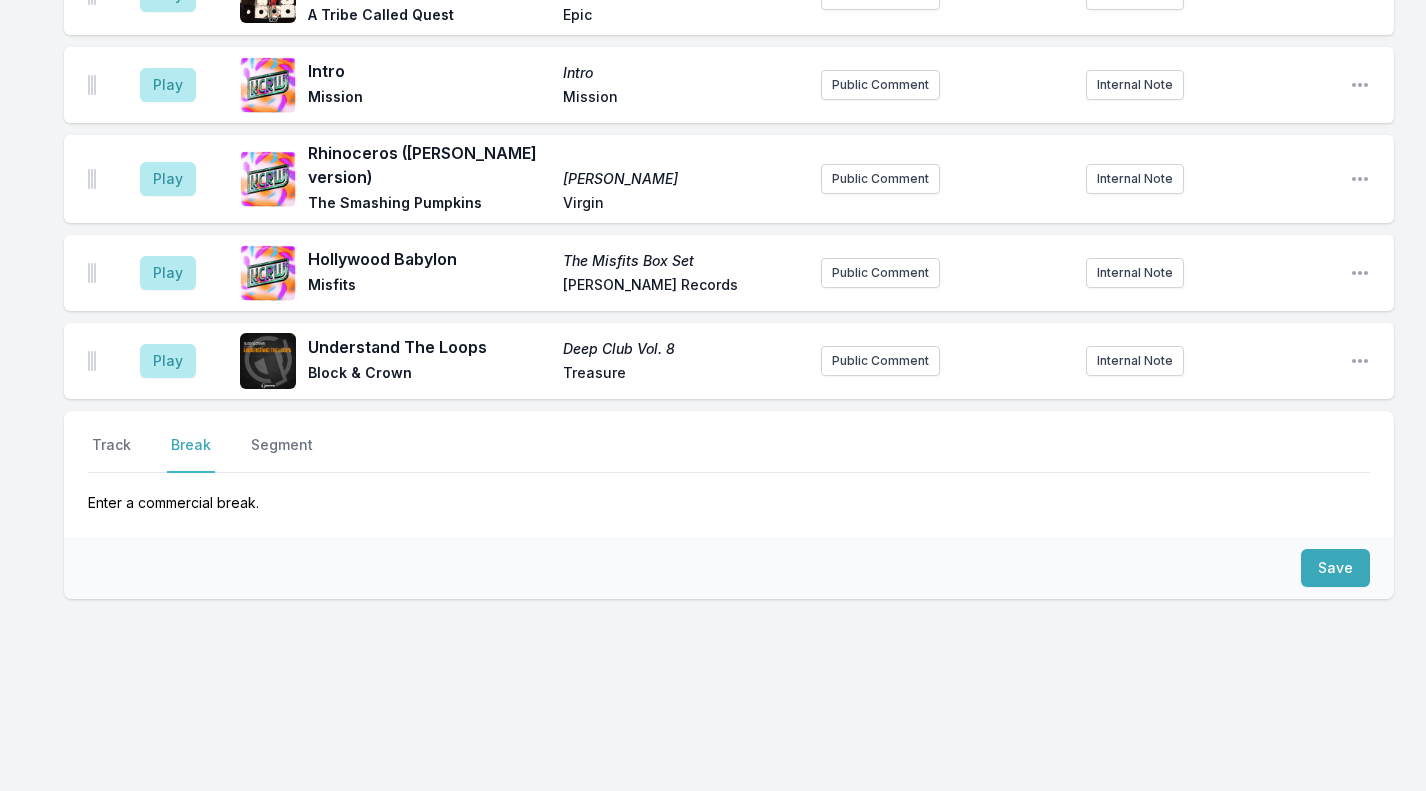 scroll, scrollTop: 2797, scrollLeft: 0, axis: vertical 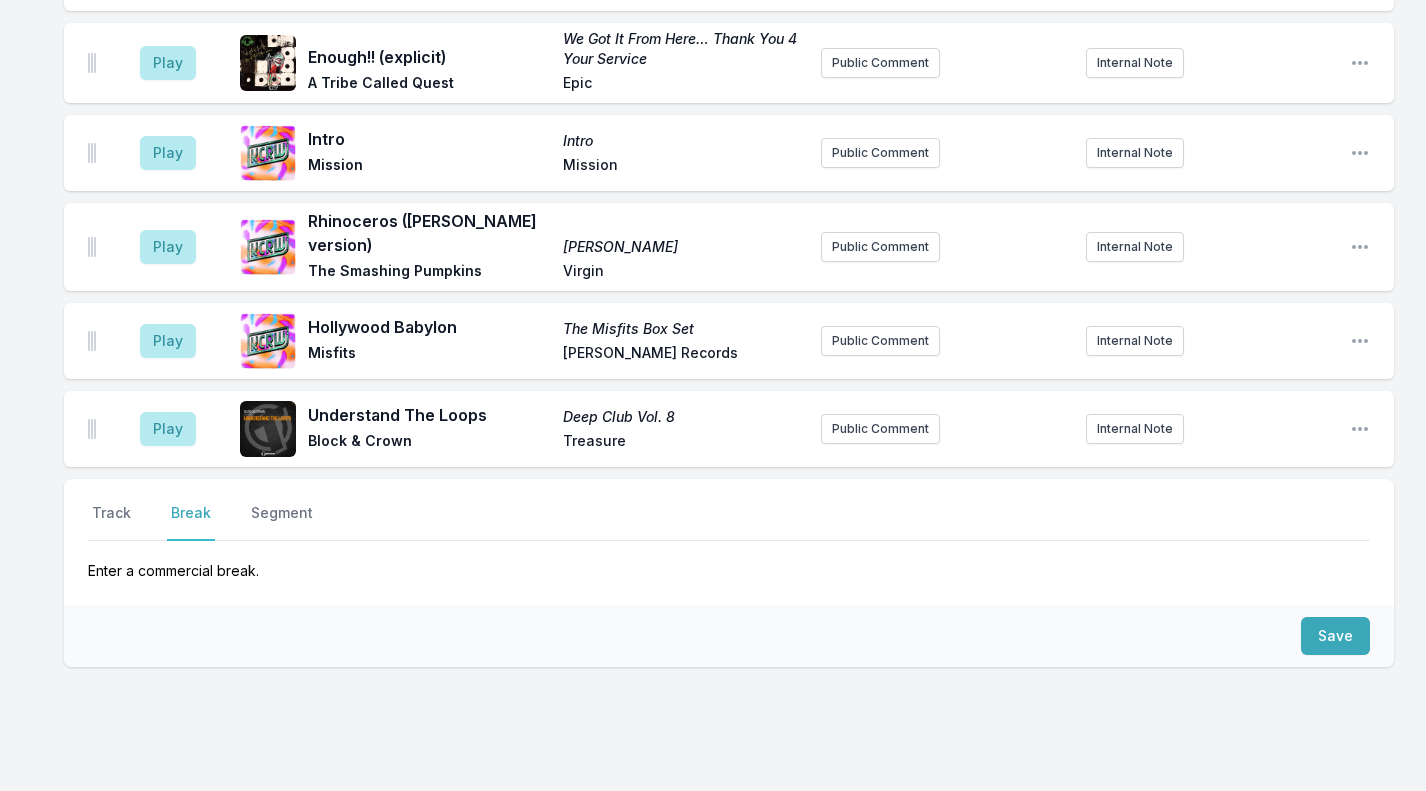 click on "Save" at bounding box center [1335, 636] 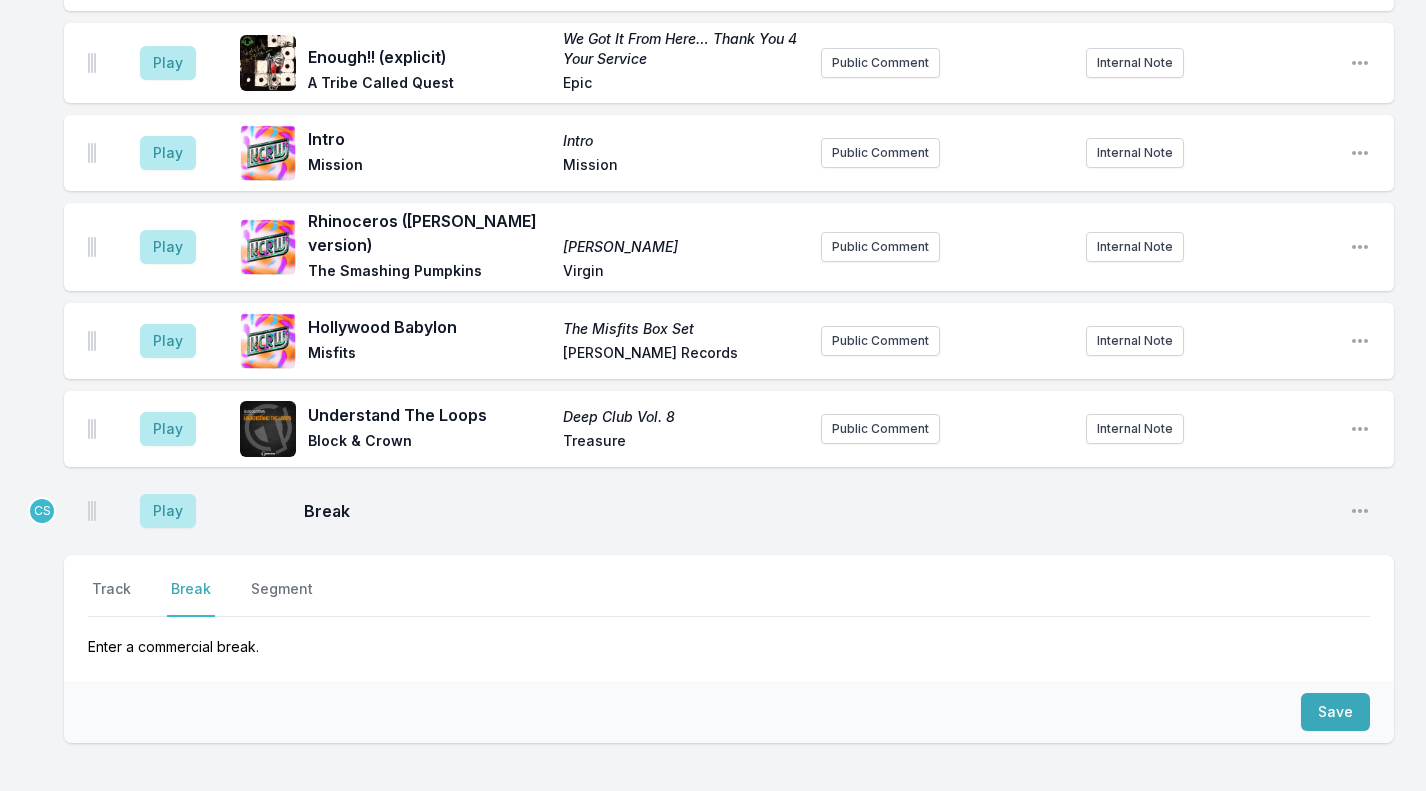 click on "Play" at bounding box center (168, 511) 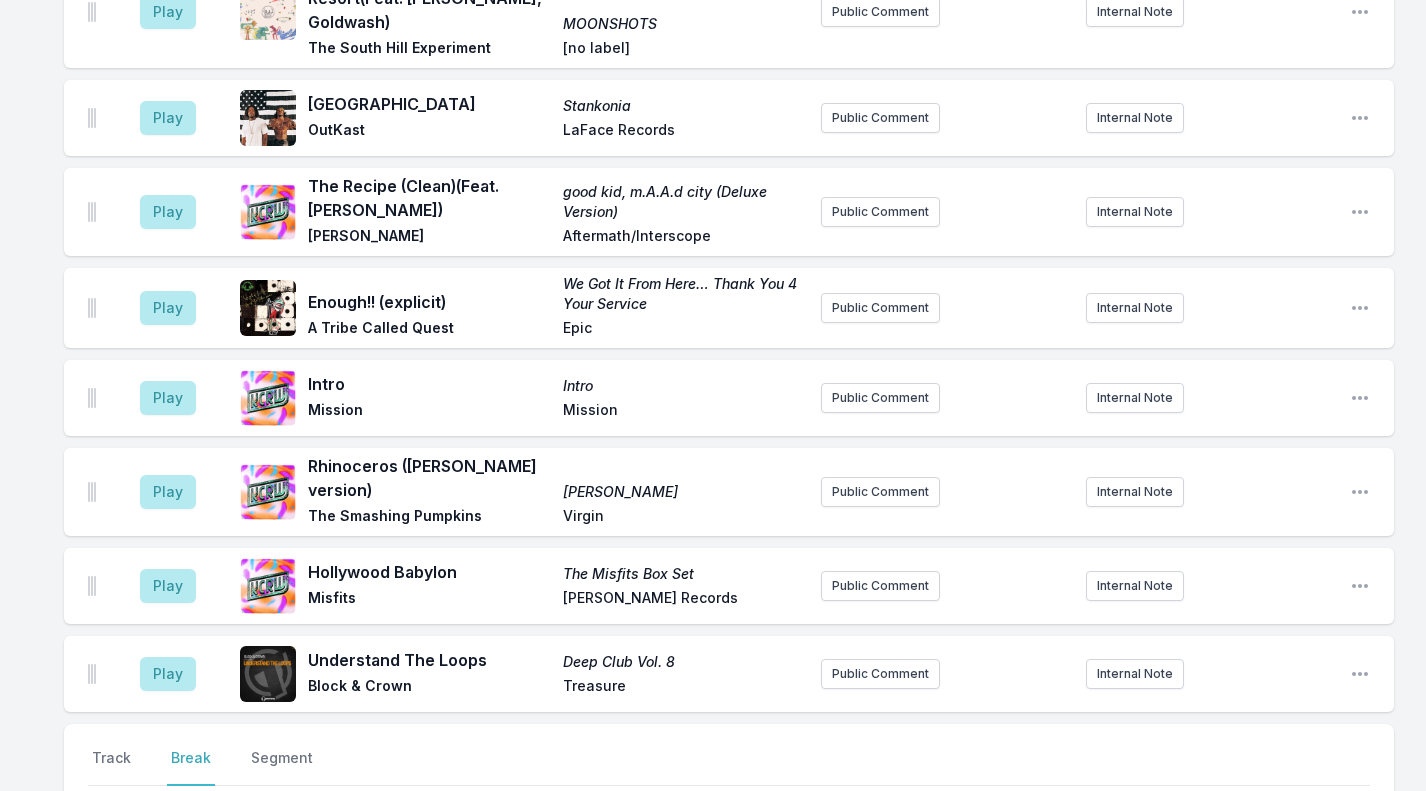 scroll, scrollTop: 2814, scrollLeft: 0, axis: vertical 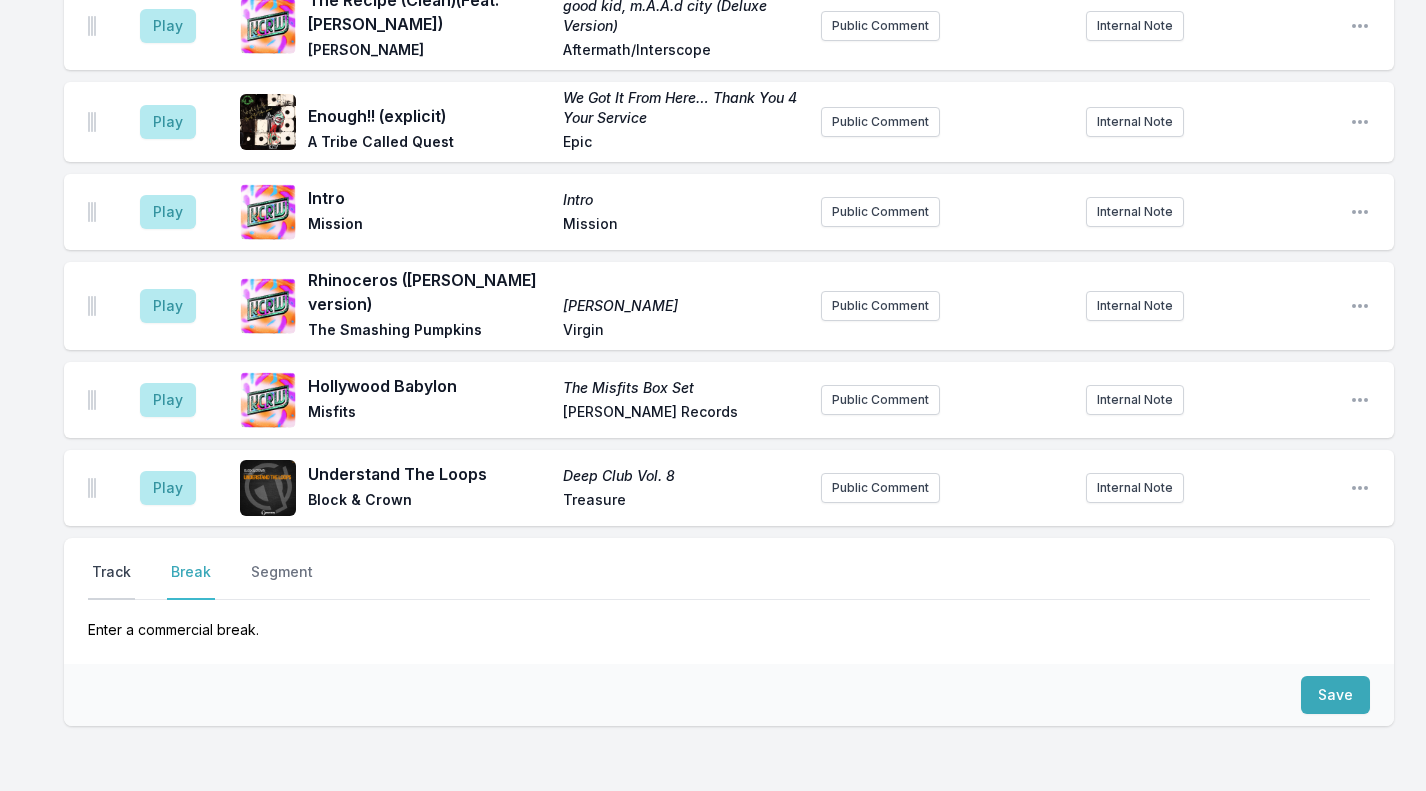 drag, startPoint x: 175, startPoint y: 439, endPoint x: 97, endPoint y: 496, distance: 96.60745 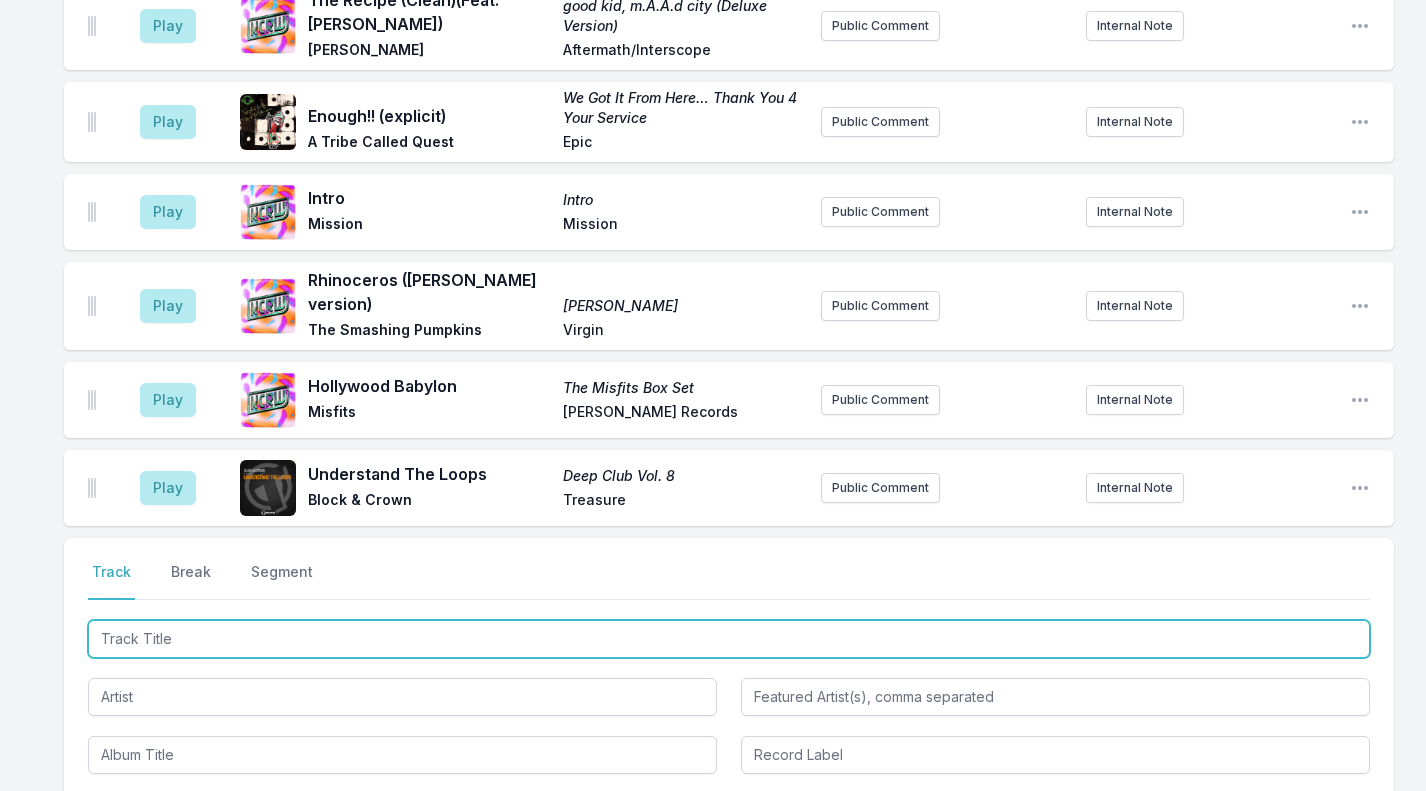 drag, startPoint x: 97, startPoint y: 496, endPoint x: 202, endPoint y: 566, distance: 126.1943 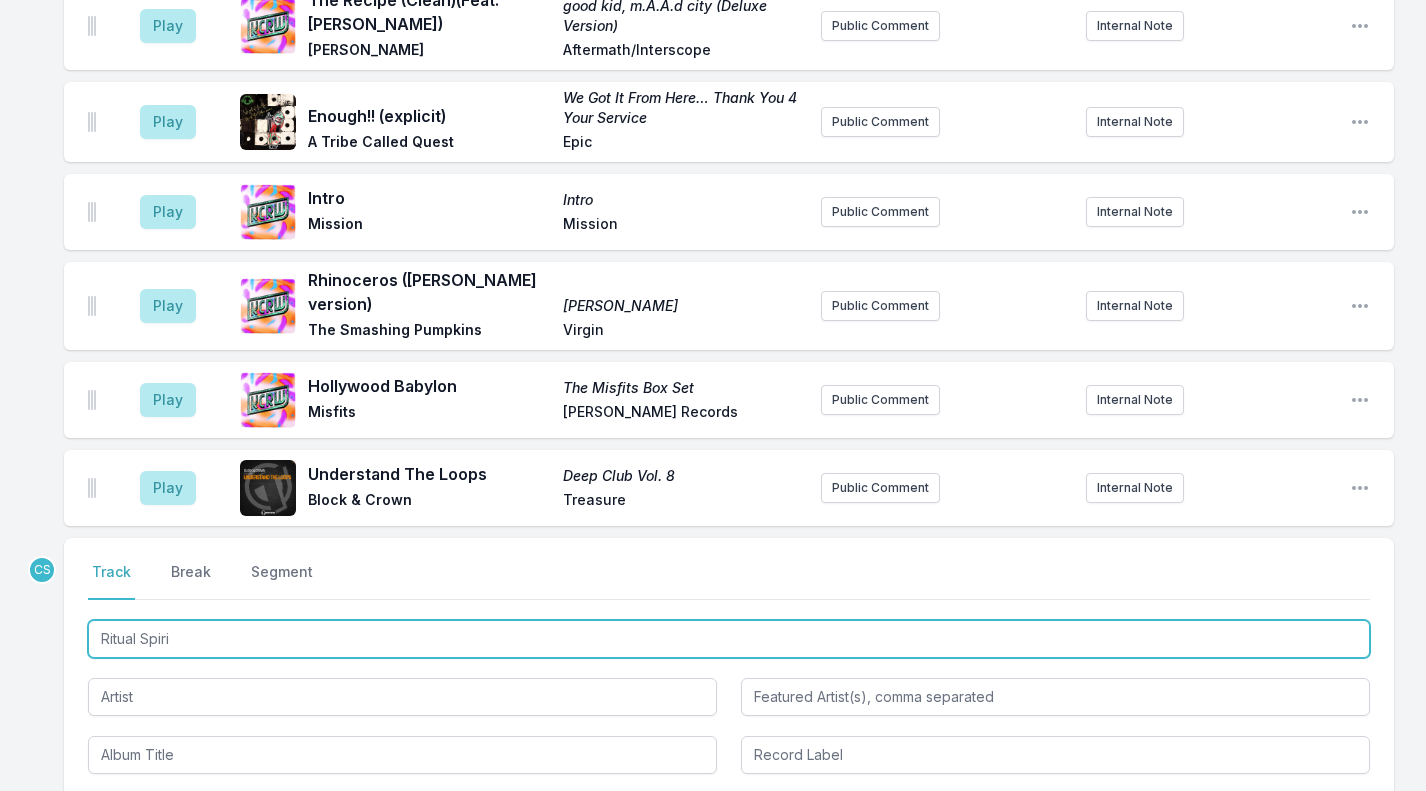 type on "Ritual Spirit" 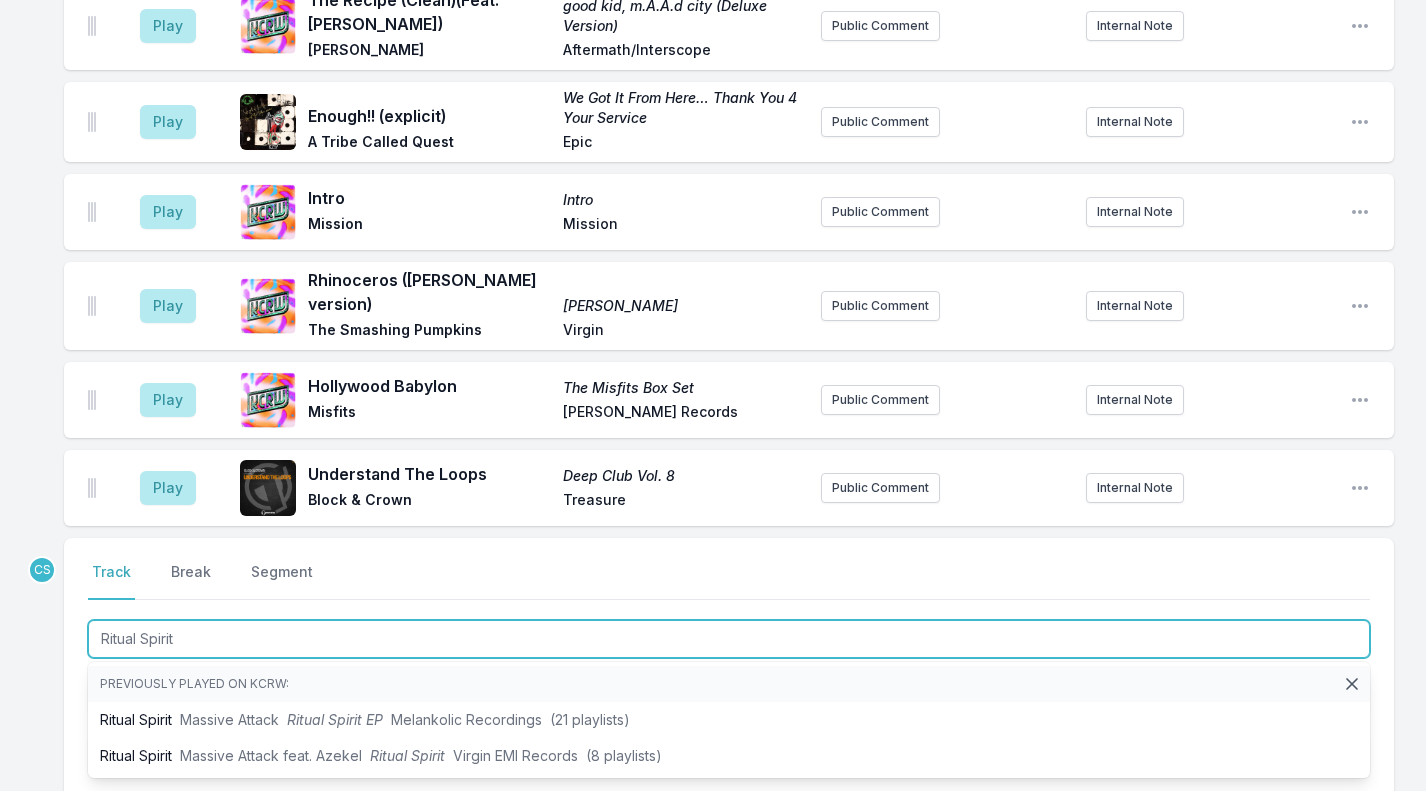 click on "Ritual Spirit Massive Attack Ritual Spirit EP Melankolic Recordings (21 playlists)" at bounding box center (729, 720) 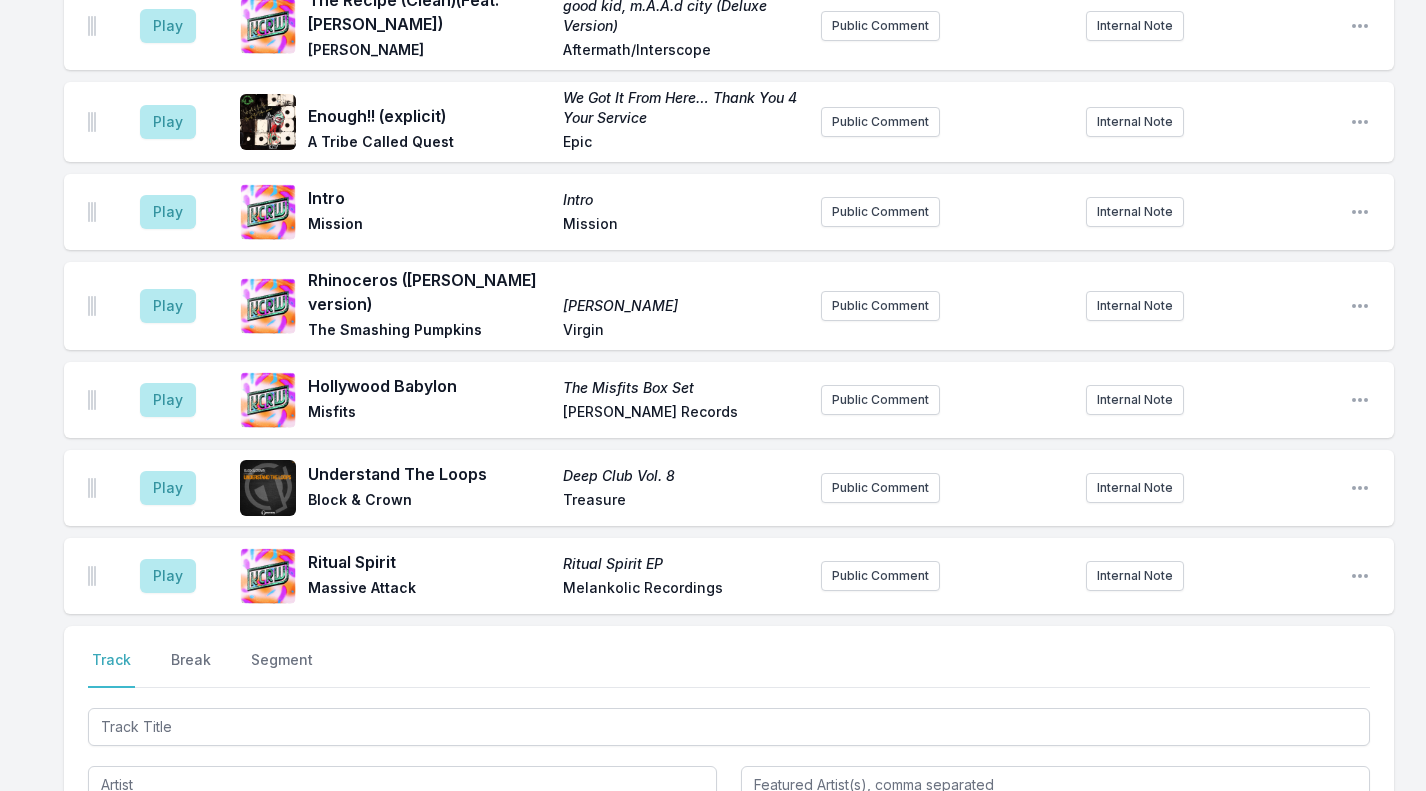 click on "Play" at bounding box center [168, 576] 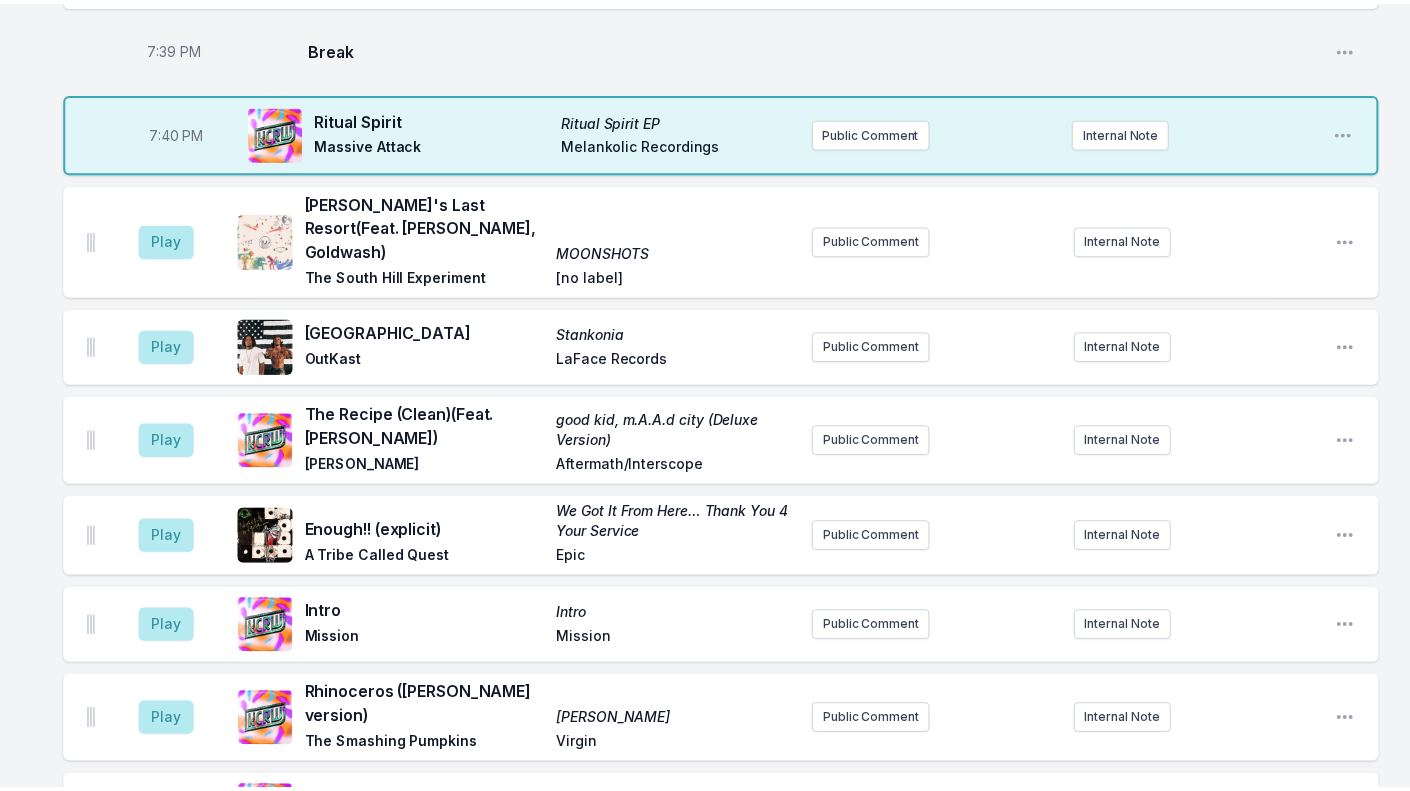 scroll, scrollTop: 2480, scrollLeft: 0, axis: vertical 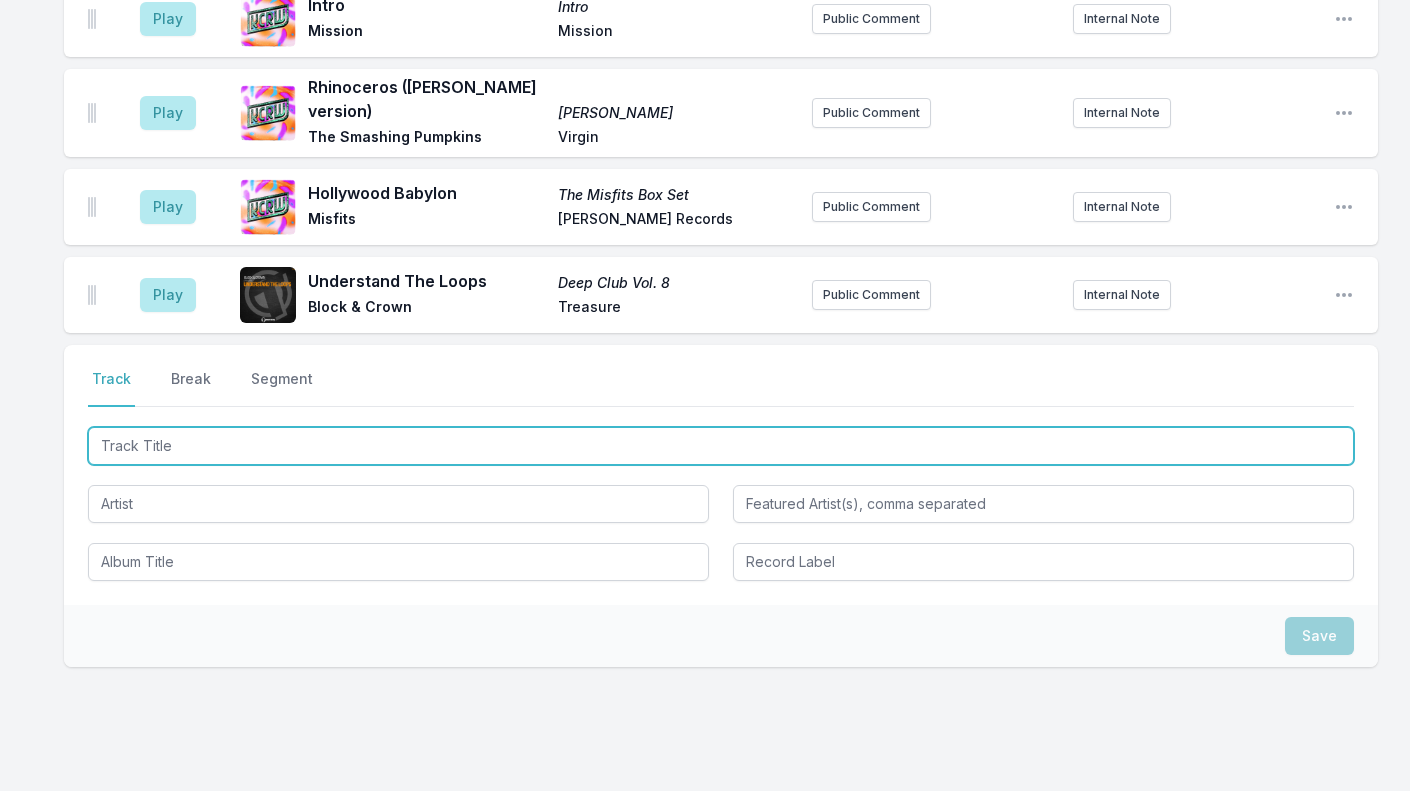 click on "Select a tab Track Break Segment Track Break Segment" at bounding box center (721, 475) 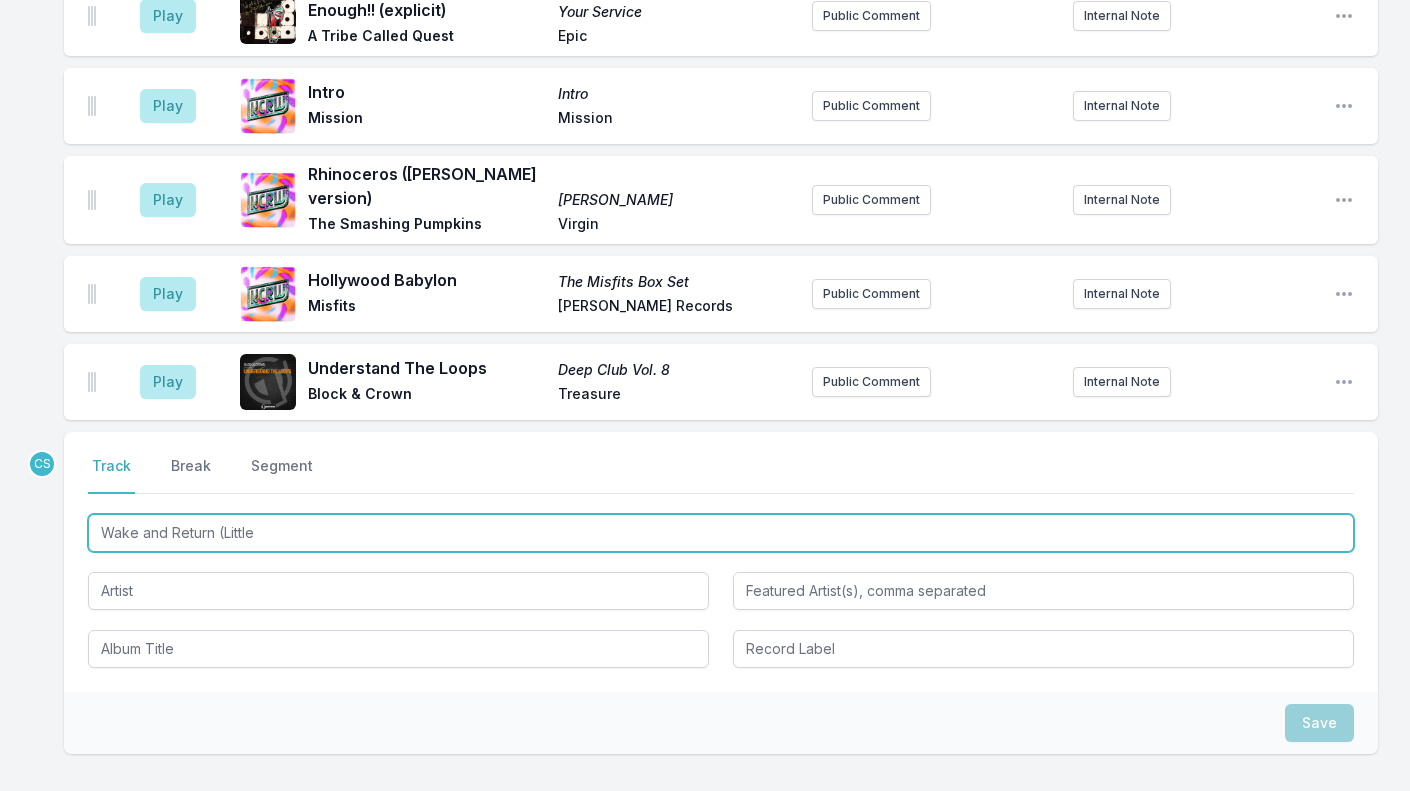 type on "Wake and Return (Little" 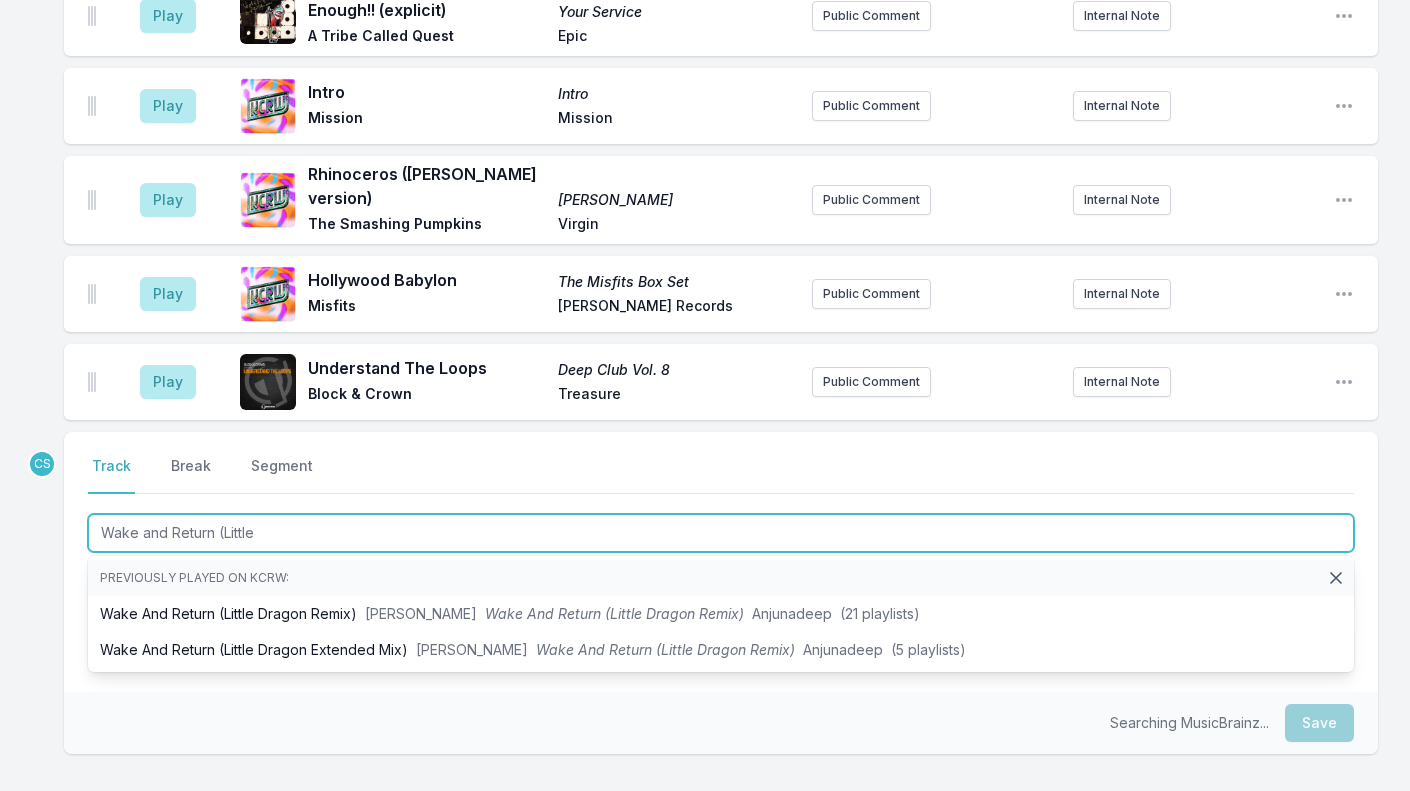 click on "Wake And Return (Little Dragon Remix) [PERSON_NAME] And Return (Little Dragon Remix) Anjunadeep (21 playlists)" at bounding box center [721, 614] 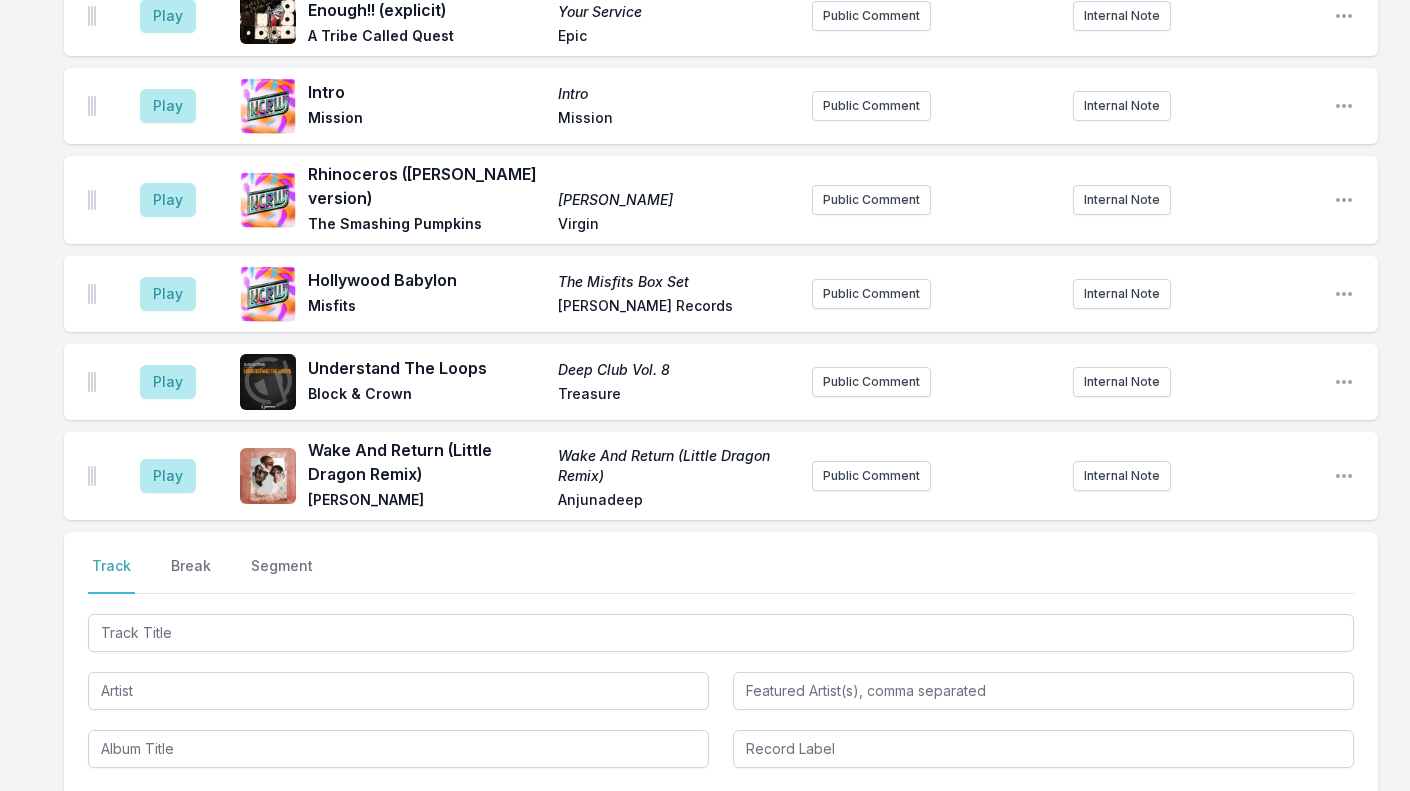 click on "Play" at bounding box center (168, 476) 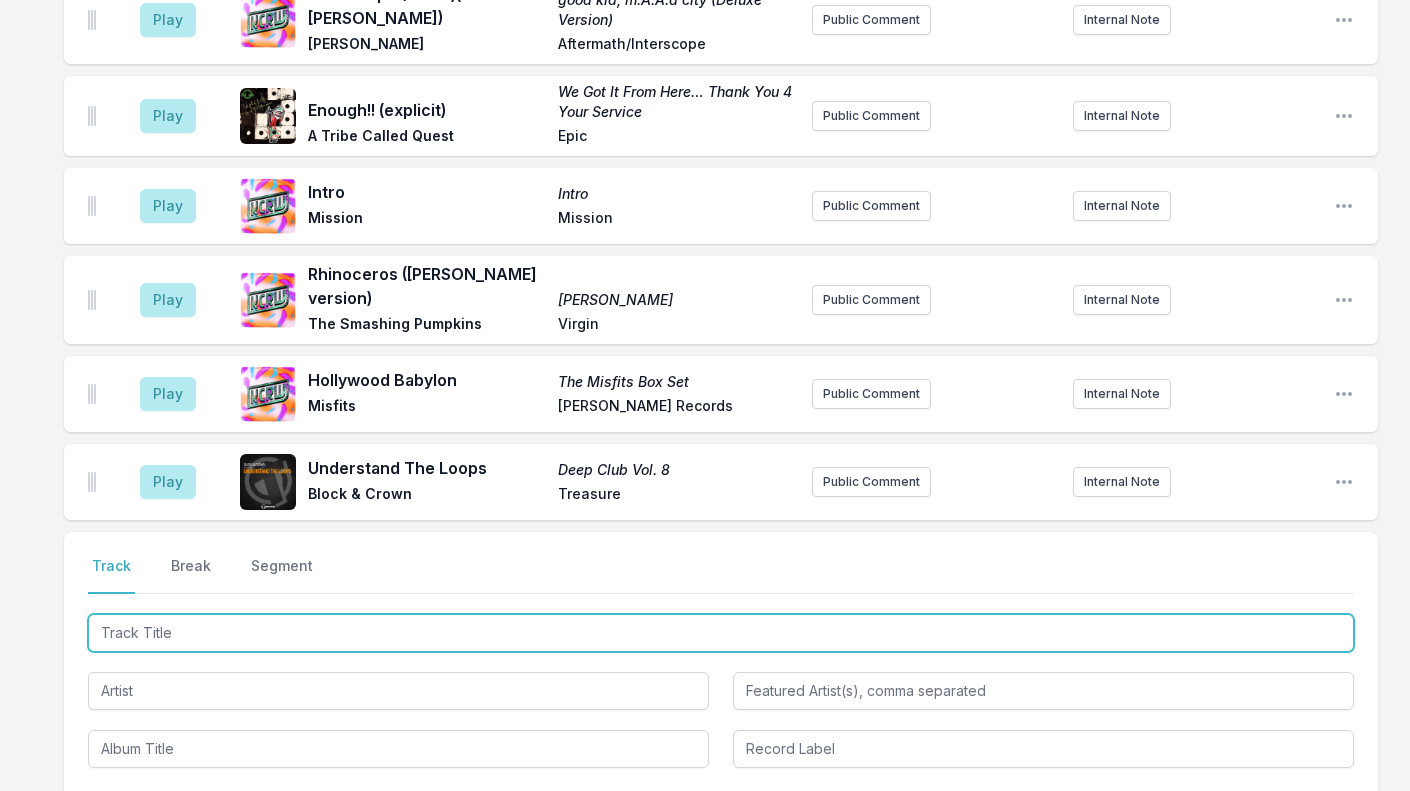 drag, startPoint x: 472, startPoint y: 1, endPoint x: 238, endPoint y: 580, distance: 624.4974 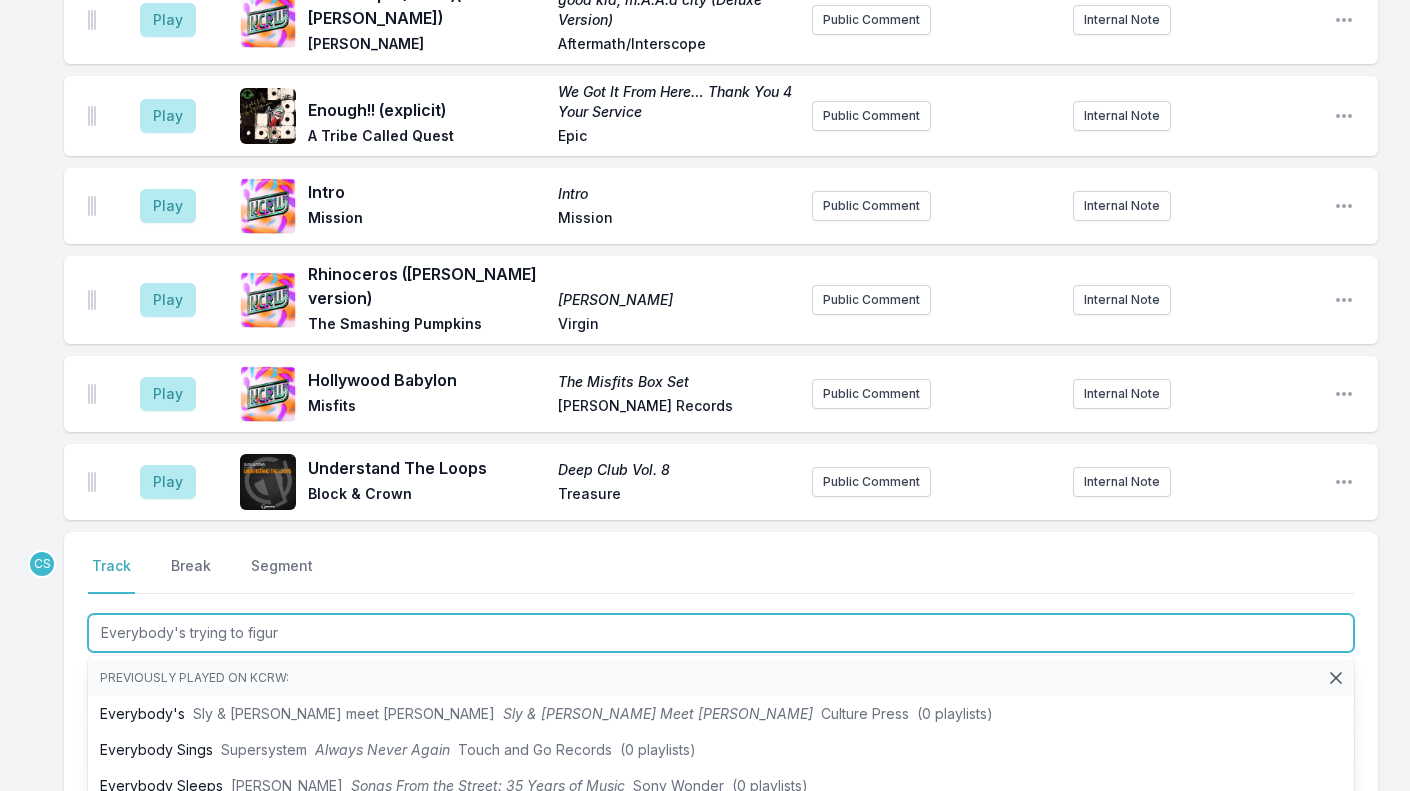 type on "Everybody's trying to figure" 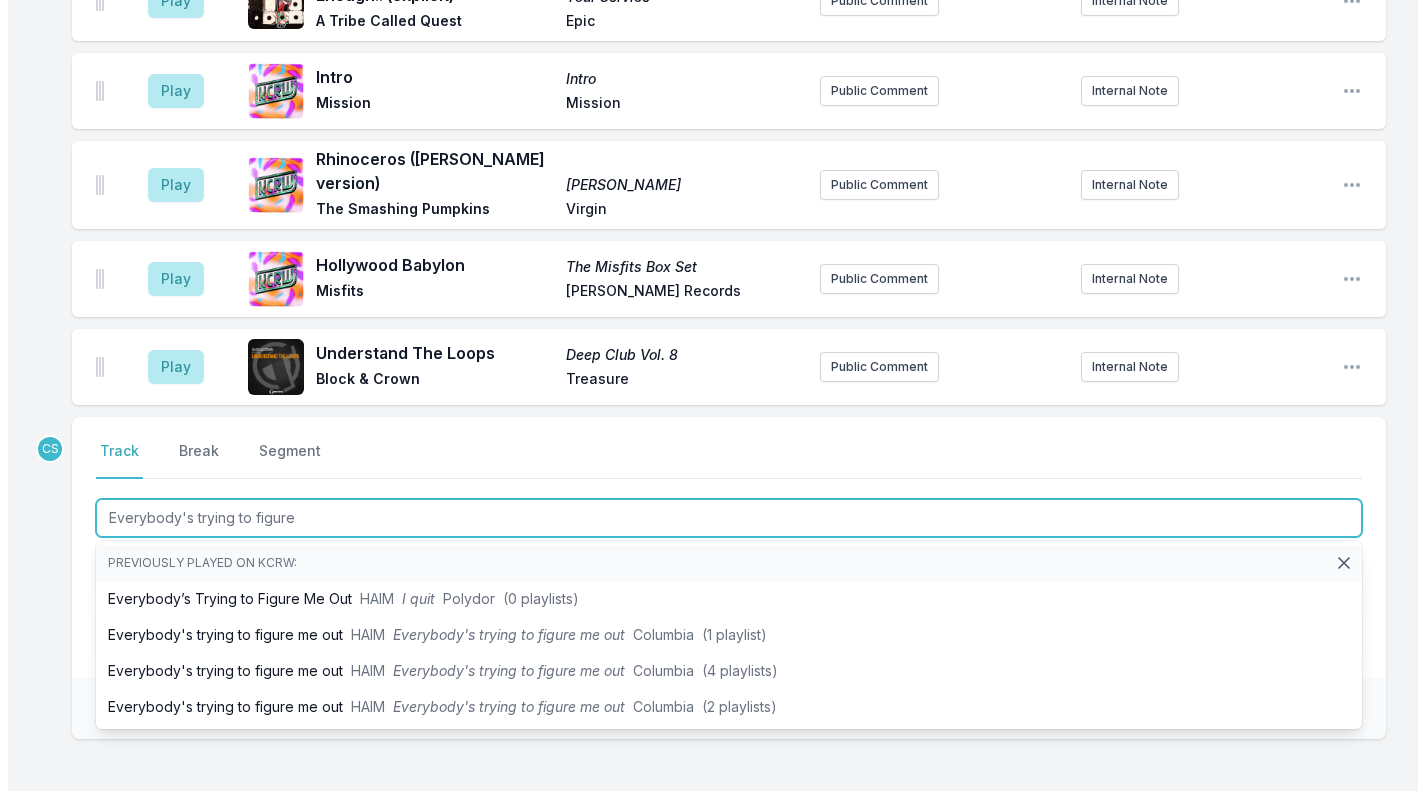 scroll, scrollTop: 3130, scrollLeft: 0, axis: vertical 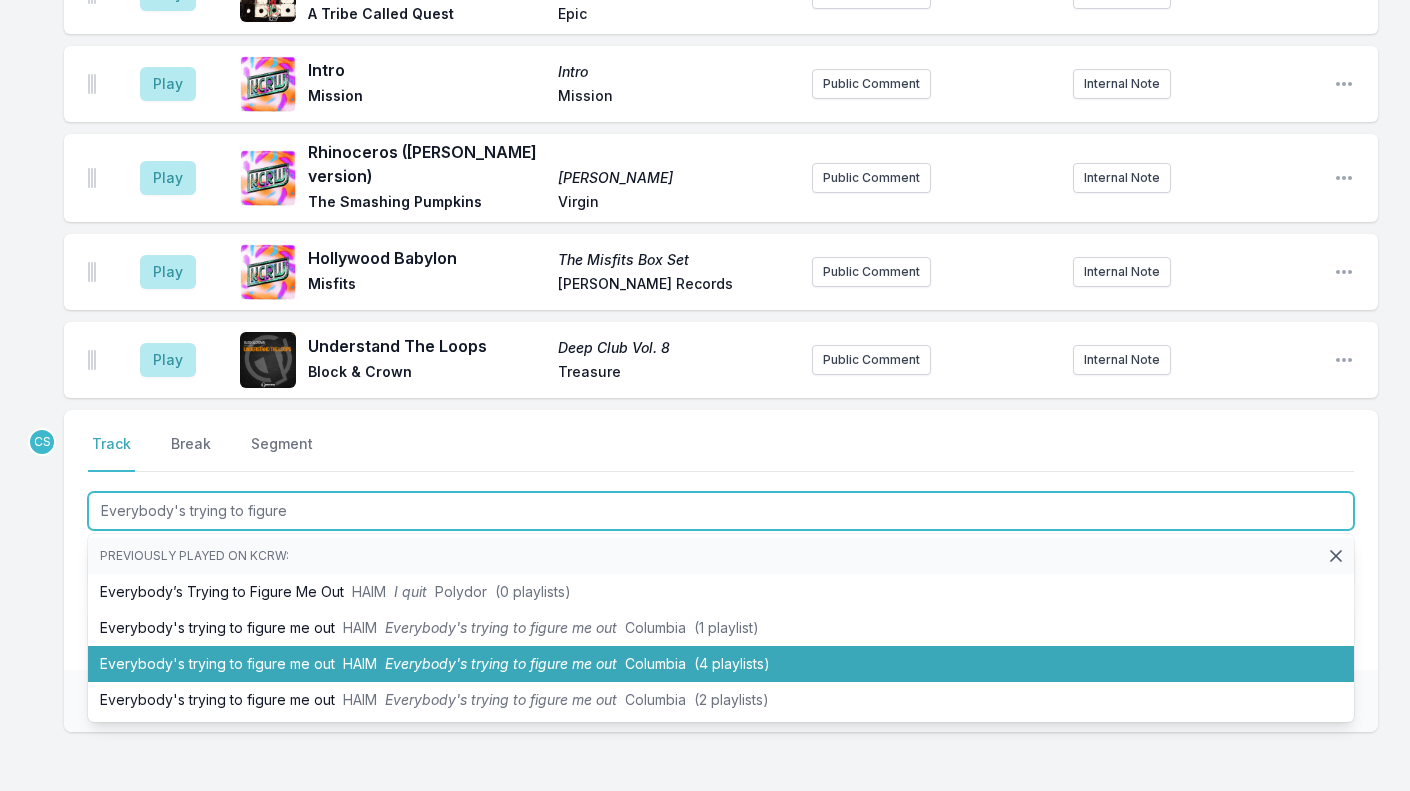 click on "Everybody's trying to figure me out HAIM Everybody's trying to figure me out Columbia (4 playlists)" at bounding box center [721, 664] 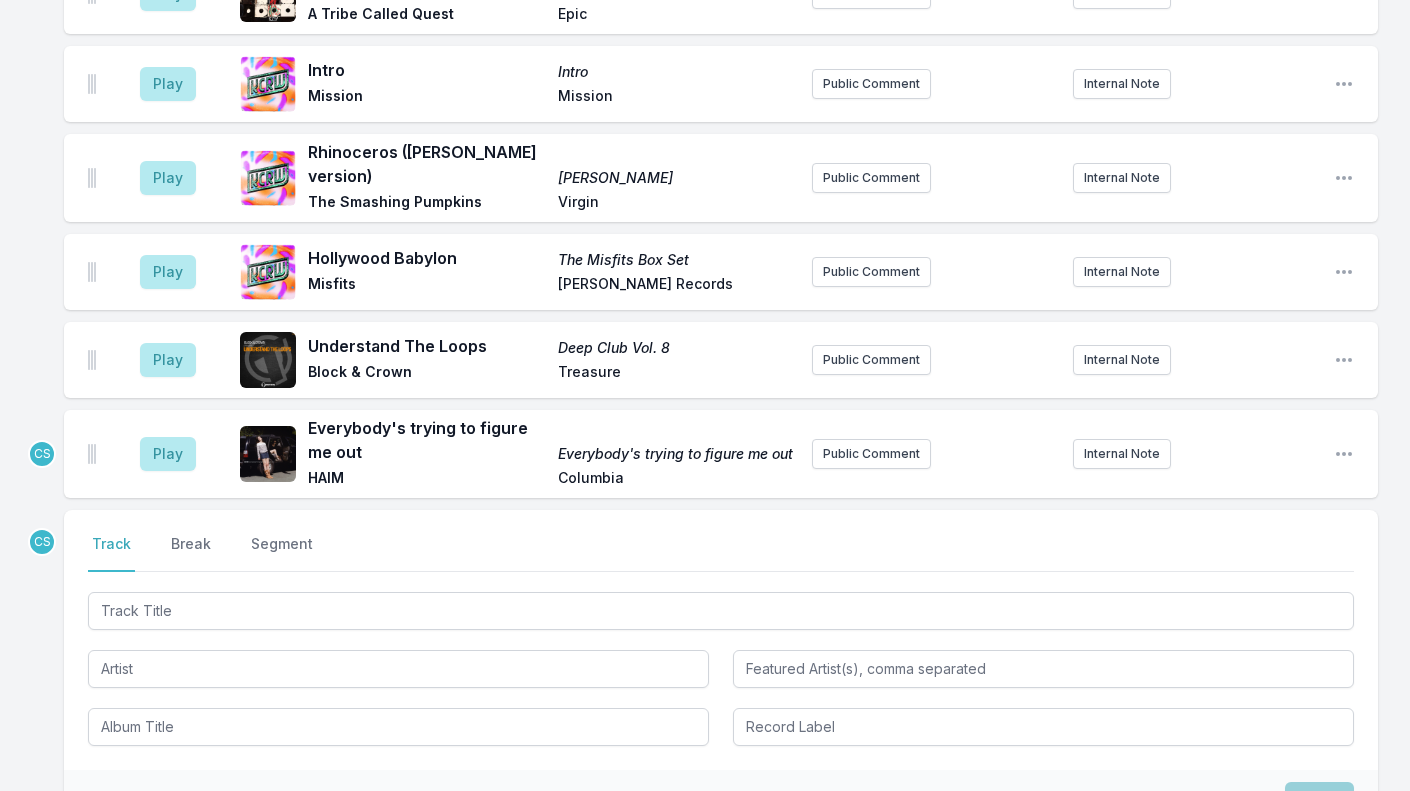 click on "Play" at bounding box center [168, 454] 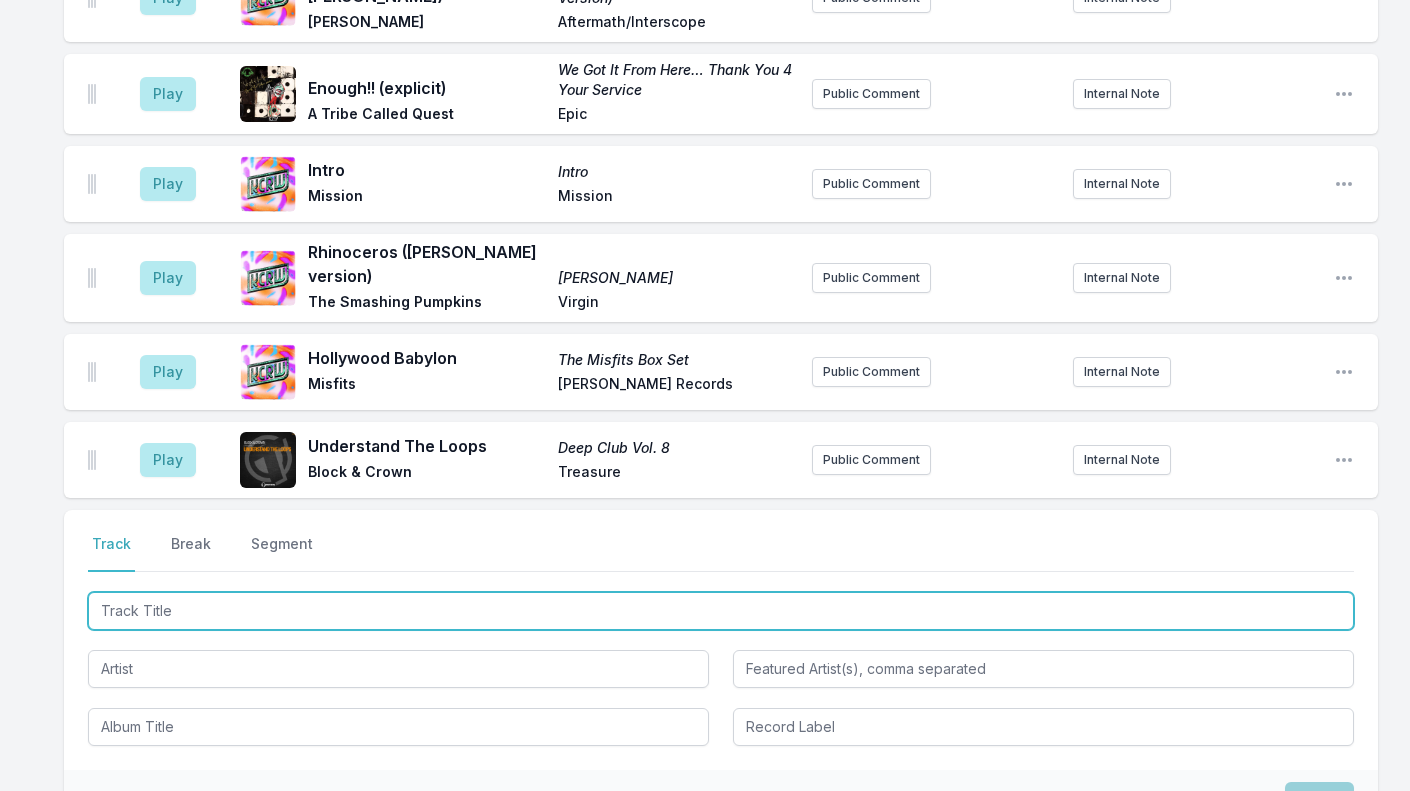 drag, startPoint x: 299, startPoint y: 599, endPoint x: 150, endPoint y: 538, distance: 161.00311 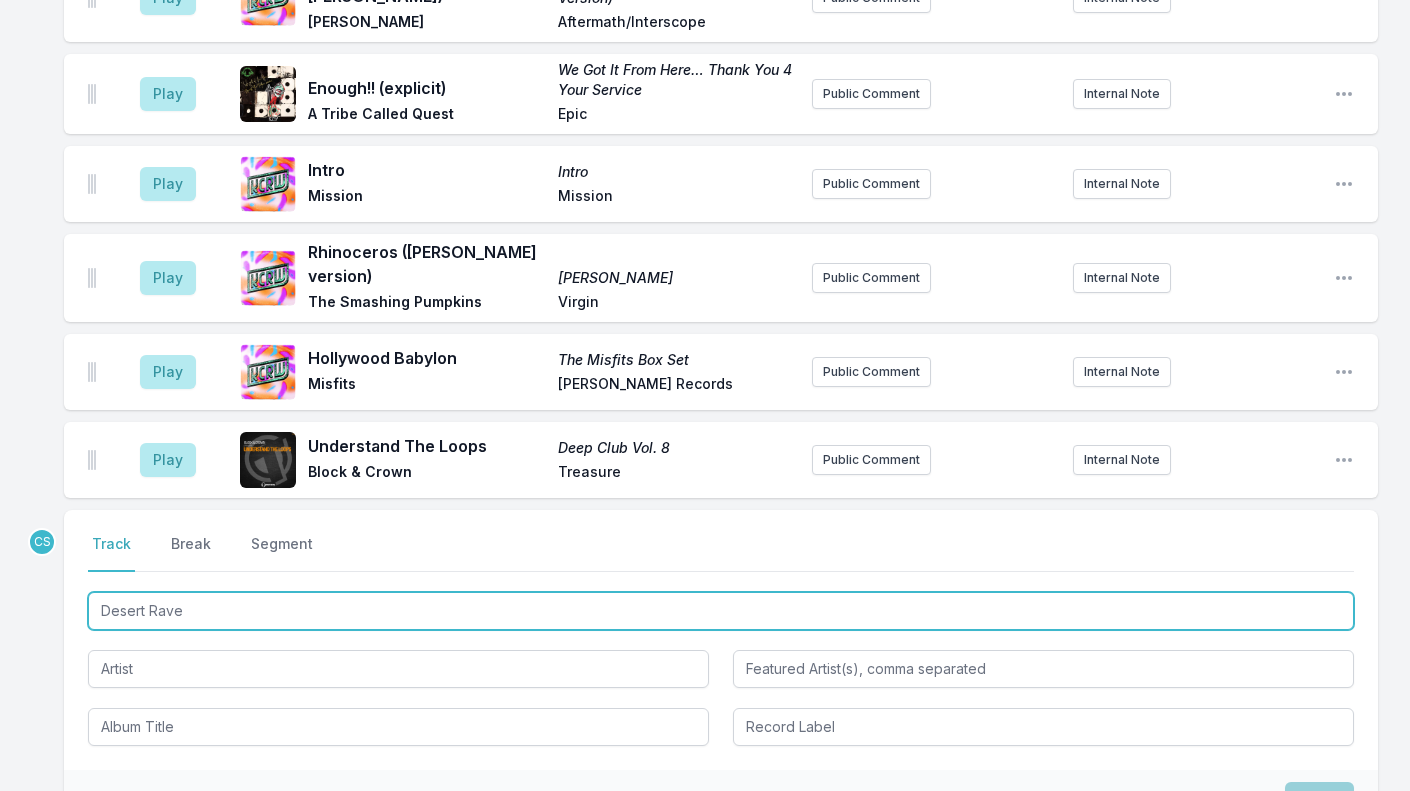type on "Desert Raven" 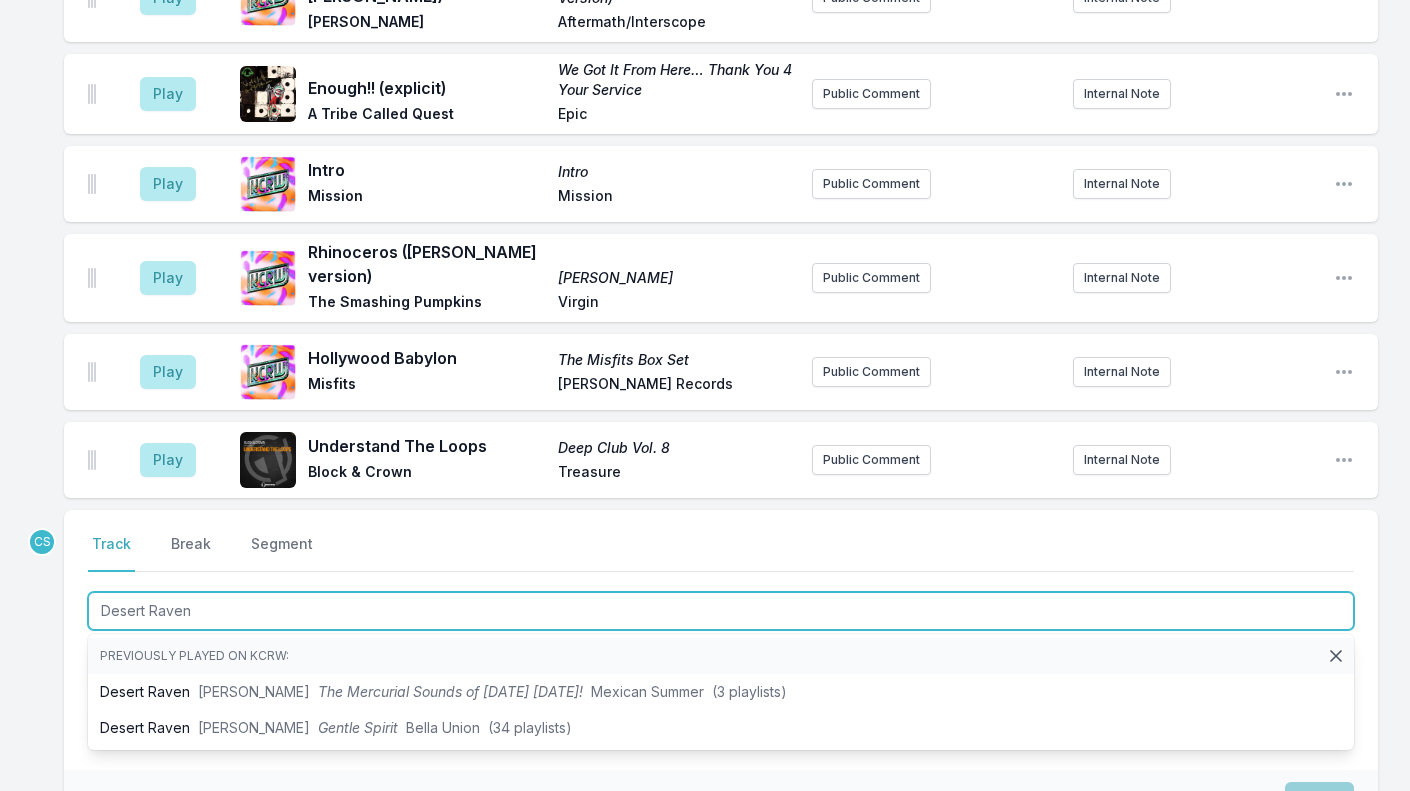 click on "Desert Raven [PERSON_NAME] Gentle Spirit Bella Union (34 playlists)" at bounding box center (721, 728) 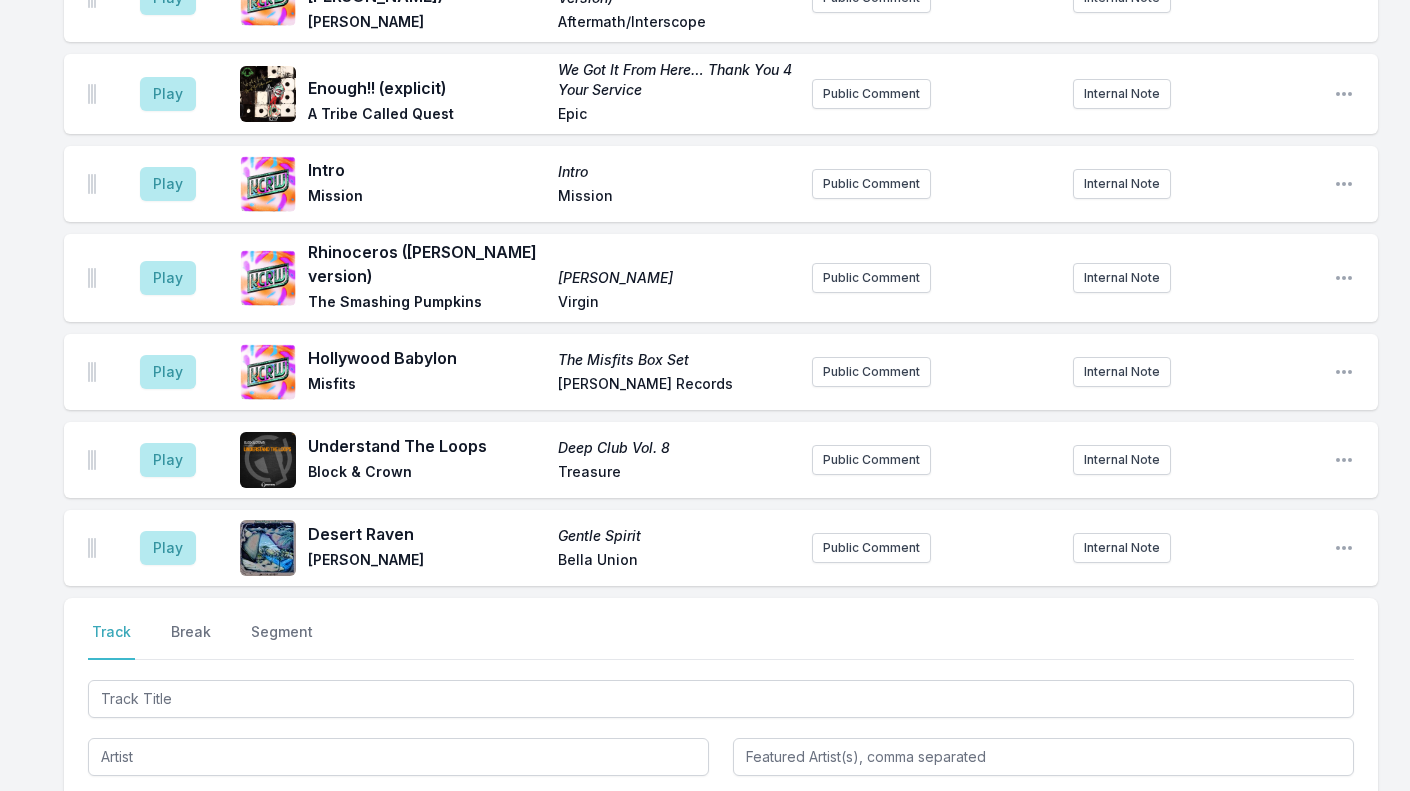 click on "Play" at bounding box center [168, 548] 